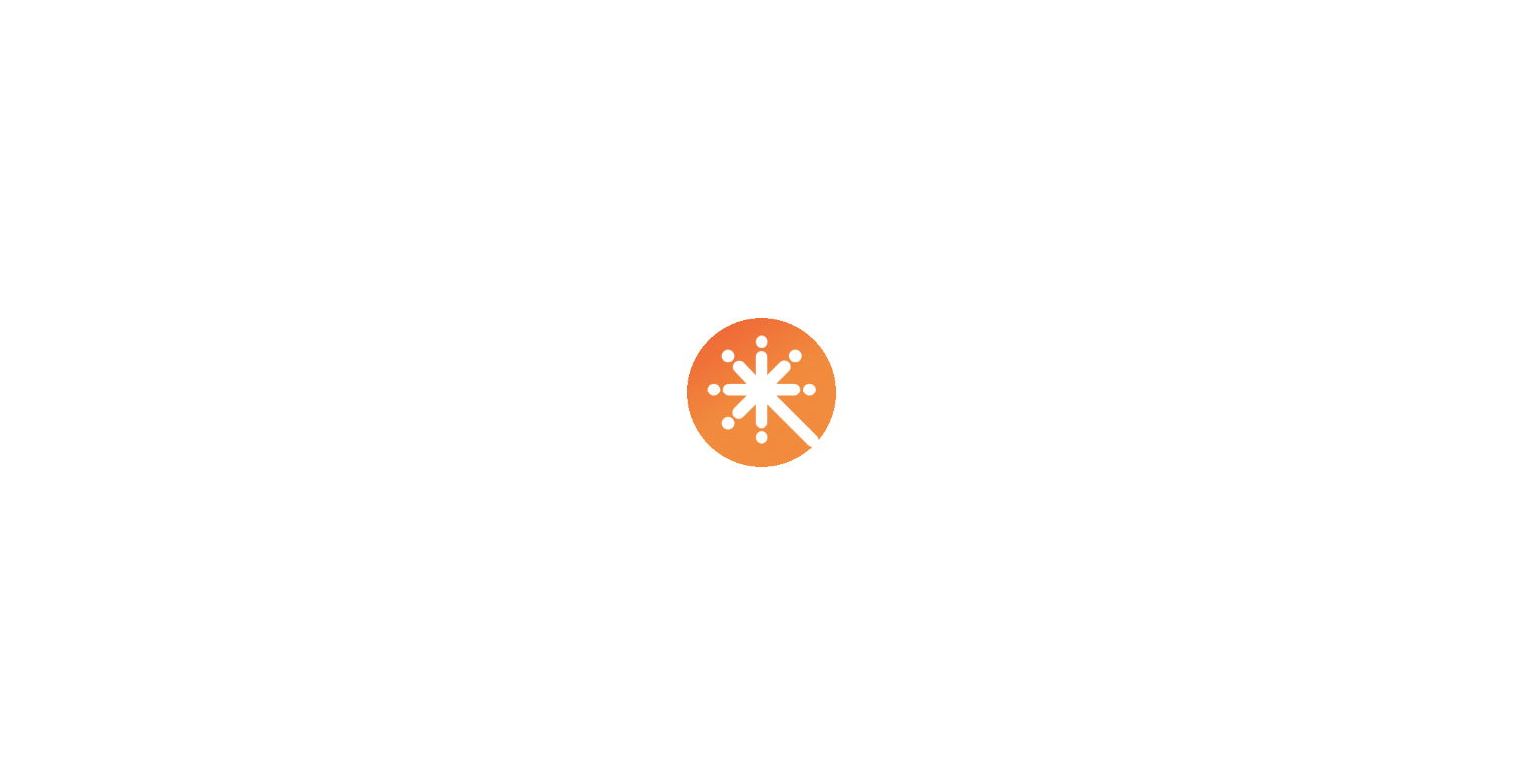 scroll, scrollTop: 0, scrollLeft: 0, axis: both 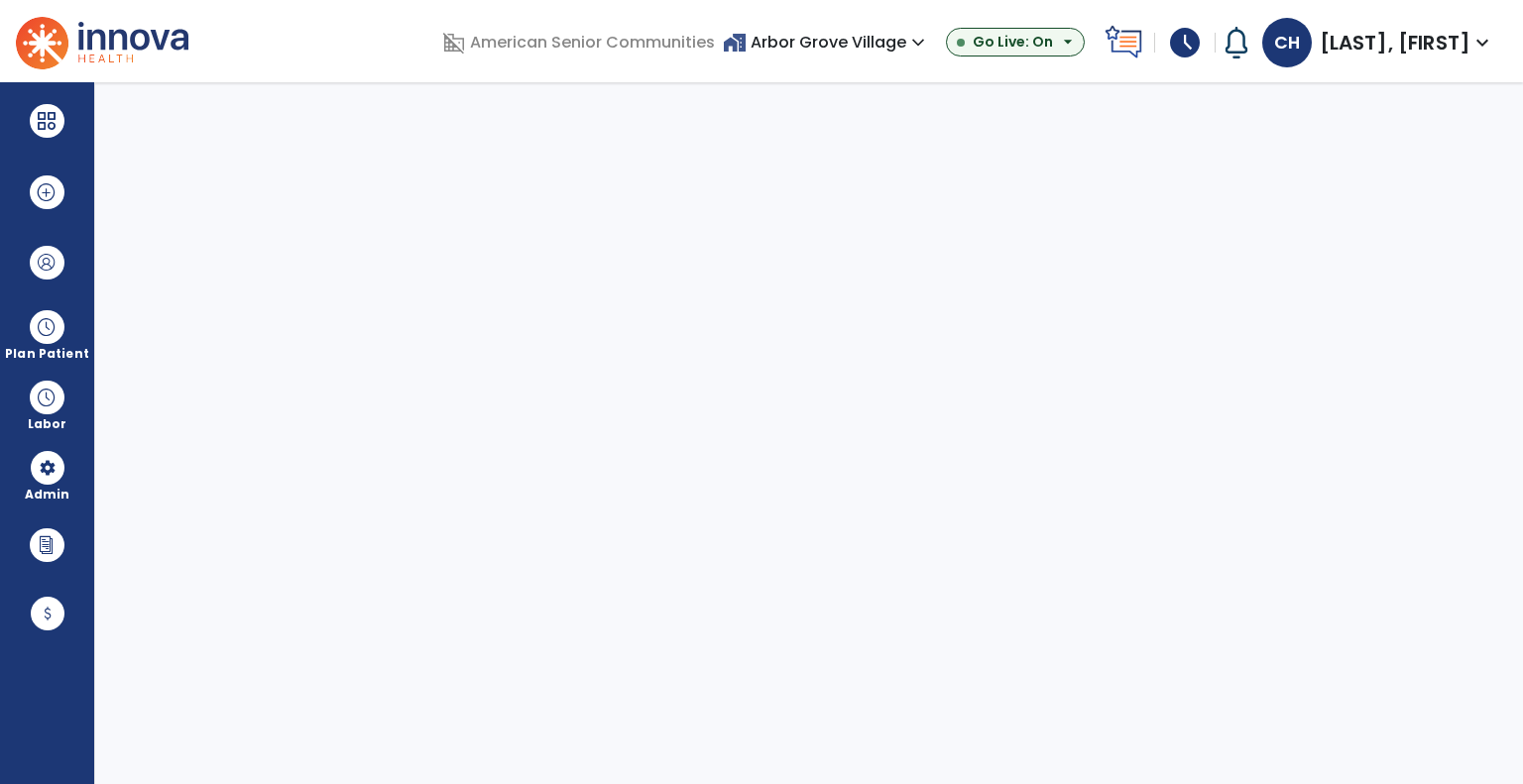 select on "***" 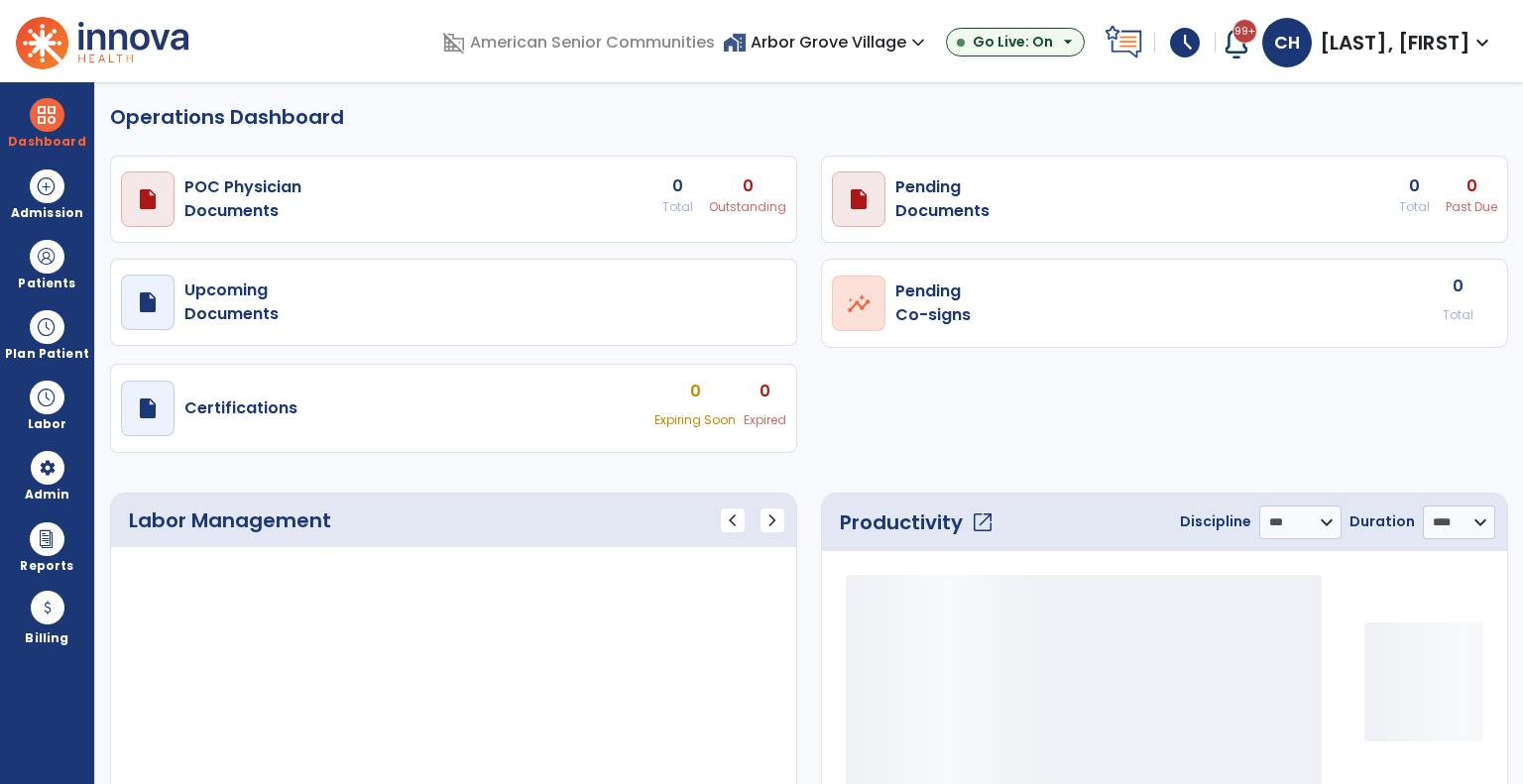 select on "***" 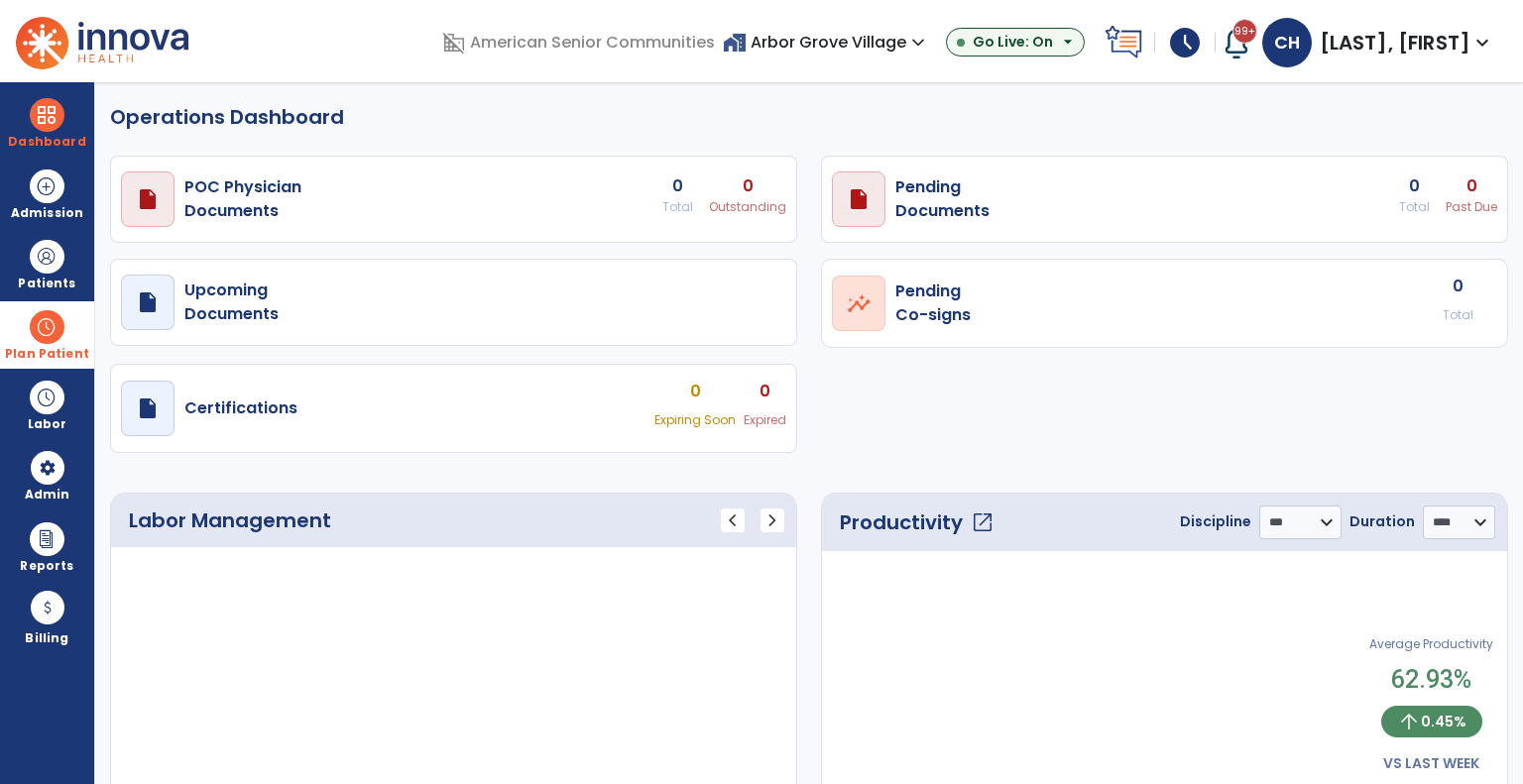 click on "Plan Patient" at bounding box center (47, 283) 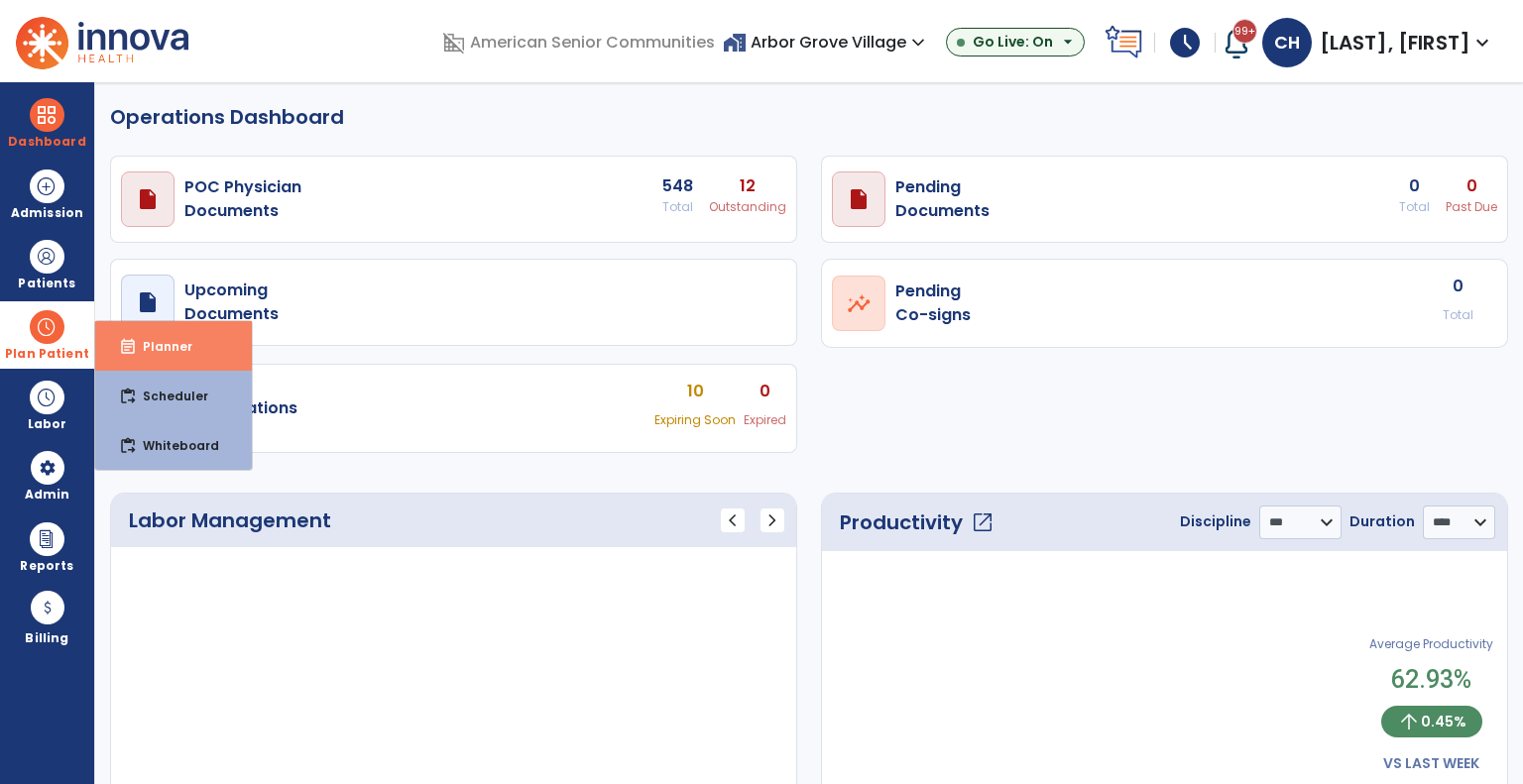 click on "event_note" at bounding box center (128, 347) 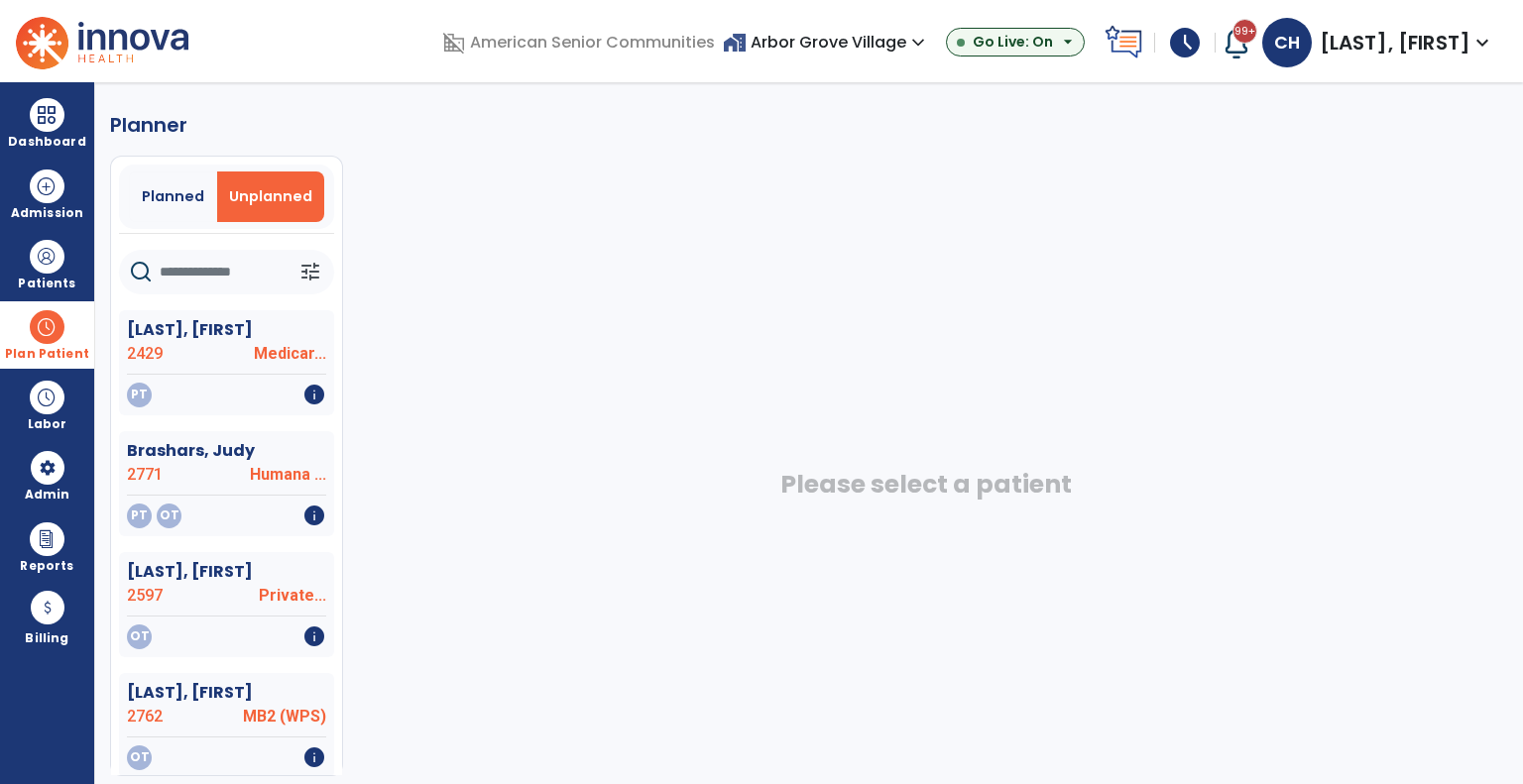 click on "Unplanned" at bounding box center [271, 196] 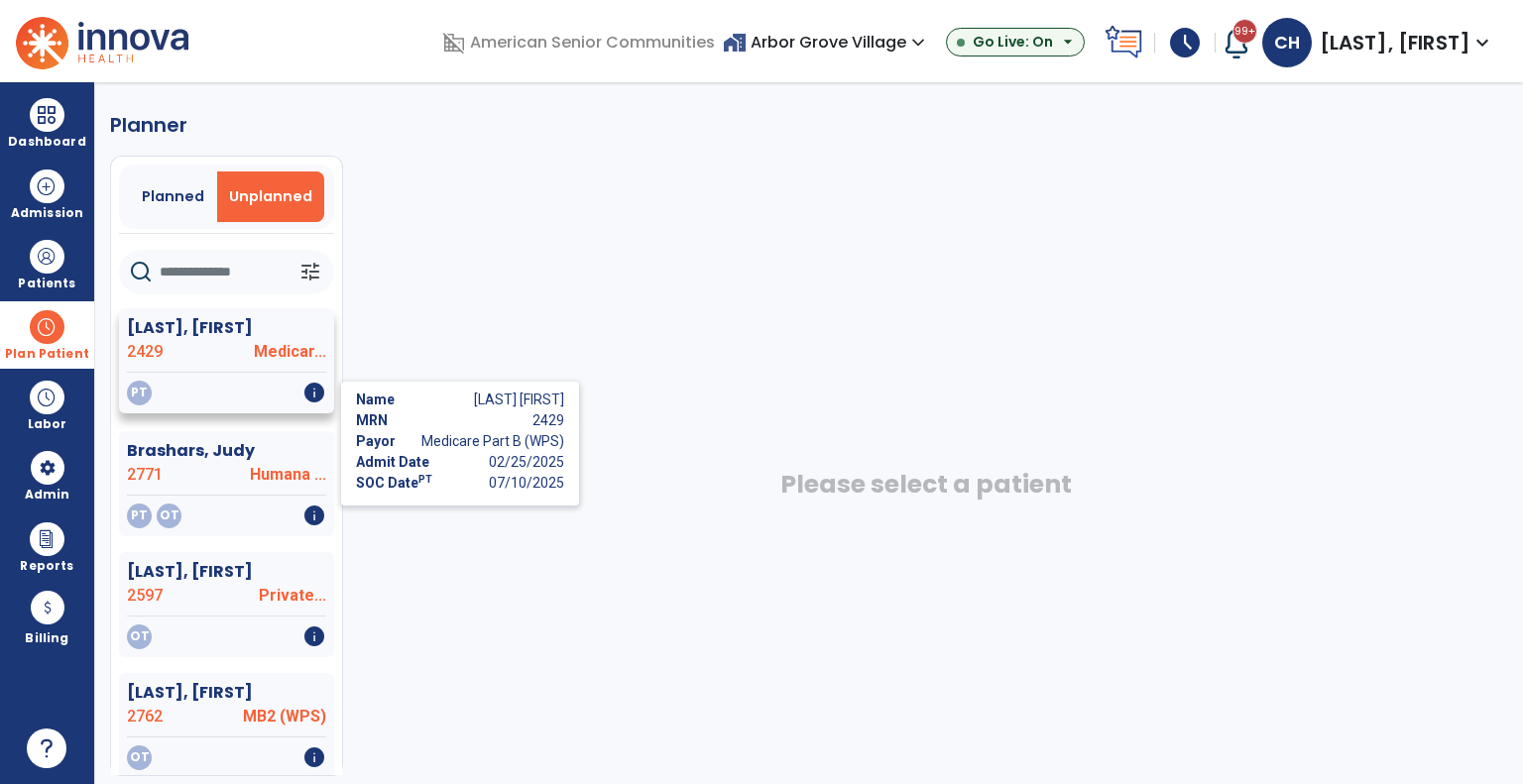 click on "info" 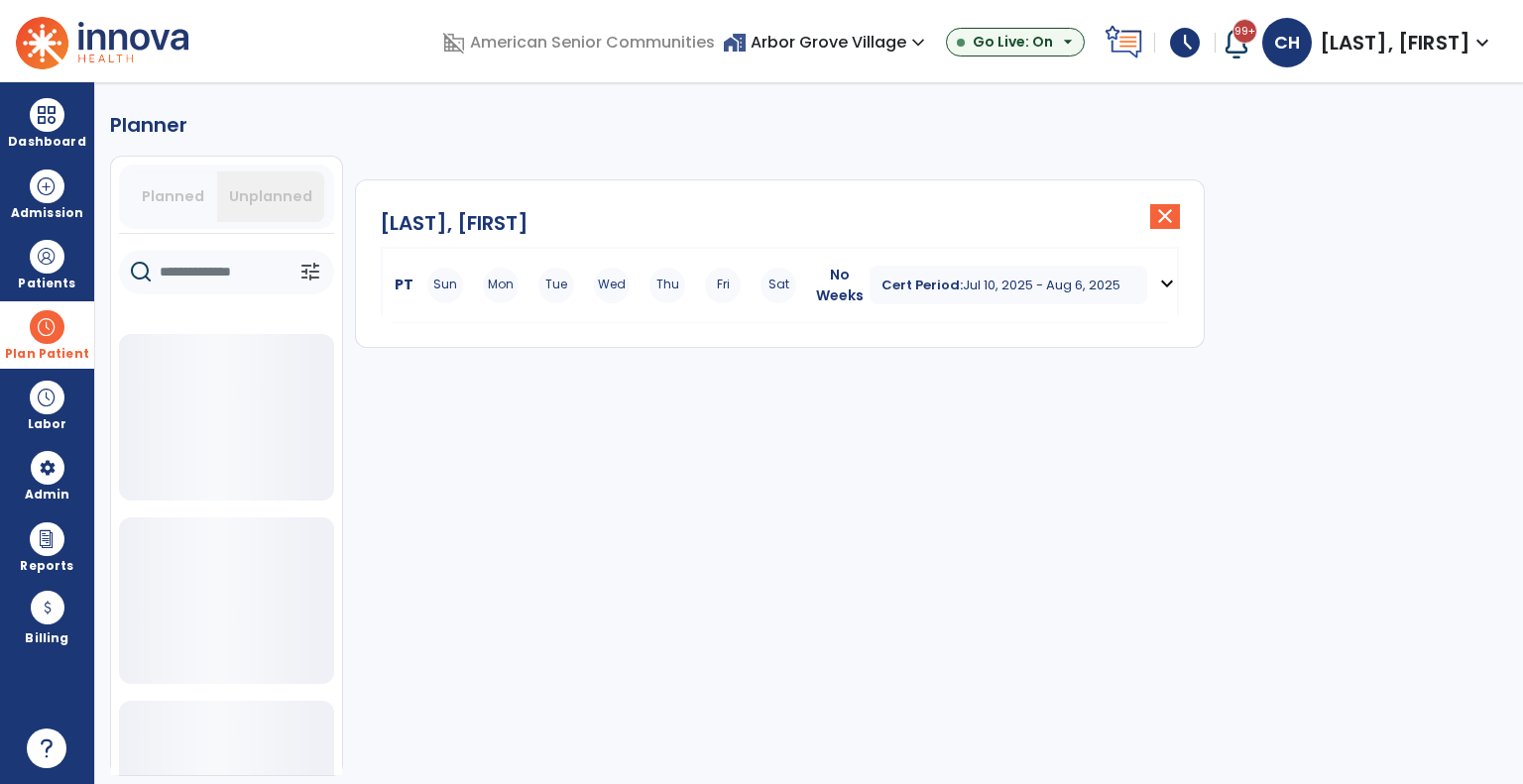 click on "Cert Period:  [DATE] - [DATE]" at bounding box center [1008, 284] 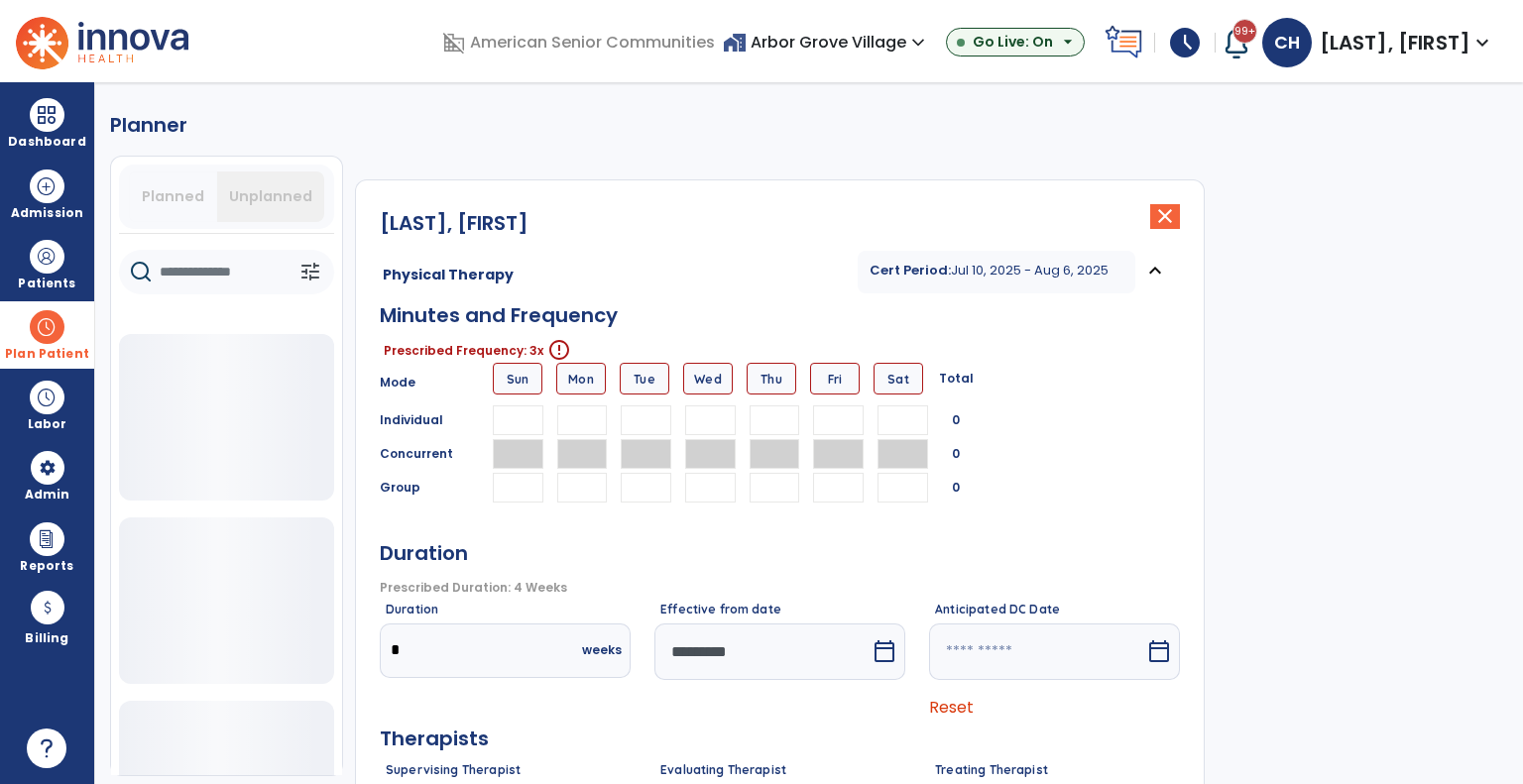 click at bounding box center [645, 420] 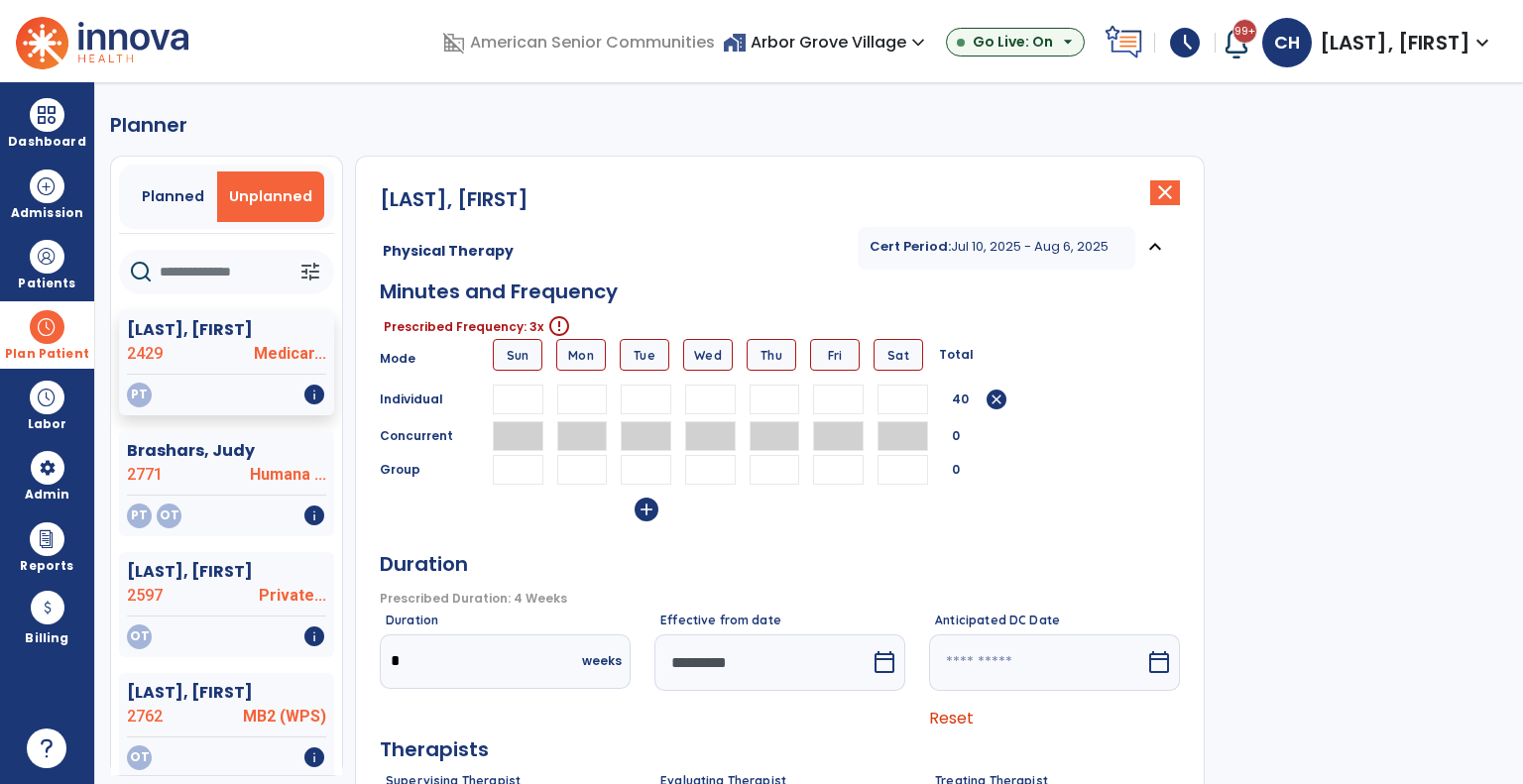 type on "**" 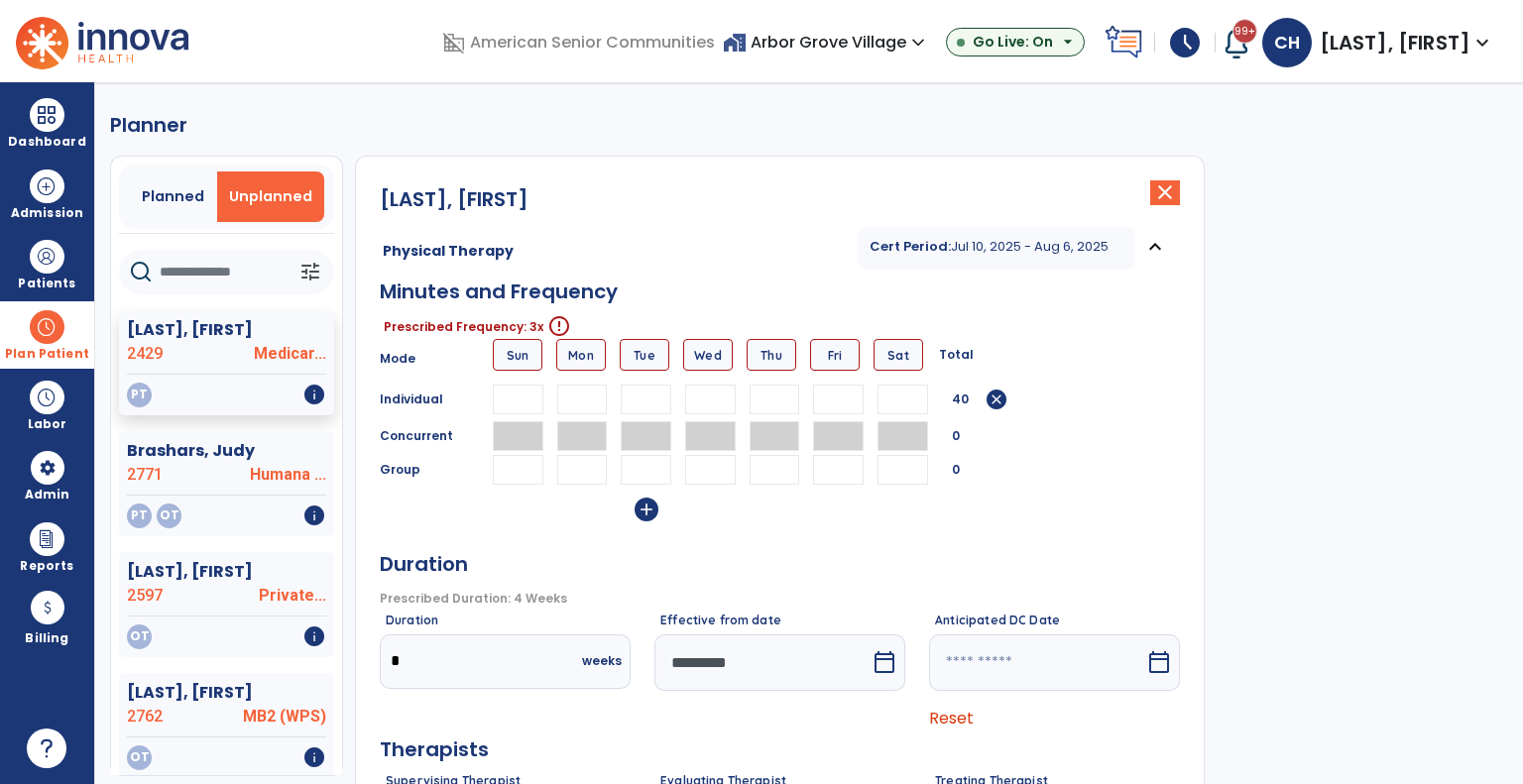 click at bounding box center [710, 399] 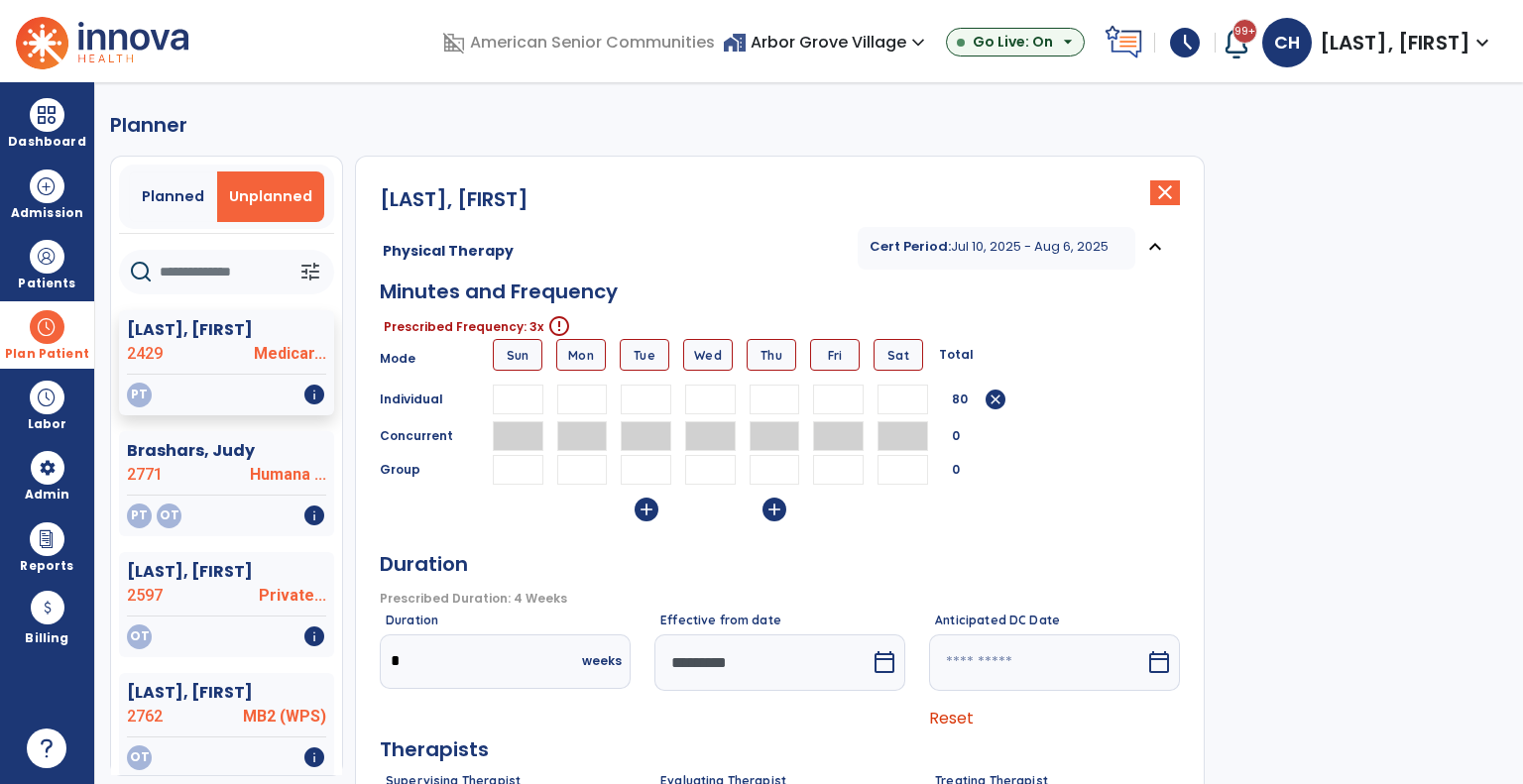 type on "**" 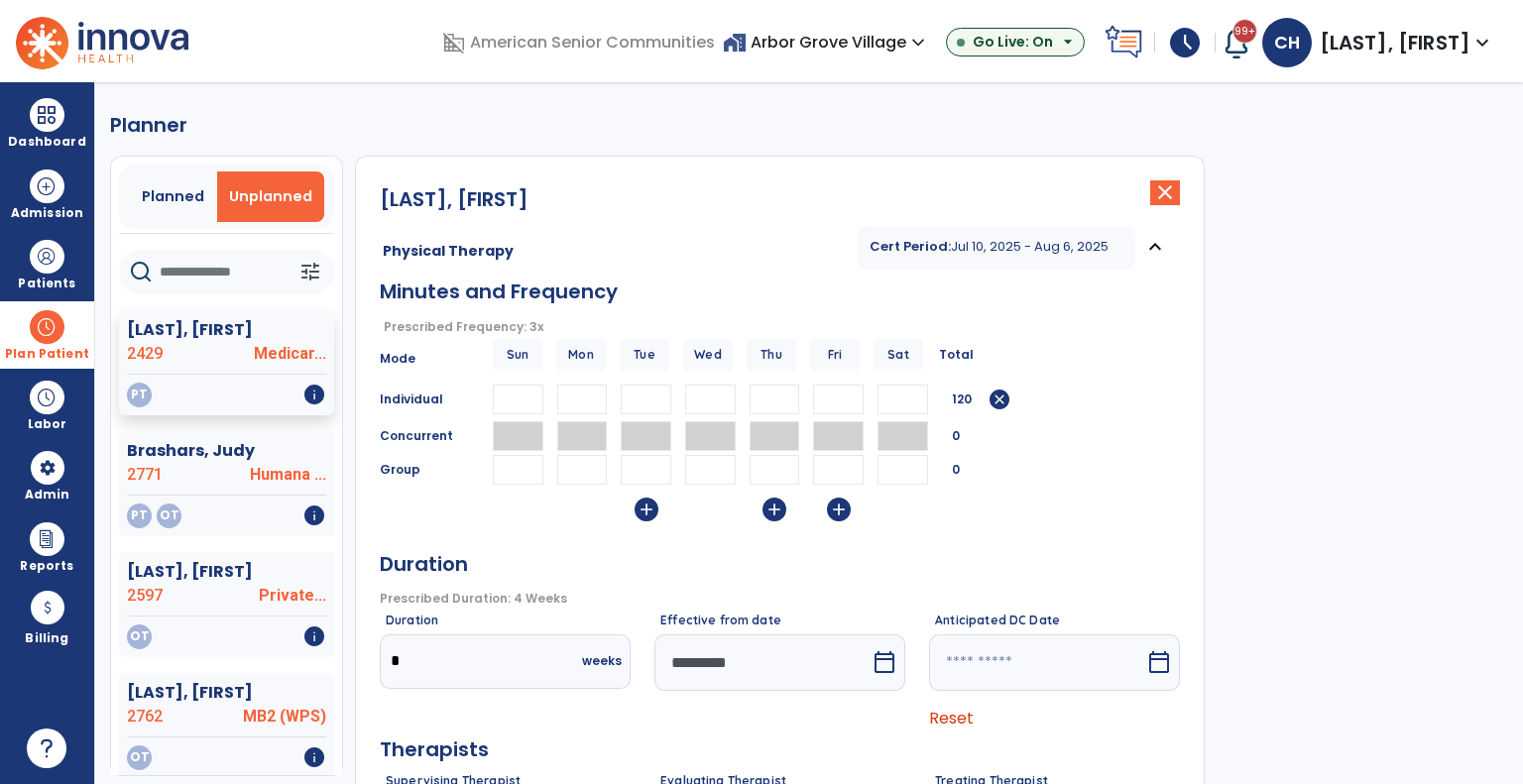 type on "**" 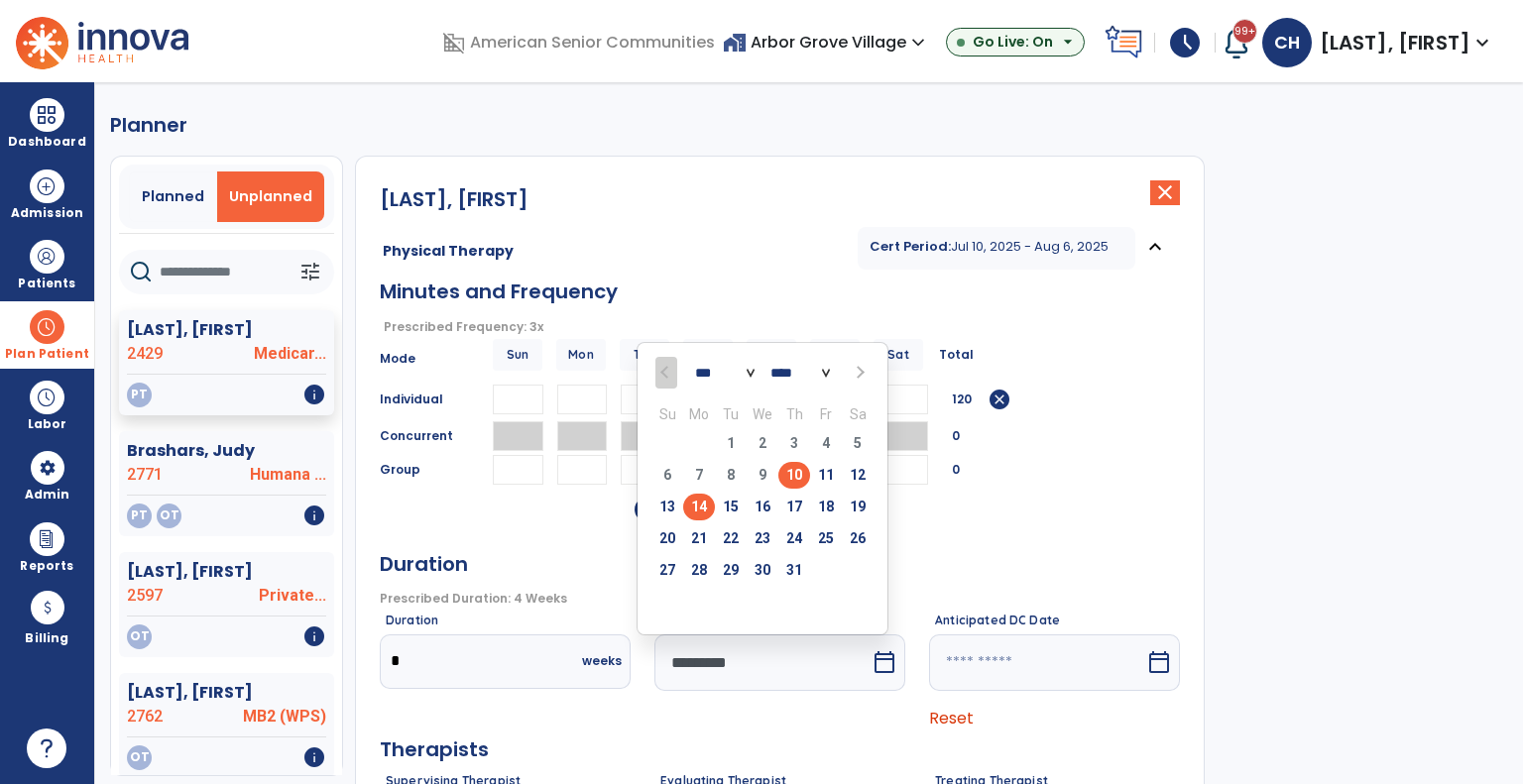 click on "14" at bounding box center (699, 506) 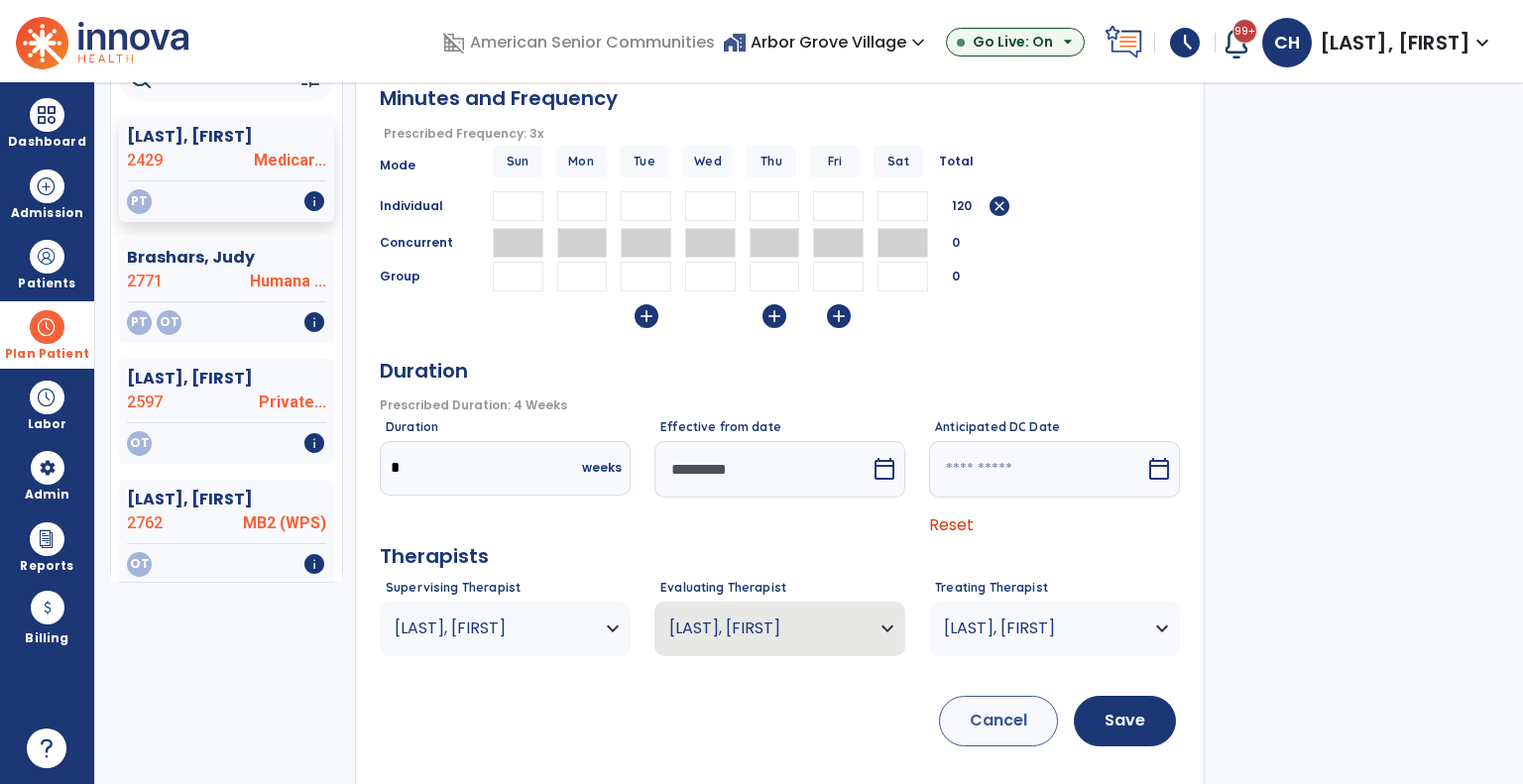 scroll, scrollTop: 198, scrollLeft: 0, axis: vertical 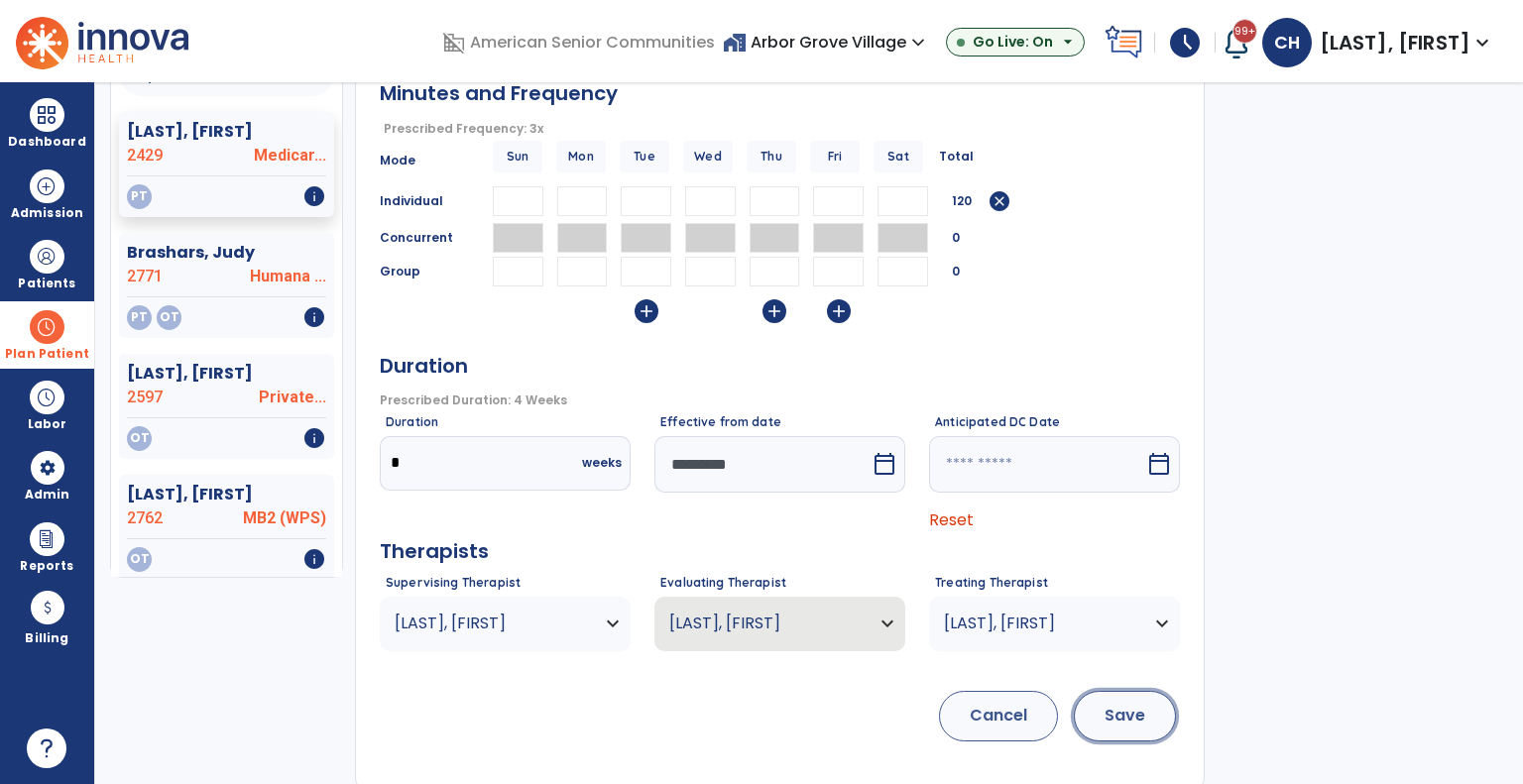 click on "Save" at bounding box center [1124, 716] 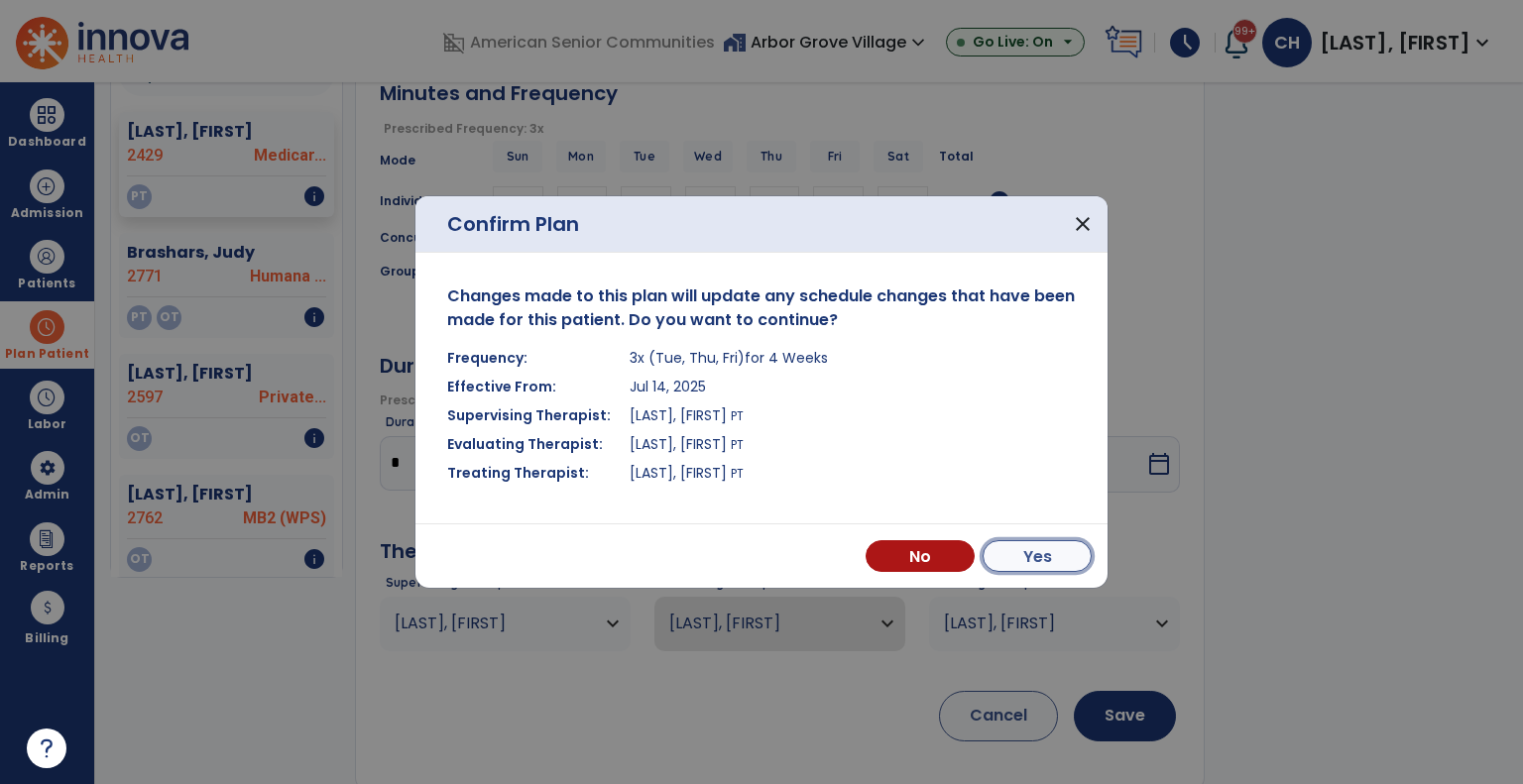 click on "Yes" at bounding box center [1037, 556] 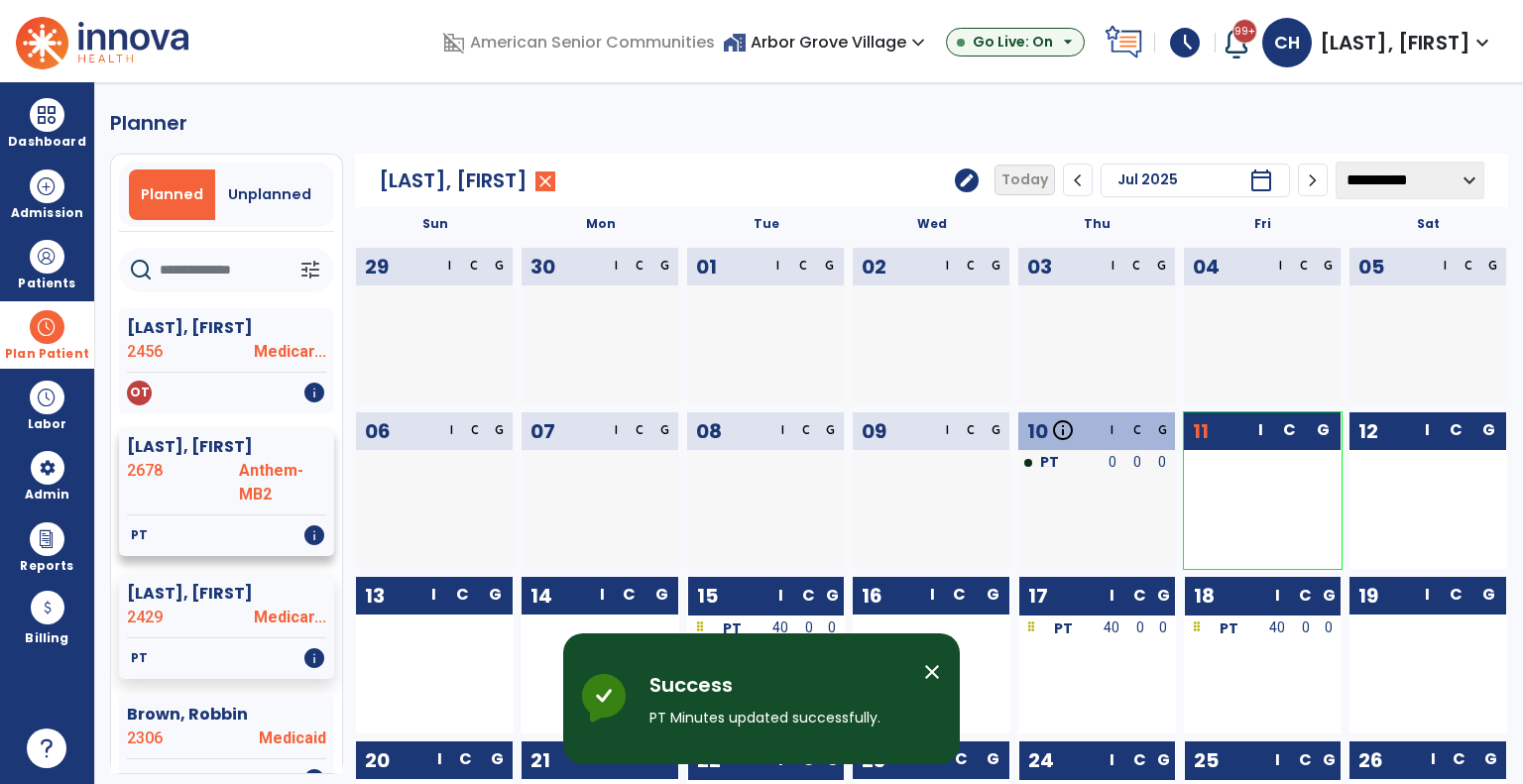 scroll, scrollTop: 0, scrollLeft: 0, axis: both 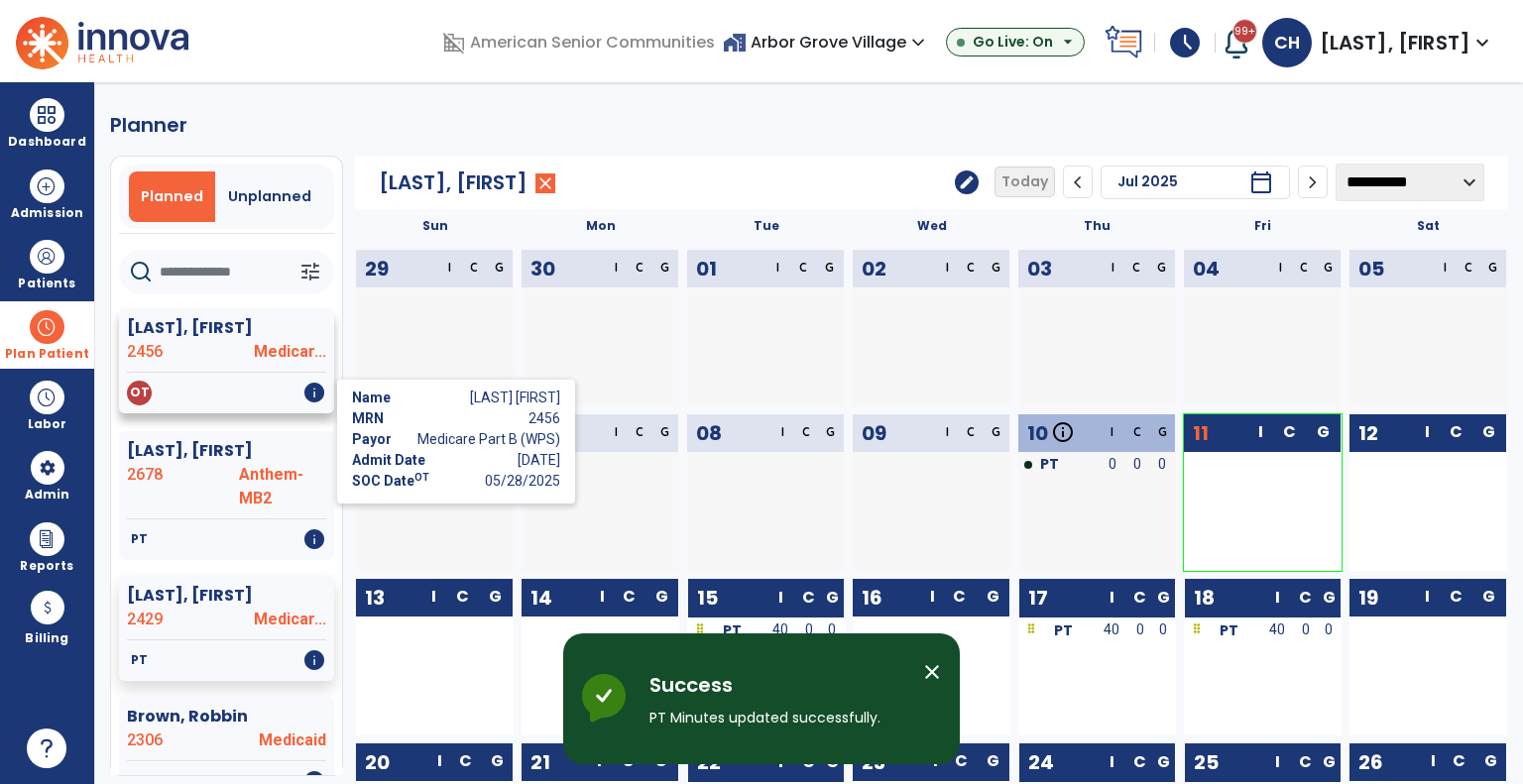 click on "info" 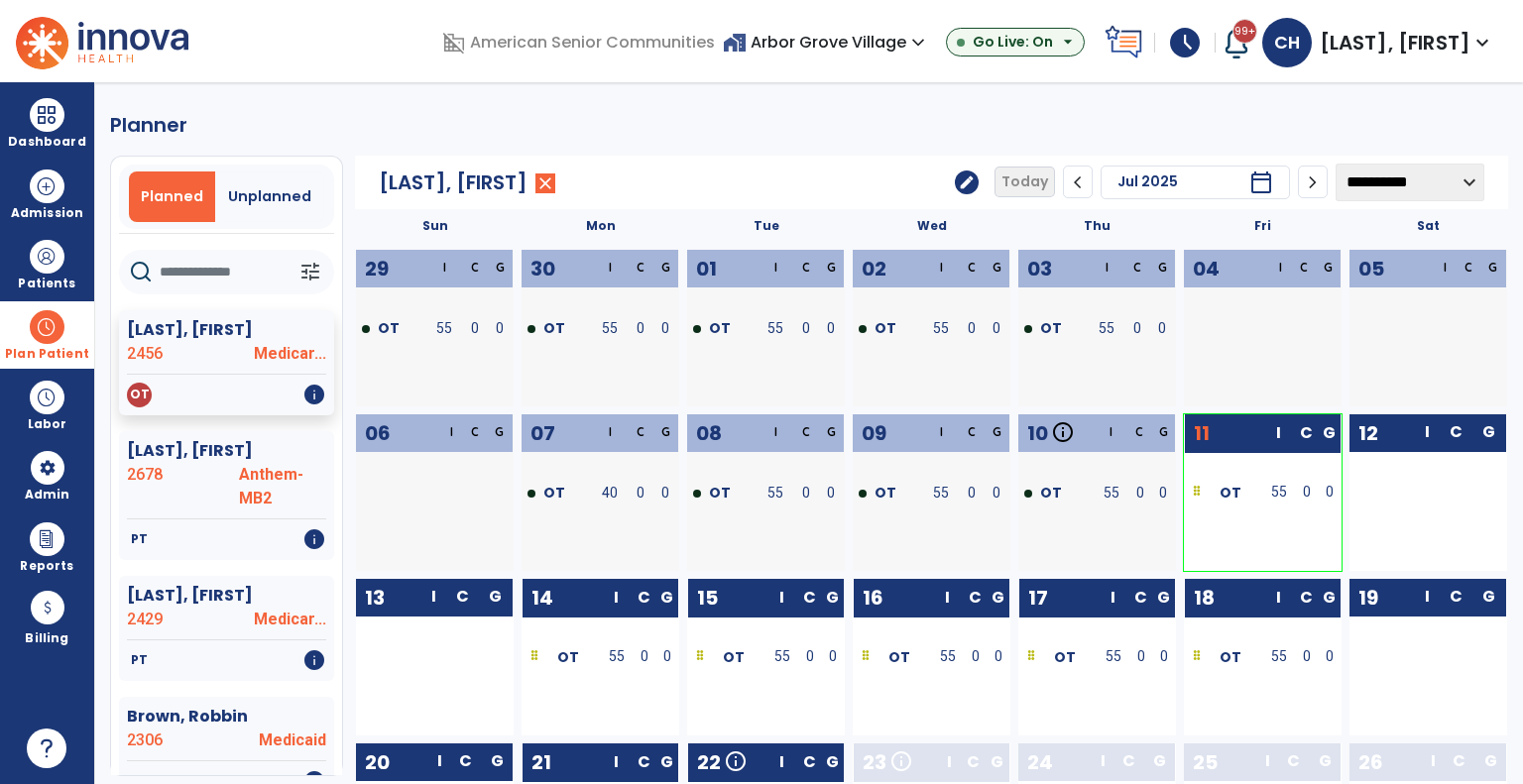 click on "**********" 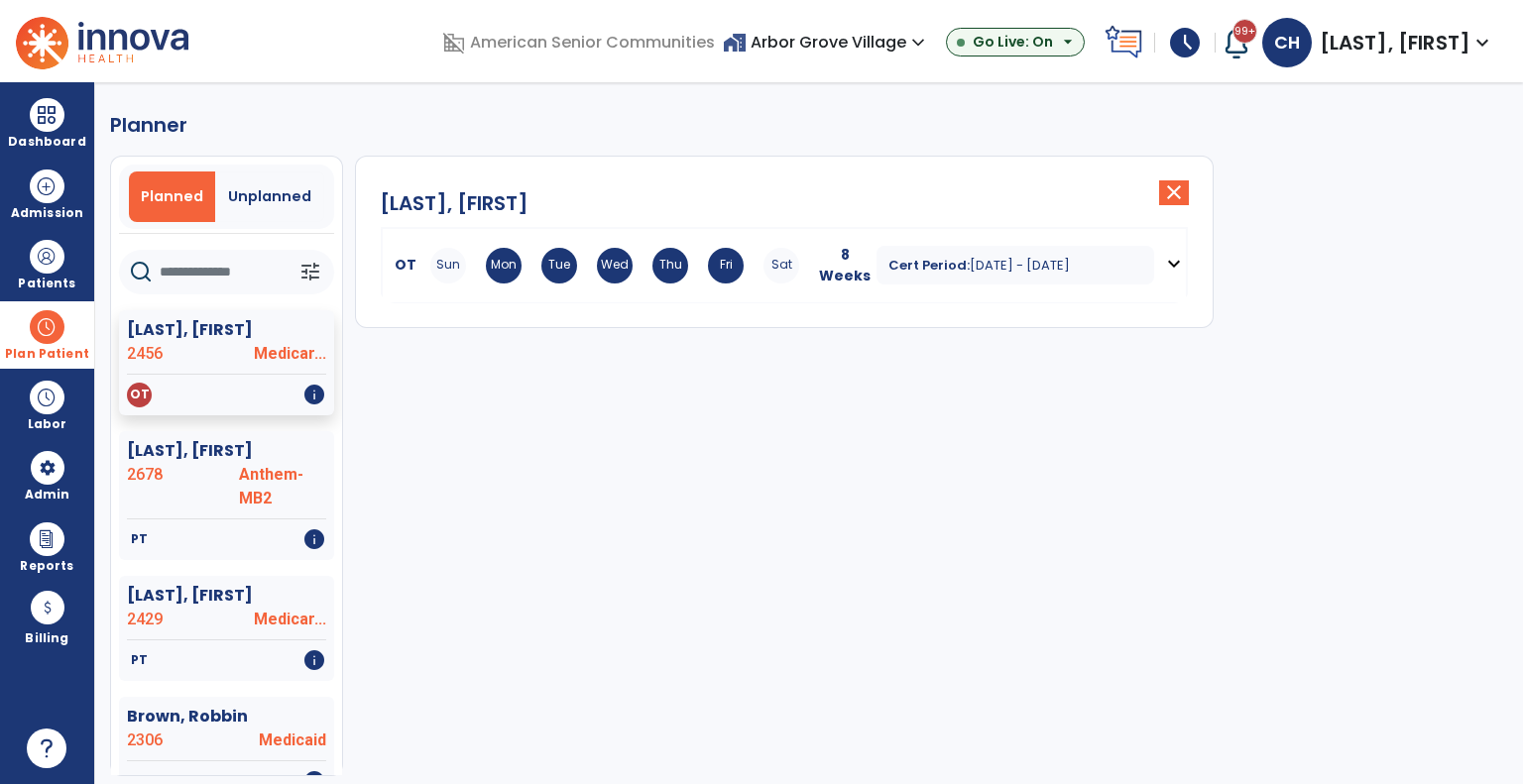 click on "[DATE] - [DATE]" at bounding box center [1019, 265] 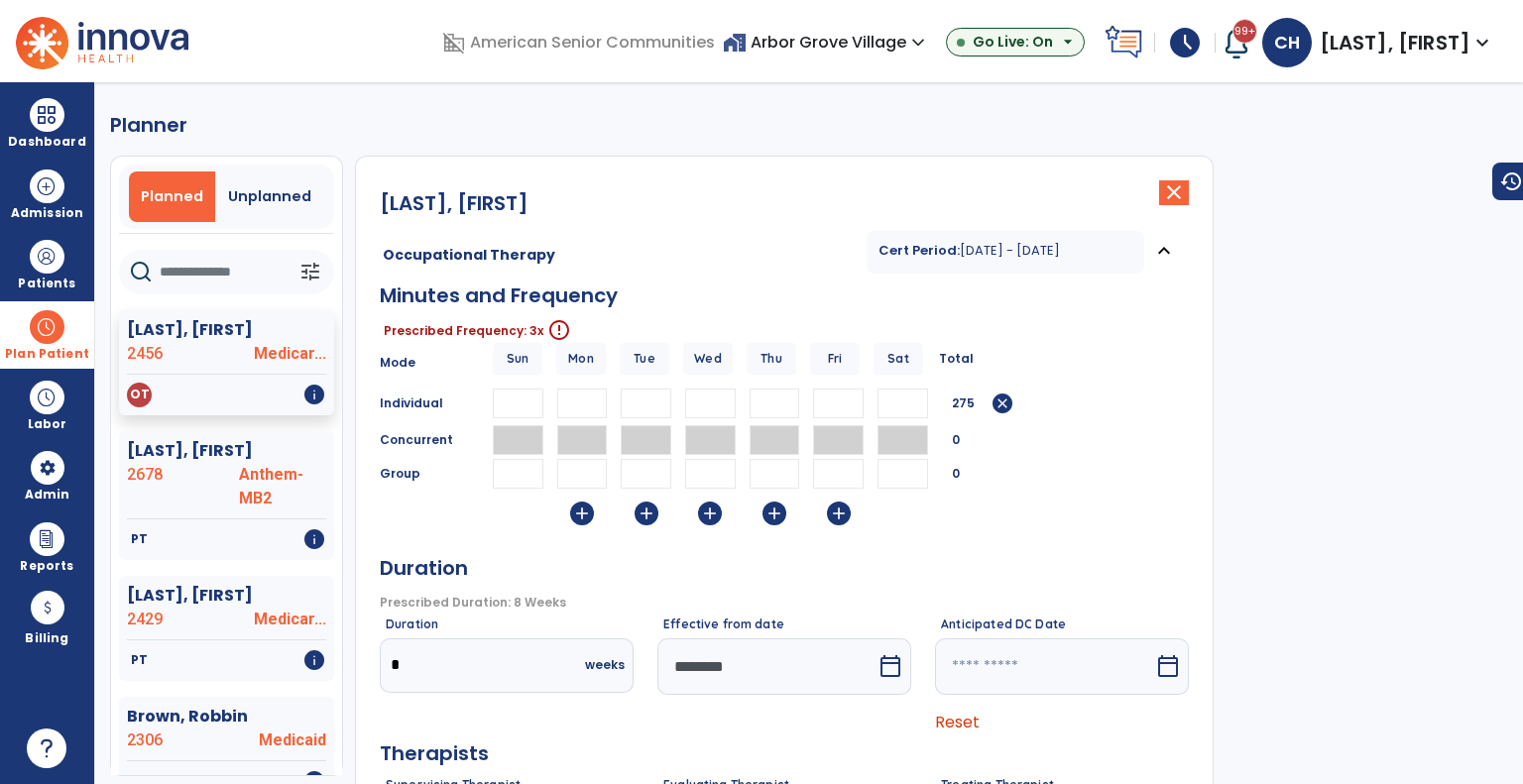 click on "********" at bounding box center [766, 666] 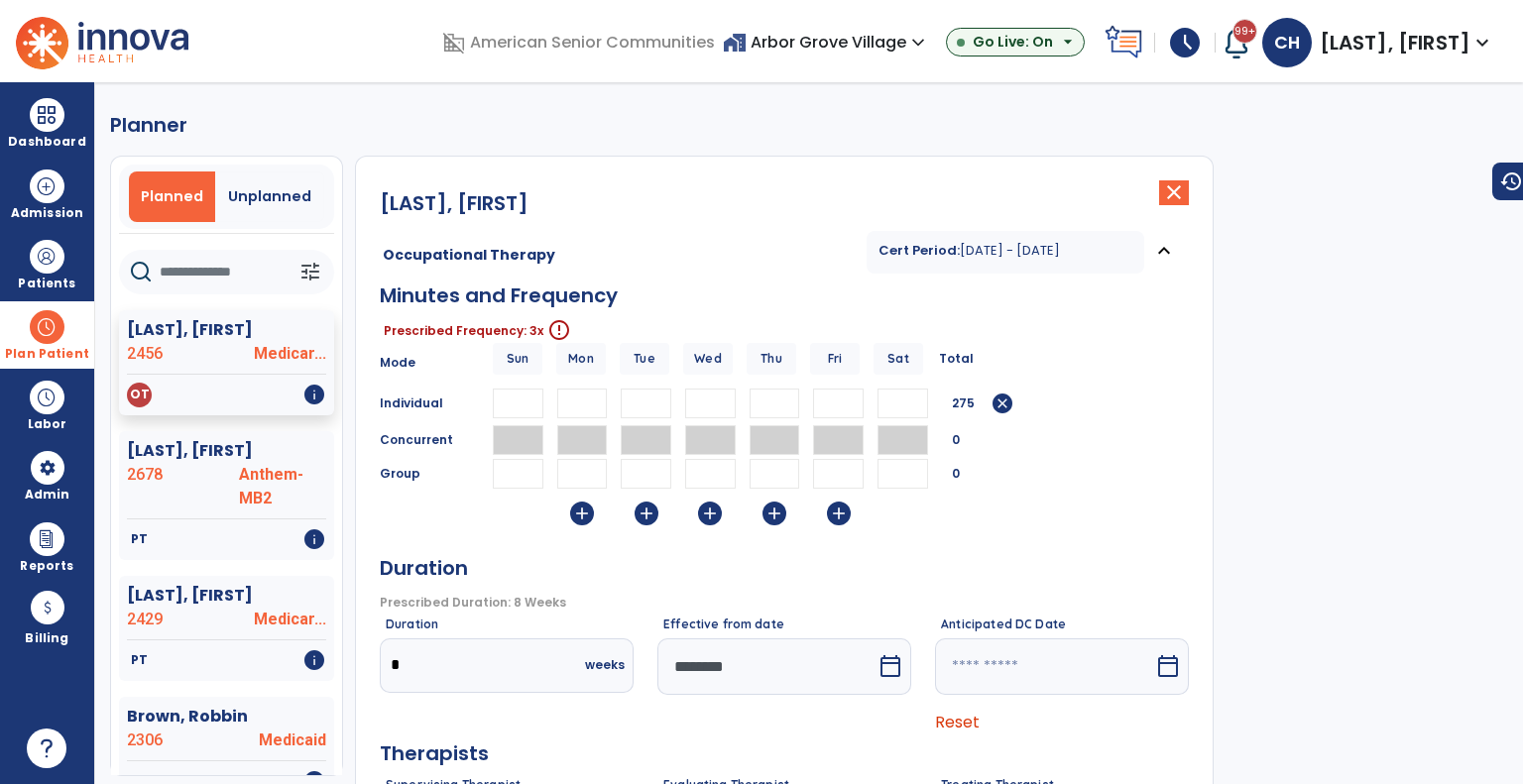 select on "*" 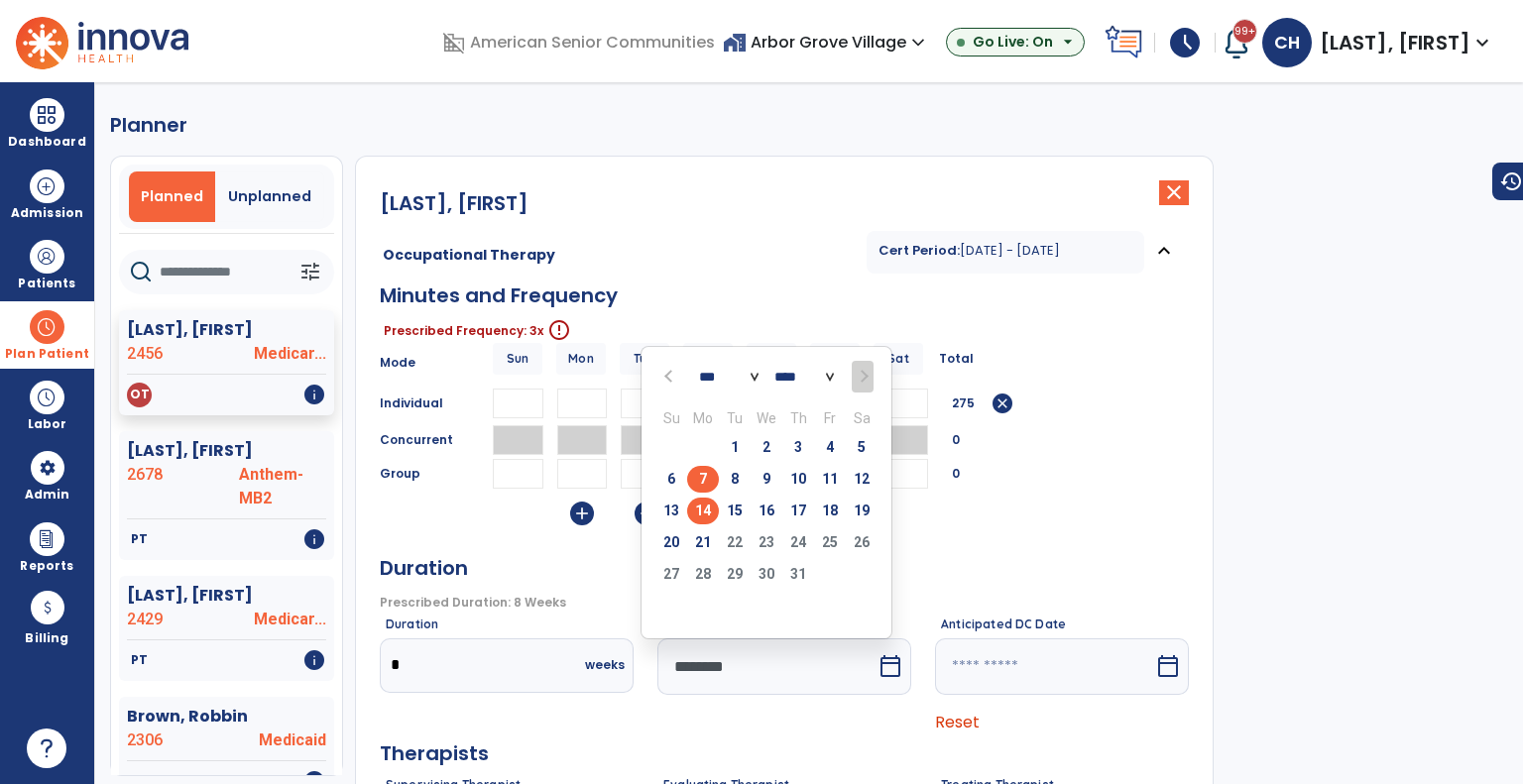 click on "14" at bounding box center [703, 510] 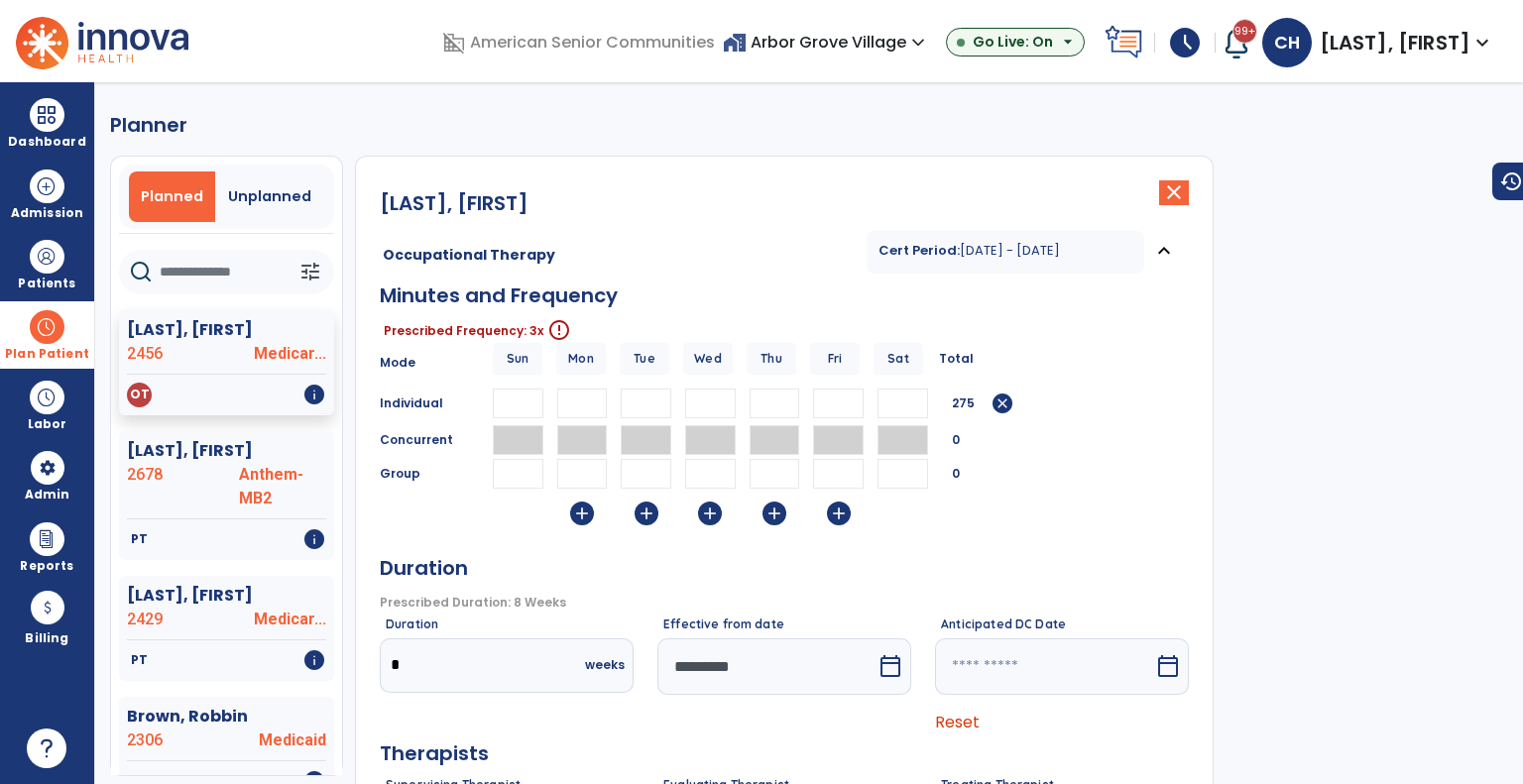 click on "**" at bounding box center (645, 403) 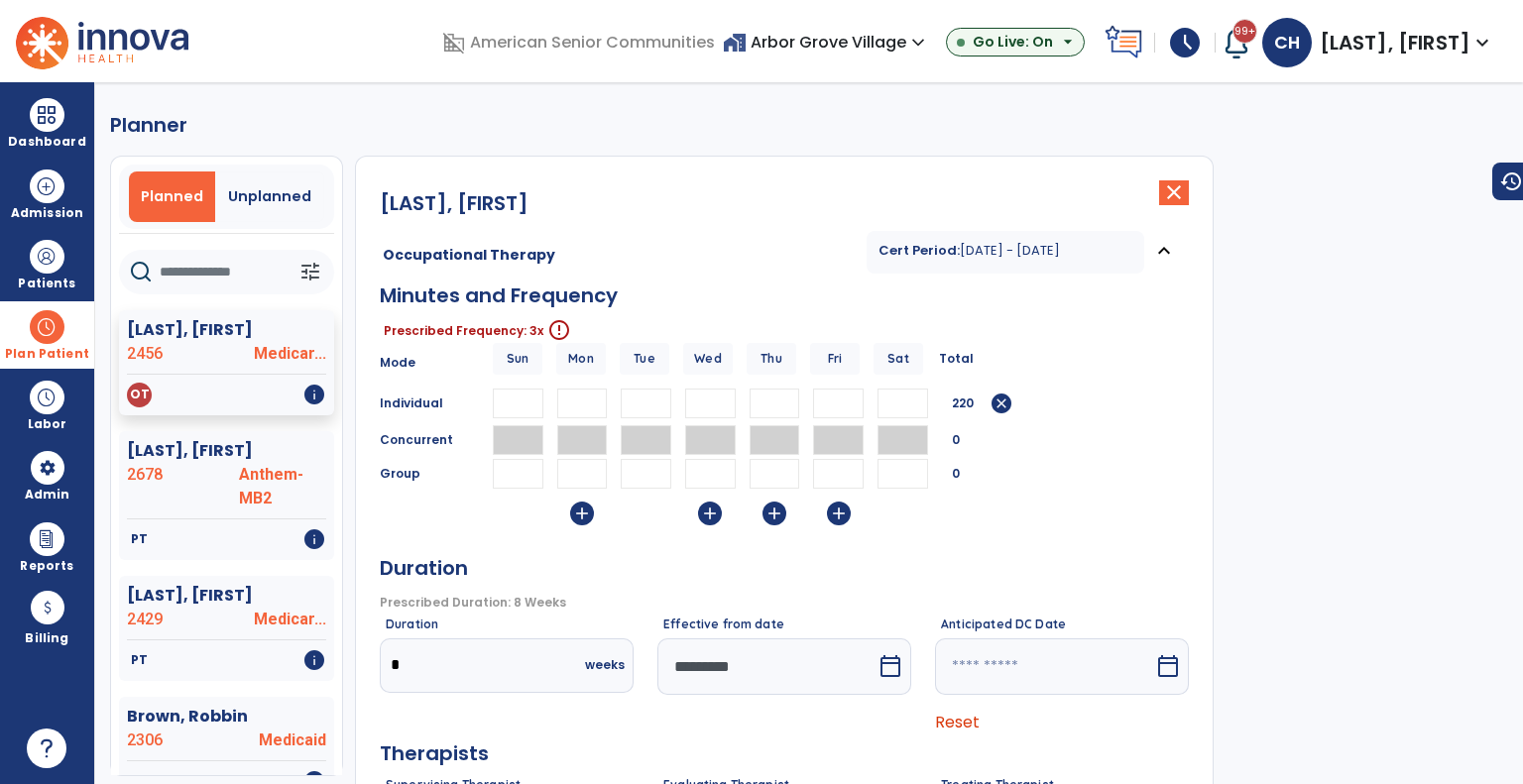 type 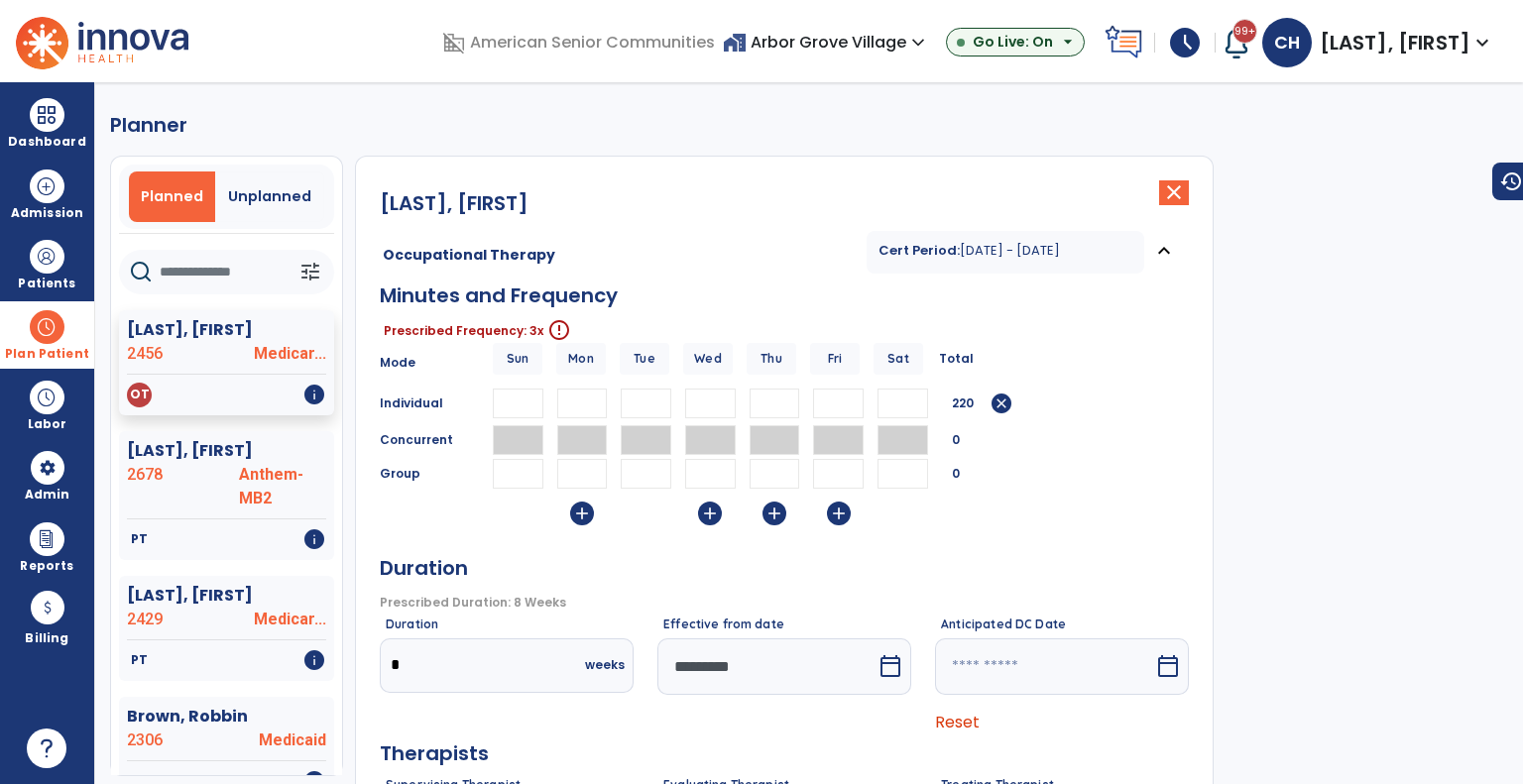 click on "**" at bounding box center [774, 403] 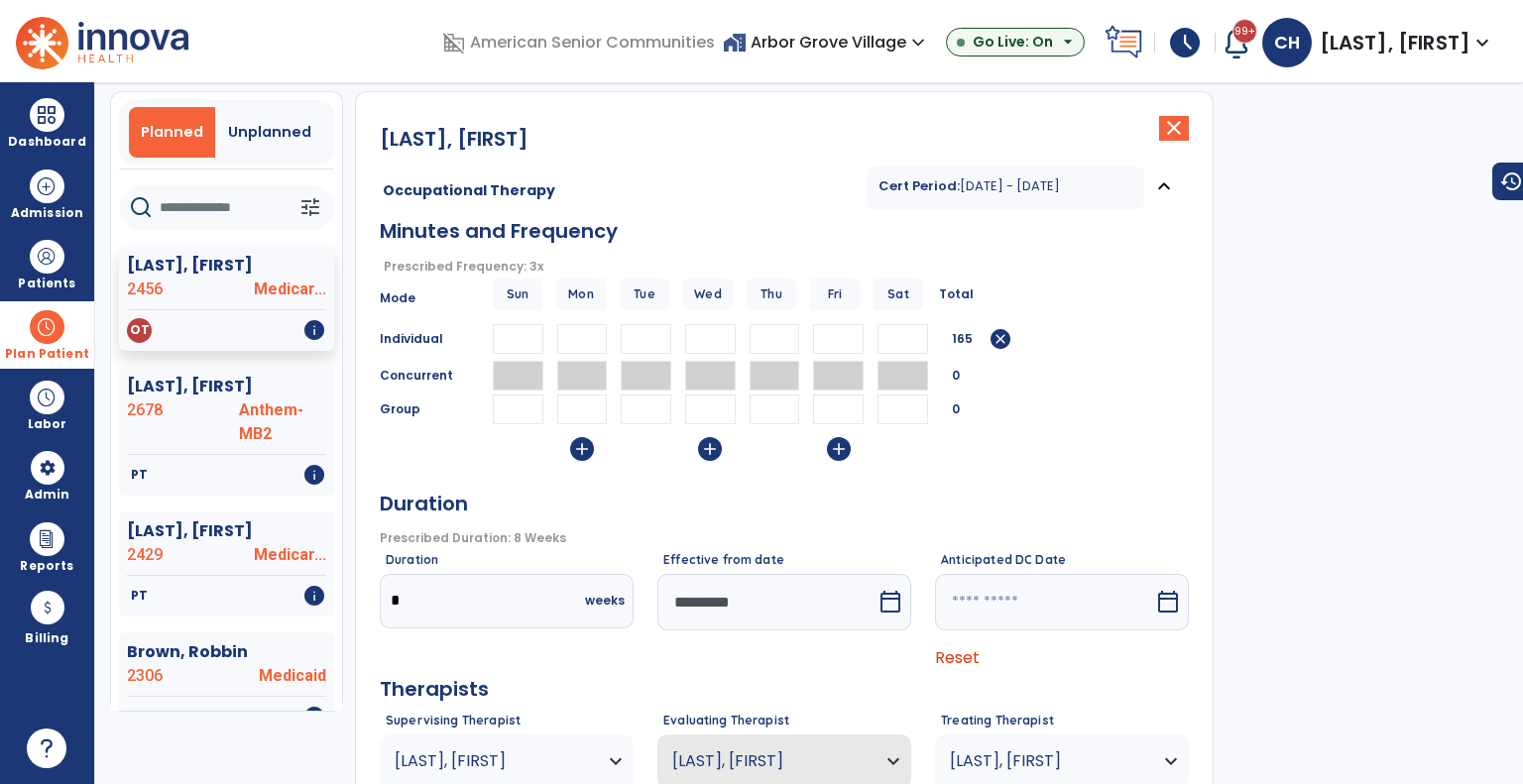 scroll, scrollTop: 206, scrollLeft: 0, axis: vertical 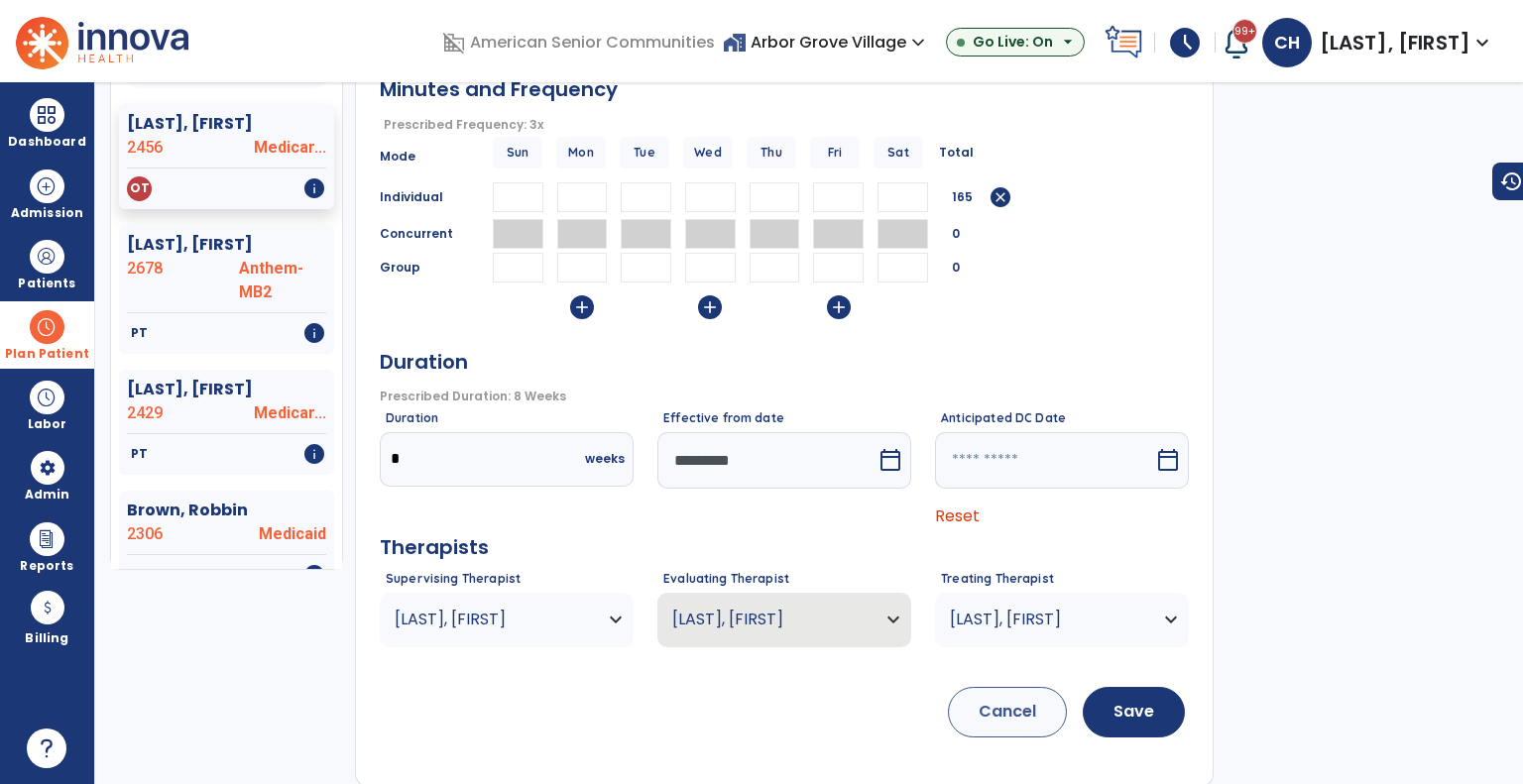 type 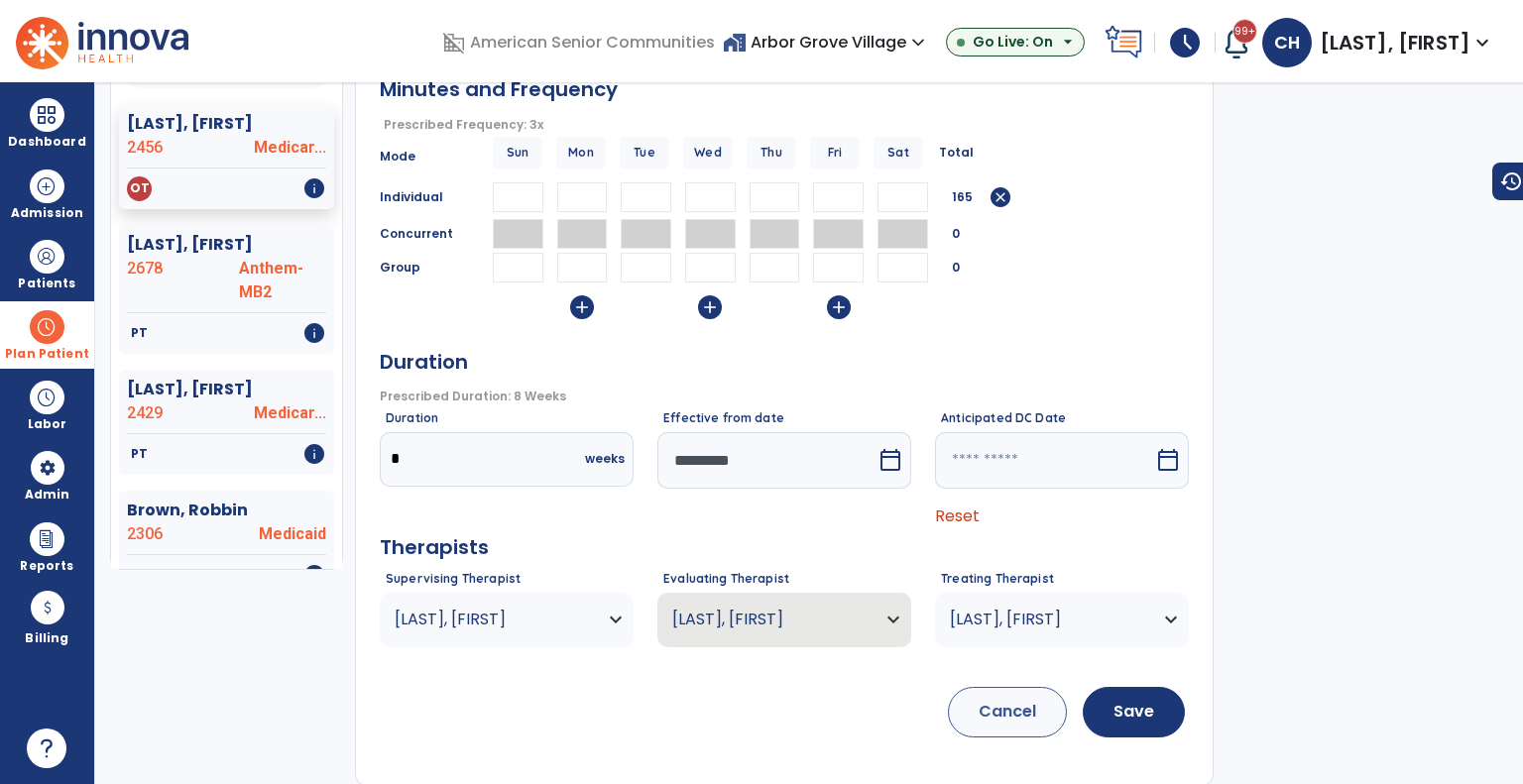 click on "[LAST], [FIRST]" at bounding box center (494, 619) 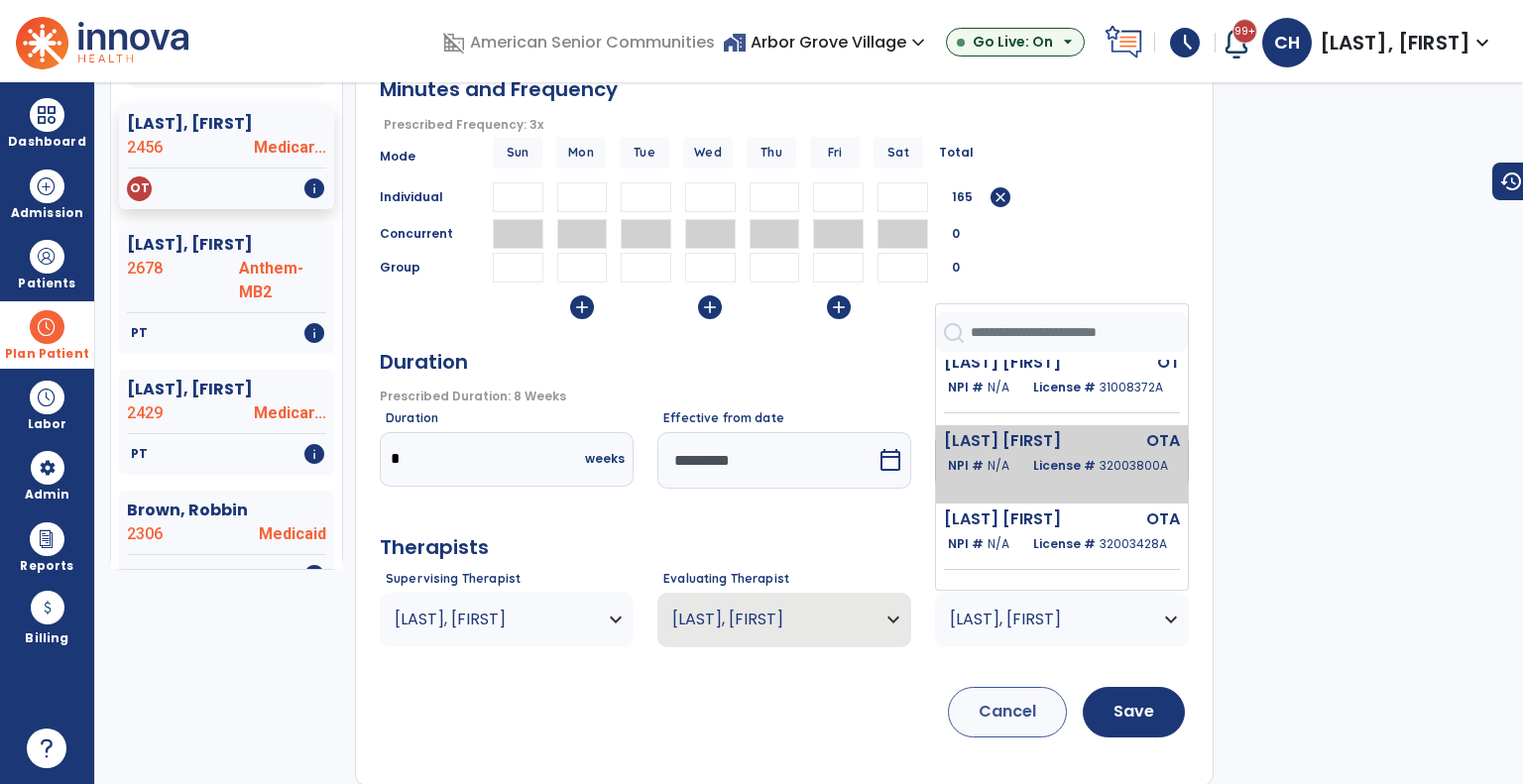 scroll, scrollTop: 226, scrollLeft: 0, axis: vertical 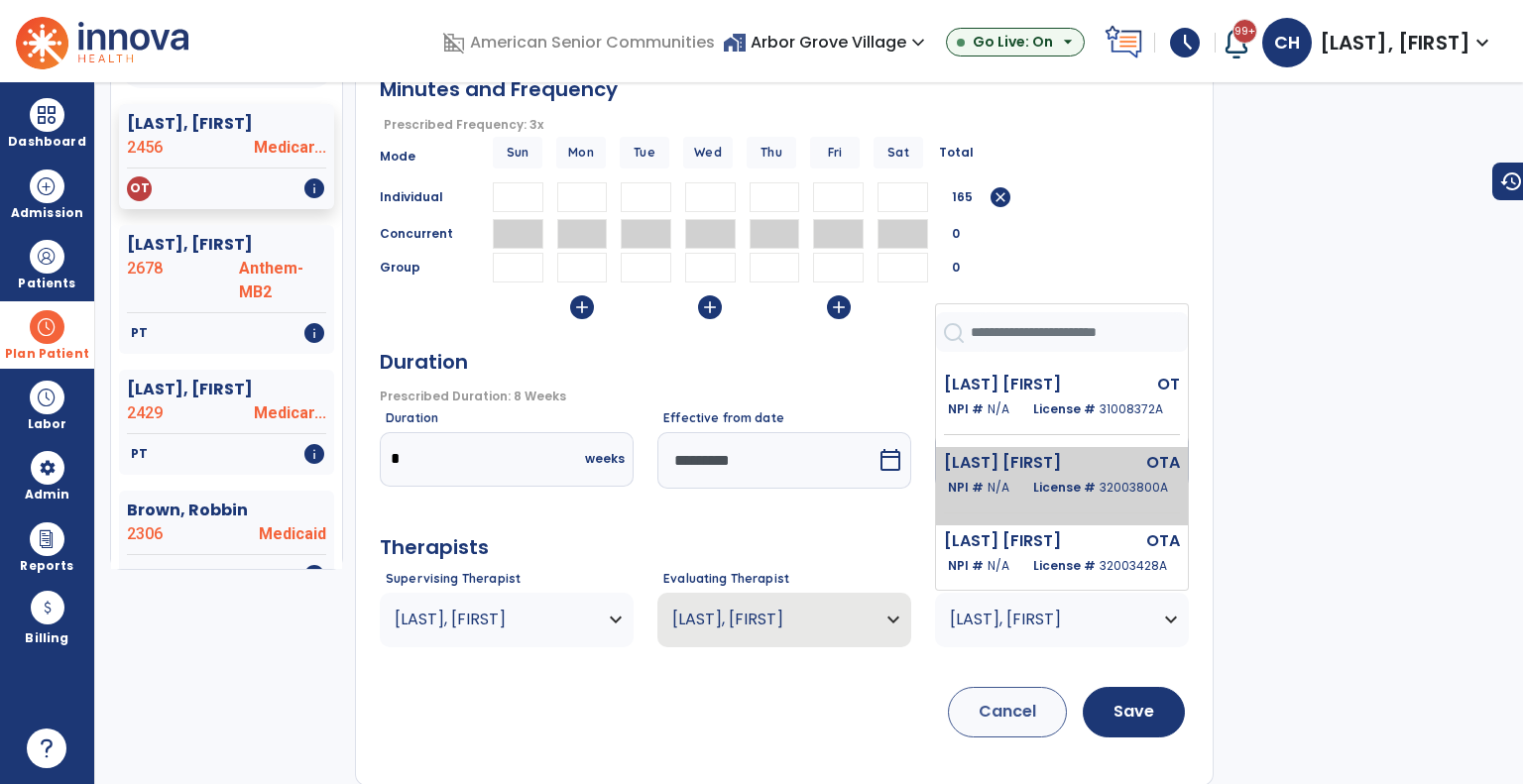 click on "NPI # N/A License # [NUMBER]" at bounding box center [1064, 488] 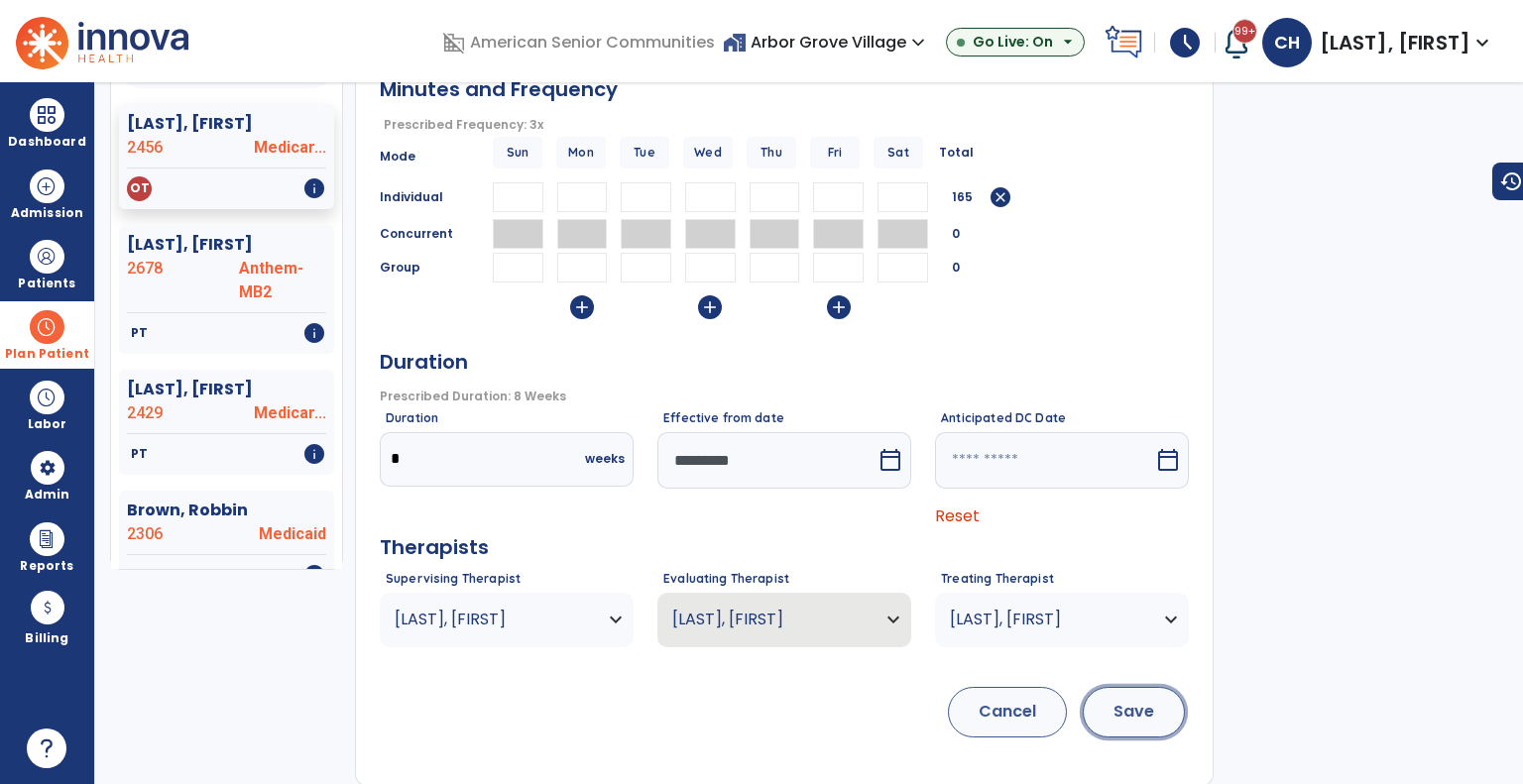 click on "Save" at bounding box center (1133, 712) 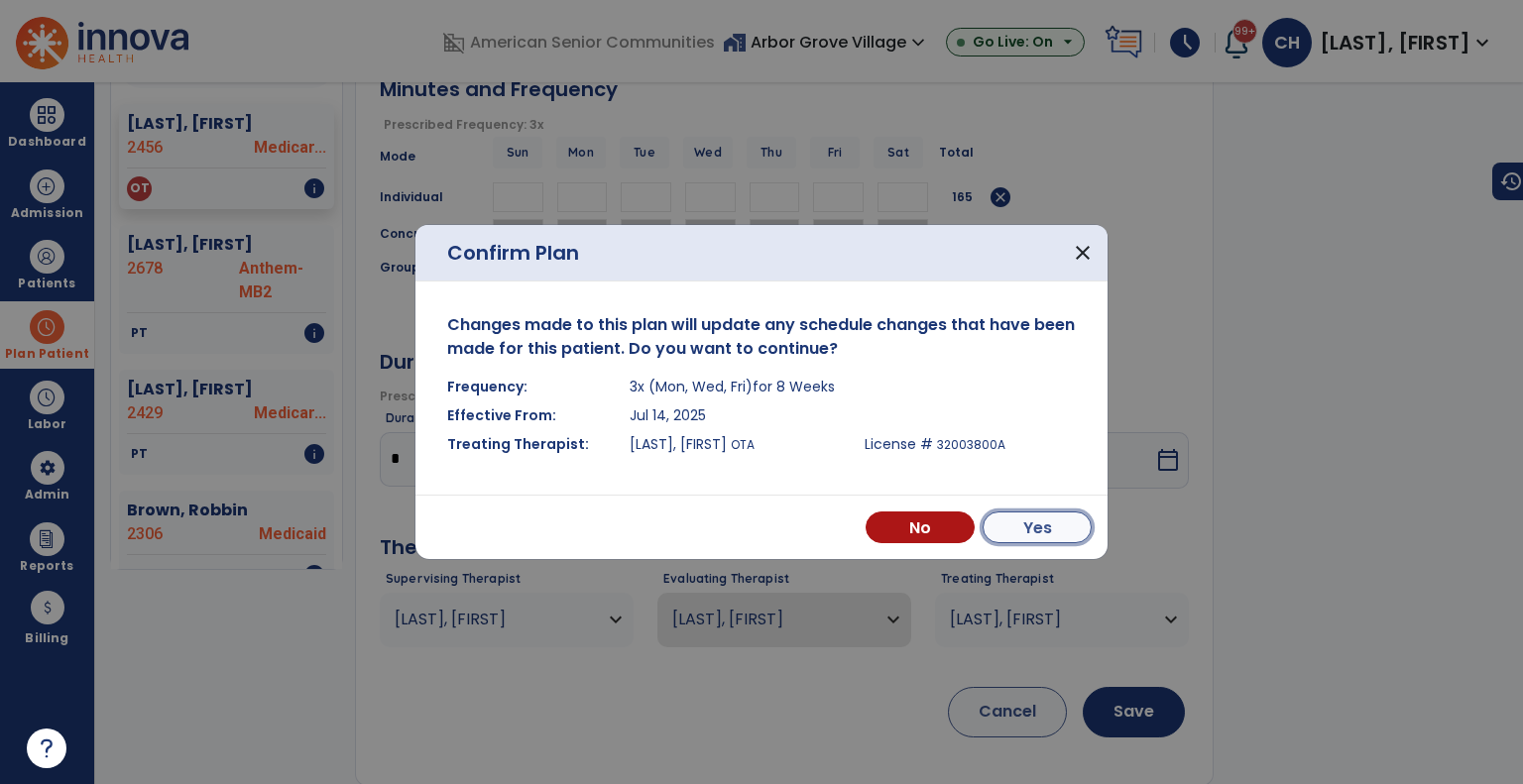 click on "Yes" at bounding box center [1037, 527] 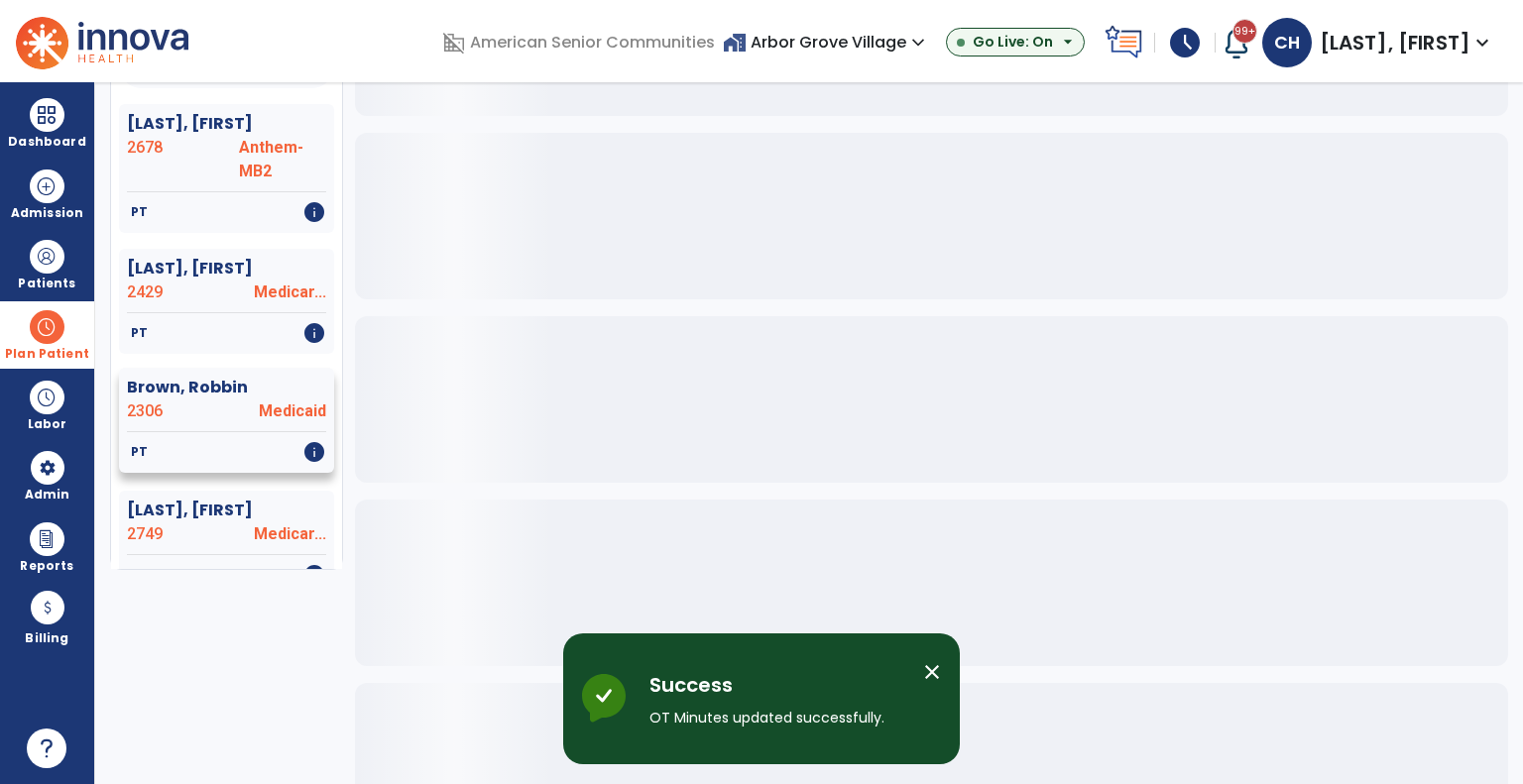 scroll, scrollTop: 0, scrollLeft: 0, axis: both 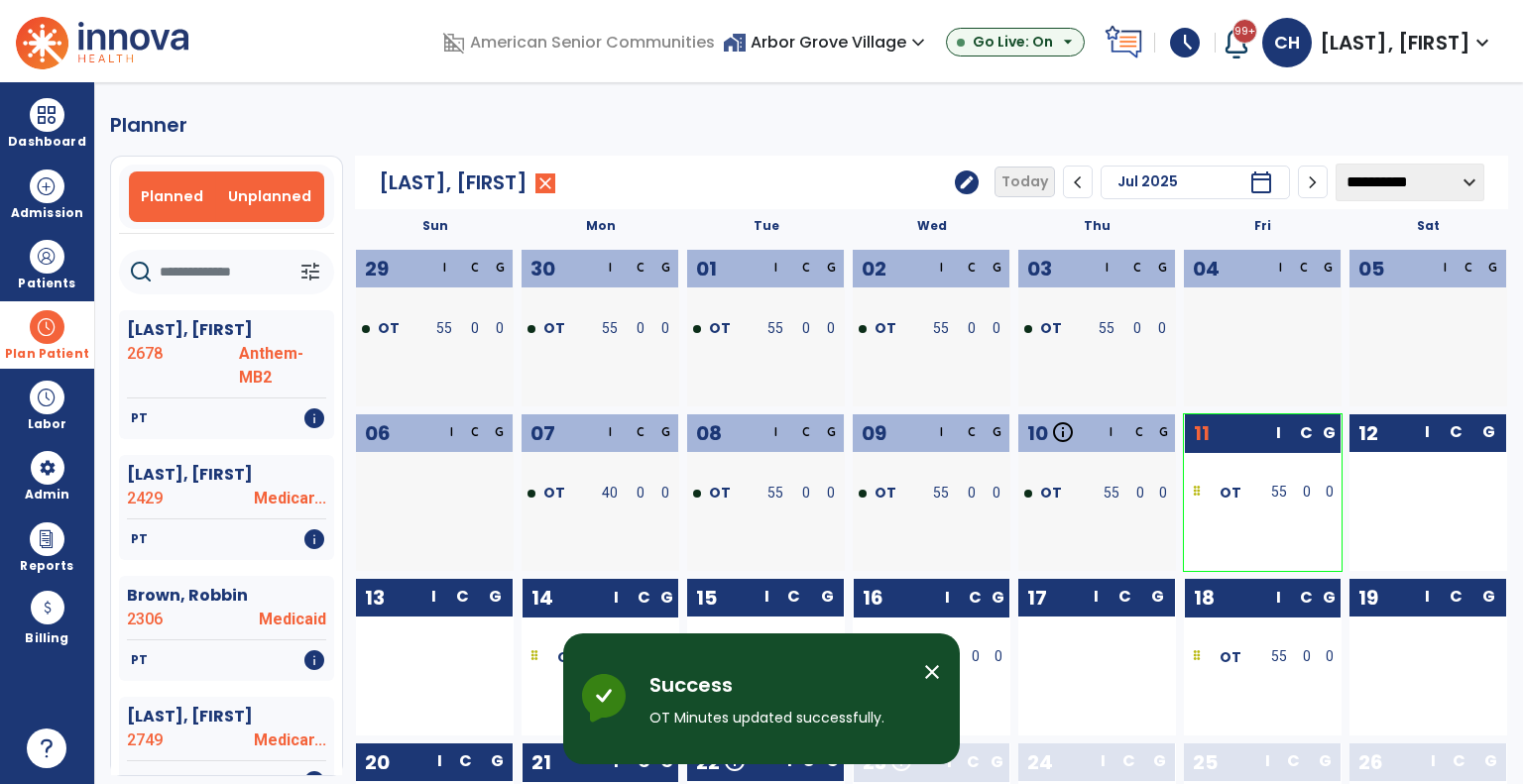 click on "Unplanned" at bounding box center [270, 196] 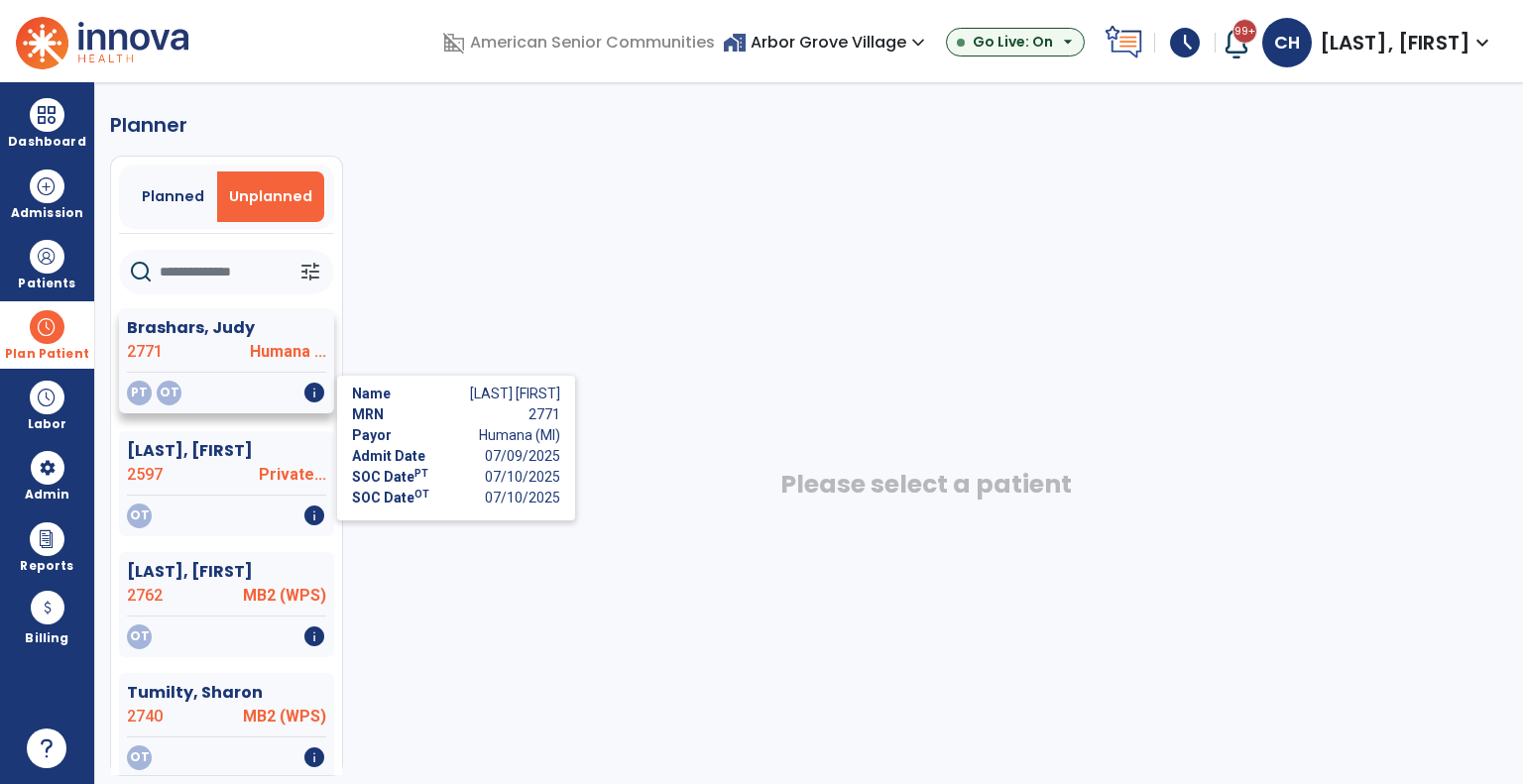 click on "info" 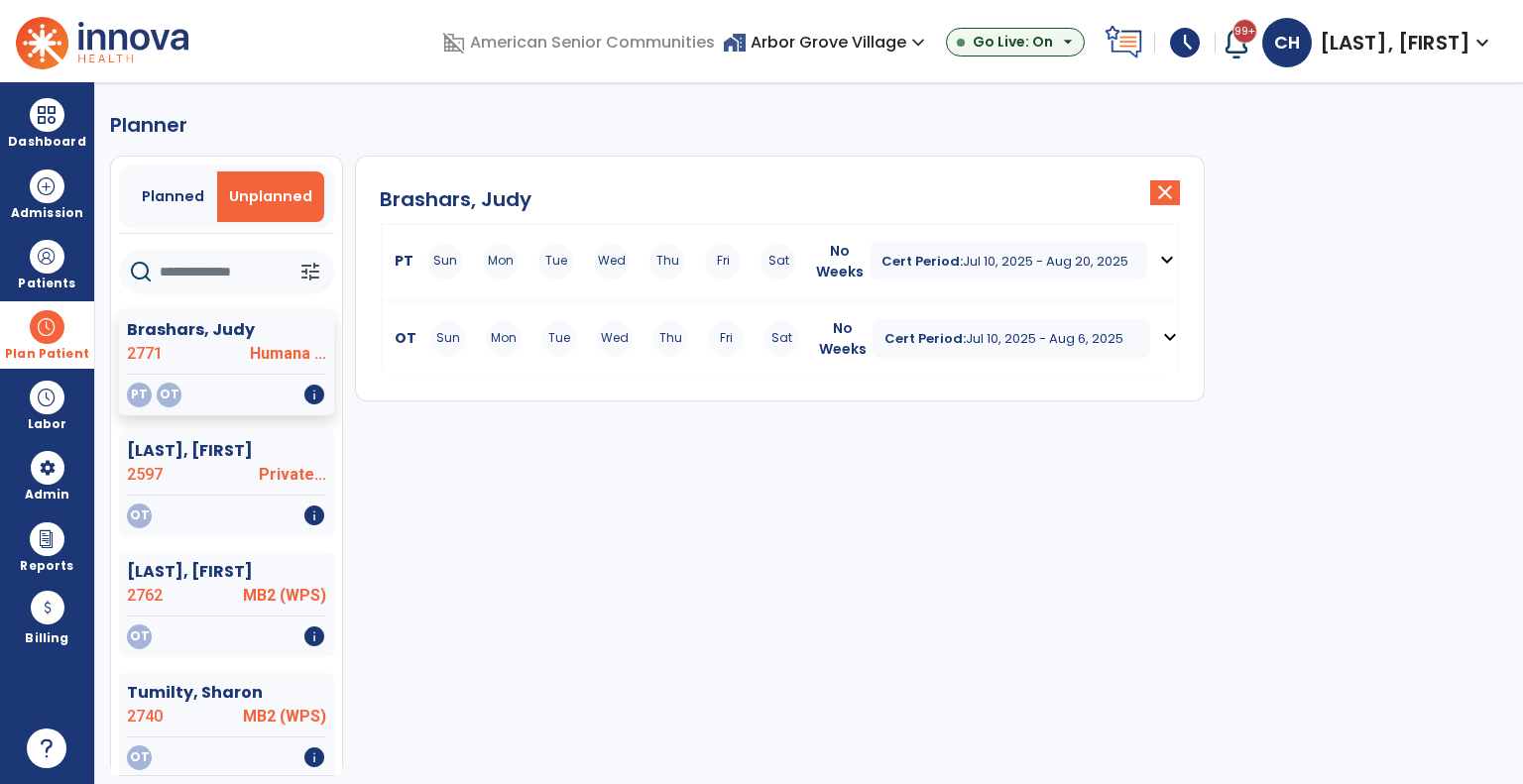 click on "Cert Period:" at bounding box center (922, 261) 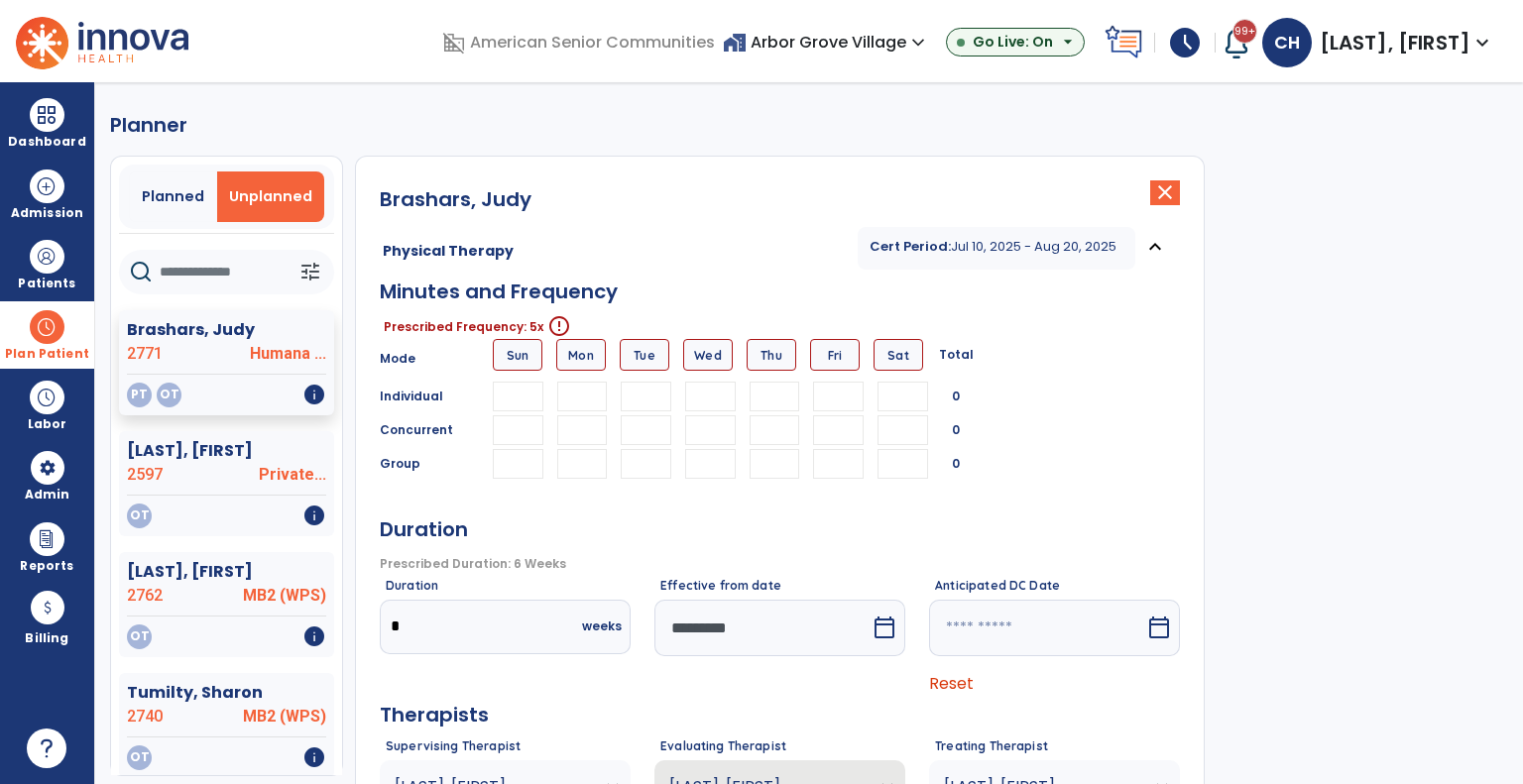 click at bounding box center [582, 396] 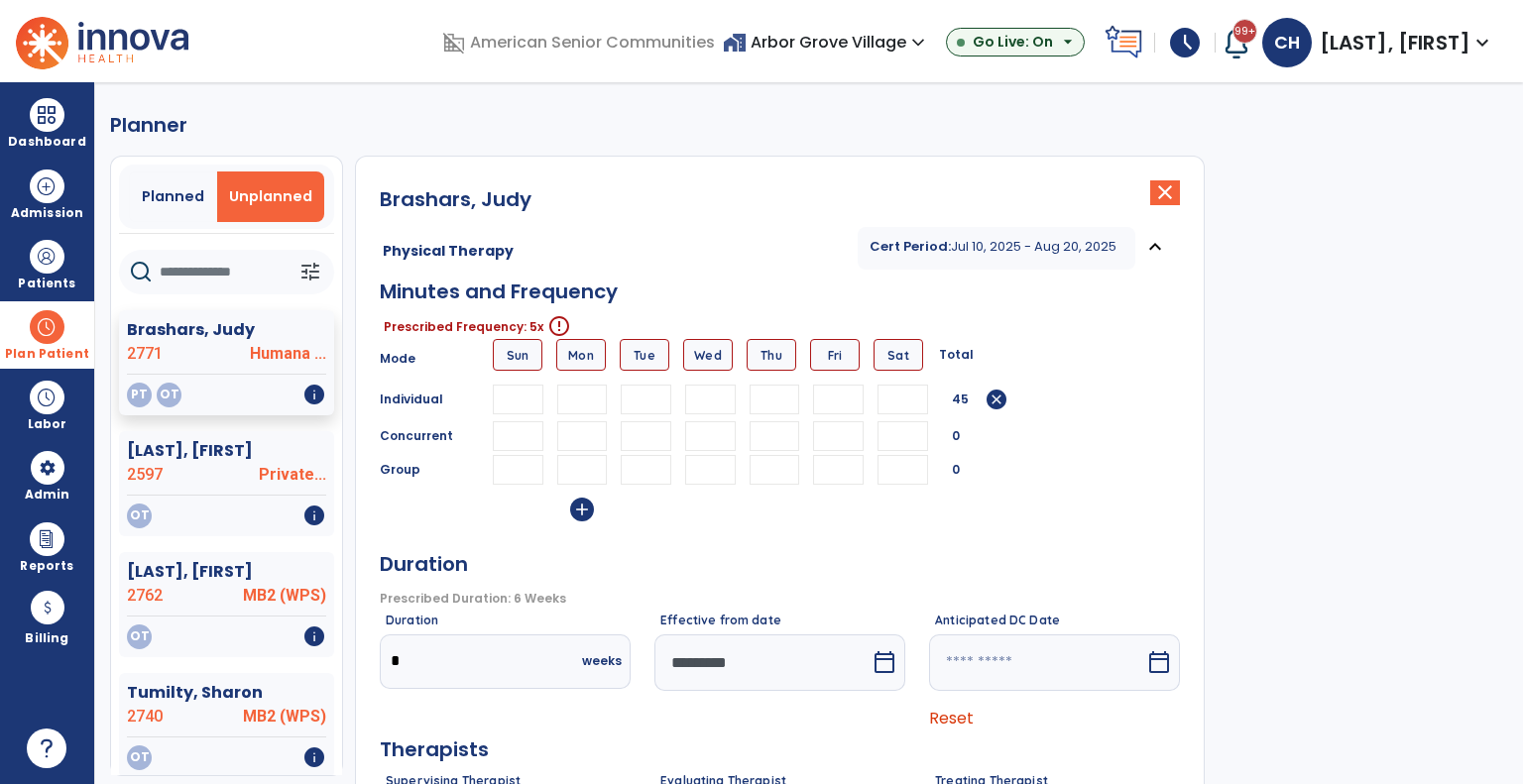 type on "**" 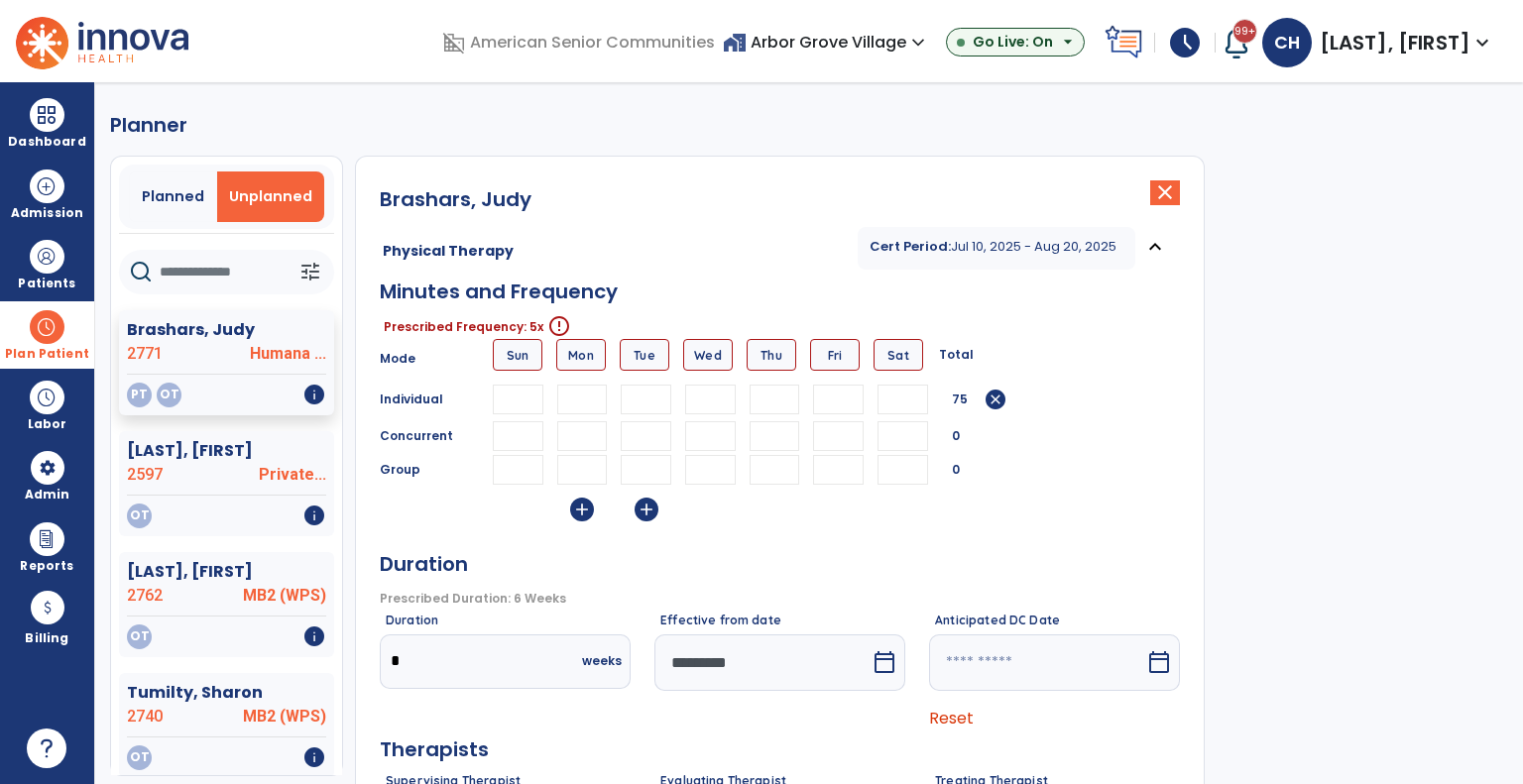 type on "**" 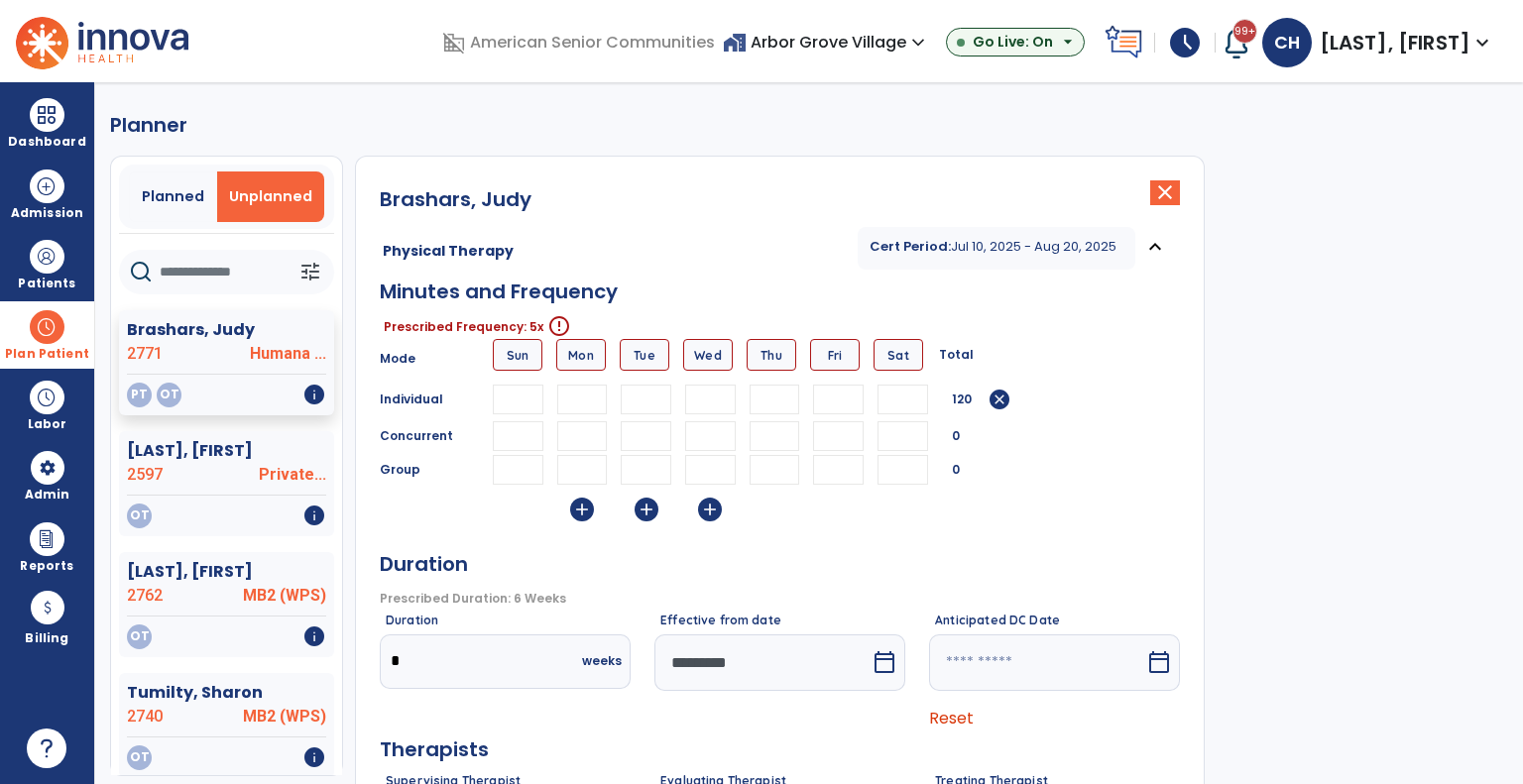 type on "**" 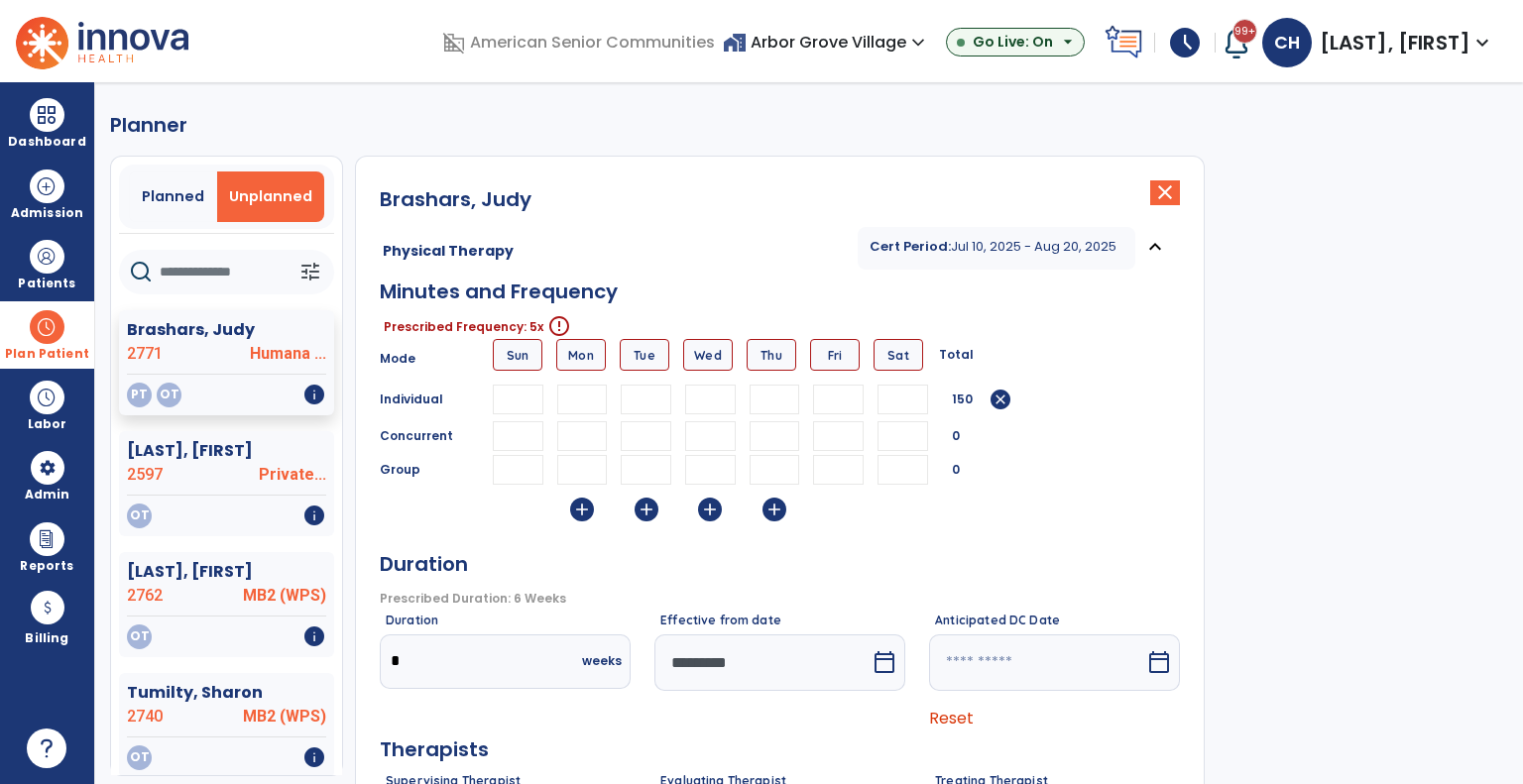 type on "**" 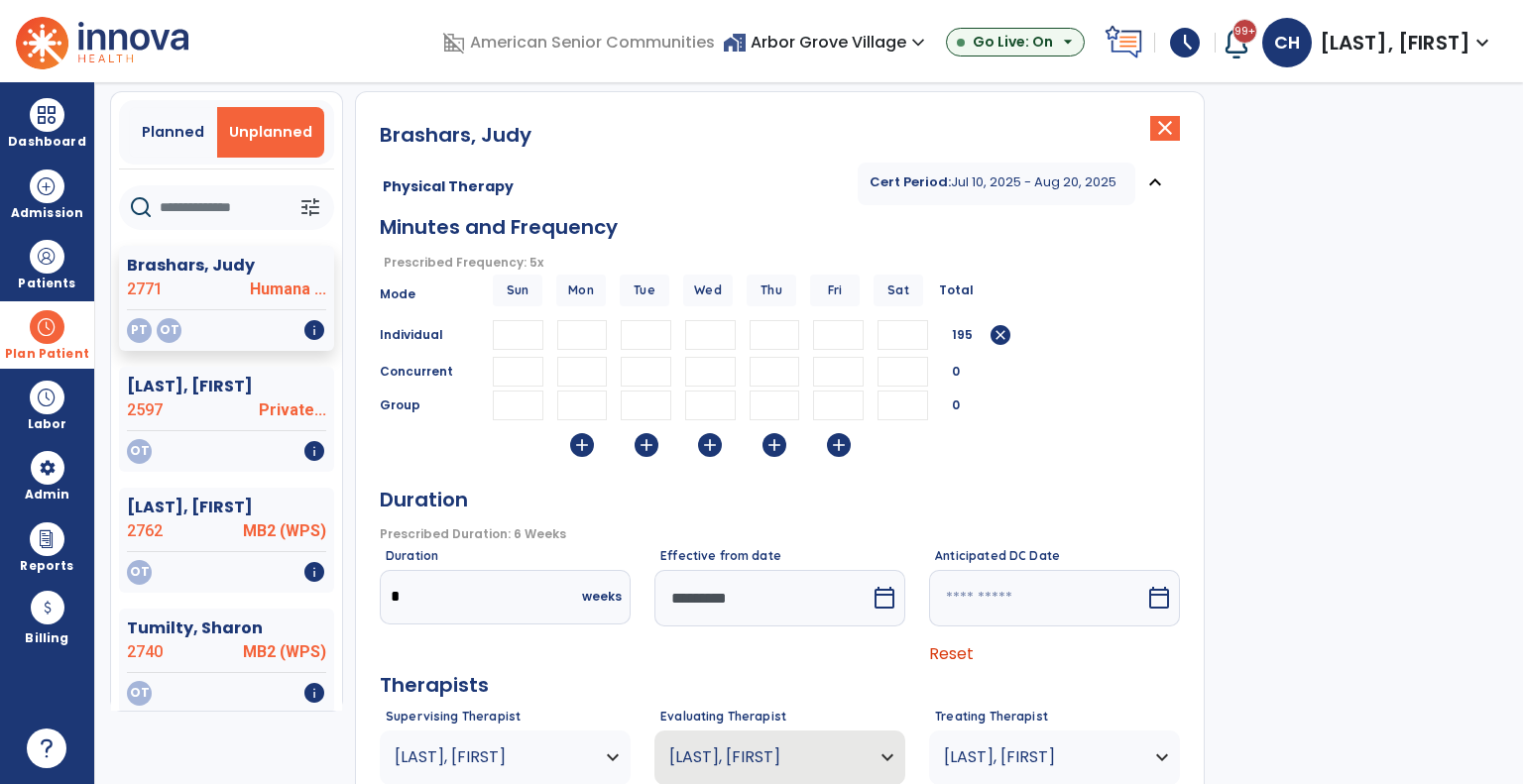 scroll, scrollTop: 99, scrollLeft: 0, axis: vertical 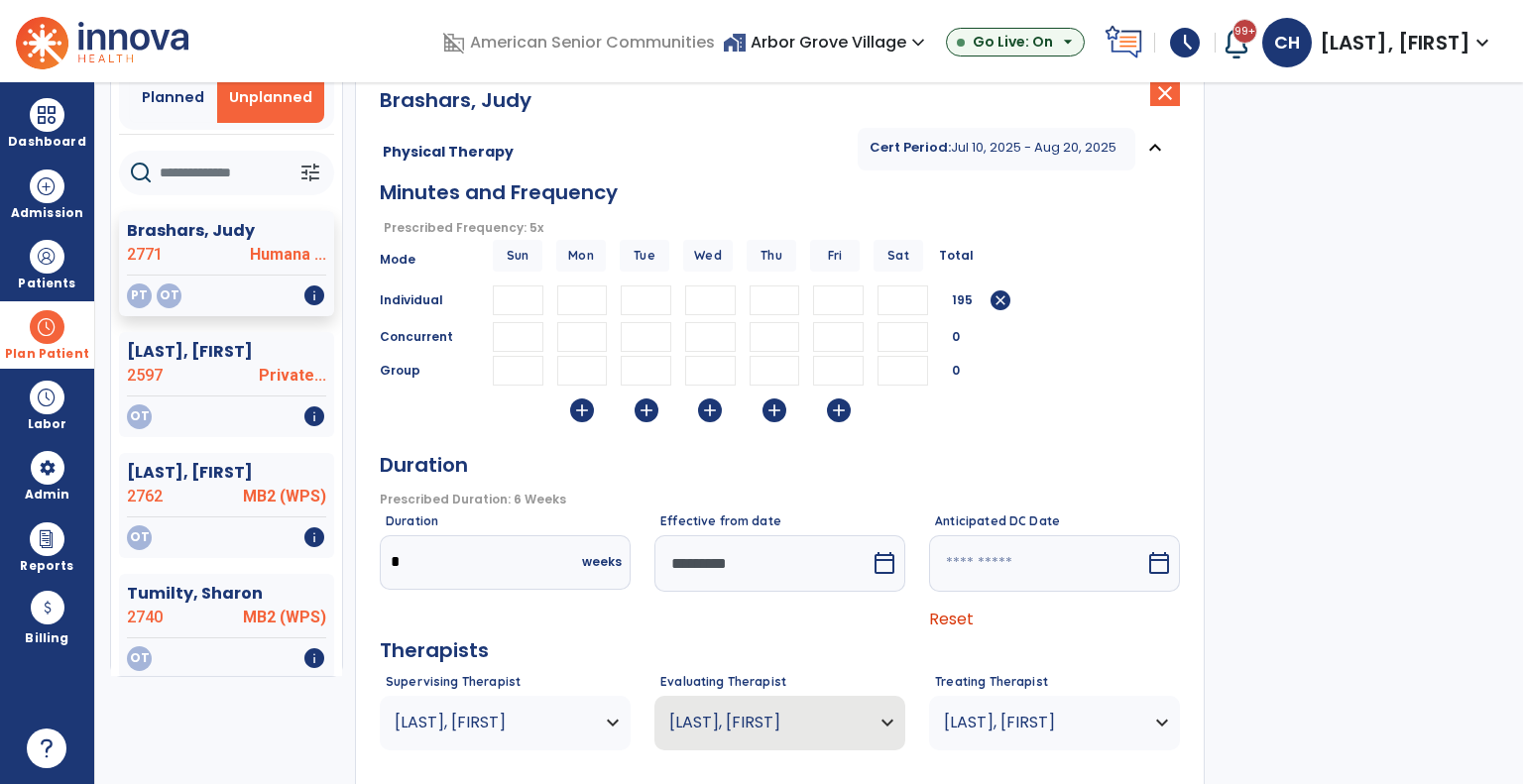 type on "**" 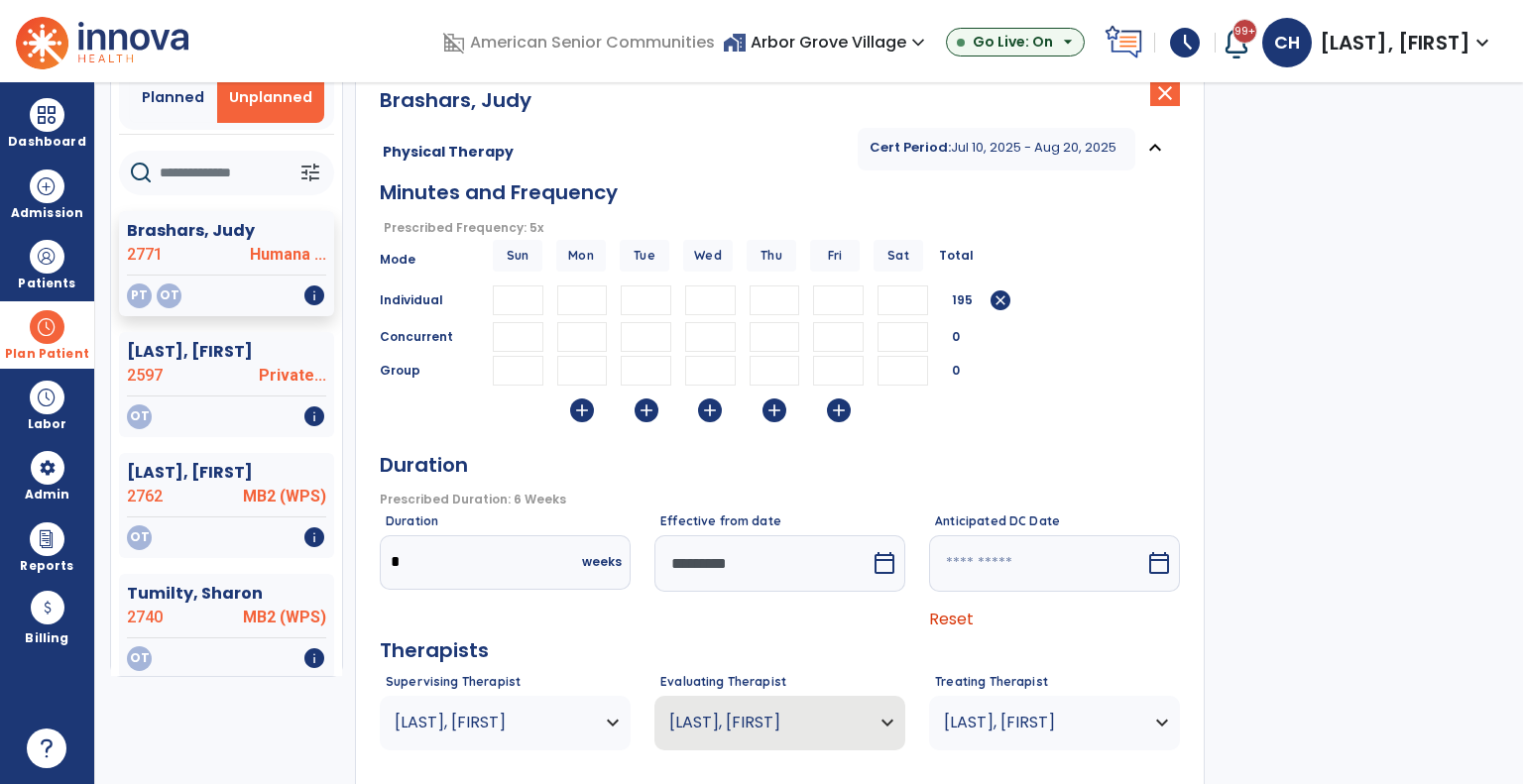 click on "calendar_today" at bounding box center [884, 563] 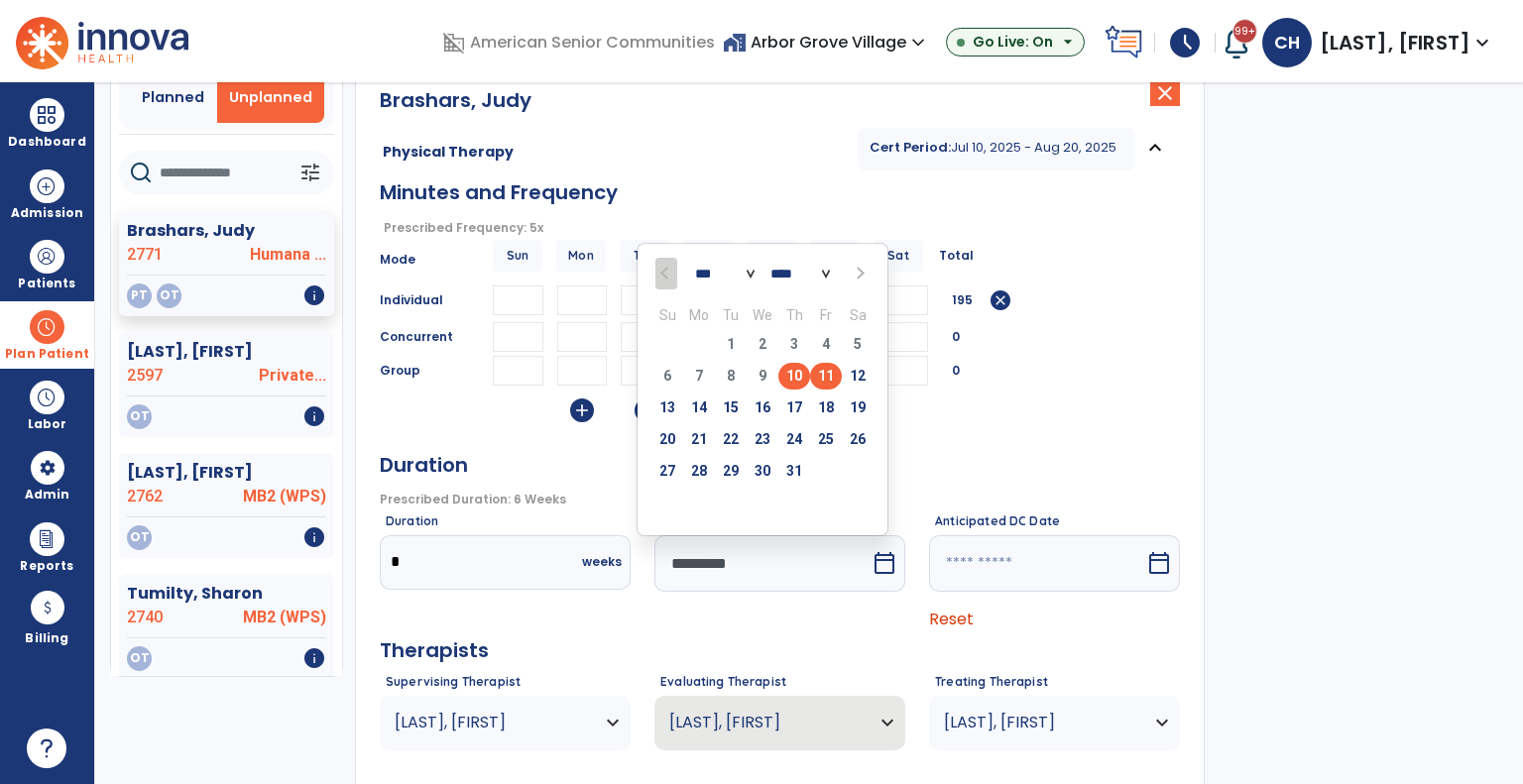 click on "11" at bounding box center [826, 376] 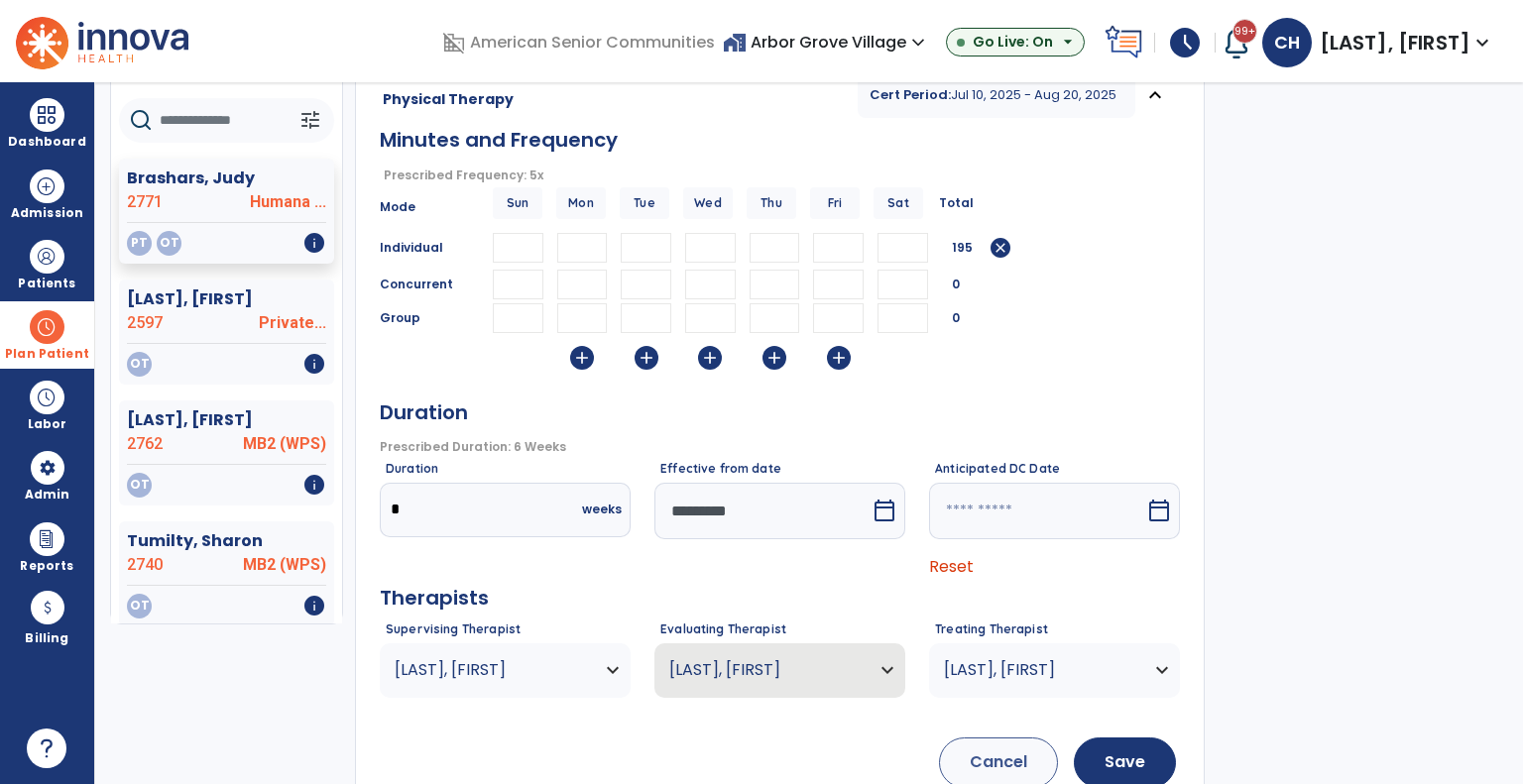 scroll, scrollTop: 278, scrollLeft: 0, axis: vertical 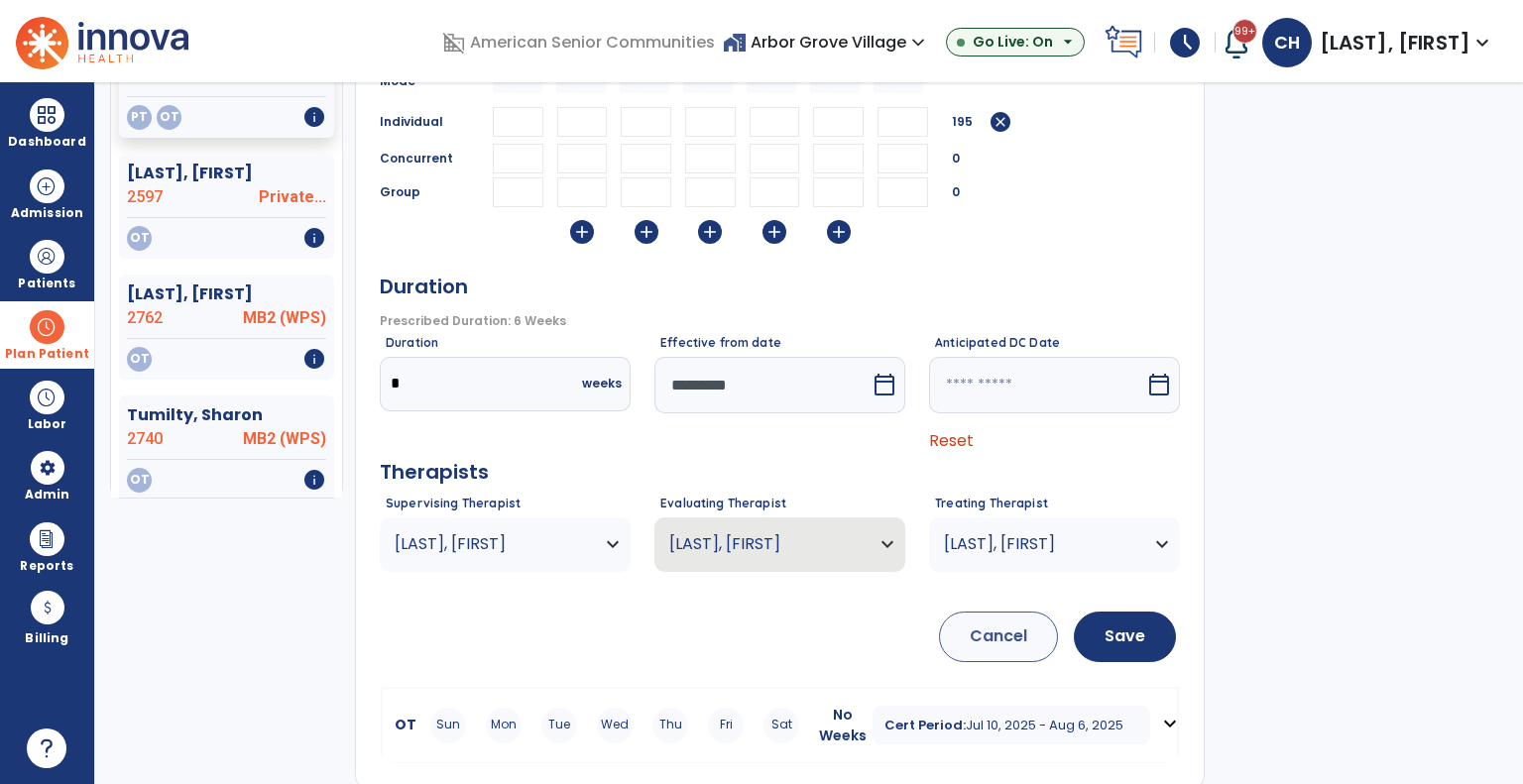click on "[LAST], [FIRST]" at bounding box center [493, 544] 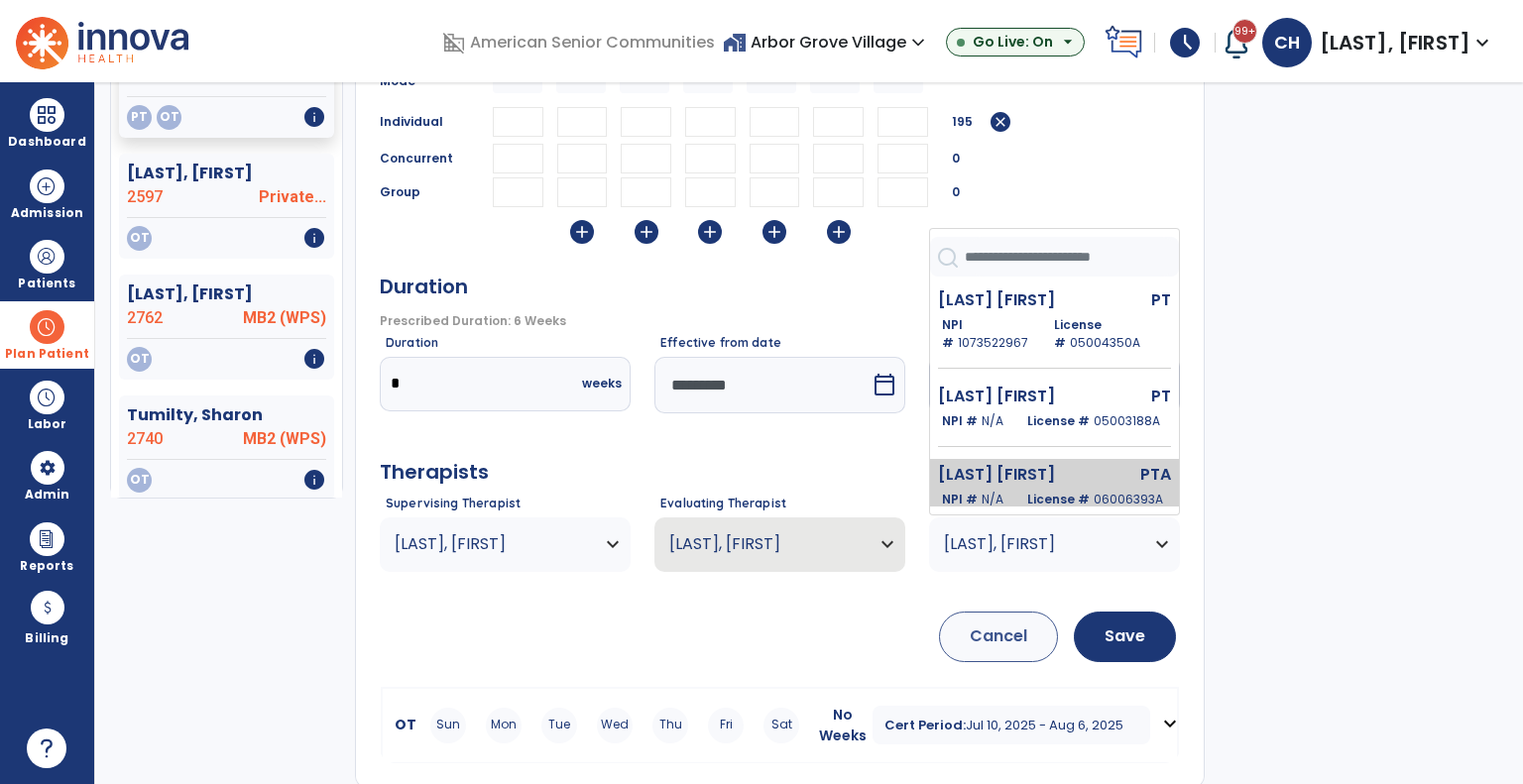 click on "PTA" at bounding box center [1140, 475] 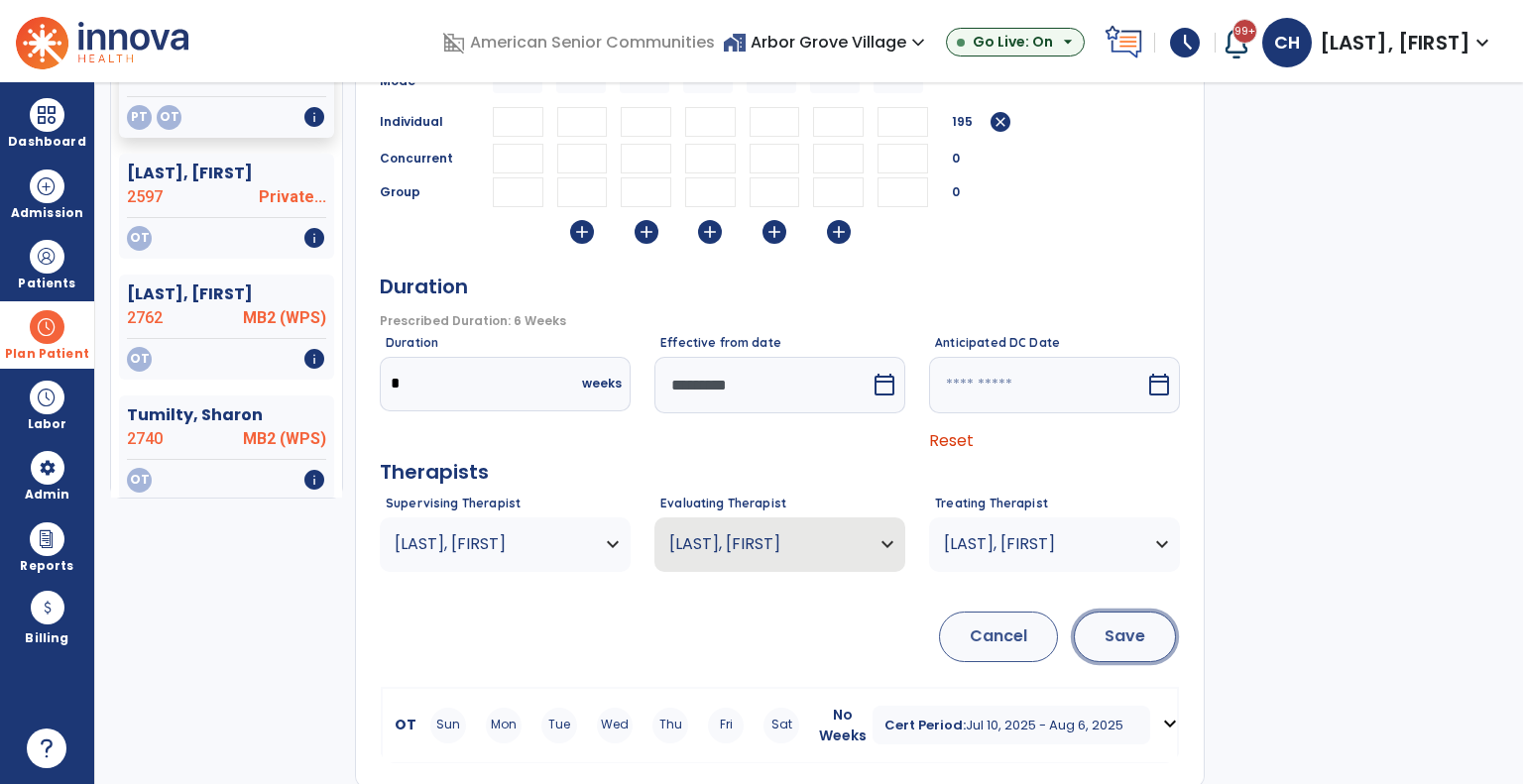 click on "Save" at bounding box center [1124, 636] 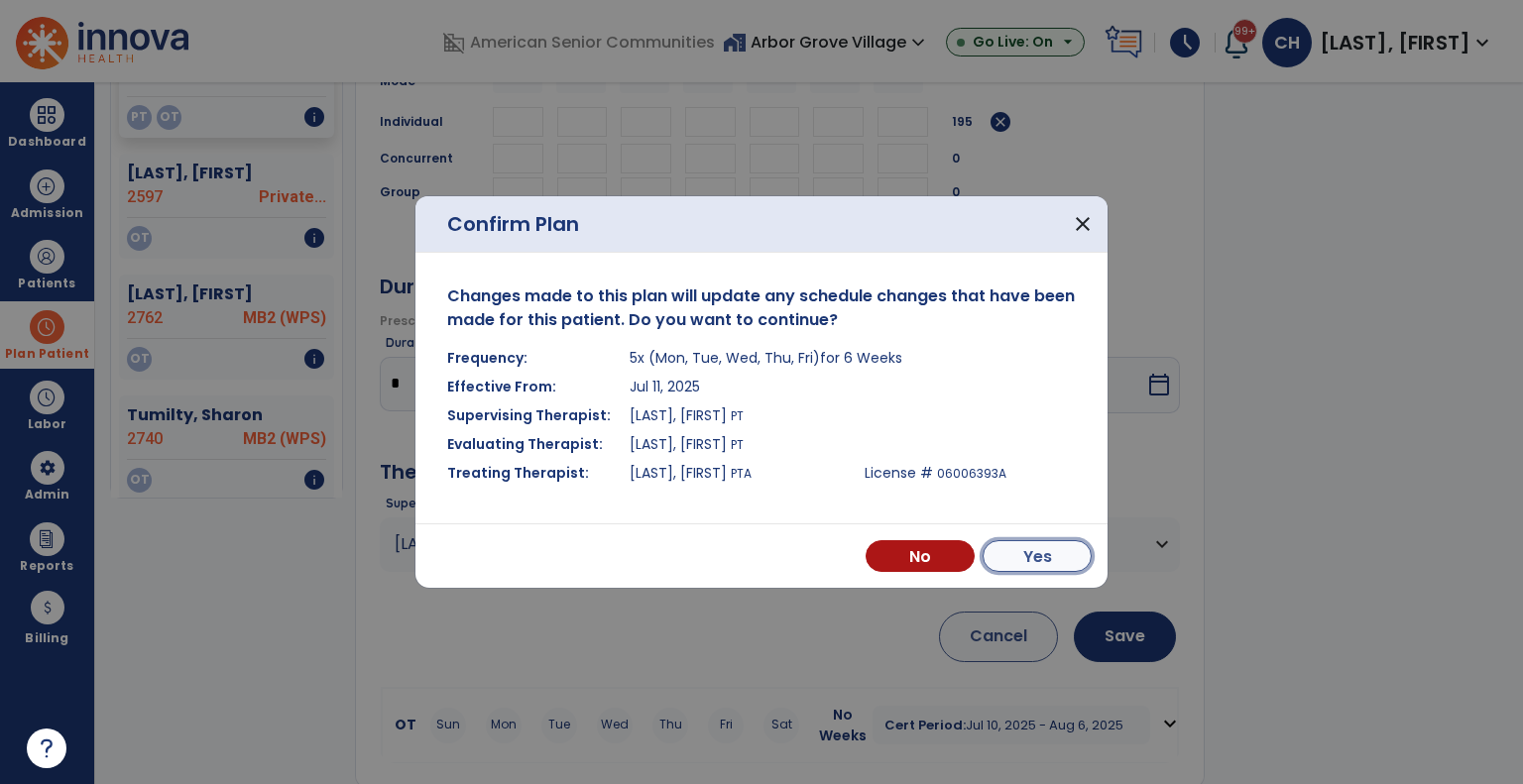 click on "Yes" at bounding box center [1037, 556] 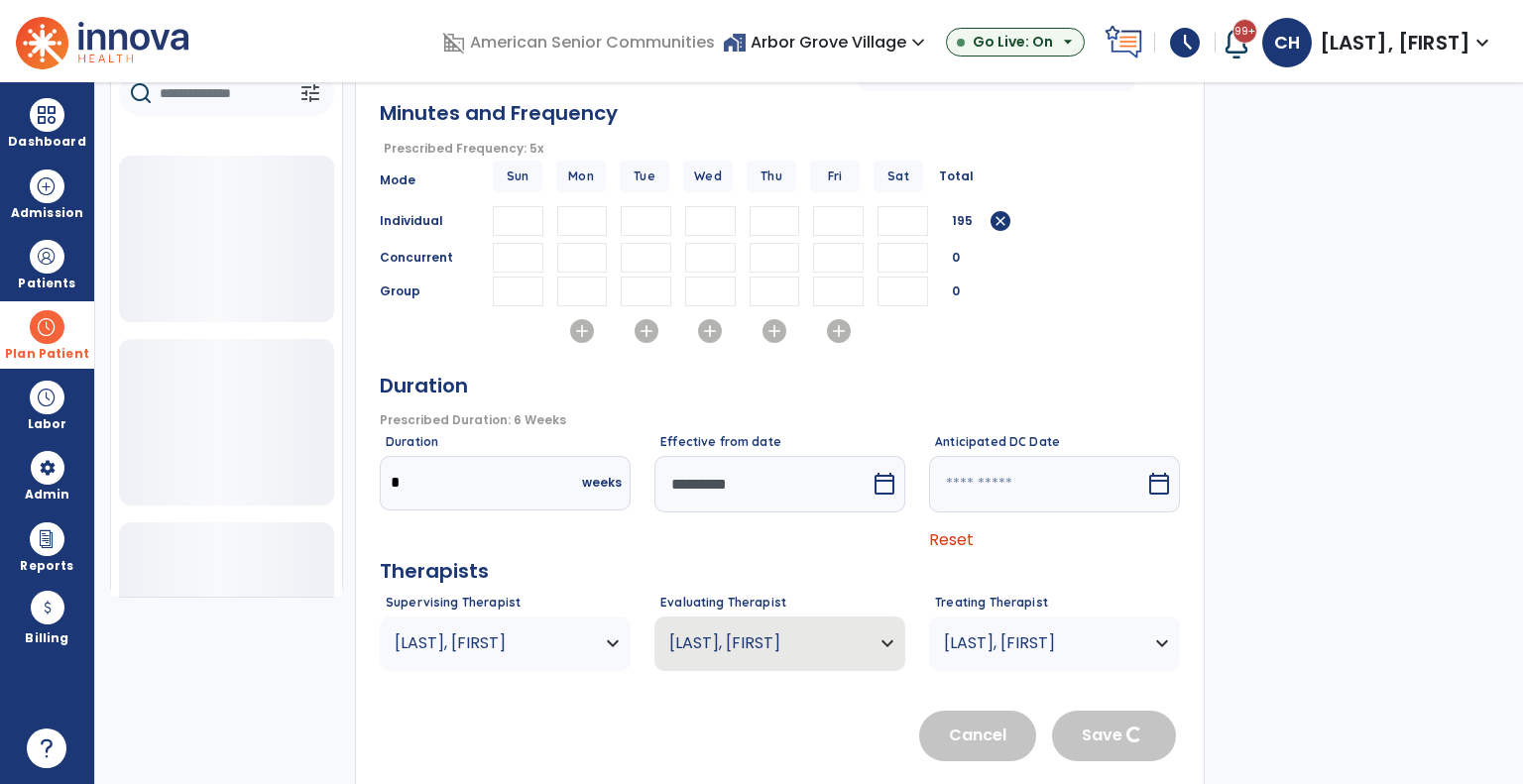 type 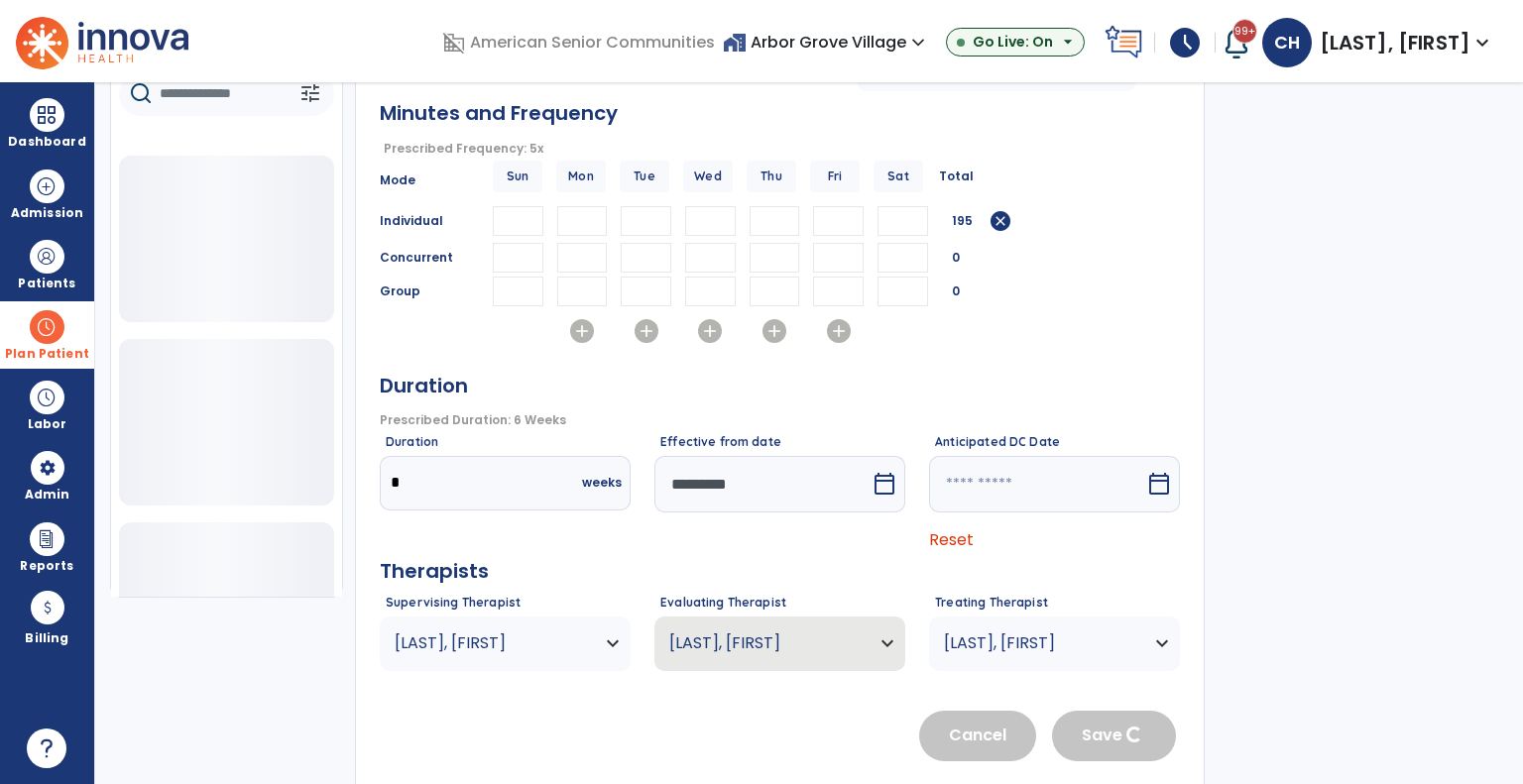 type 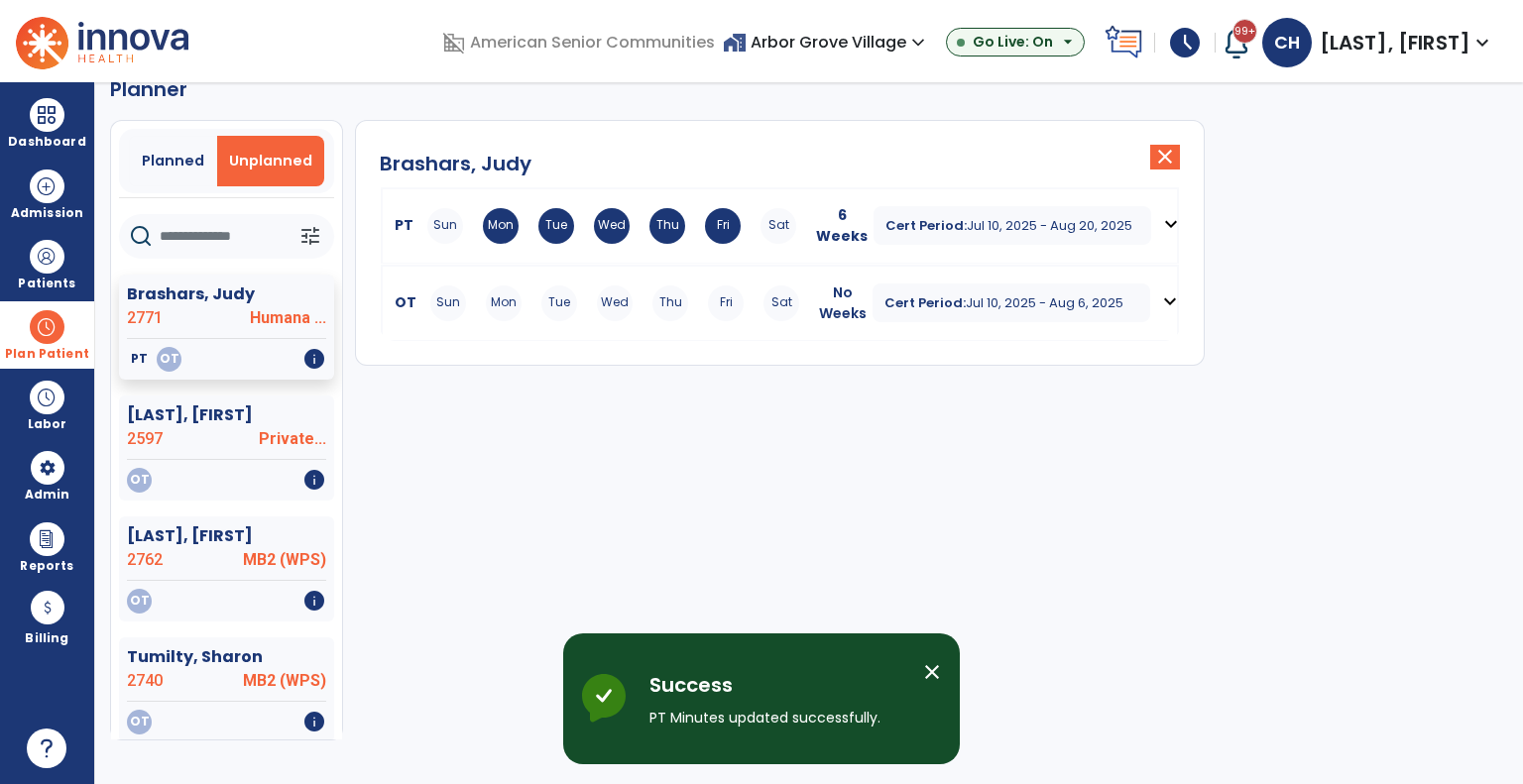 scroll, scrollTop: 0, scrollLeft: 0, axis: both 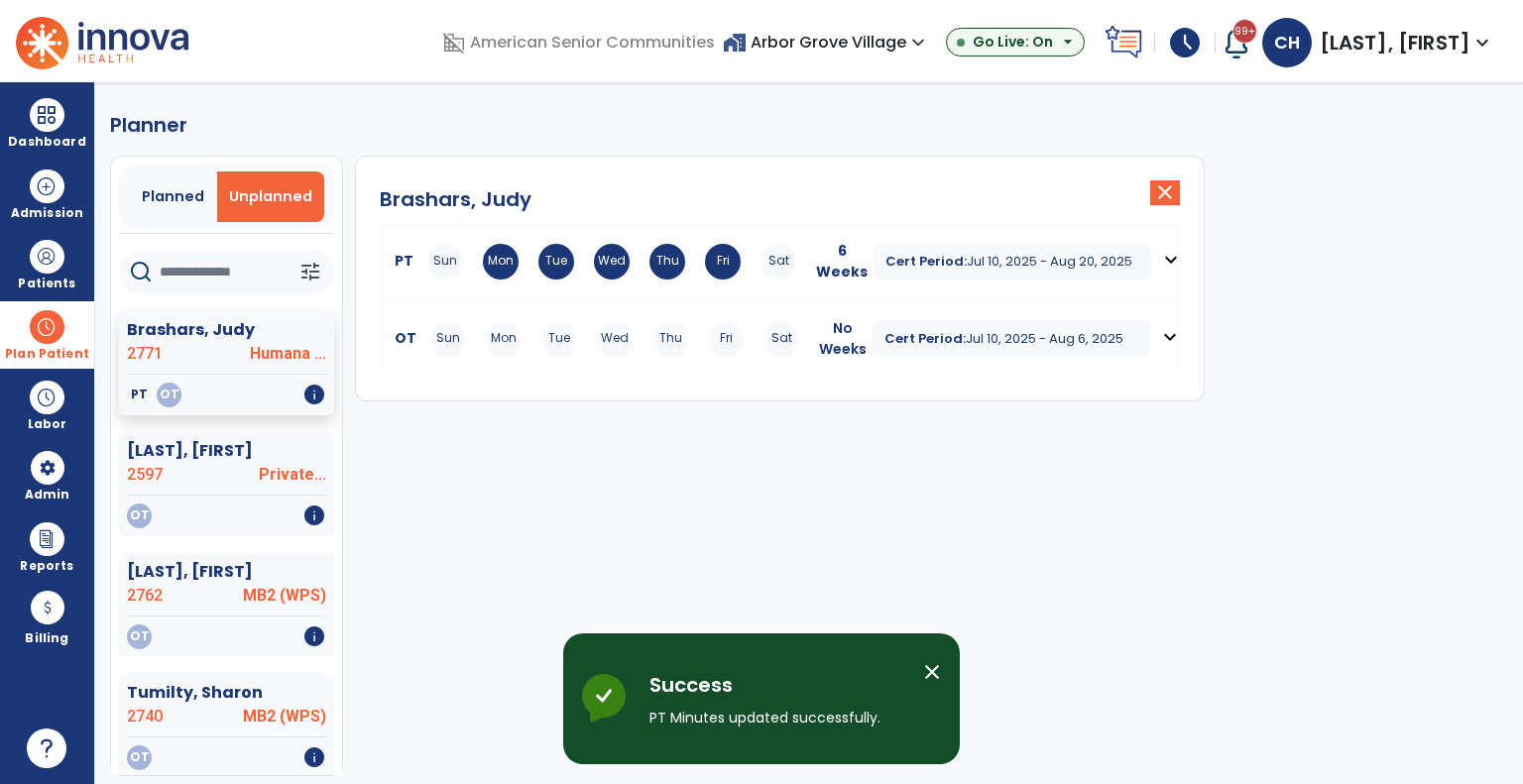 click on "Cert Period:  [DATE] - [DATE]" at bounding box center [1011, 338] 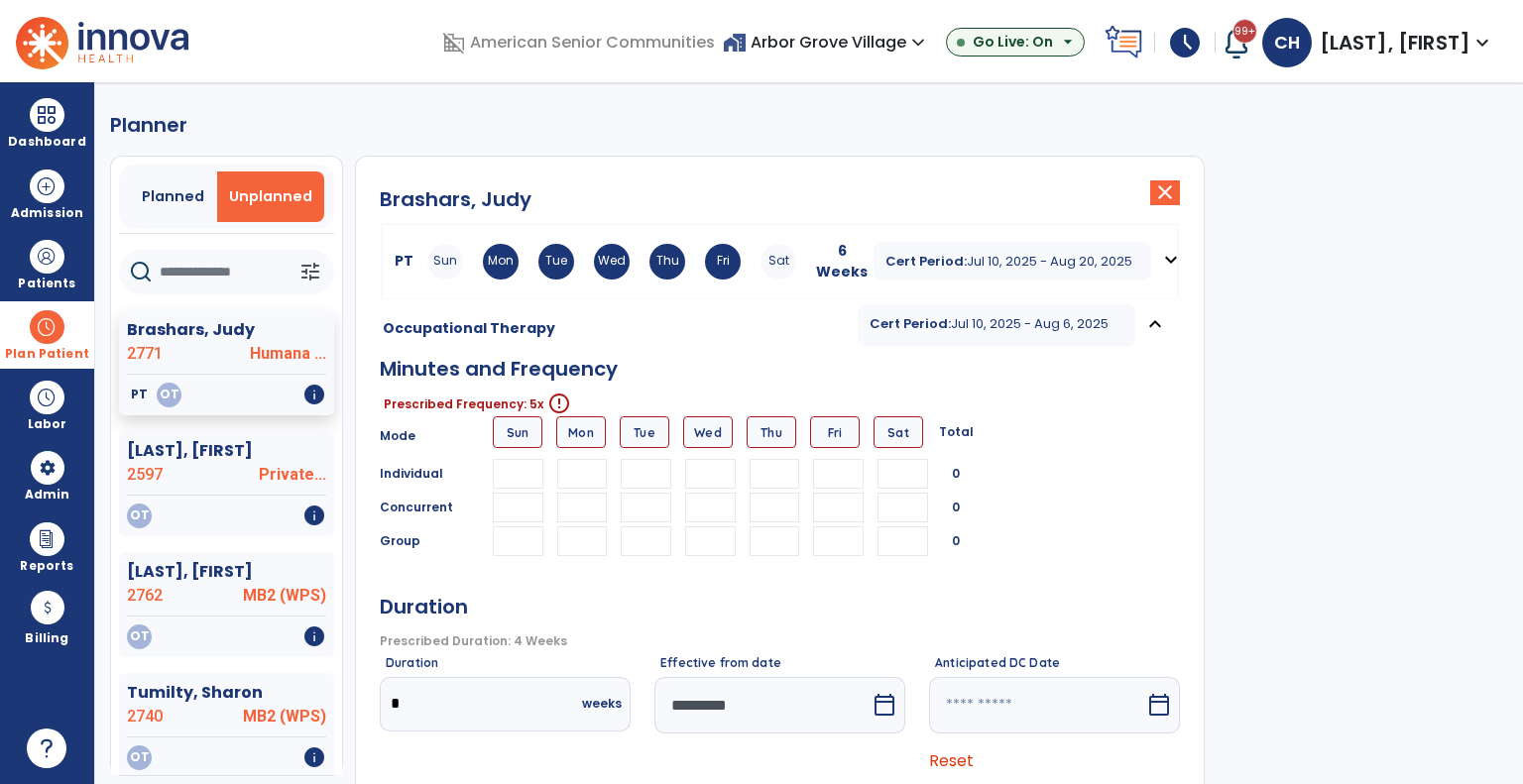 click at bounding box center (582, 474) 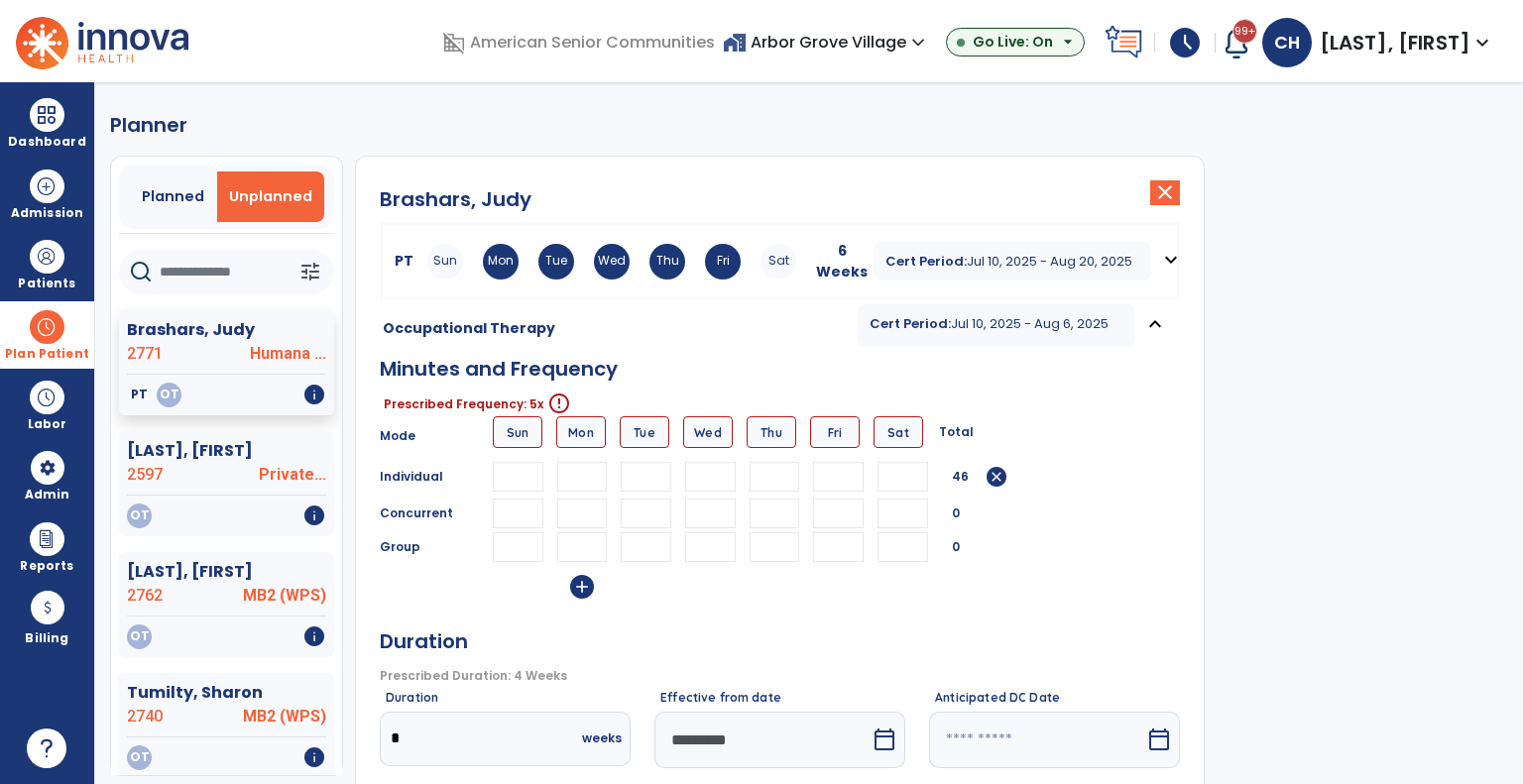 type on "**" 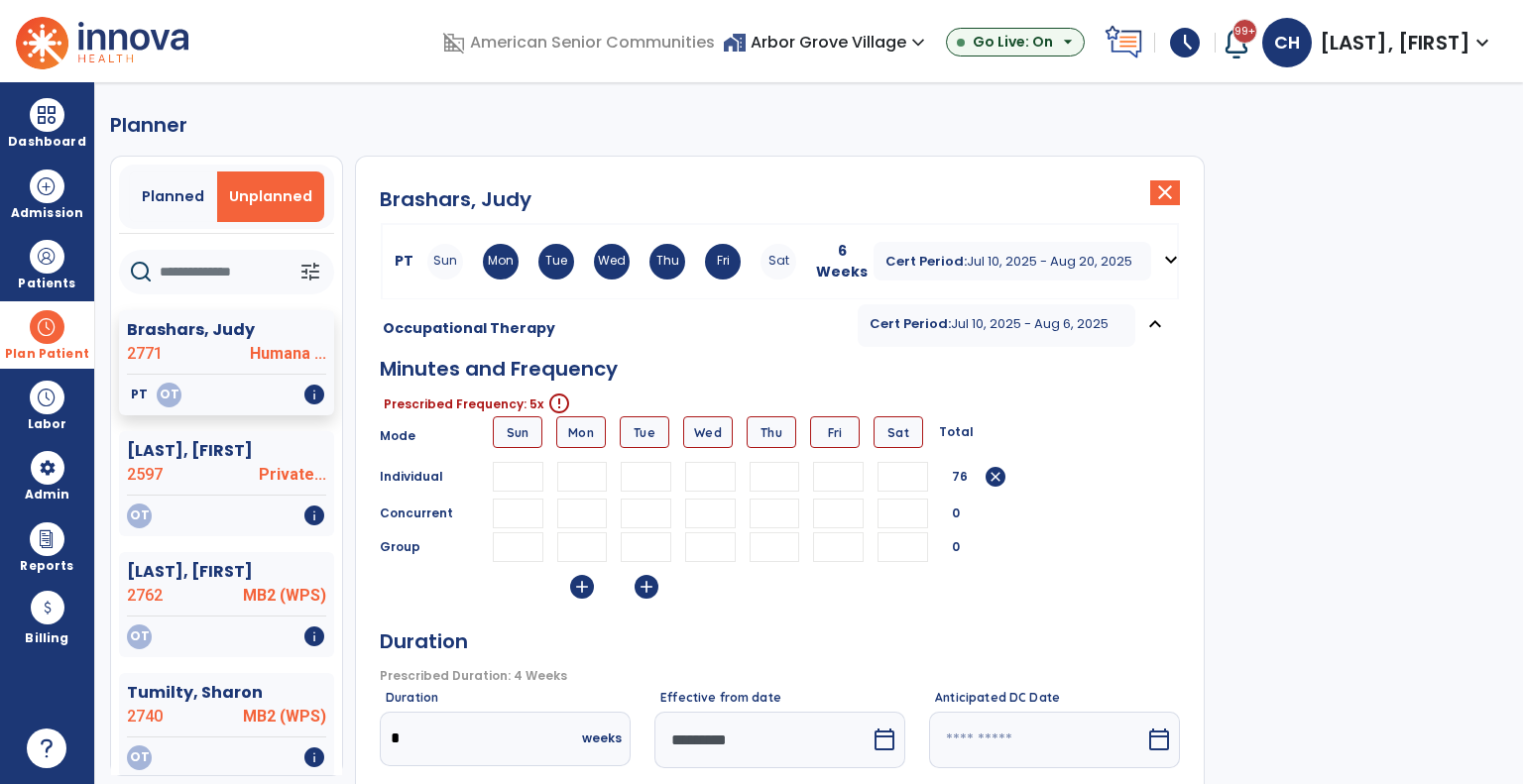 type on "**" 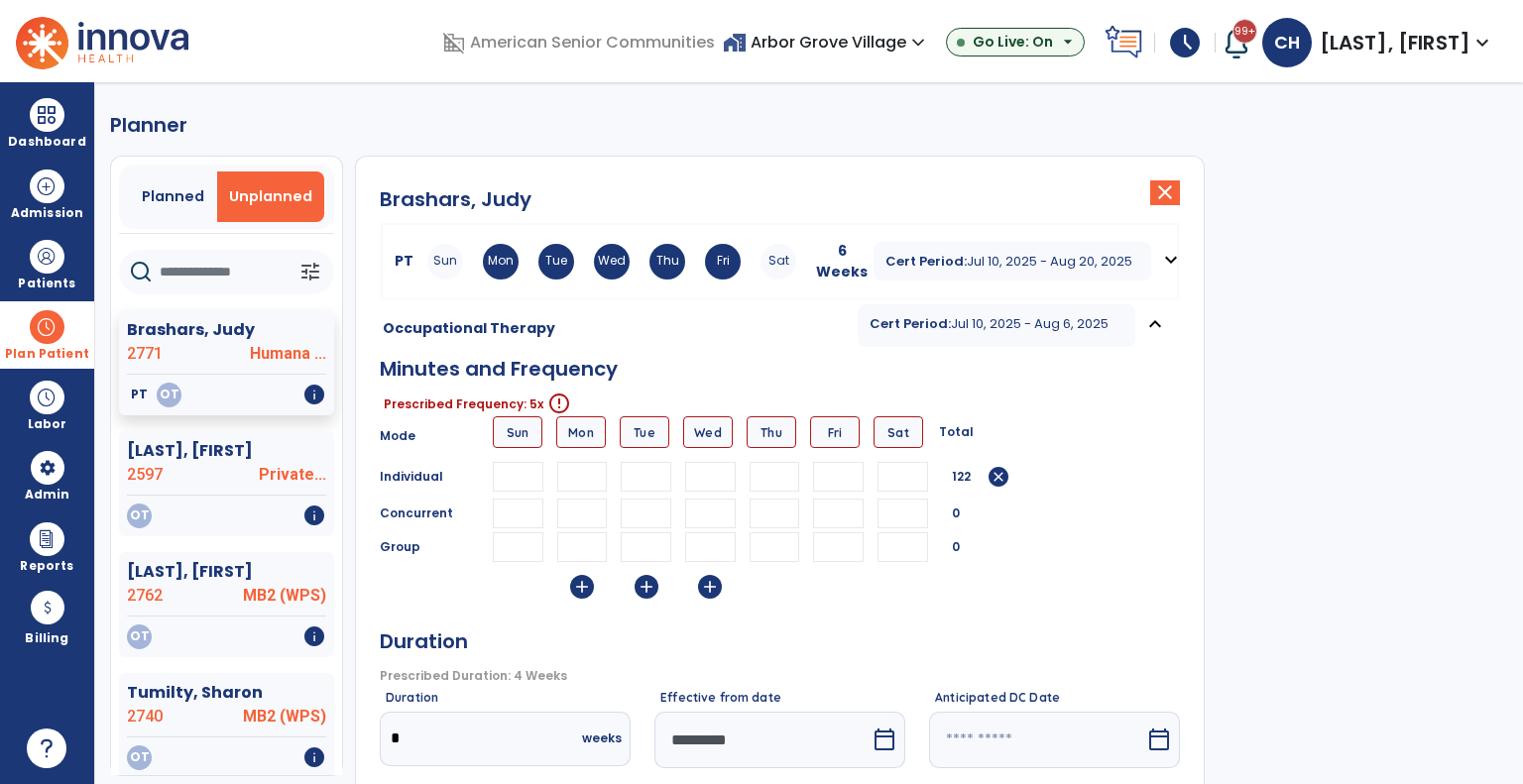type on "**" 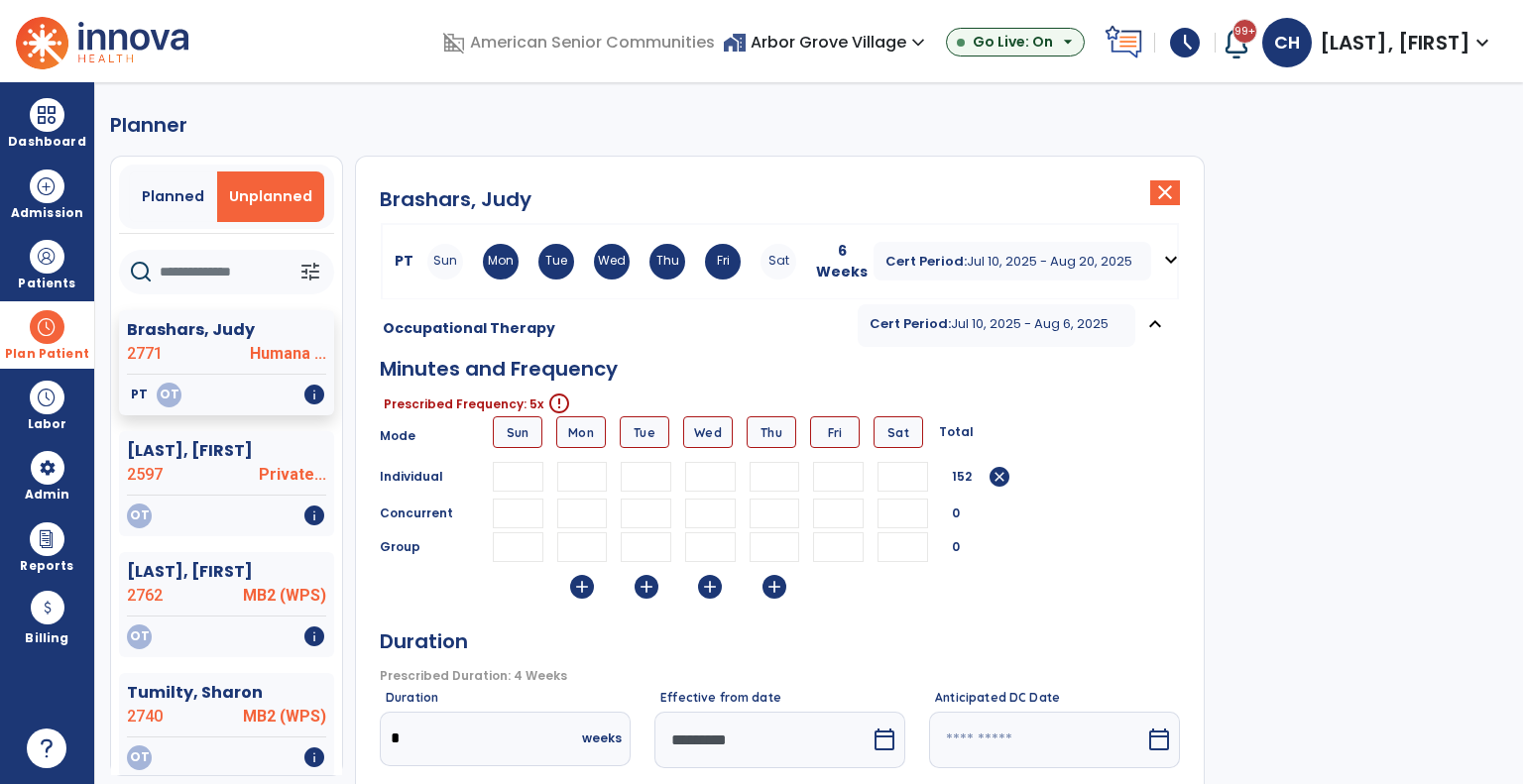 type on "**" 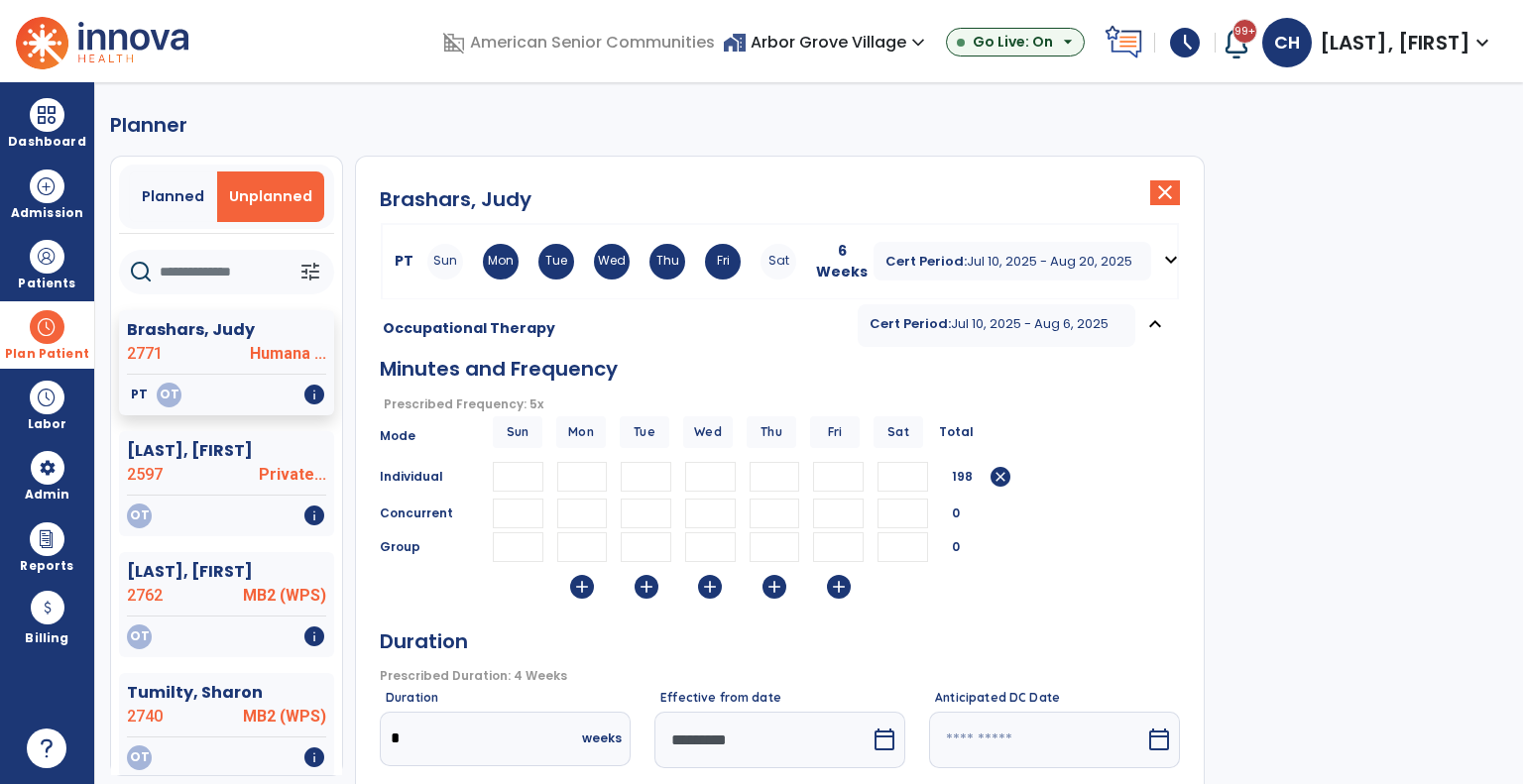type on "**" 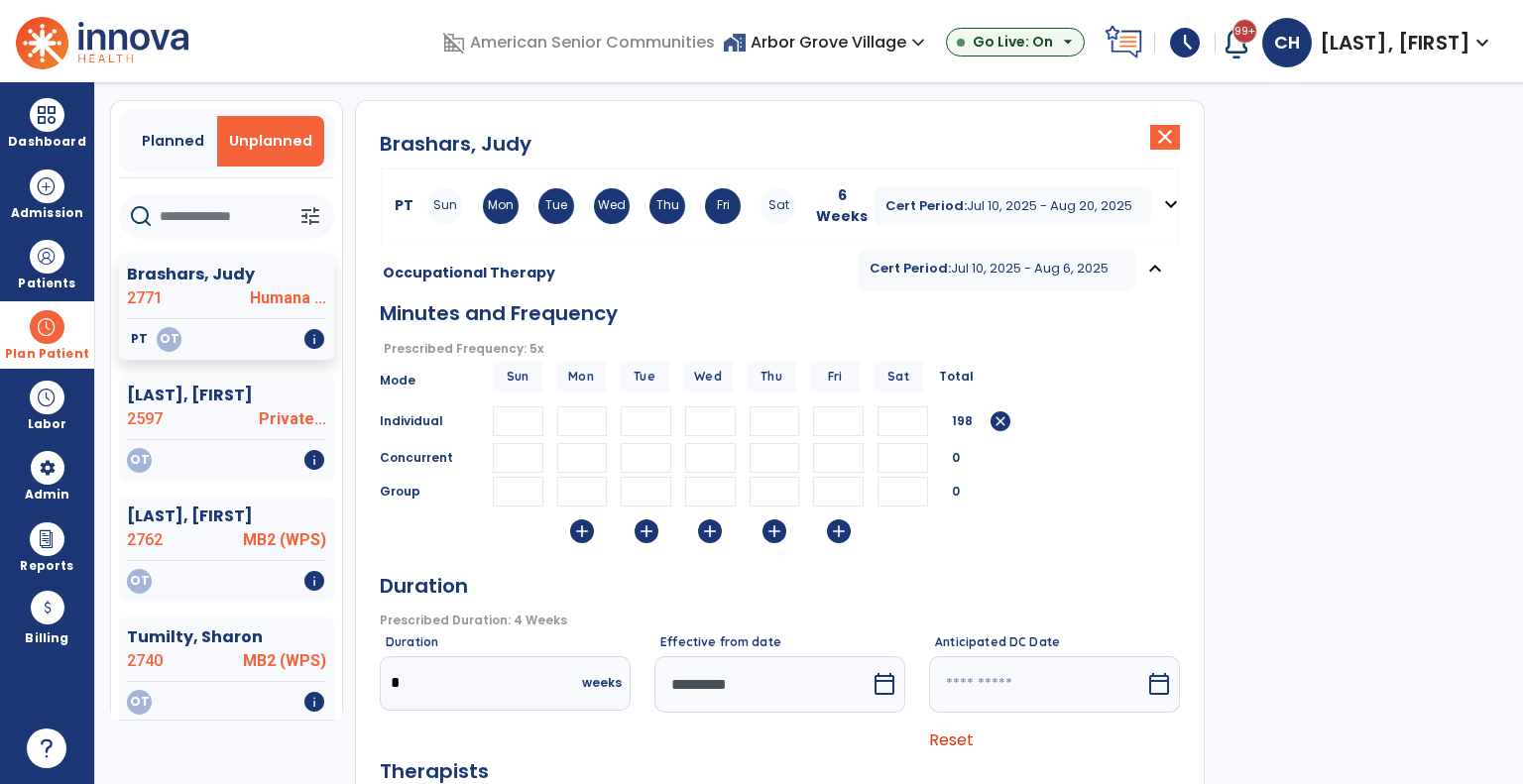 scroll, scrollTop: 99, scrollLeft: 0, axis: vertical 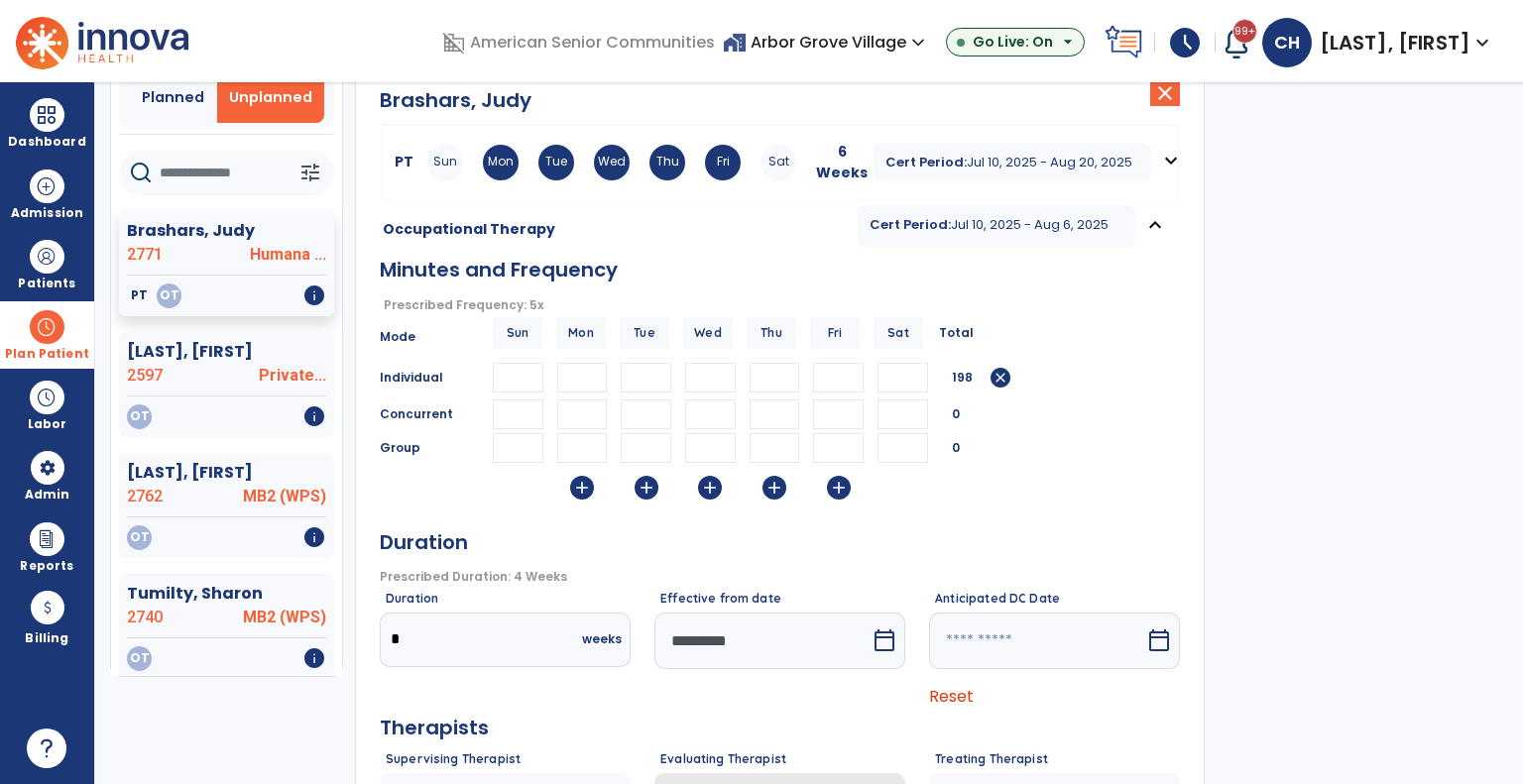 click on "*********" at bounding box center (762, 640) 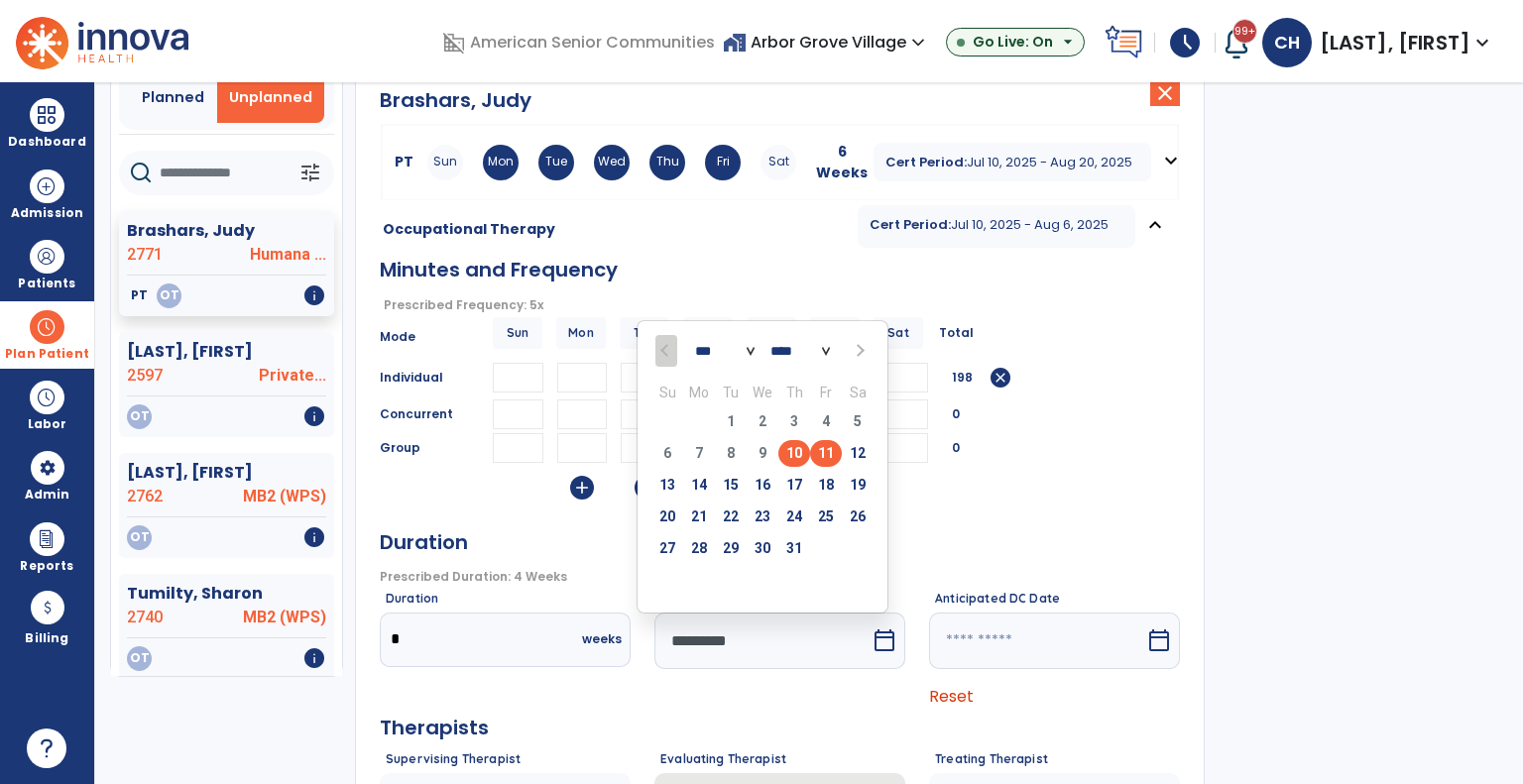 click on "11" at bounding box center [826, 453] 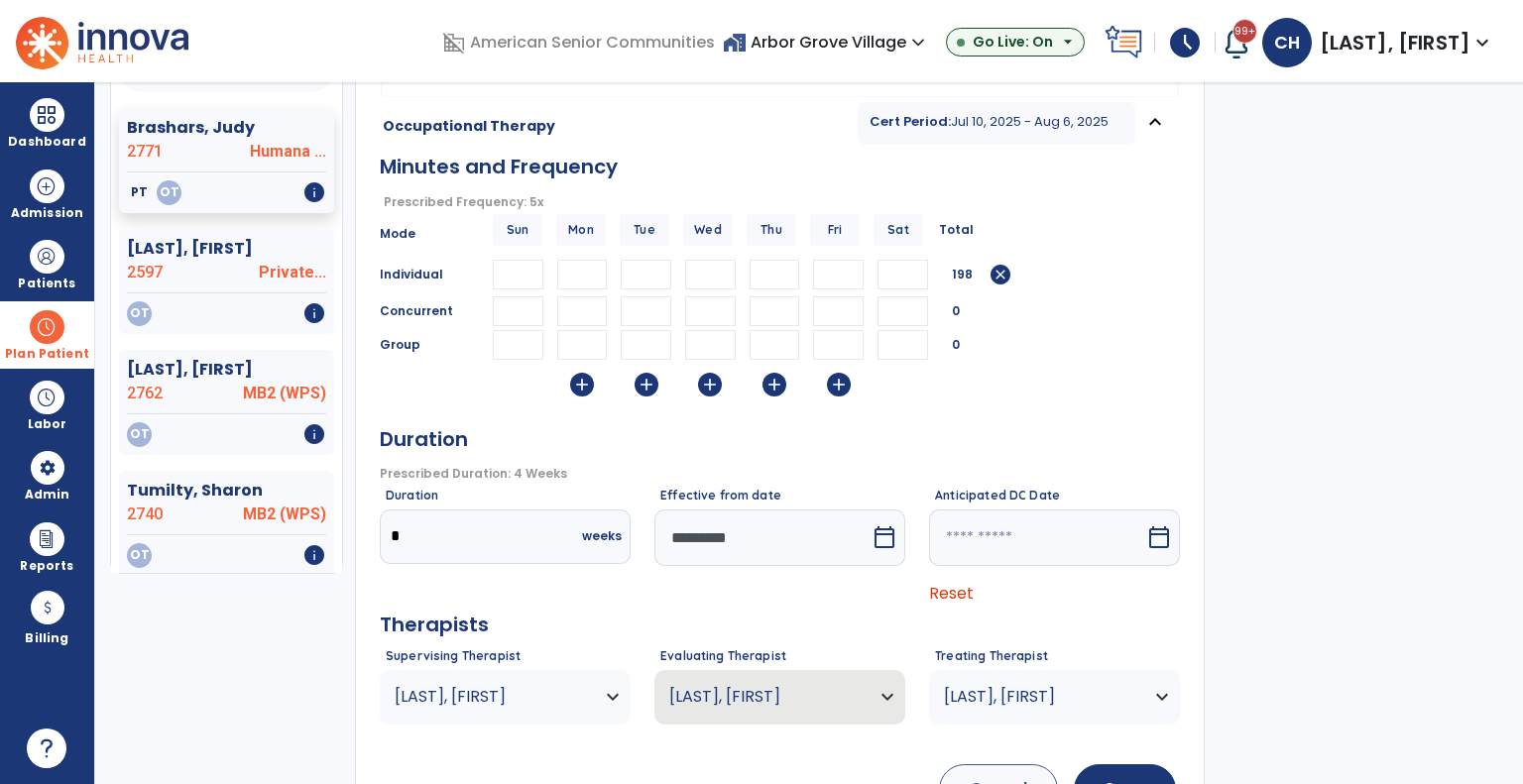 scroll, scrollTop: 278, scrollLeft: 0, axis: vertical 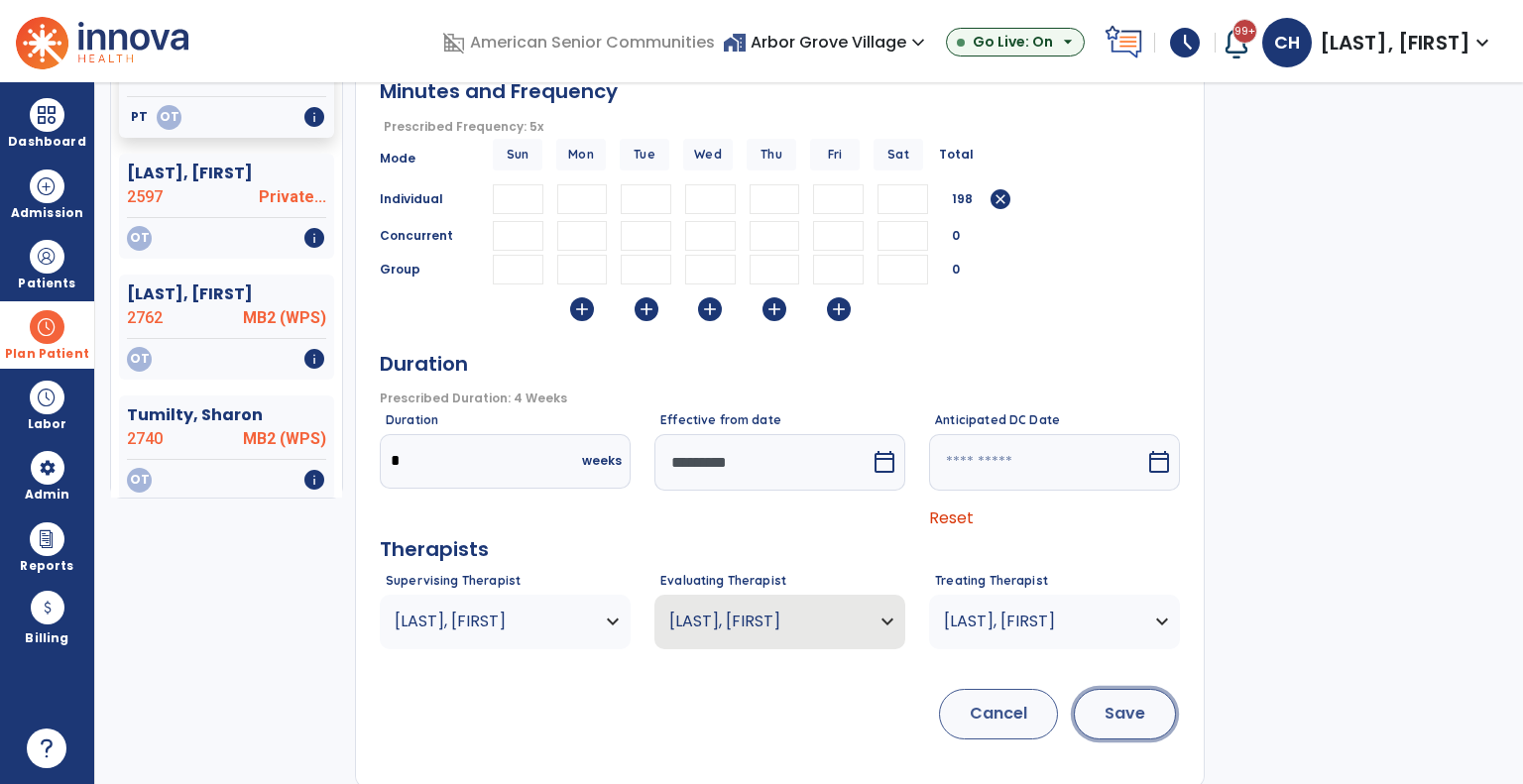 click on "Save" at bounding box center [1124, 714] 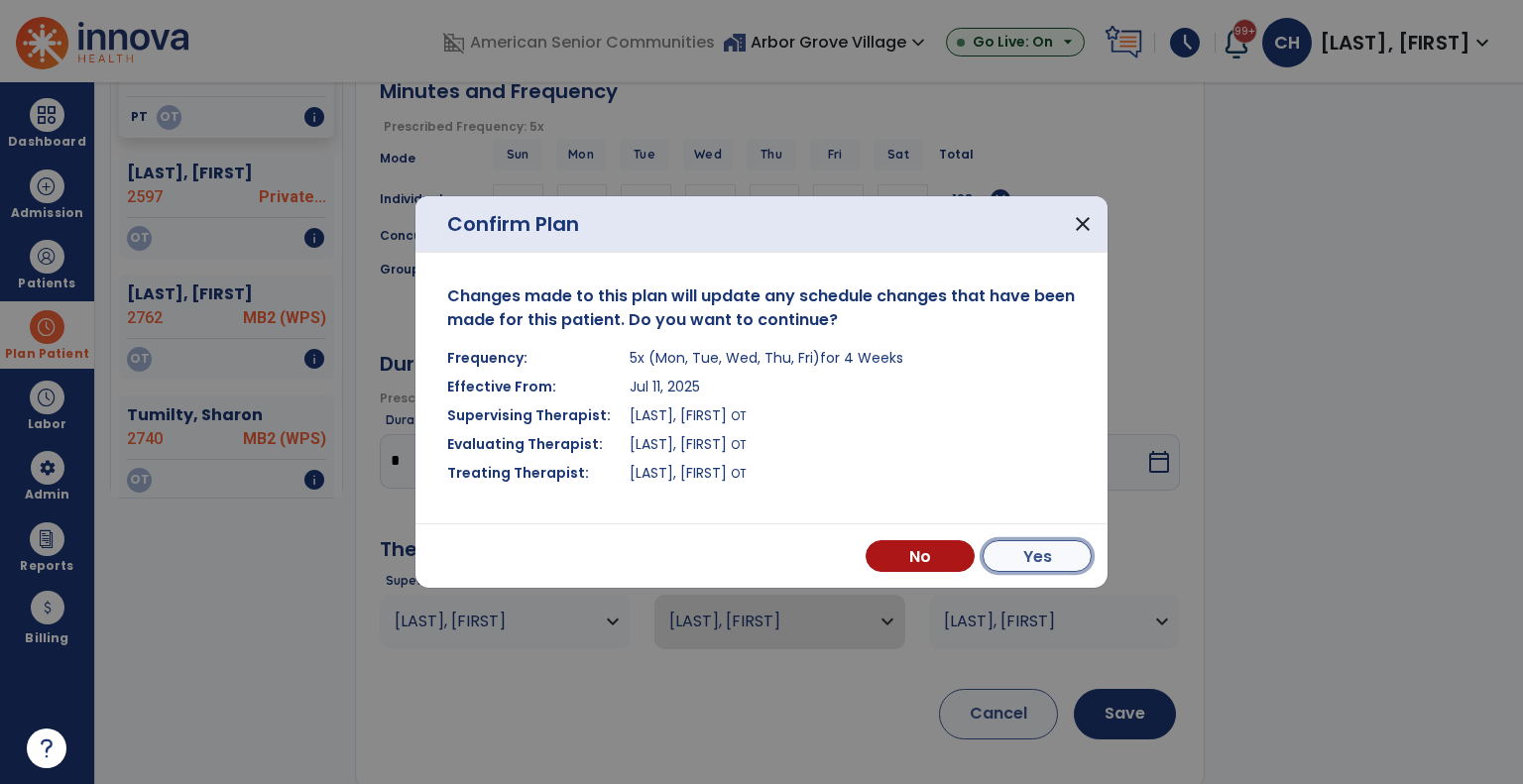 click on "Yes" at bounding box center (1037, 556) 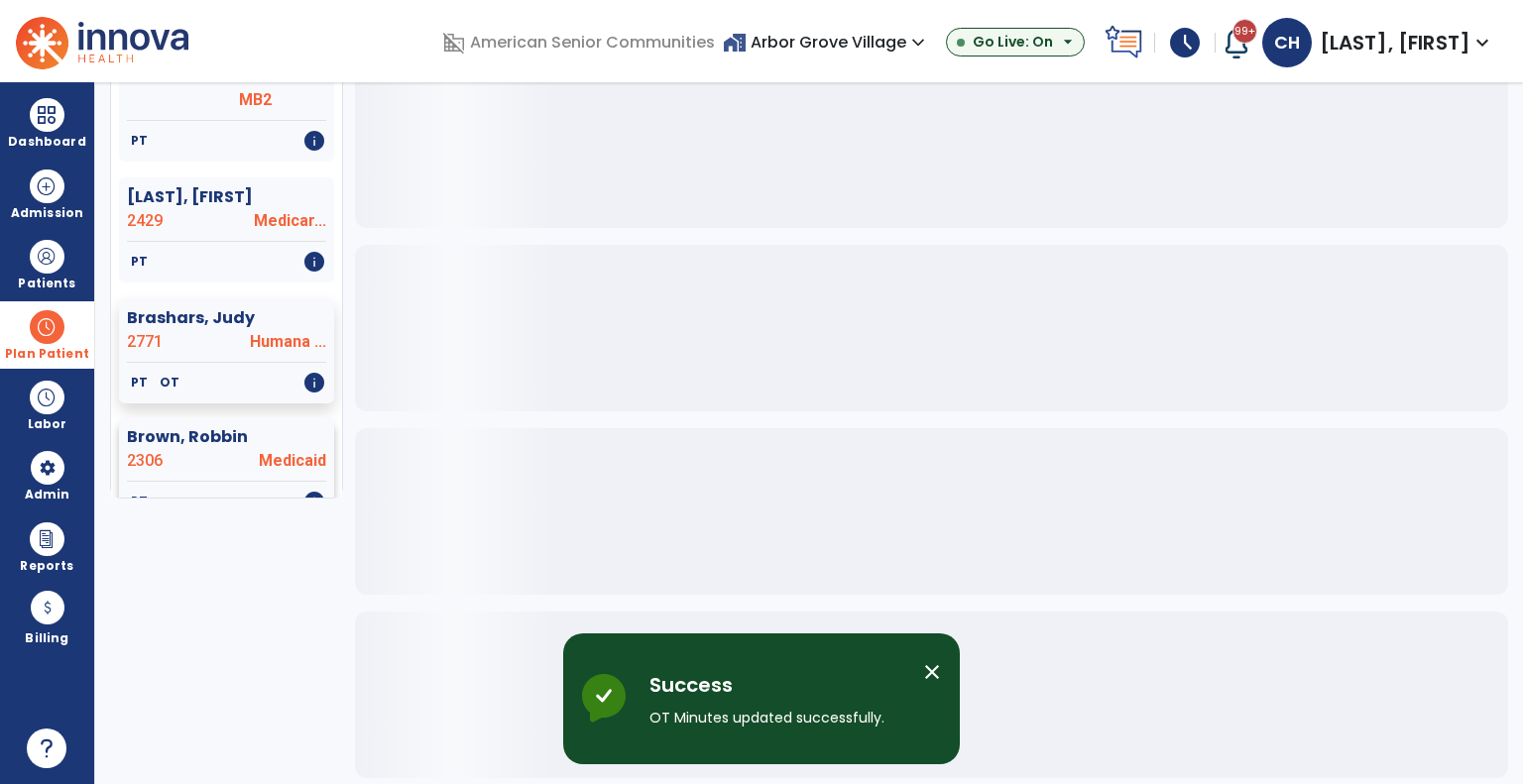 scroll, scrollTop: 0, scrollLeft: 0, axis: both 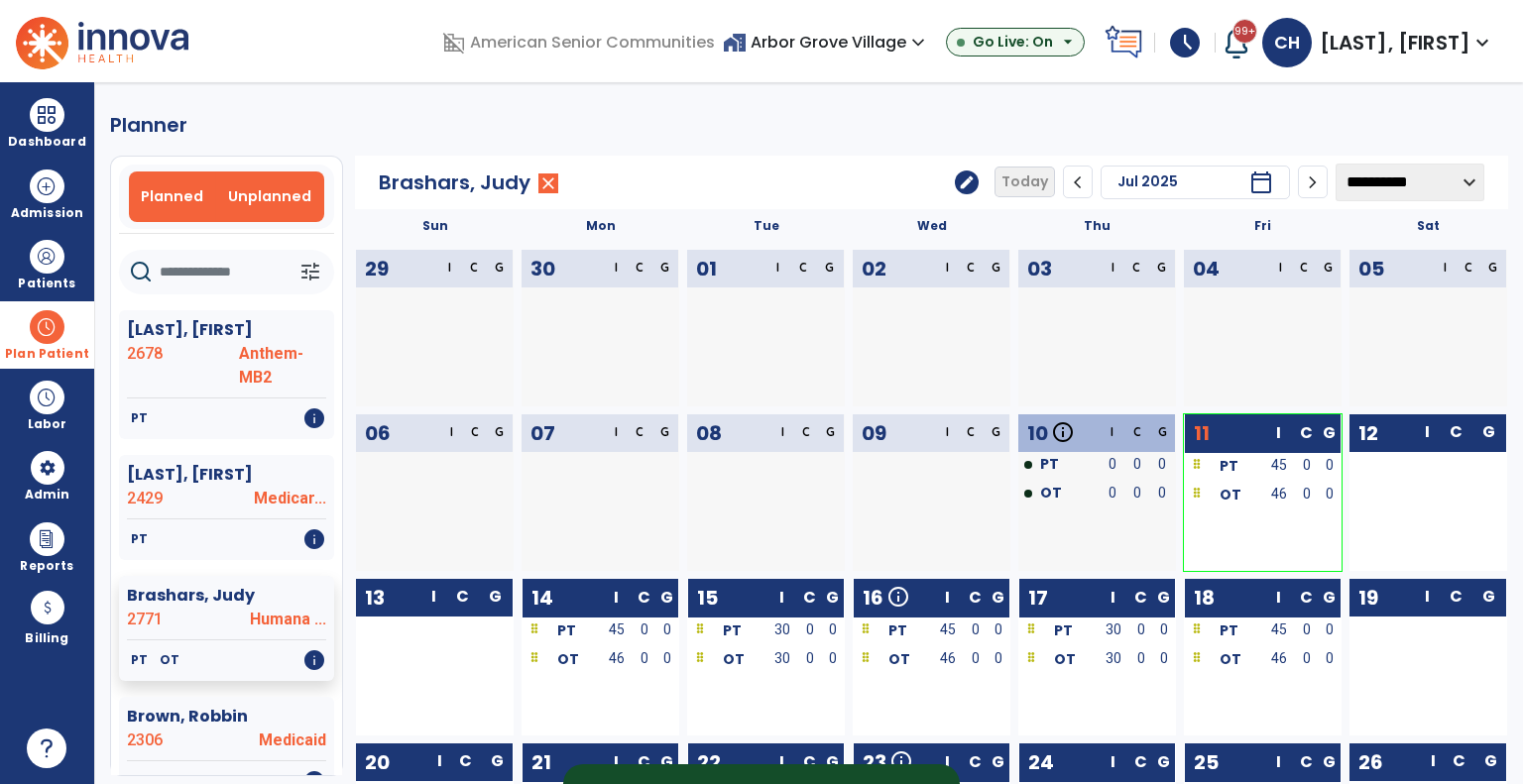 click on "Unplanned" at bounding box center [270, 196] 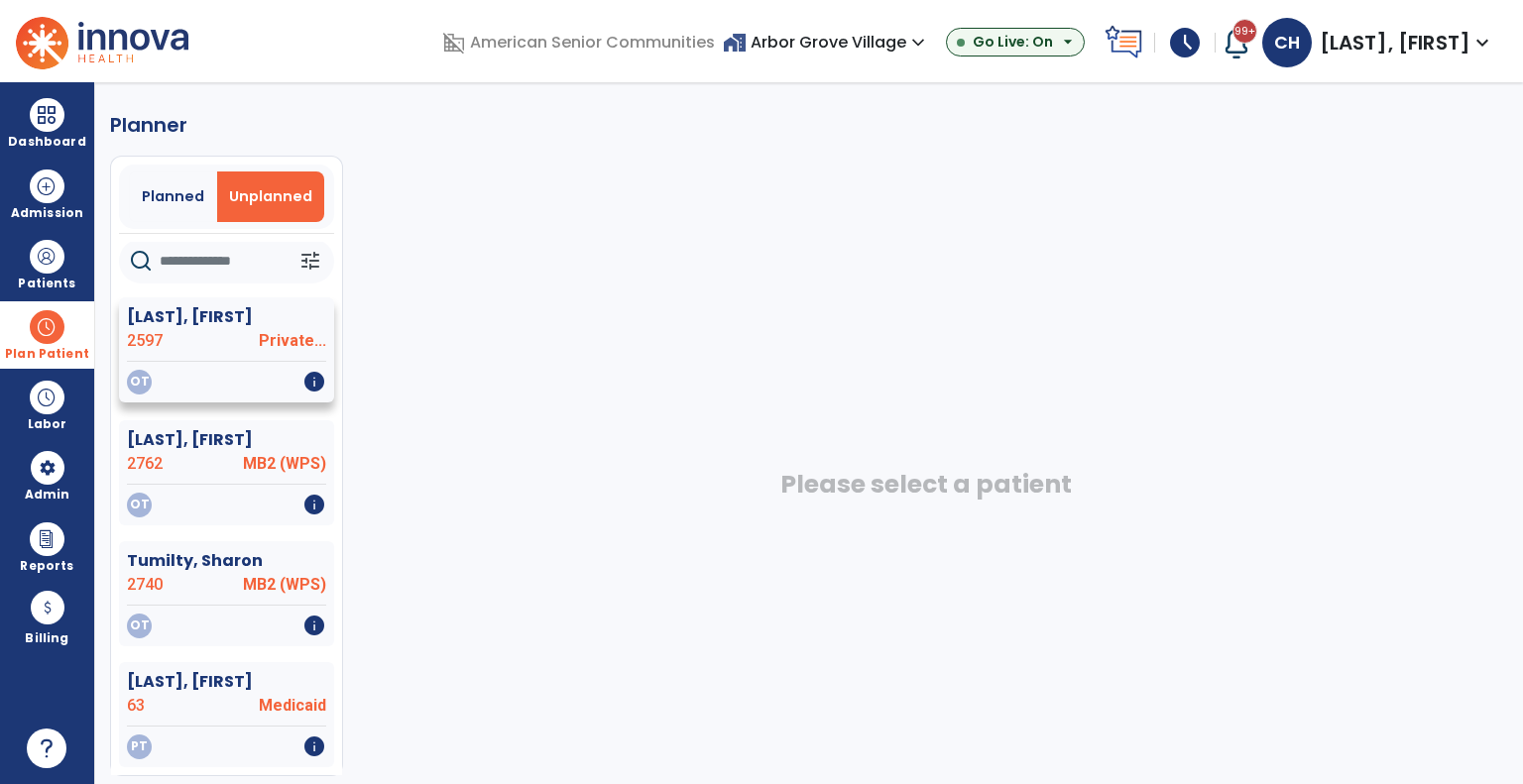 scroll, scrollTop: 13, scrollLeft: 0, axis: vertical 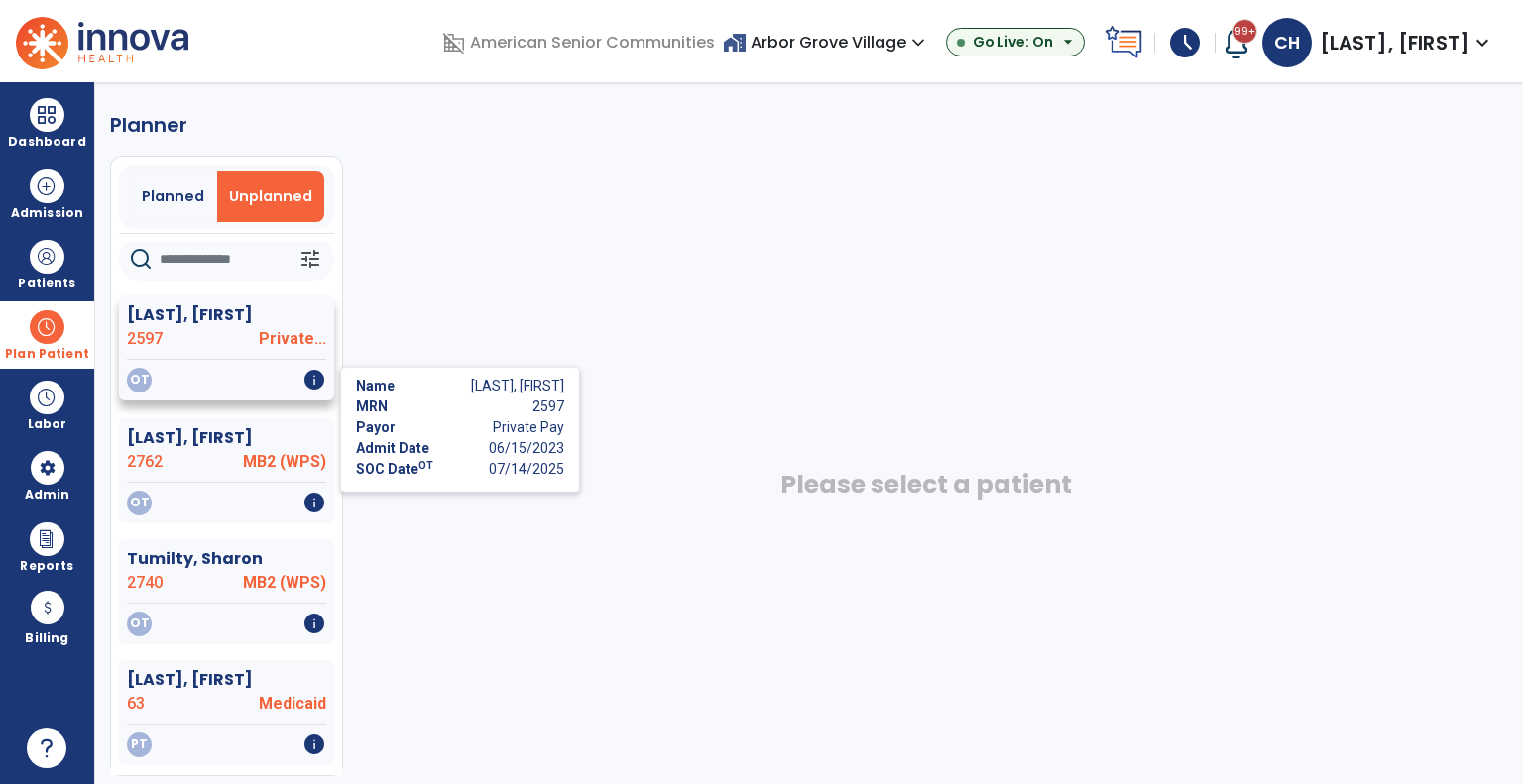 click on "info" 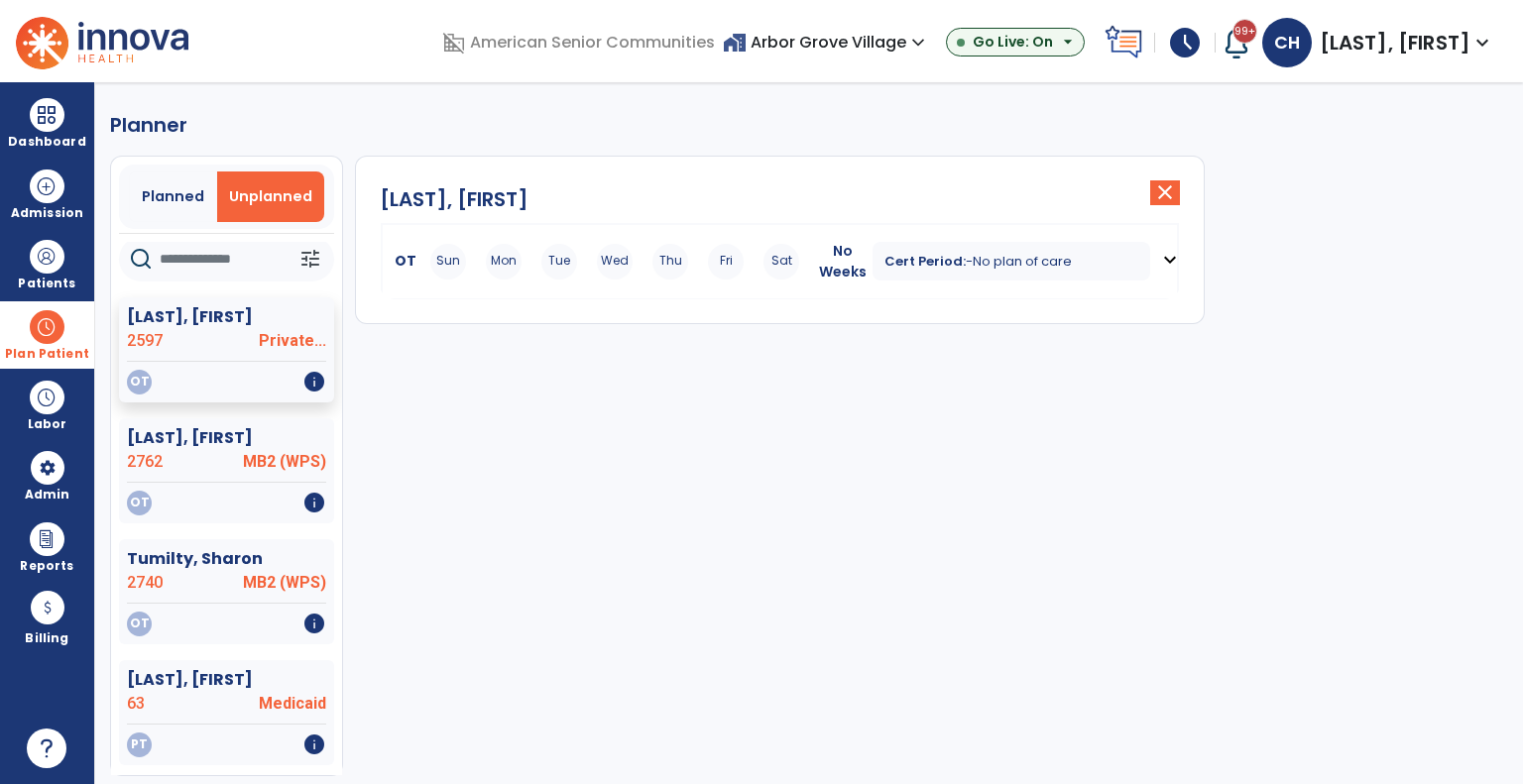 click on "Unplanned" at bounding box center (271, 196) 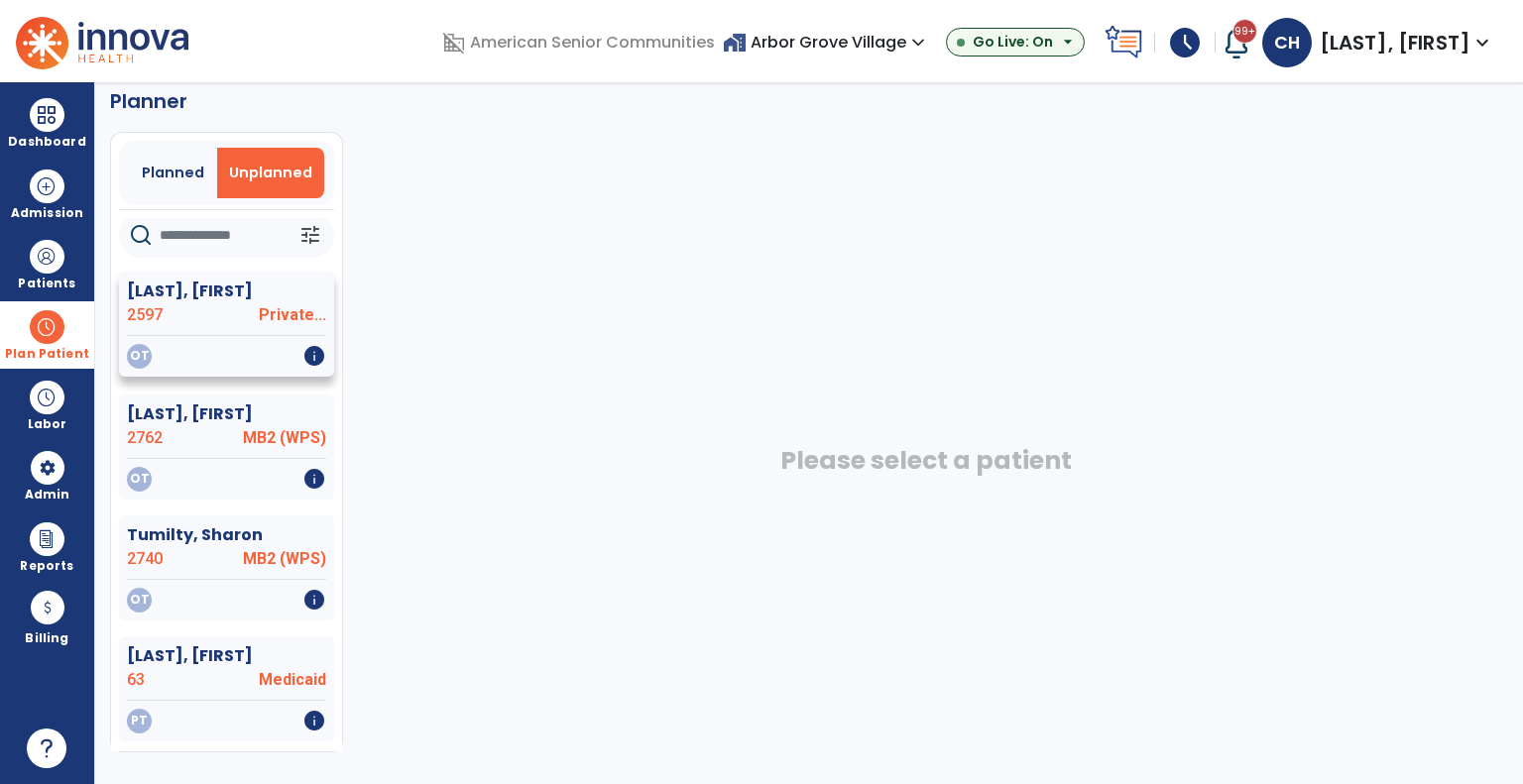 scroll, scrollTop: 36, scrollLeft: 0, axis: vertical 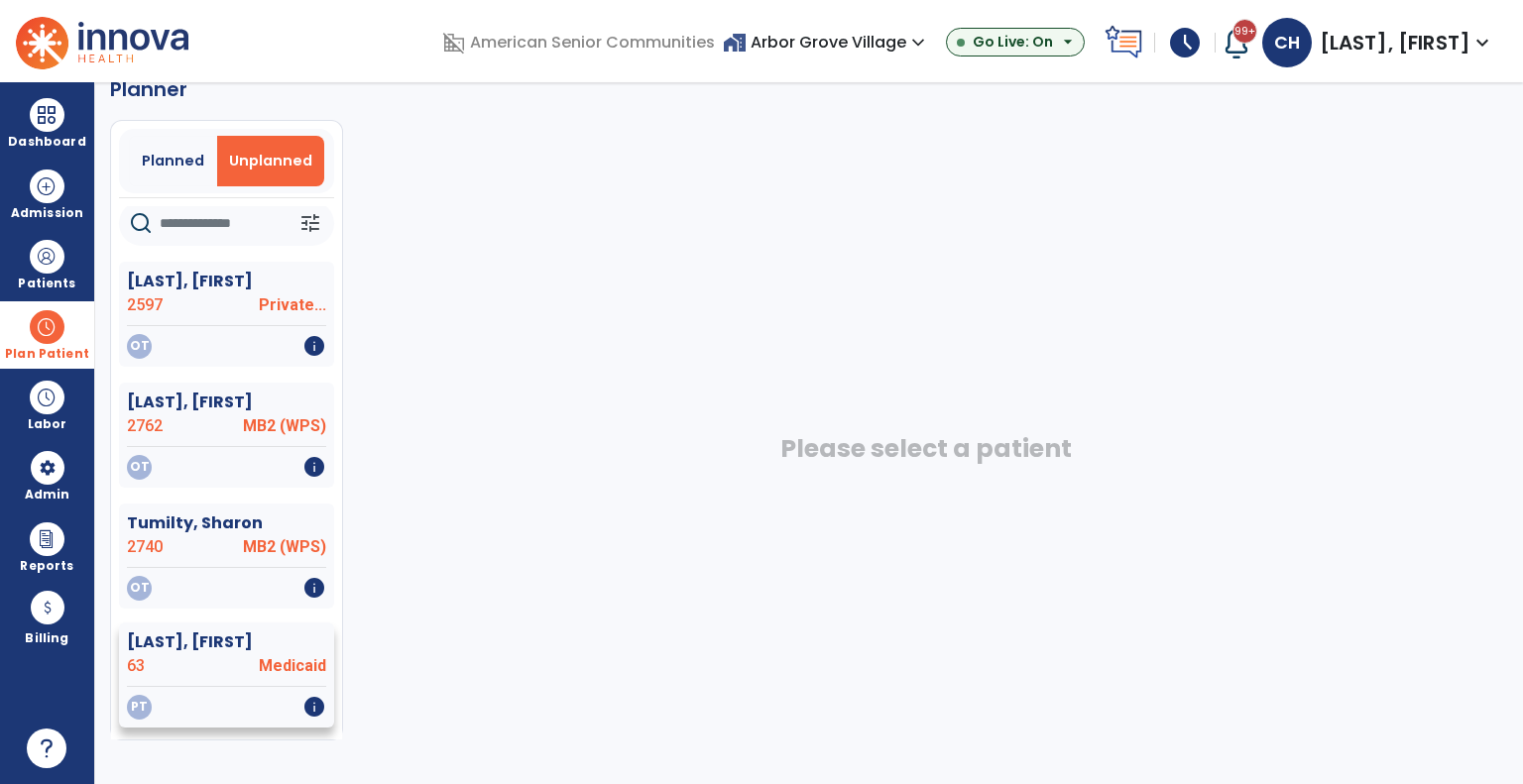 click on "PT   info" 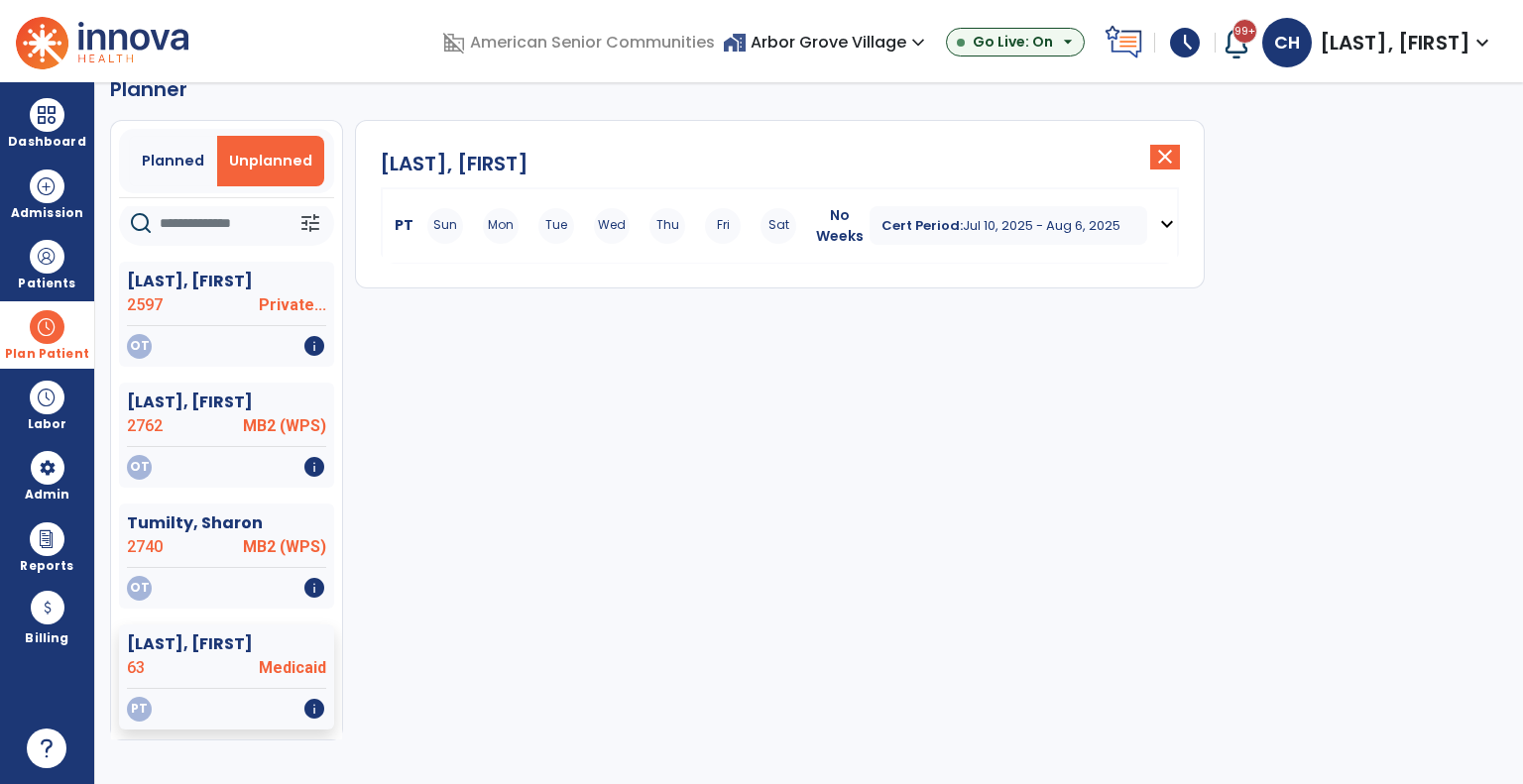 click on "Jul 10, 2025 - Aug 6, 2025" at bounding box center [1041, 225] 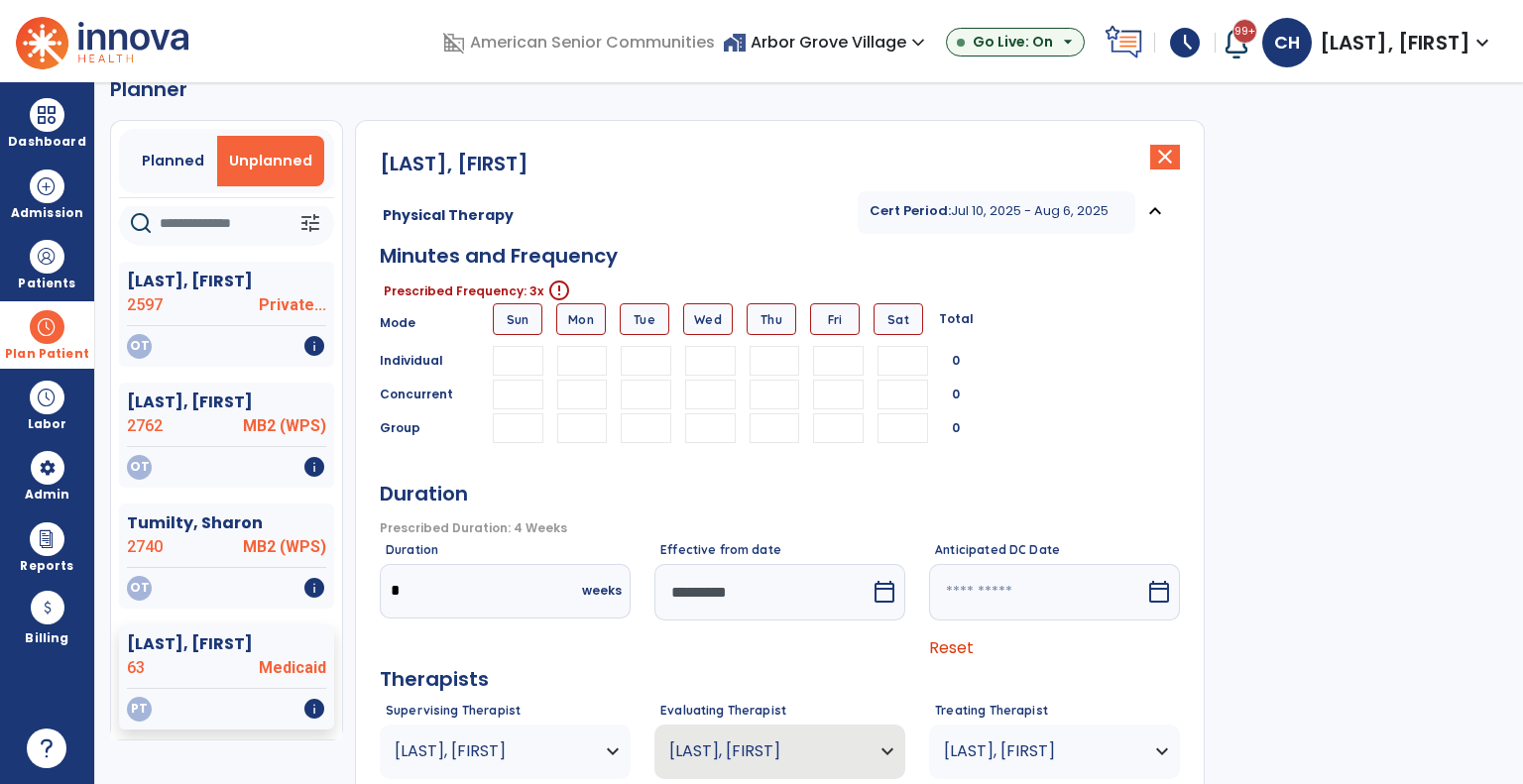click at bounding box center [582, 361] 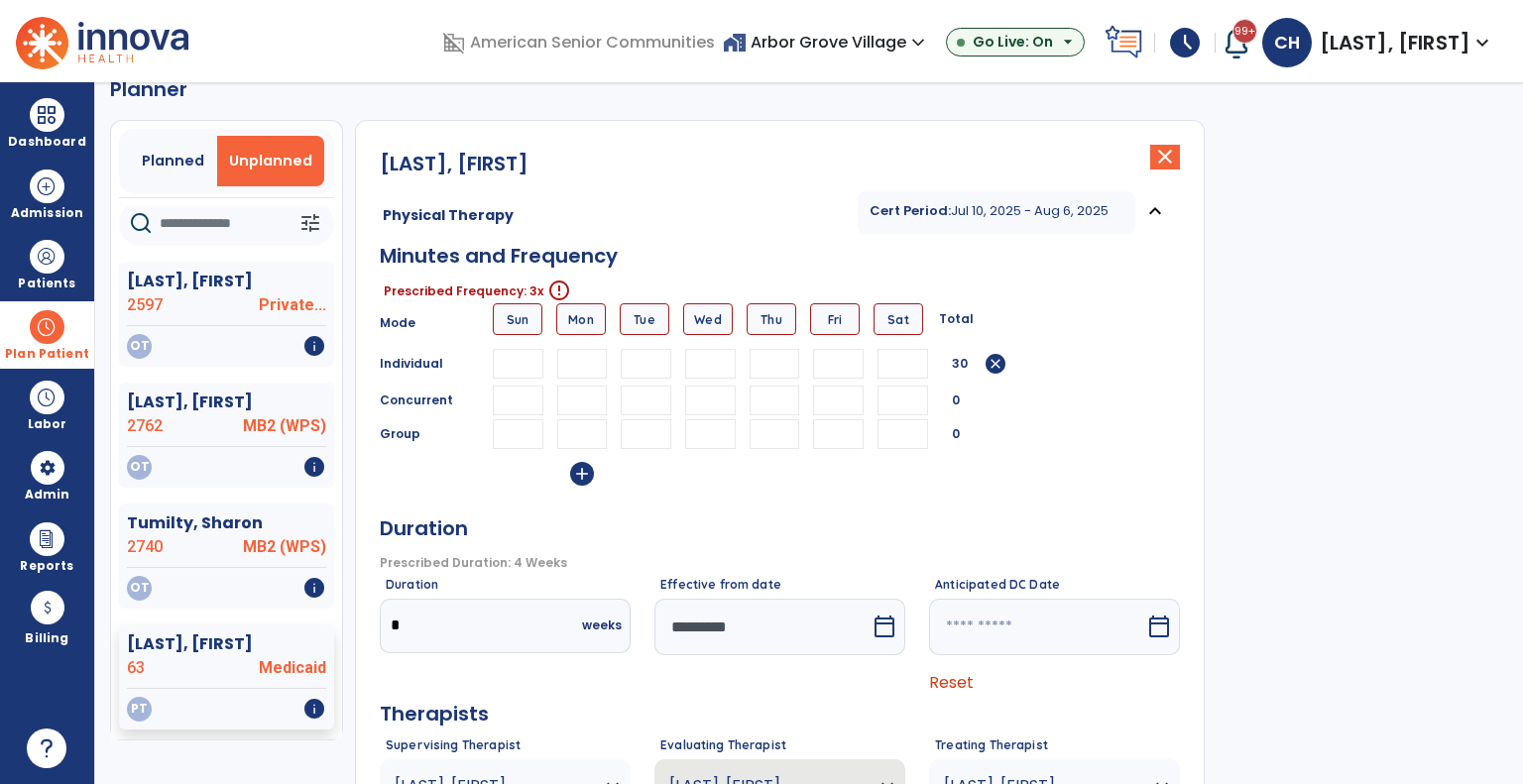 type on "**" 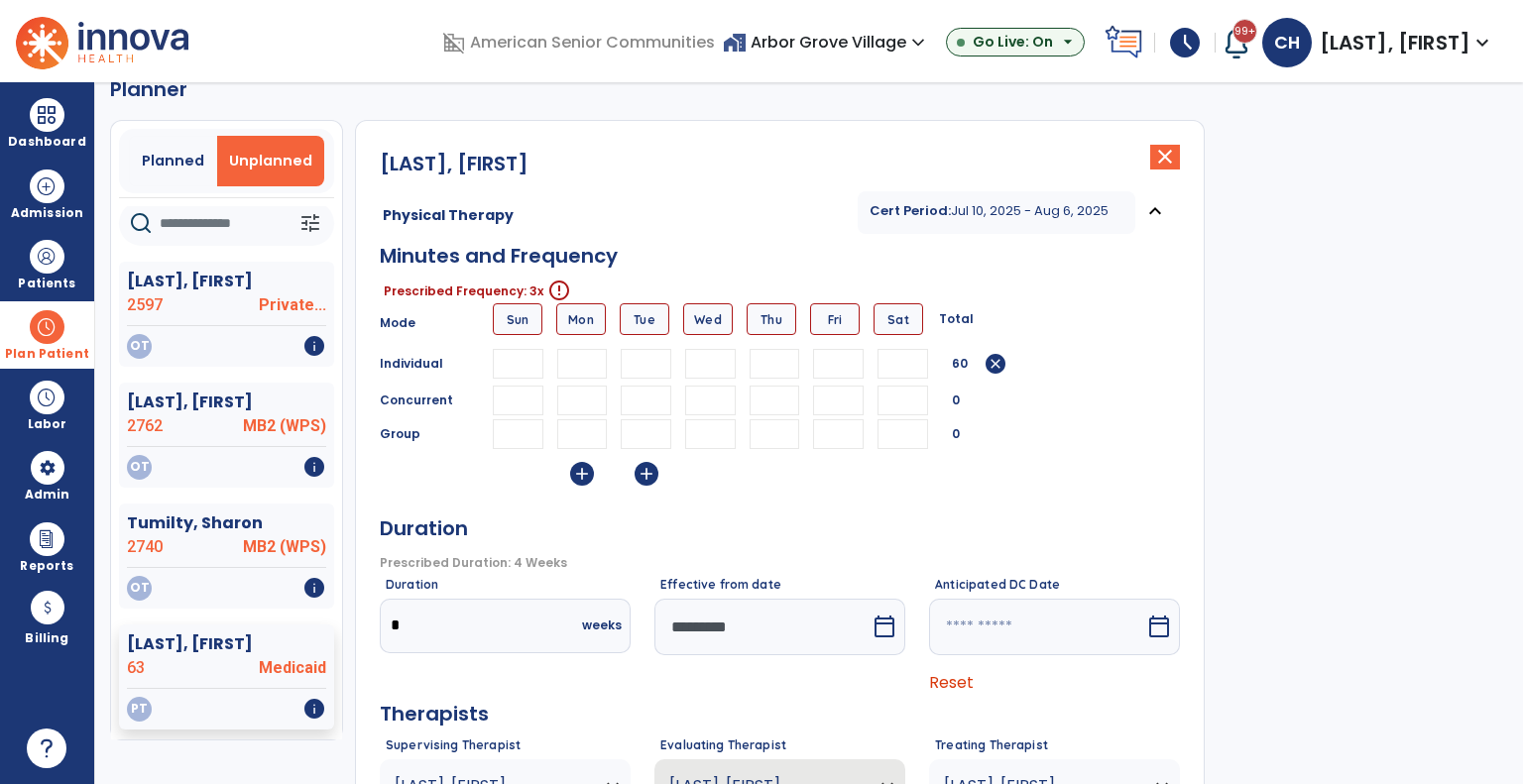 type on "**" 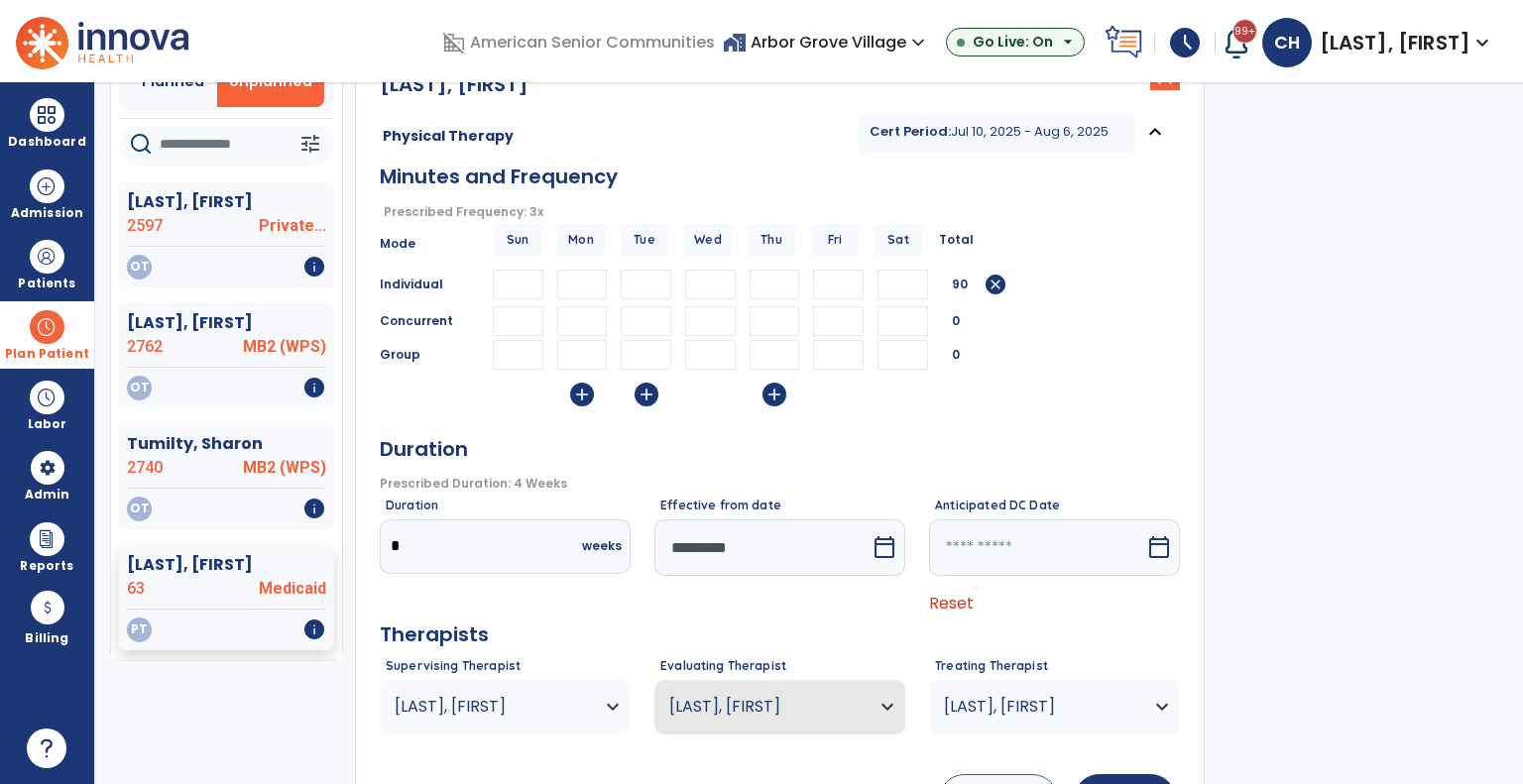 scroll, scrollTop: 202, scrollLeft: 0, axis: vertical 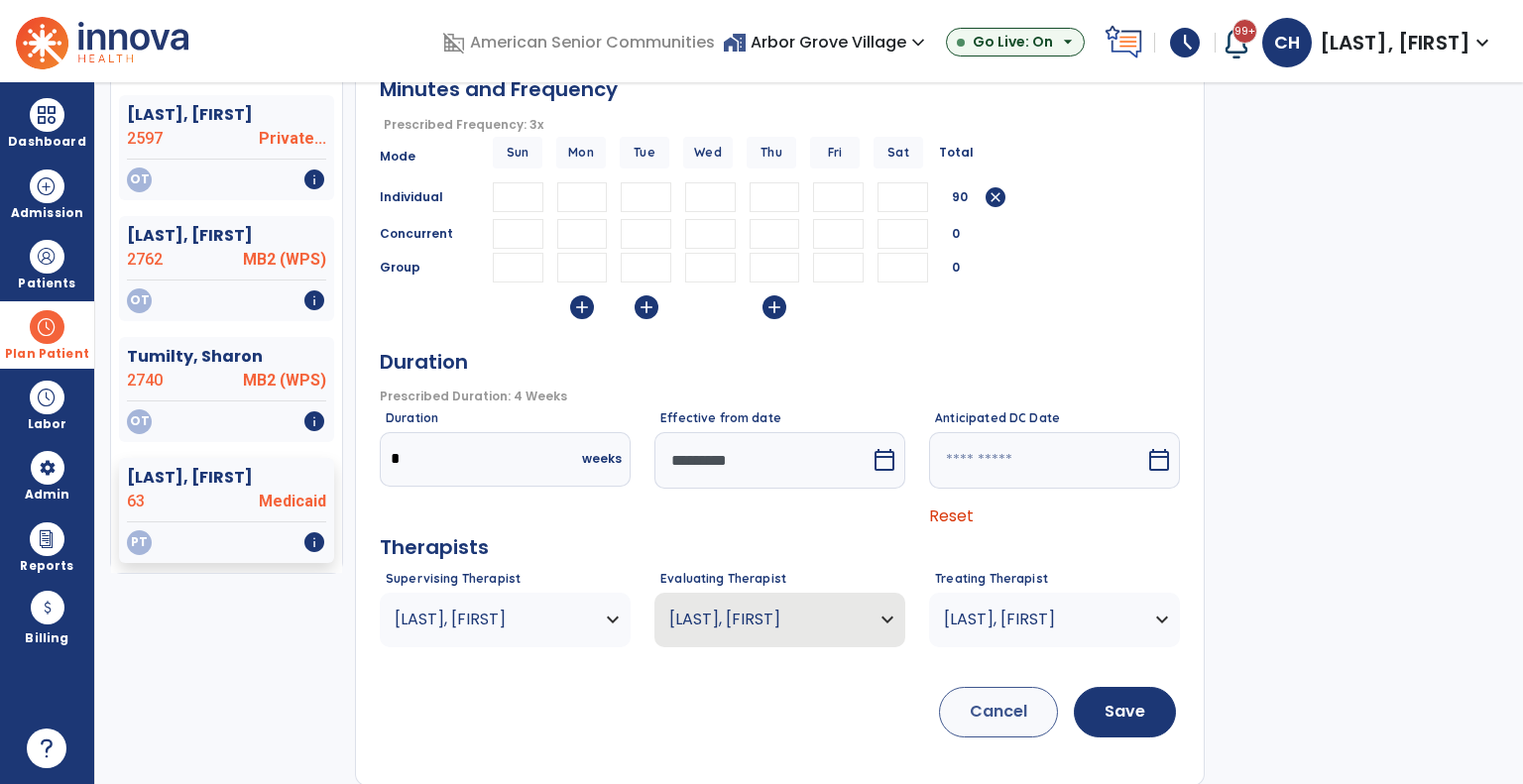 type on "**" 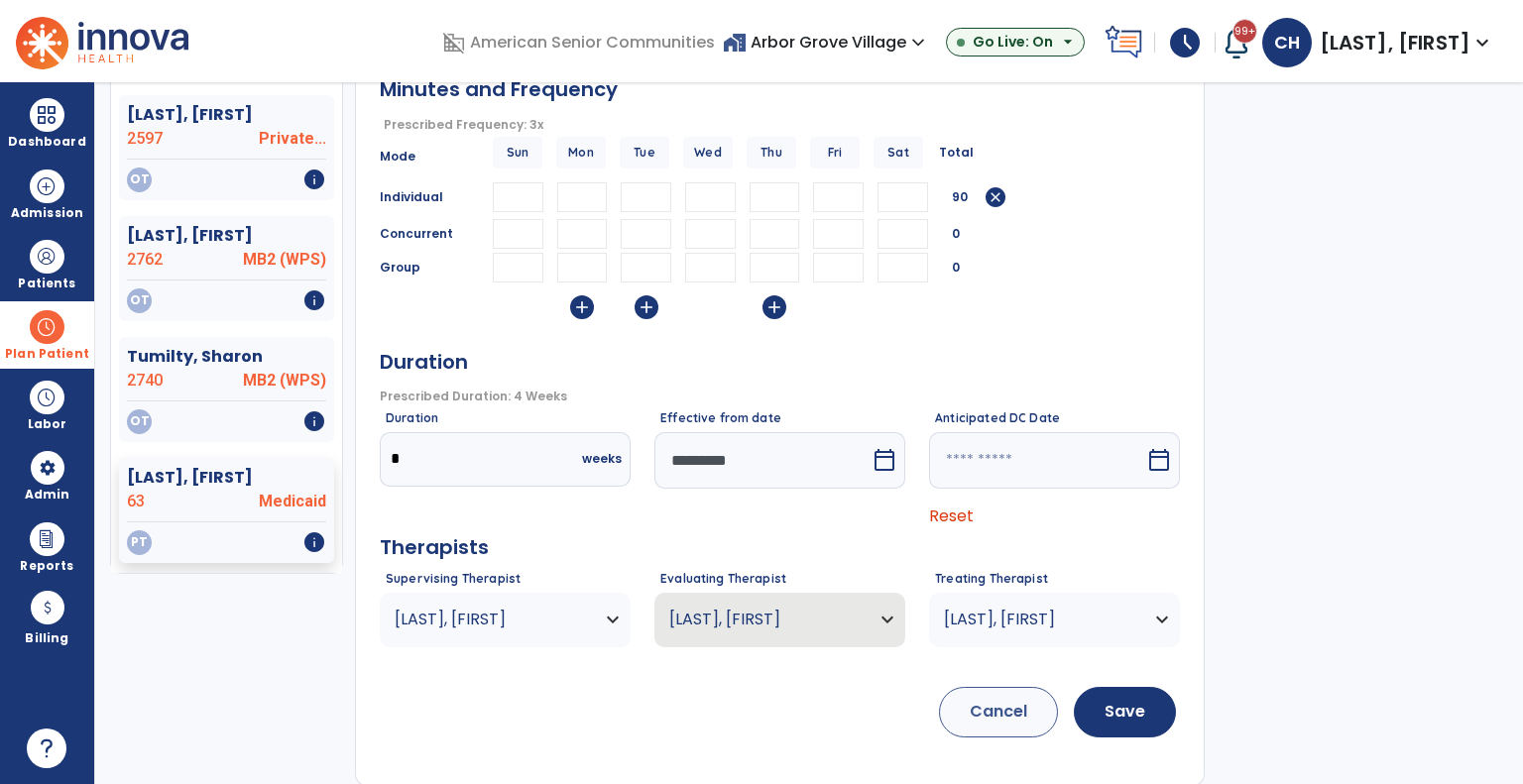 click on "Effective from date  *********  calendar_today" at bounding box center [779, 470] 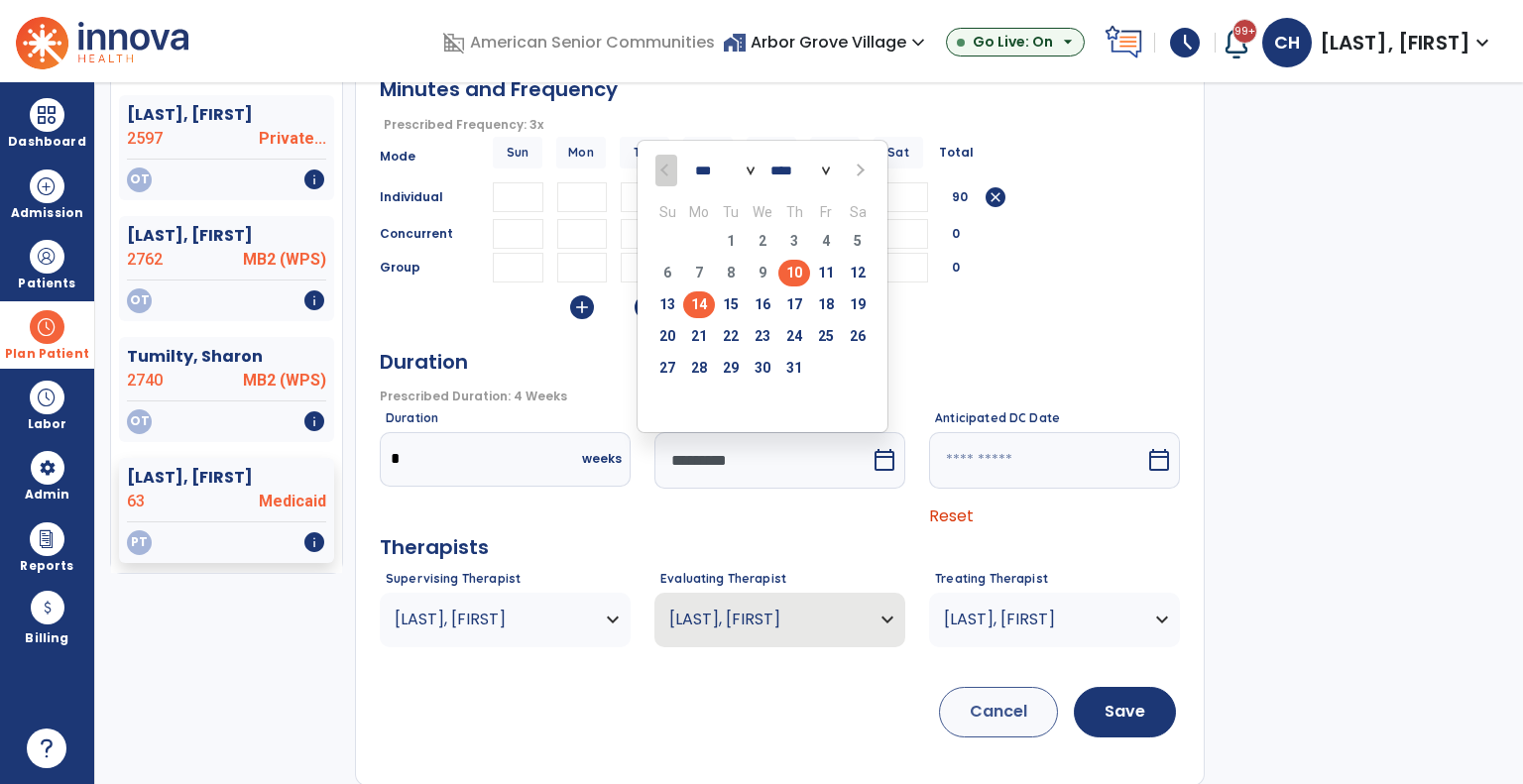 click on "14" at bounding box center [699, 304] 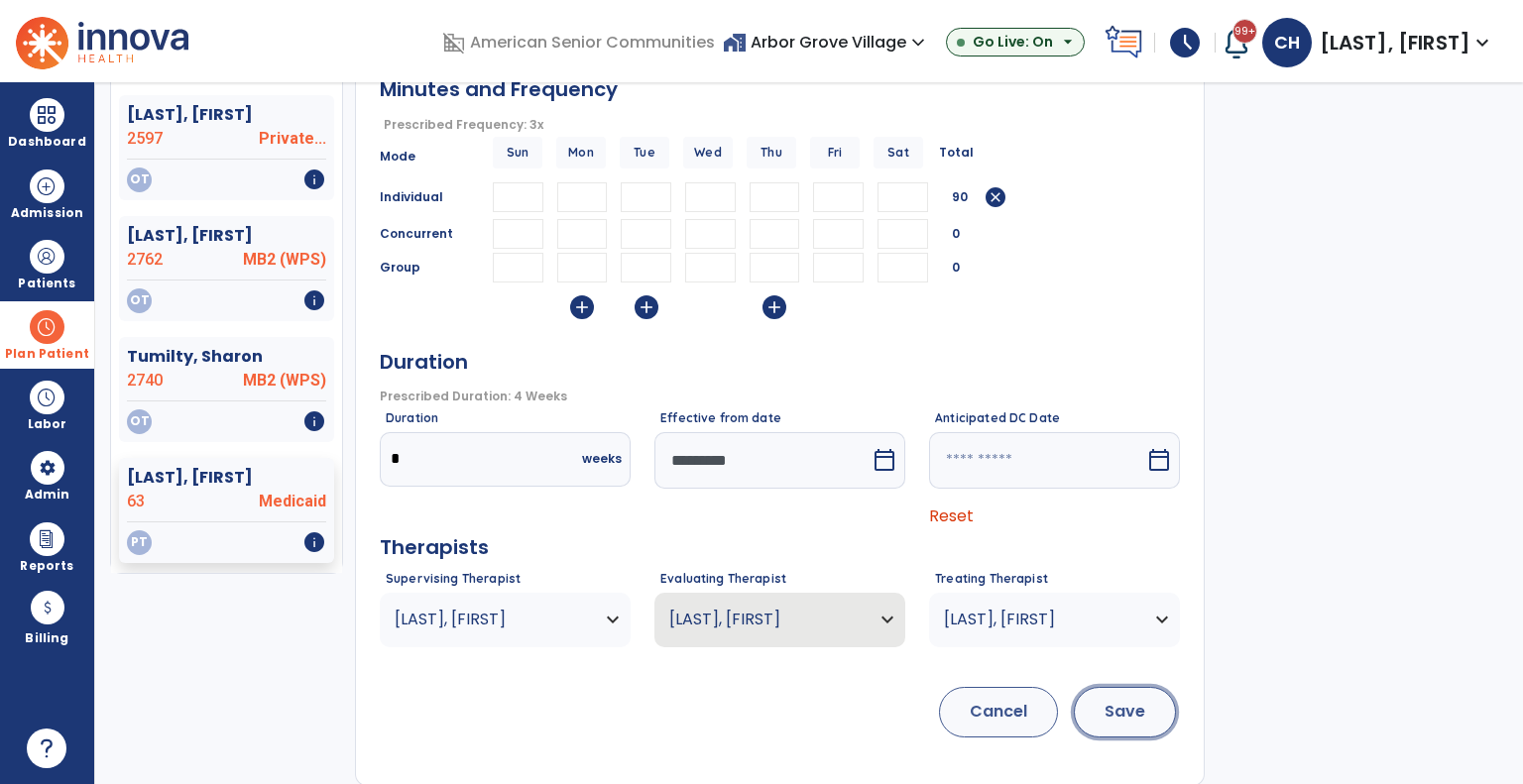click on "Save" at bounding box center (1124, 712) 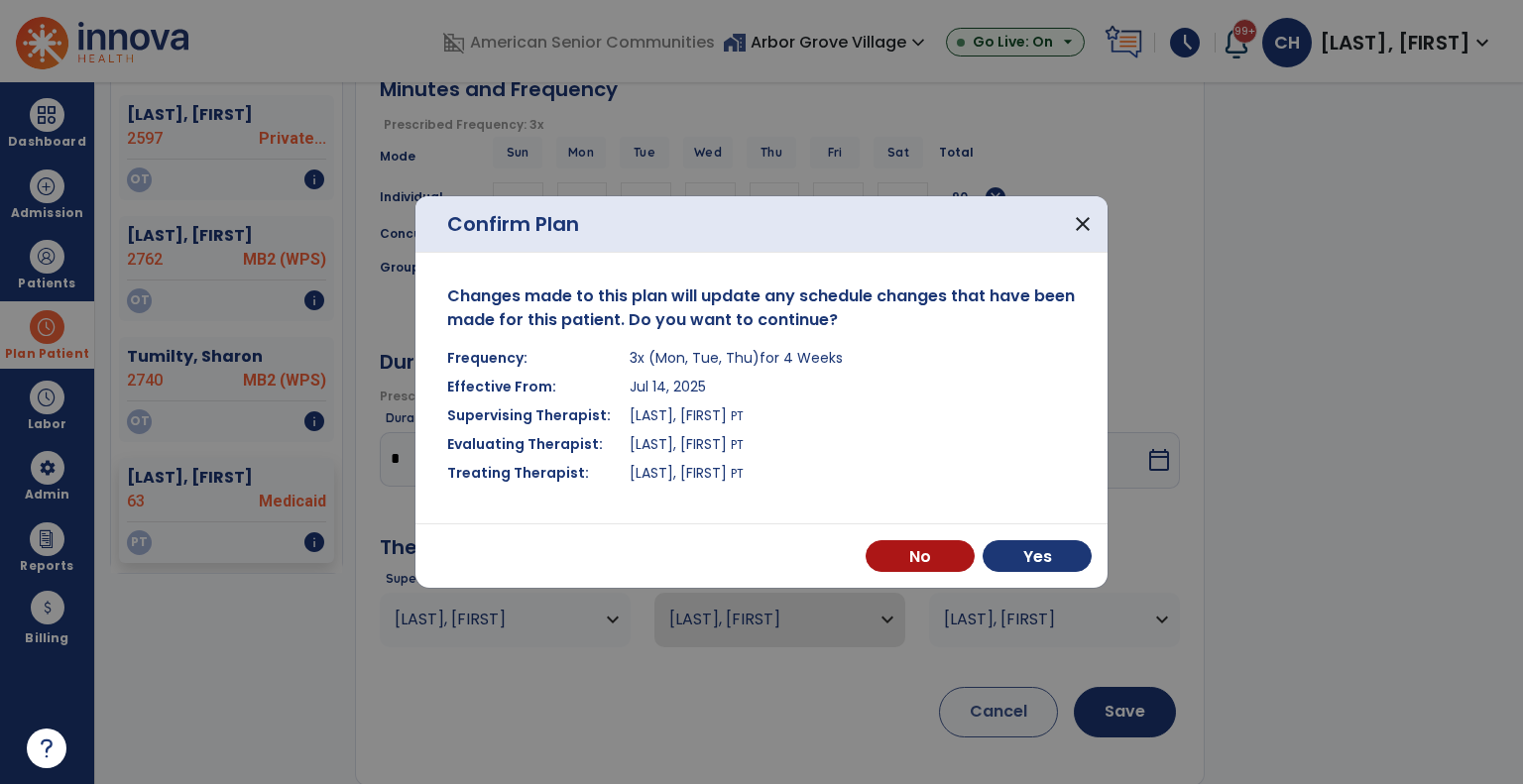 click on "No   Yes" at bounding box center [762, 555] 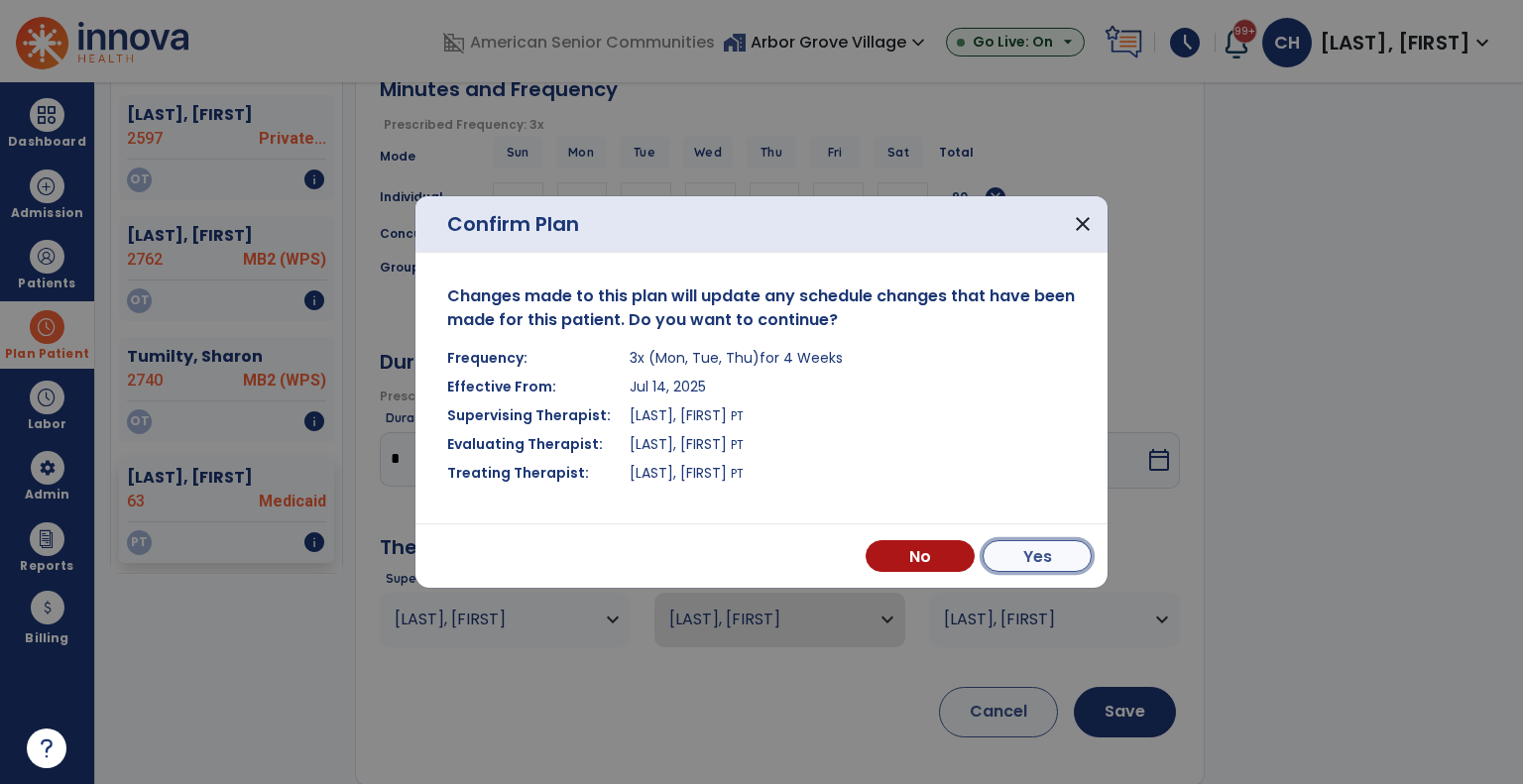 click on "Yes" at bounding box center (1037, 556) 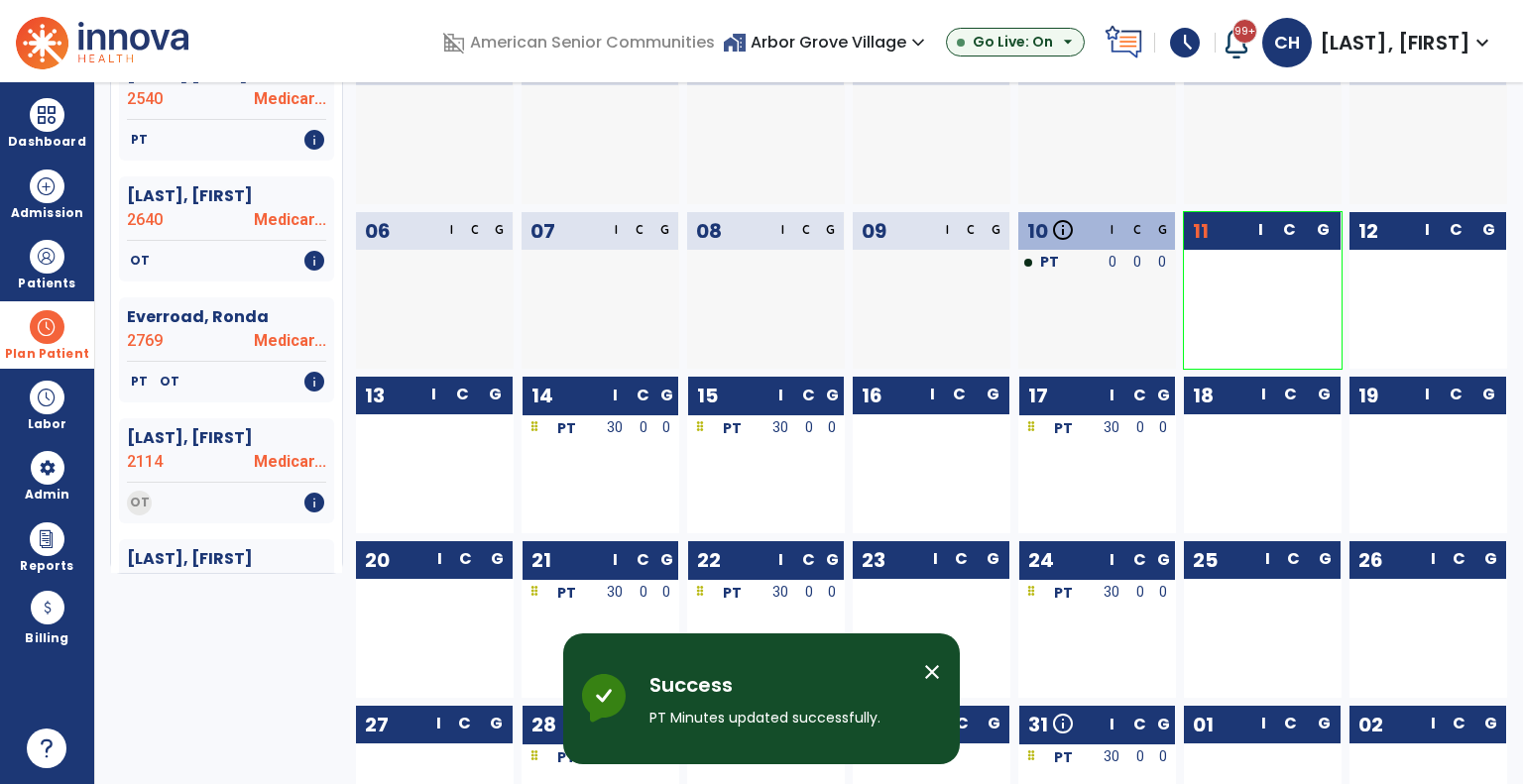 scroll, scrollTop: 0, scrollLeft: 0, axis: both 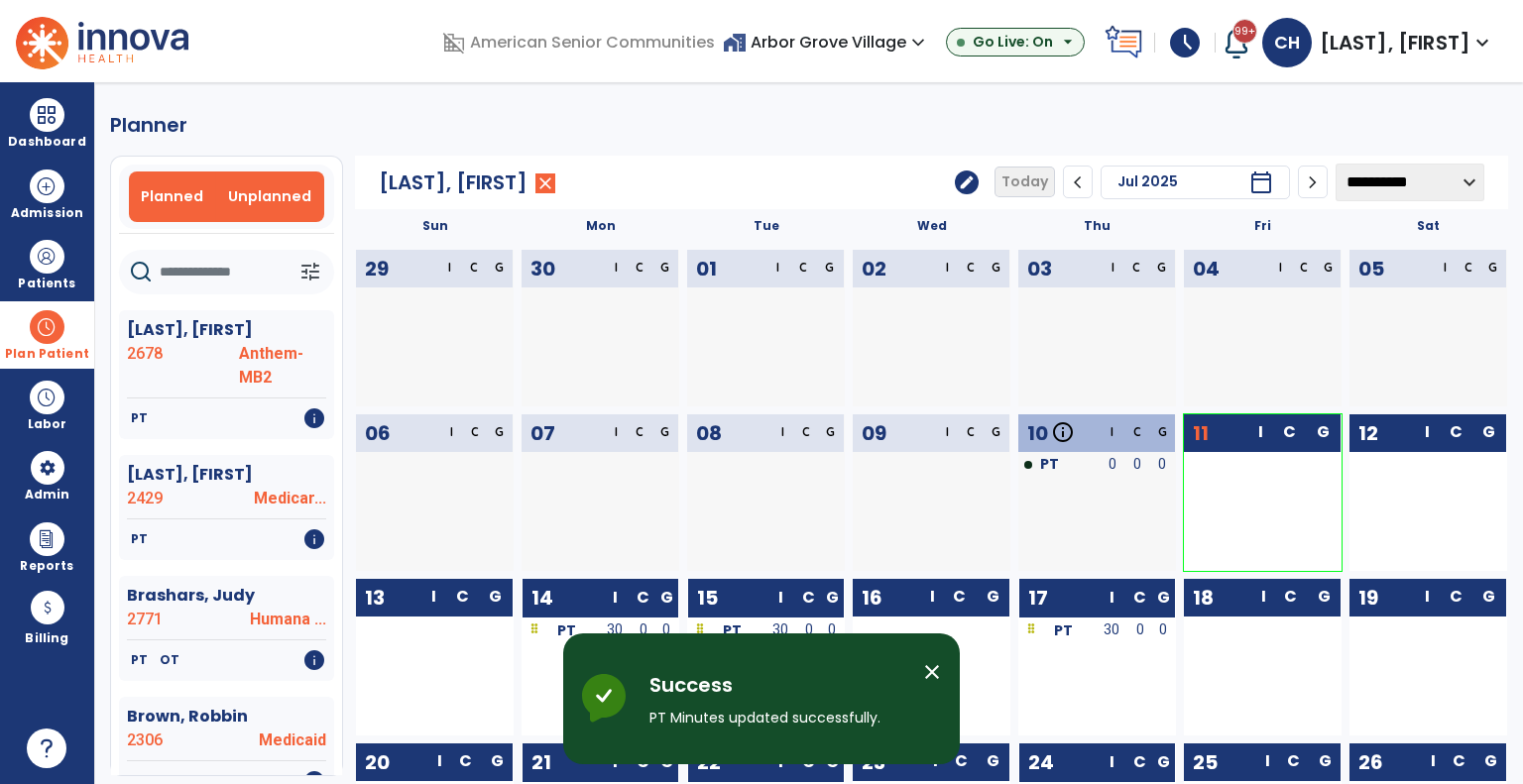 click on "Unplanned" at bounding box center (270, 196) 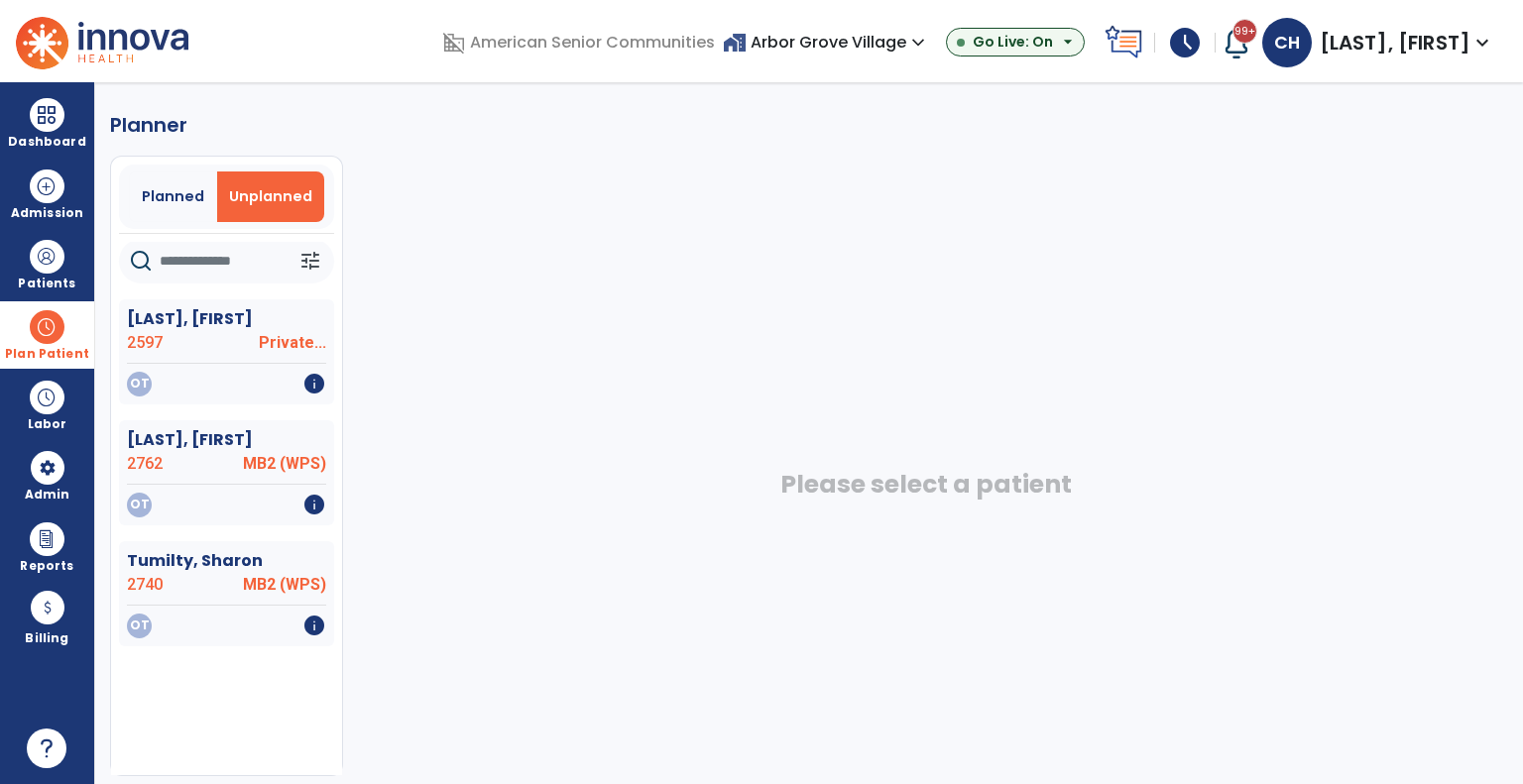 scroll, scrollTop: 13, scrollLeft: 0, axis: vertical 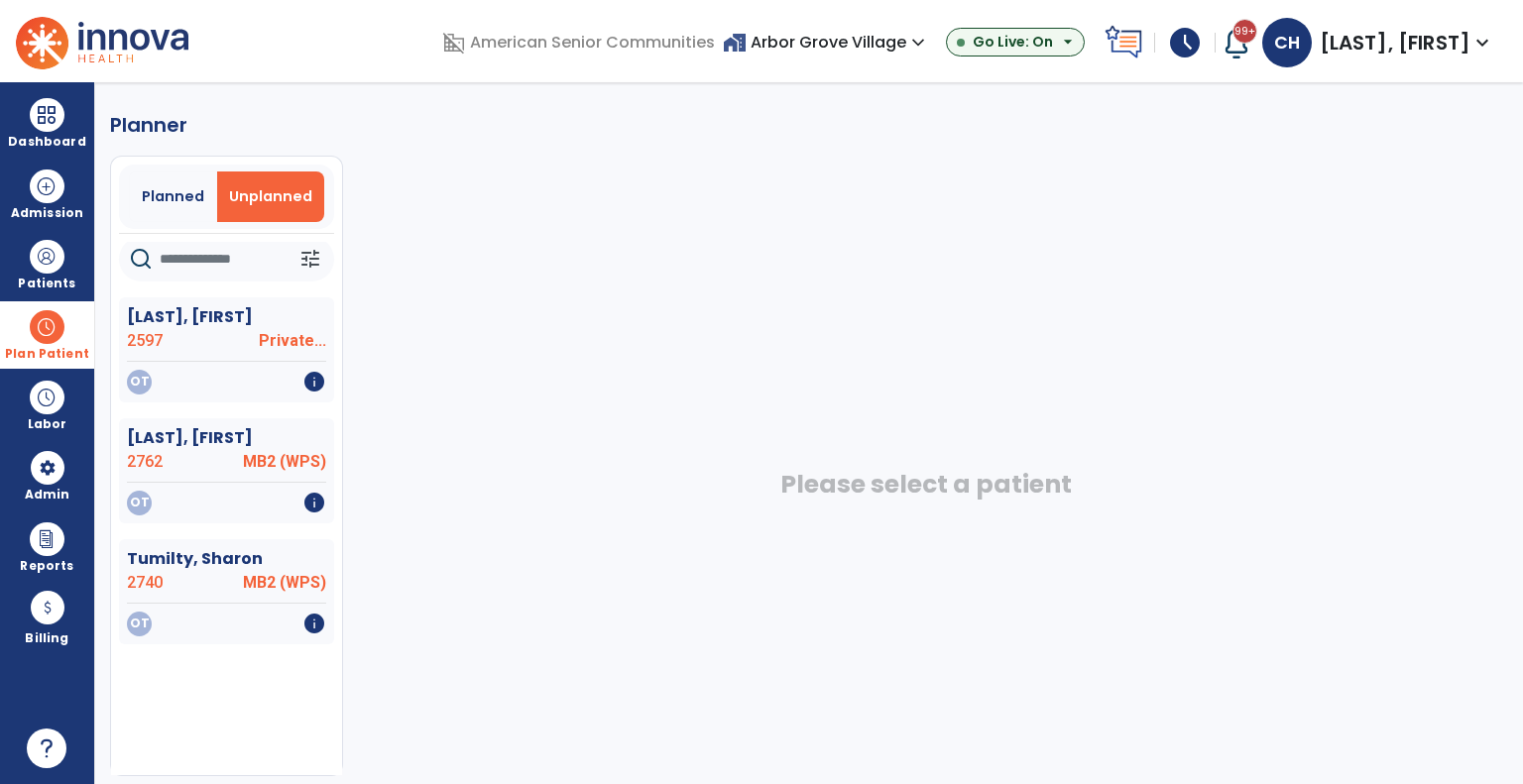 click on "Plan Patient" at bounding box center [47, 334] 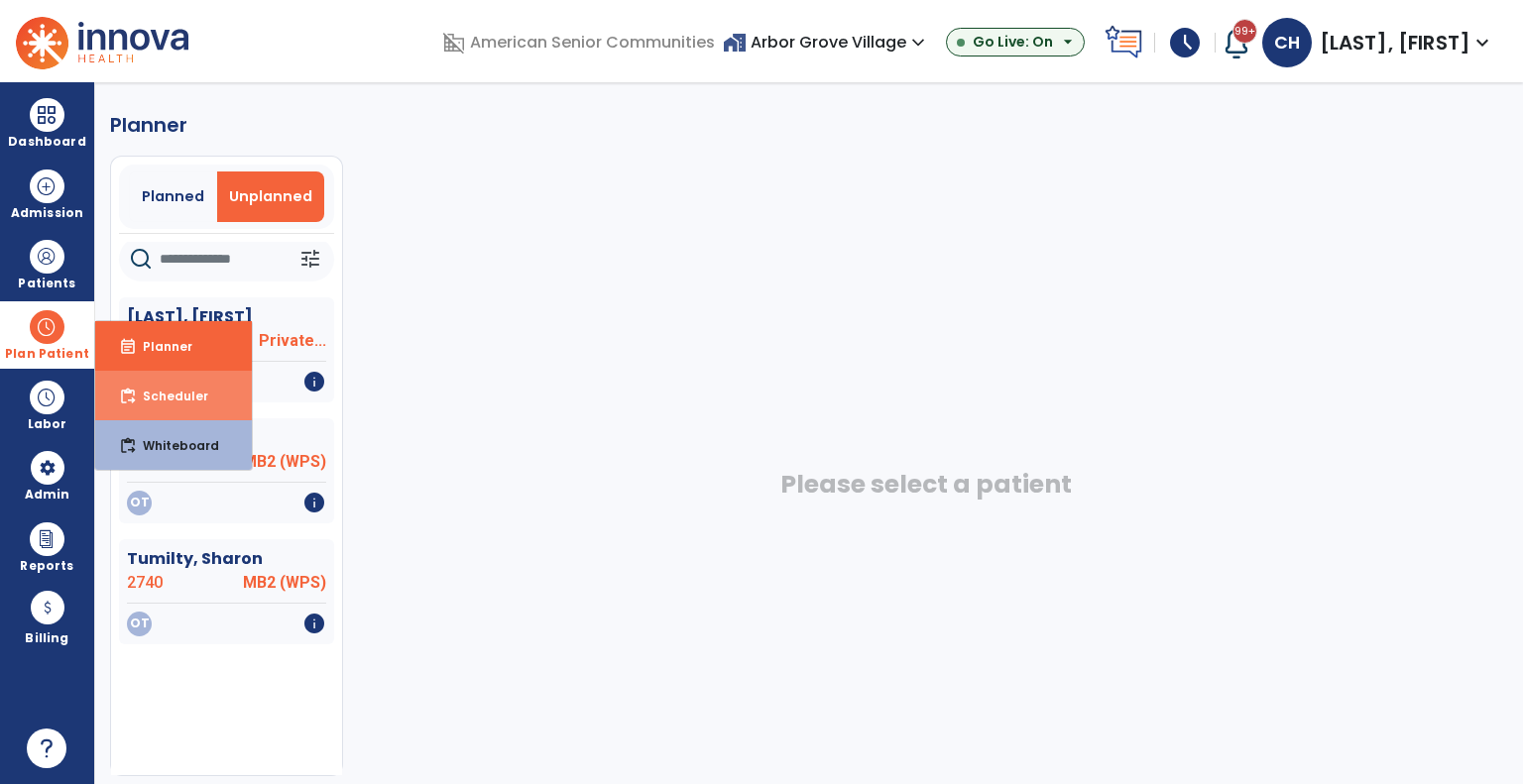click on "Scheduler" at bounding box center [168, 395] 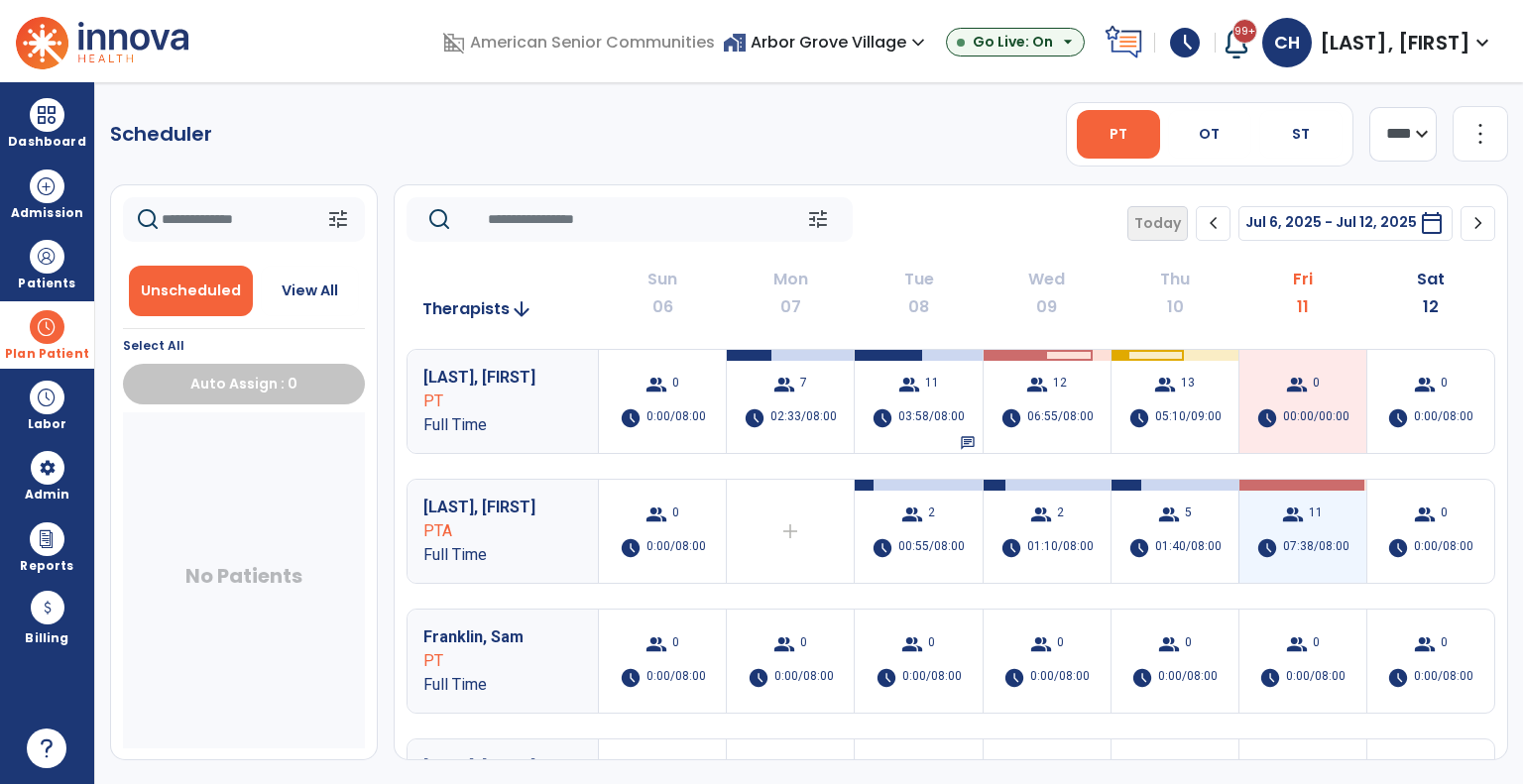 click on "group 11 schedule 07:38/08:00" at bounding box center [1303, 531] 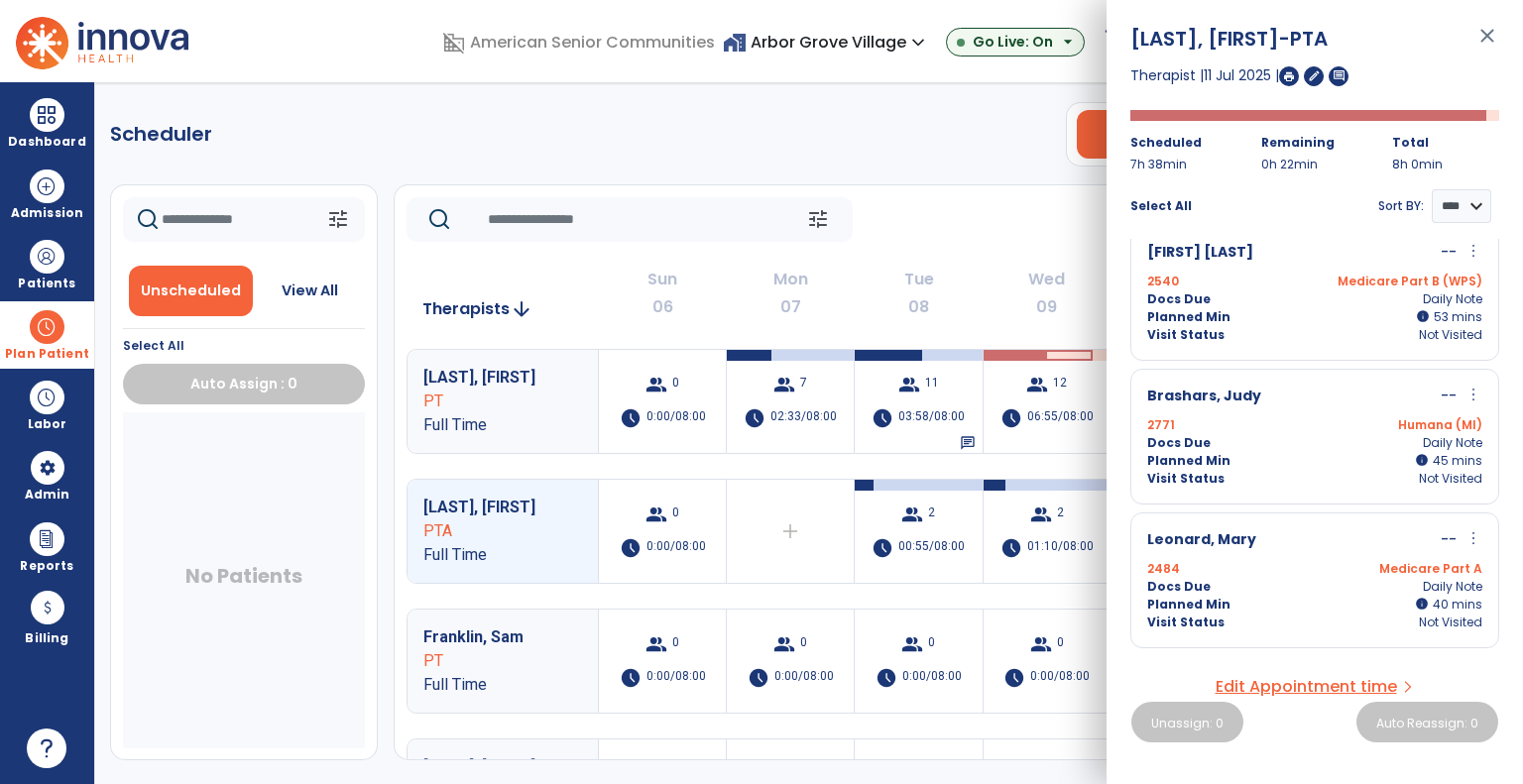 scroll, scrollTop: 0, scrollLeft: 0, axis: both 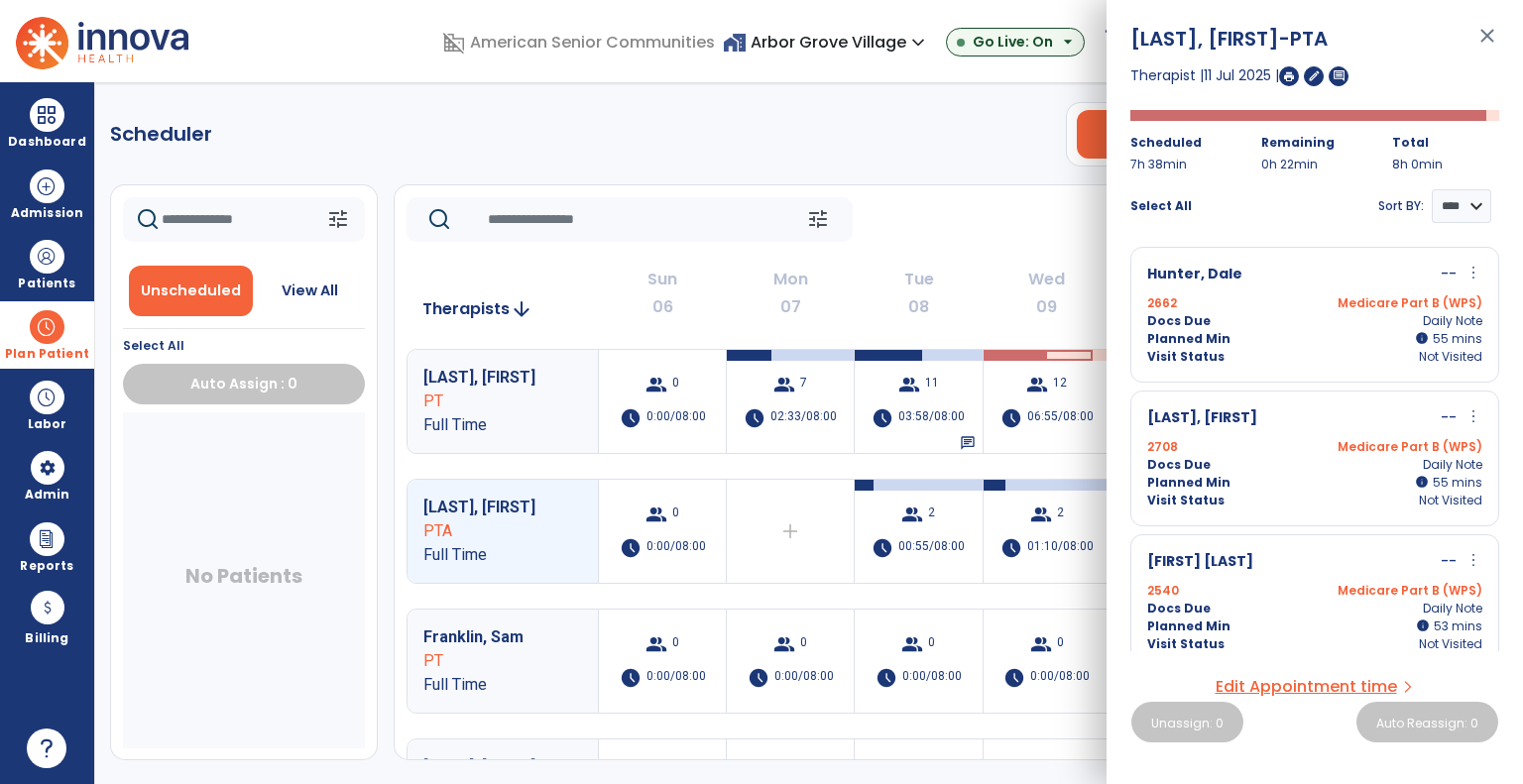 click on "Scheduler PT OT ST **** *** more_vert Manage Labor View All Therapists Print tune Unscheduled View All Select All Auto Assign : 0 No Patients tune Today chevron_left Jul 6, 2025 - Jul 12, 2025 ********* calendar_today chevron_right Therapists arrow_downward Sun 06 Mon 07 Tue 08 Wed 09 Thu 10 Fri 11 Sat 12 [LAST], [FIRST] PT Full Time group 0 schedule 0:00/08:00 group 7 schedule 02:33/08:00 group 11 schedule 03:58/08:00 chat group 12 schedule 06:55/08:00 group 13 schedule 05:10/09:00 group 0 schedule 00:00/00:00 group 0 schedule 0:00/08:00 [LAST], [FIRST] PTA Full Time group 0 schedule 0:00/08:00 add Therapist not available for the day group 2 schedule 00:55/08:00 group 2 schedule 01:10/08:00 group 5 schedule 01:40/08:00 group 11 schedule 07:38/08:00 group 0 schedule 0:00/08:00 [LAST], [FIRST] PT Full Time group 0 schedule 0:00/08:00 group 0 schedule 0:00/08:00 group 0 schedule 0 0 0" at bounding box center (809, 433) 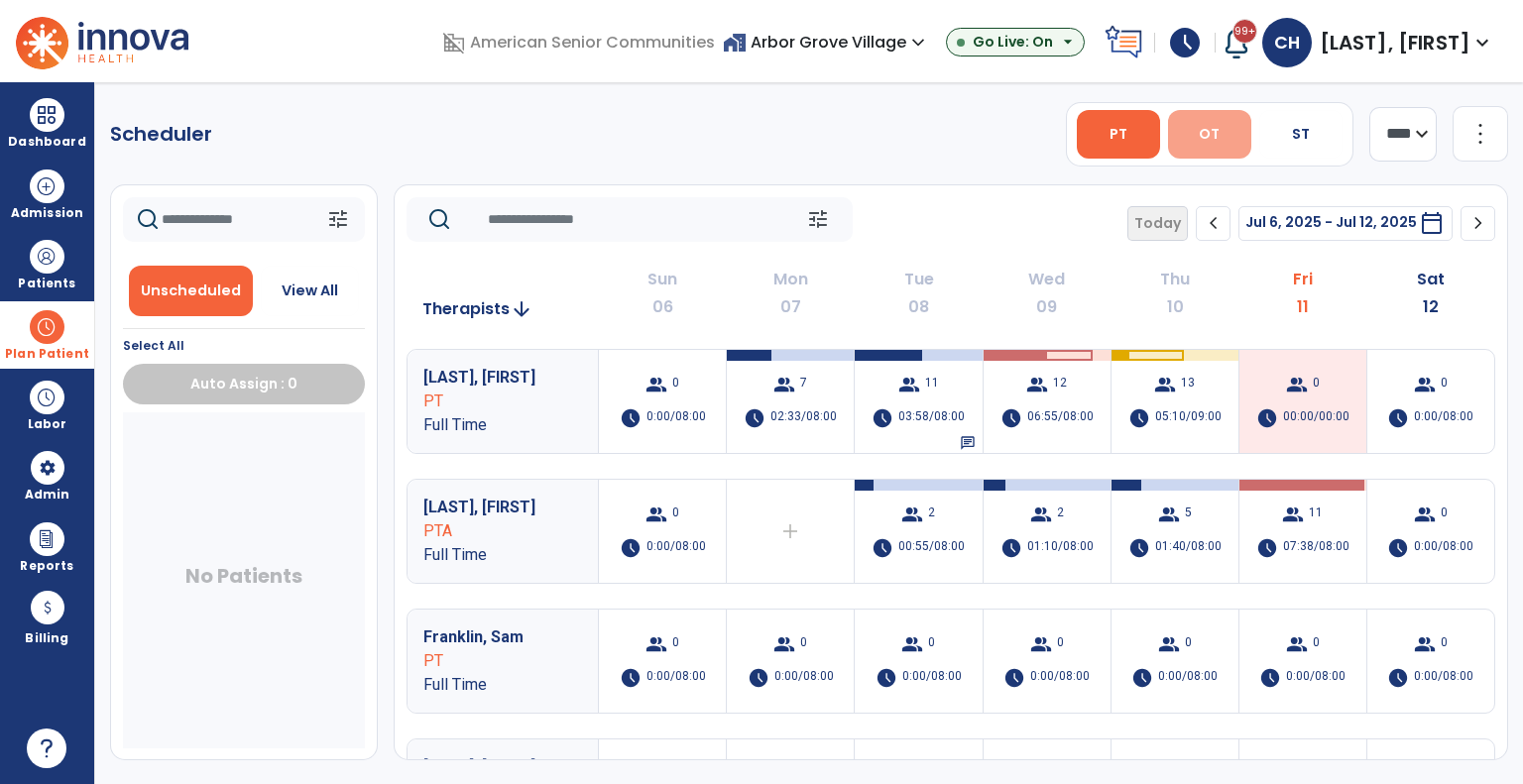 click on "OT" at bounding box center (1210, 134) 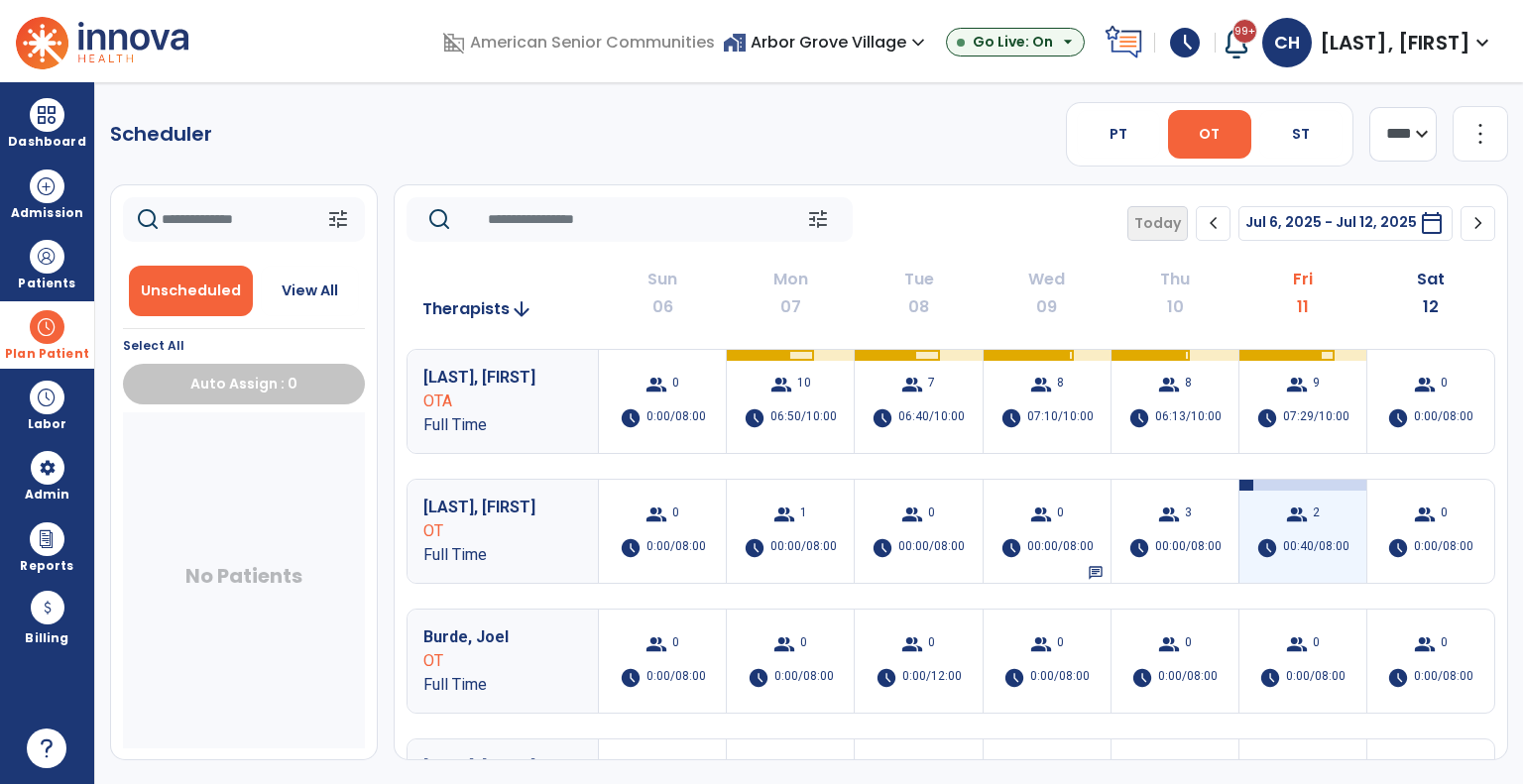 click on "group  2  schedule  00:40/08:00" at bounding box center (1303, 531) 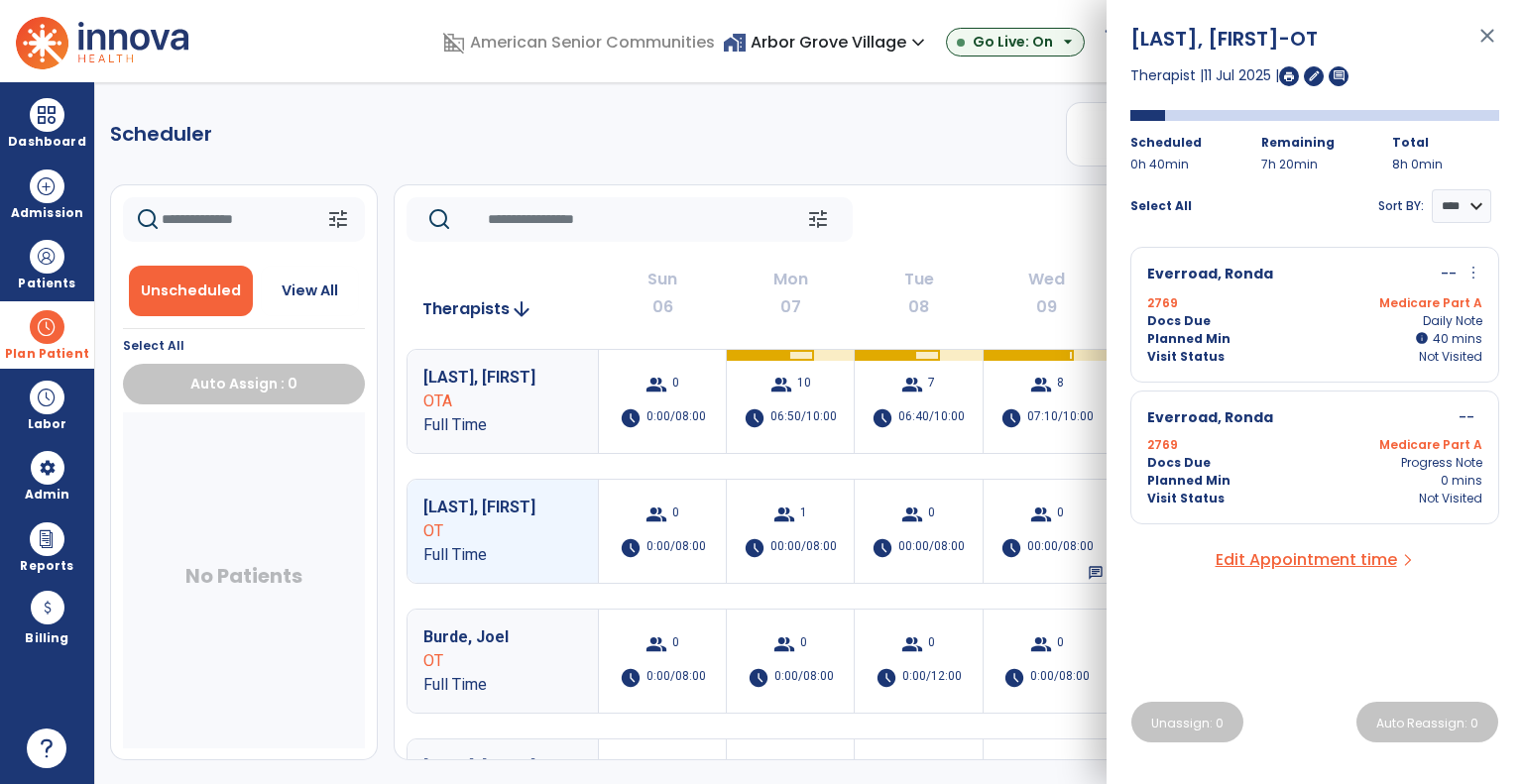 click on "[NUMBER] Medicare Part A" at bounding box center [1315, 303] 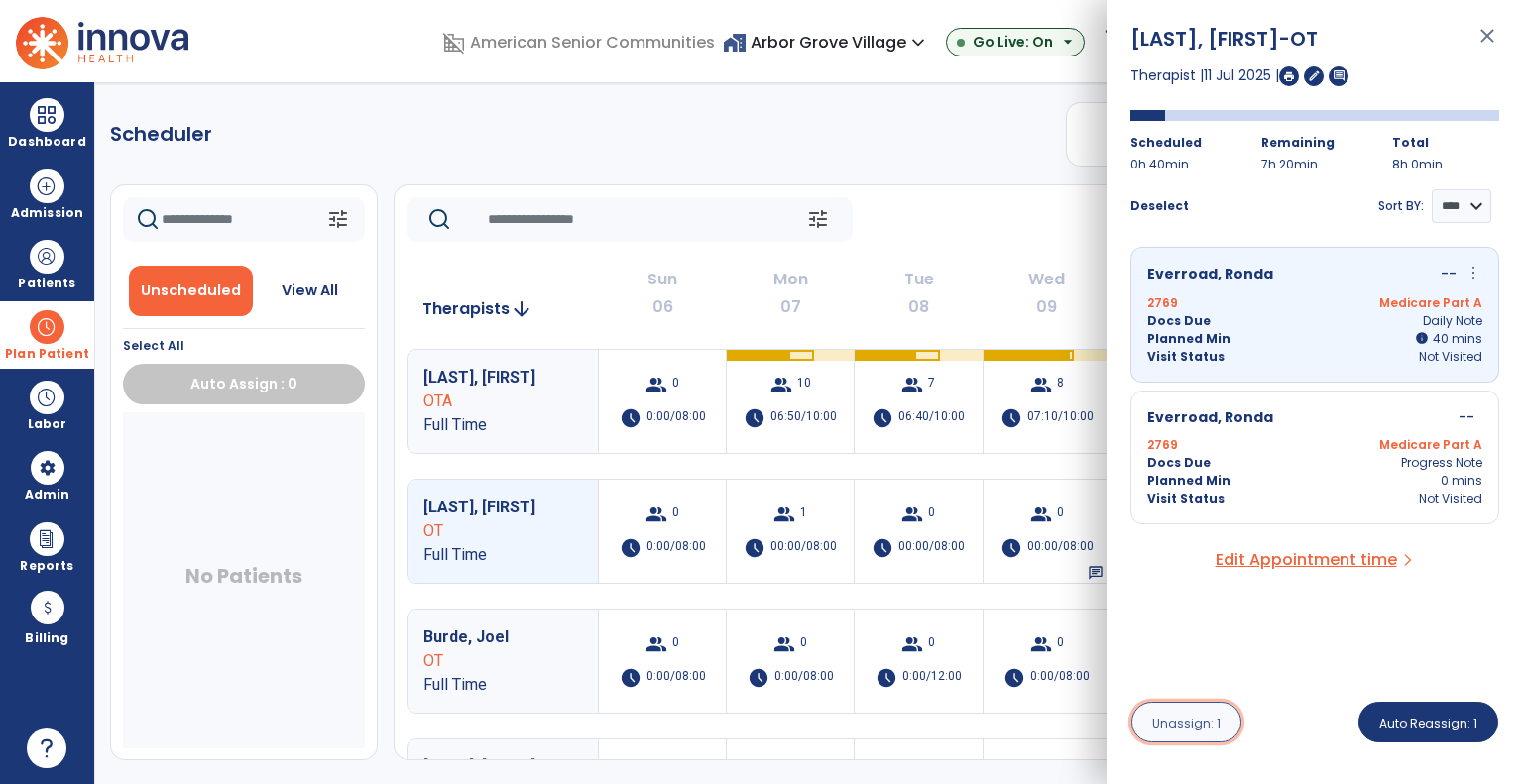 click on "Unassign: 1" at bounding box center (1186, 723) 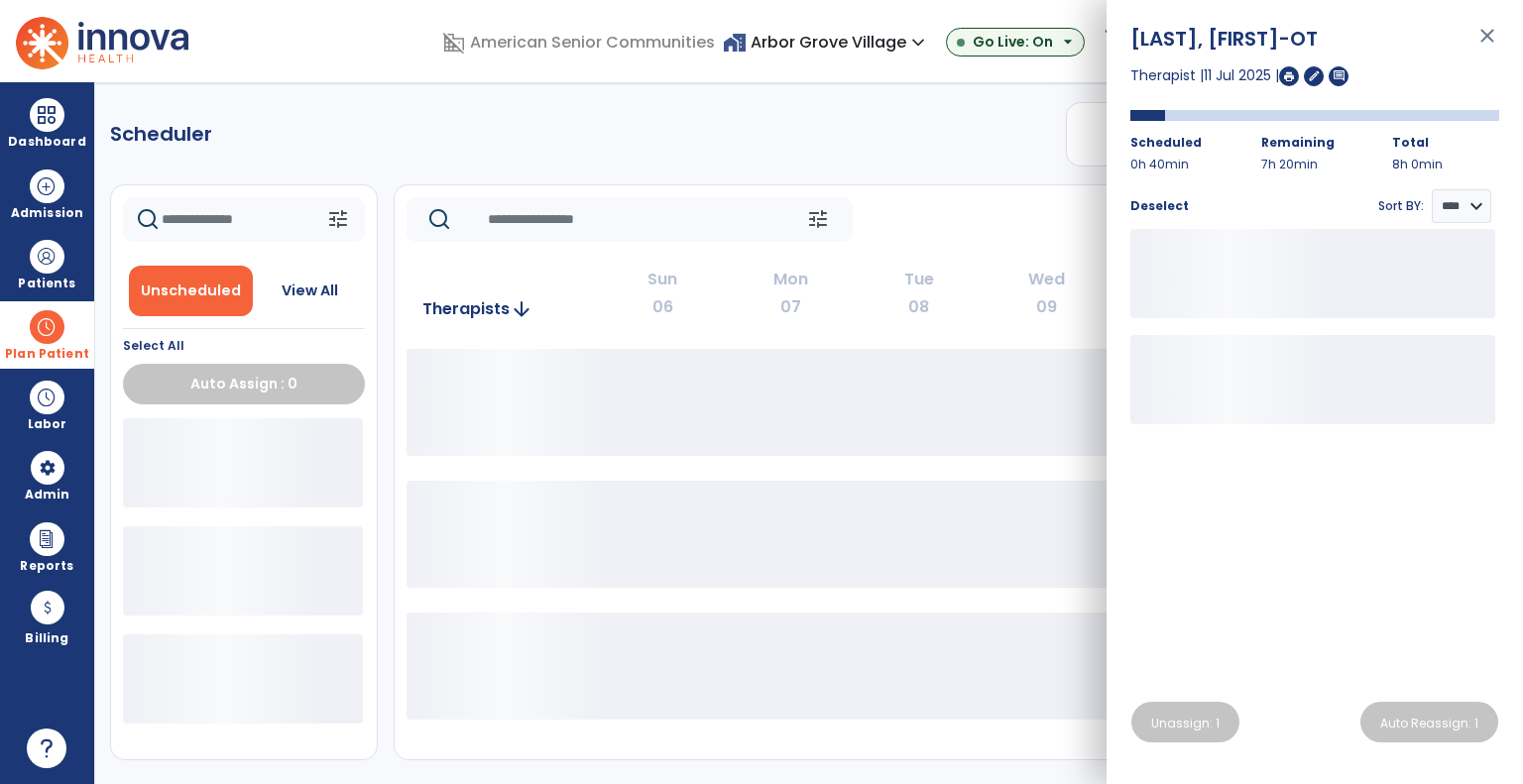 click on "Scheduler   PT   OT   ST  **** *** more_vert  Manage Labor   View All Therapists   Print   tune   Unscheduled   View All  Select All  Auto Assign : 0   tune   Today  chevron_left Jul 6, 2025 - Jul 12, 2025  *********  calendar_today  chevron_right   Therapists  arrow_downward Sun  06  Mon  07  Tue  08  Wed  09  Thu  10  Fri  11  Sat  12" at bounding box center (809, 433) 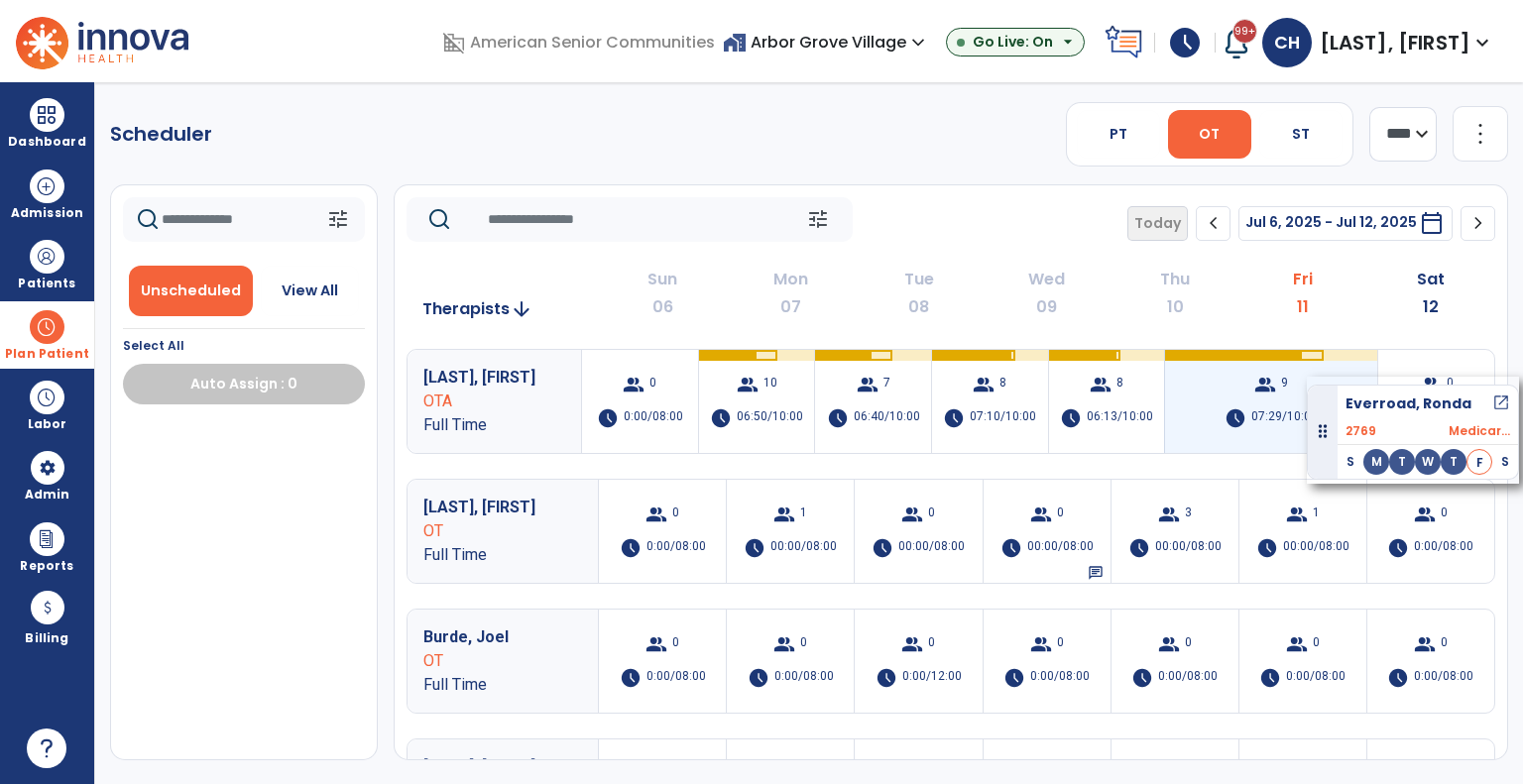 drag, startPoint x: 249, startPoint y: 461, endPoint x: 1307, endPoint y: 377, distance: 1061.3294 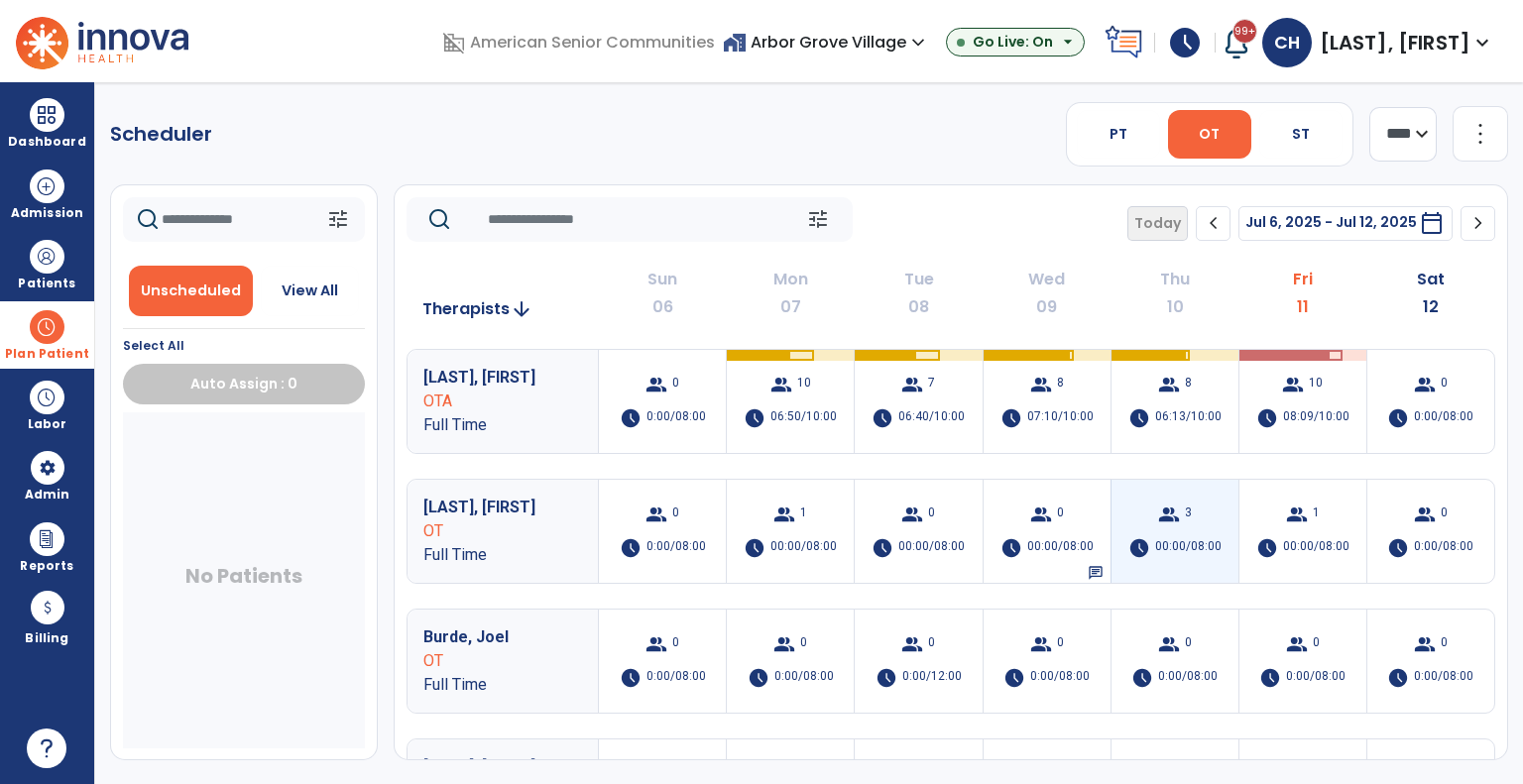 click on "group  3  schedule  00:00/08:00" at bounding box center [1175, 531] 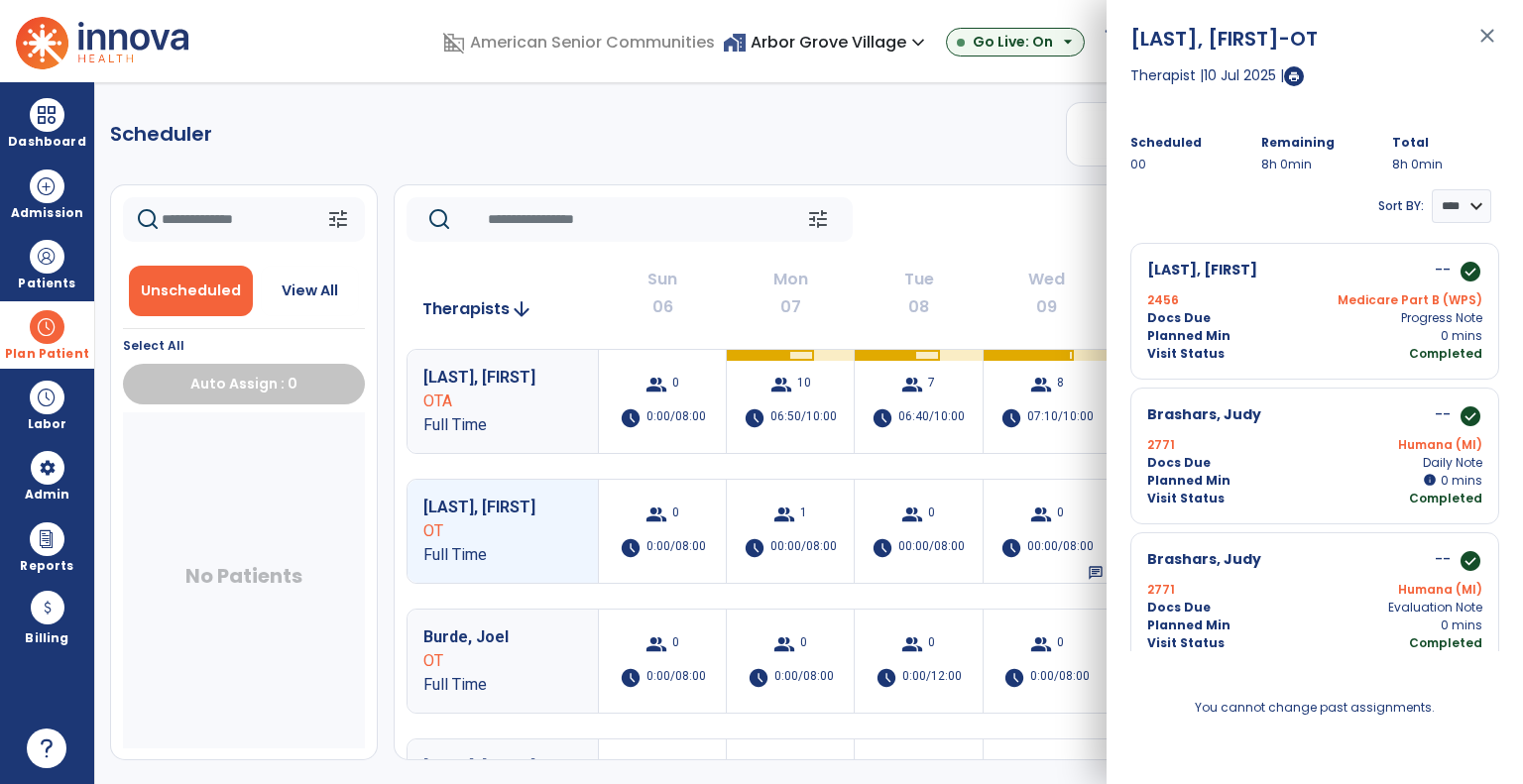 scroll, scrollTop: 0, scrollLeft: 0, axis: both 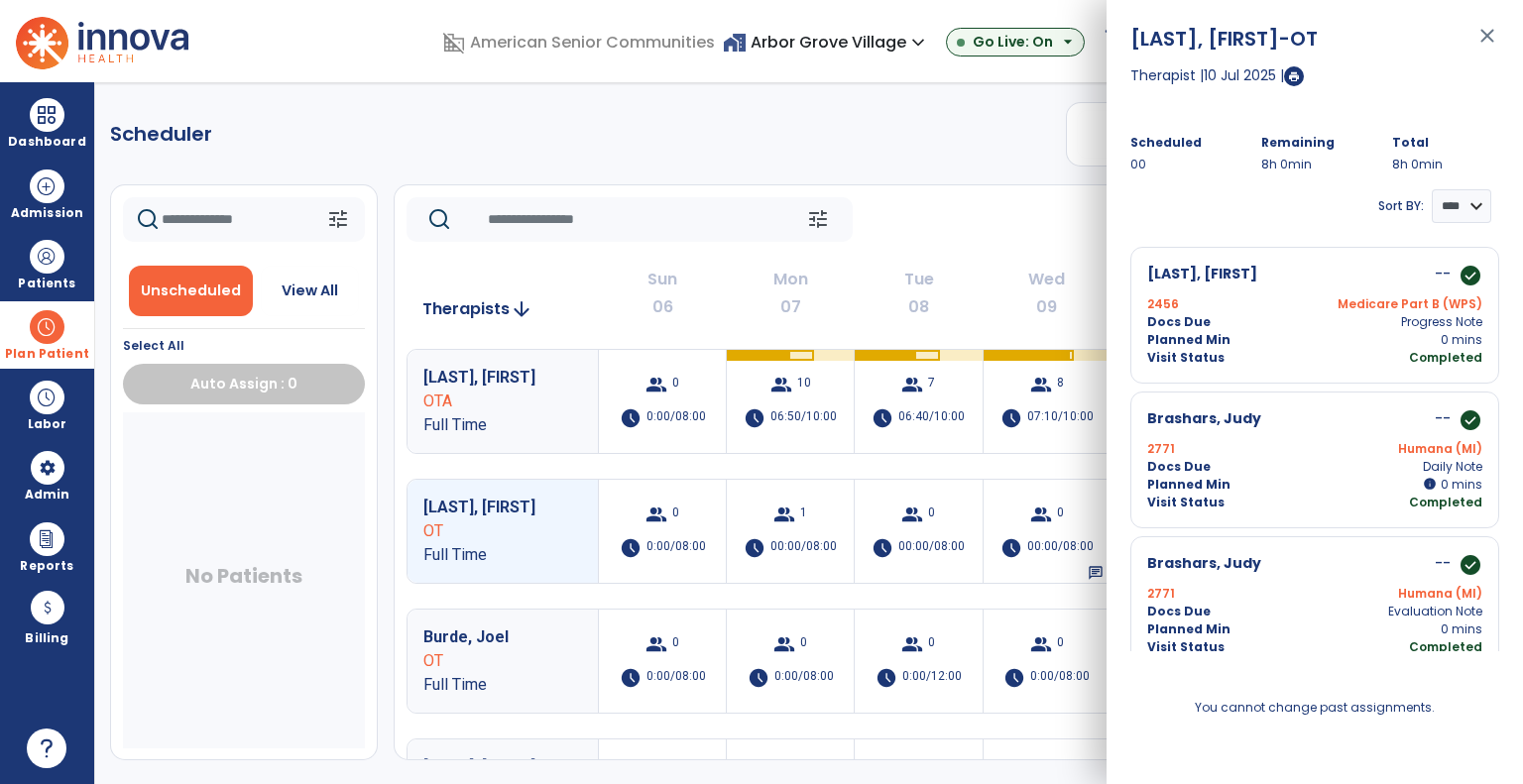 click on "tune   Today  chevron_left Jul 6, 2025 - Jul 12, 2025  *********  calendar_today  chevron_right" 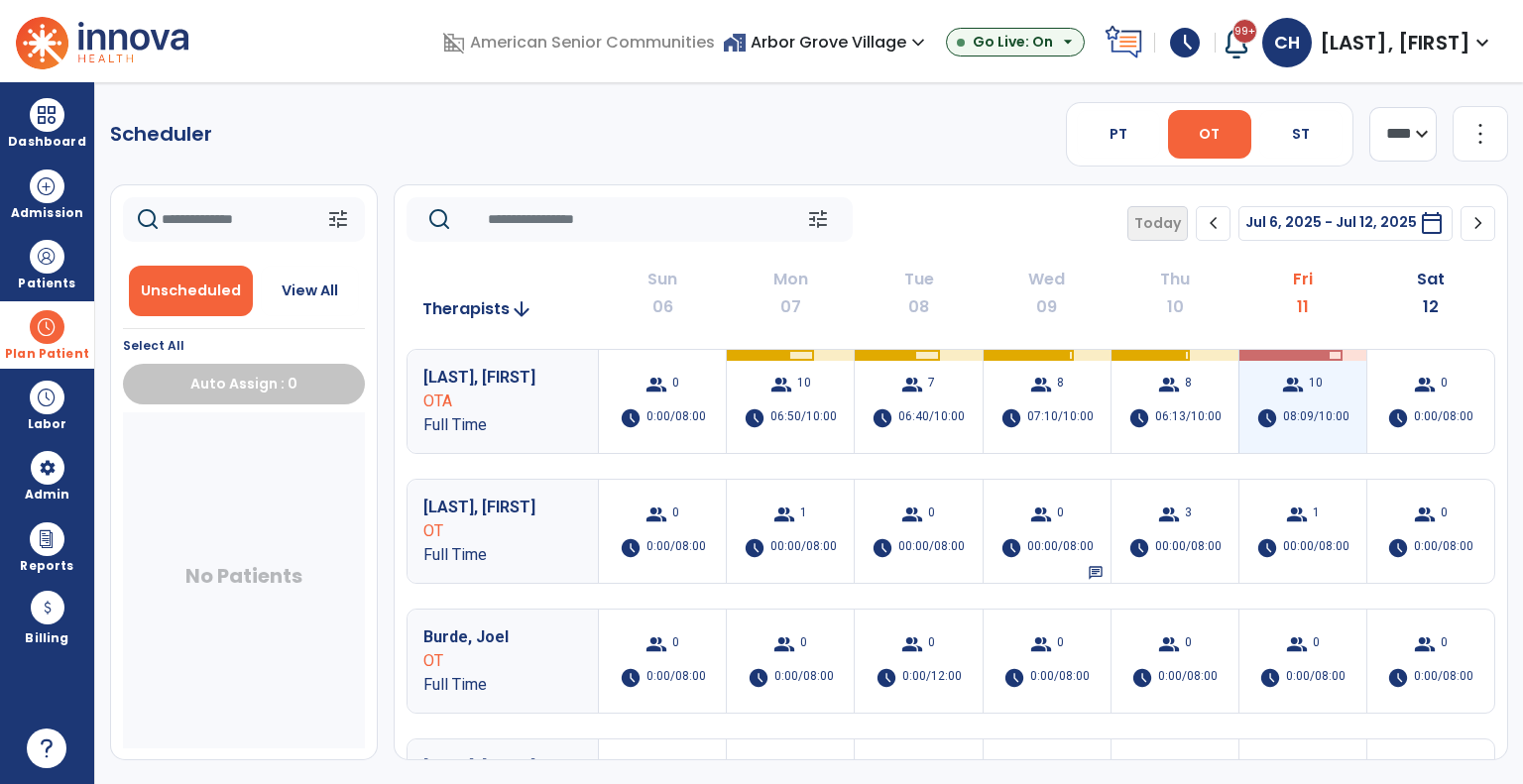click on "group 10 schedule 08:09/10:00" at bounding box center [1303, 401] 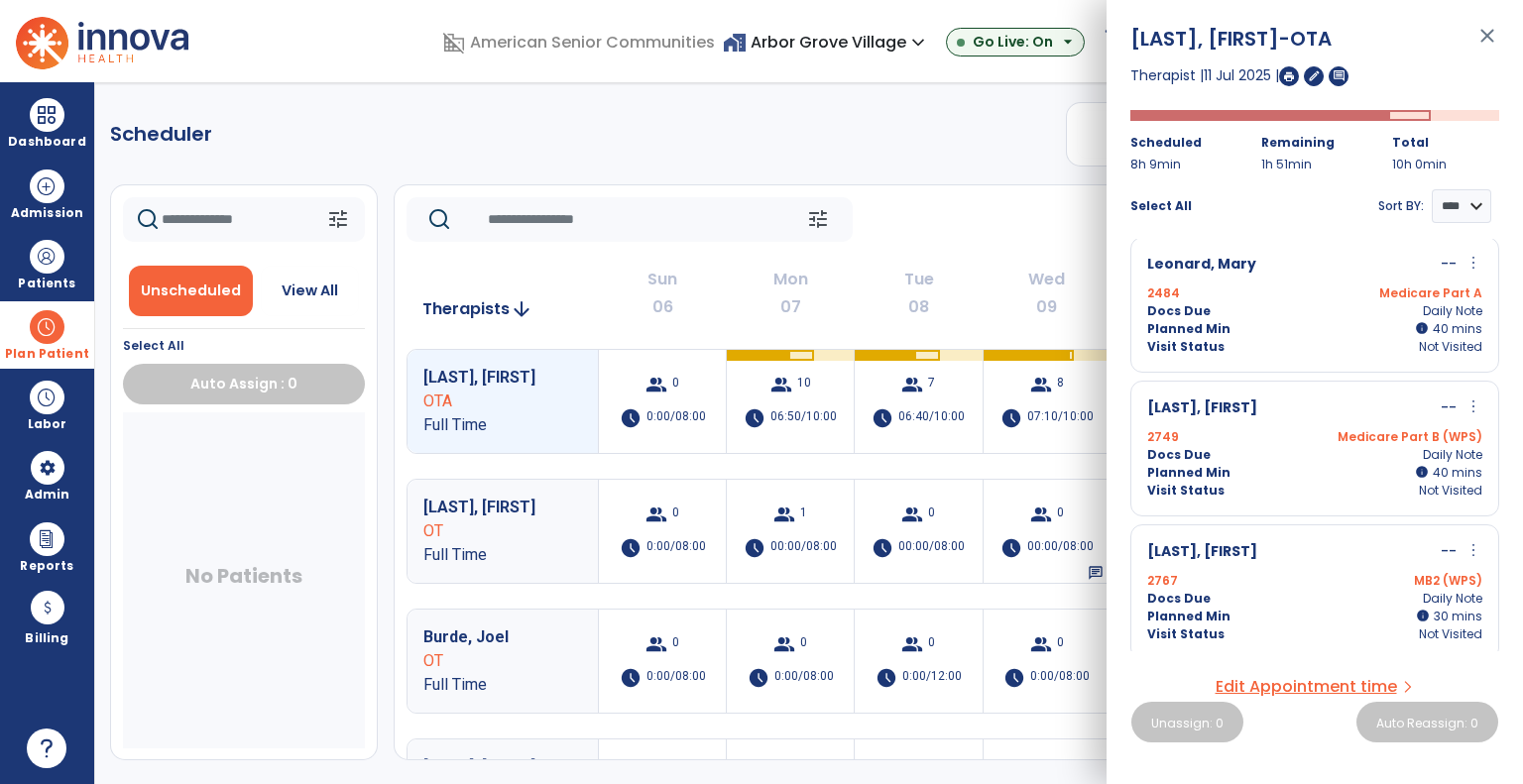 scroll, scrollTop: 793, scrollLeft: 0, axis: vertical 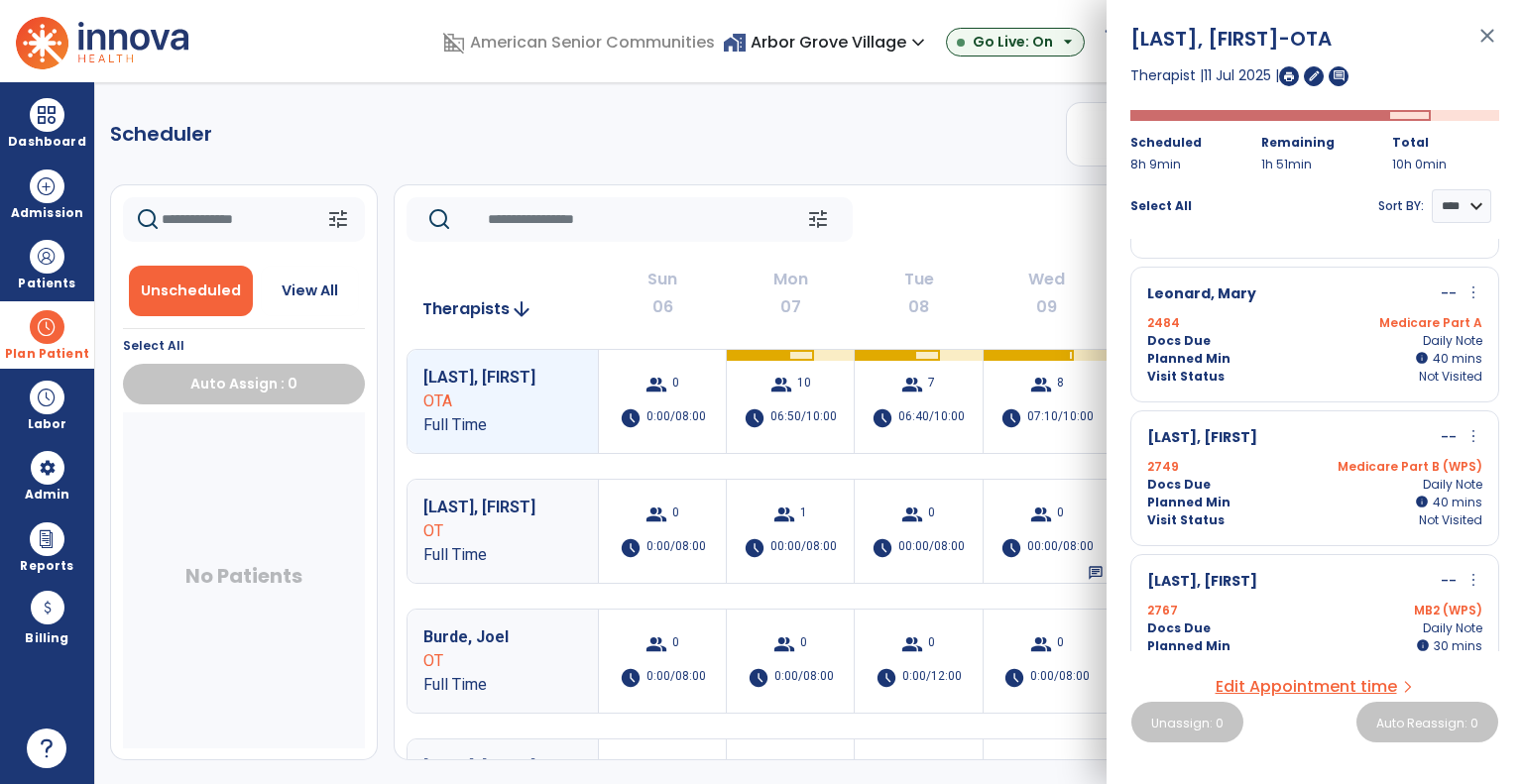 click on "more_vert" at bounding box center (1473, 292) 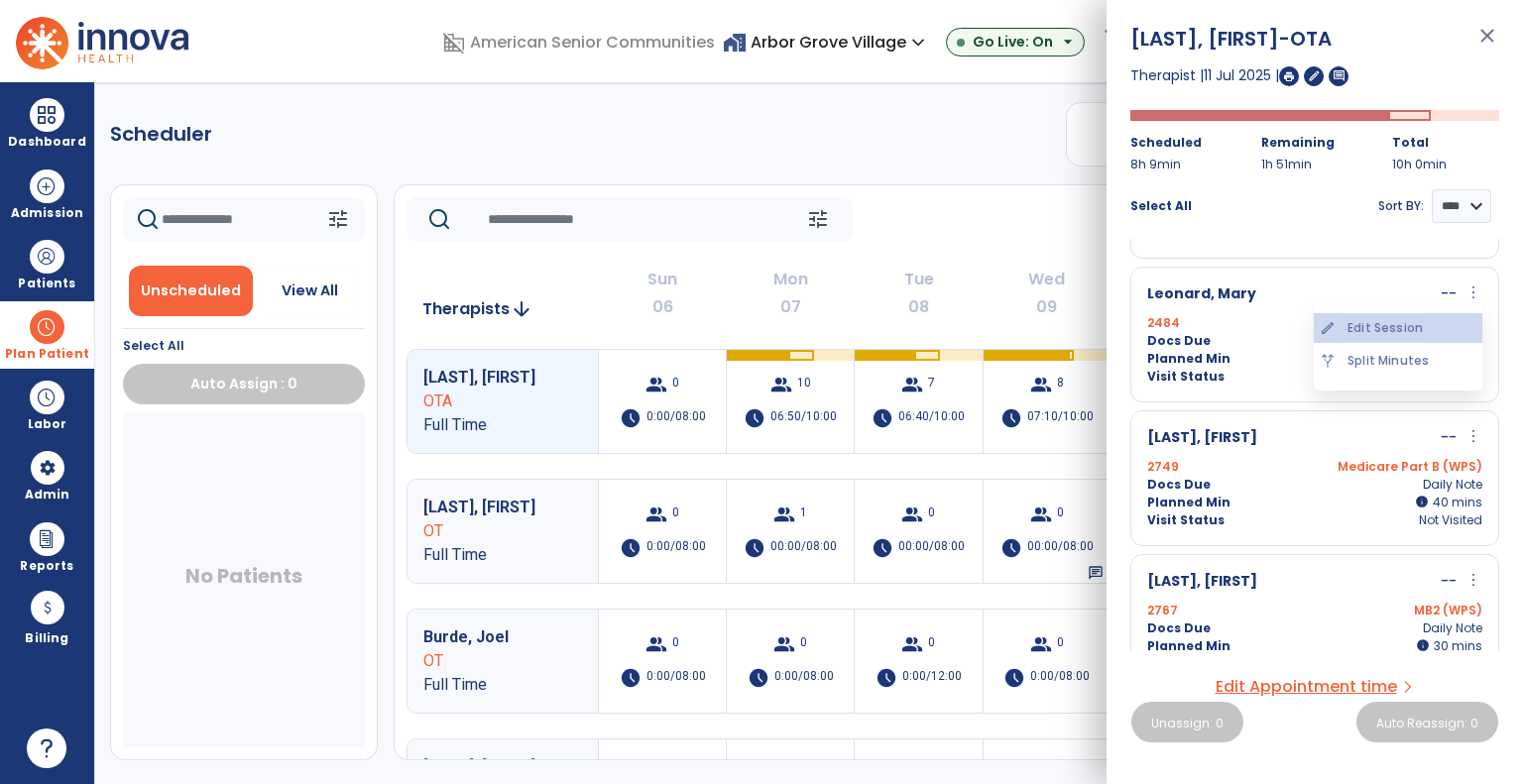 click on "edit   Edit Session" at bounding box center [1398, 328] 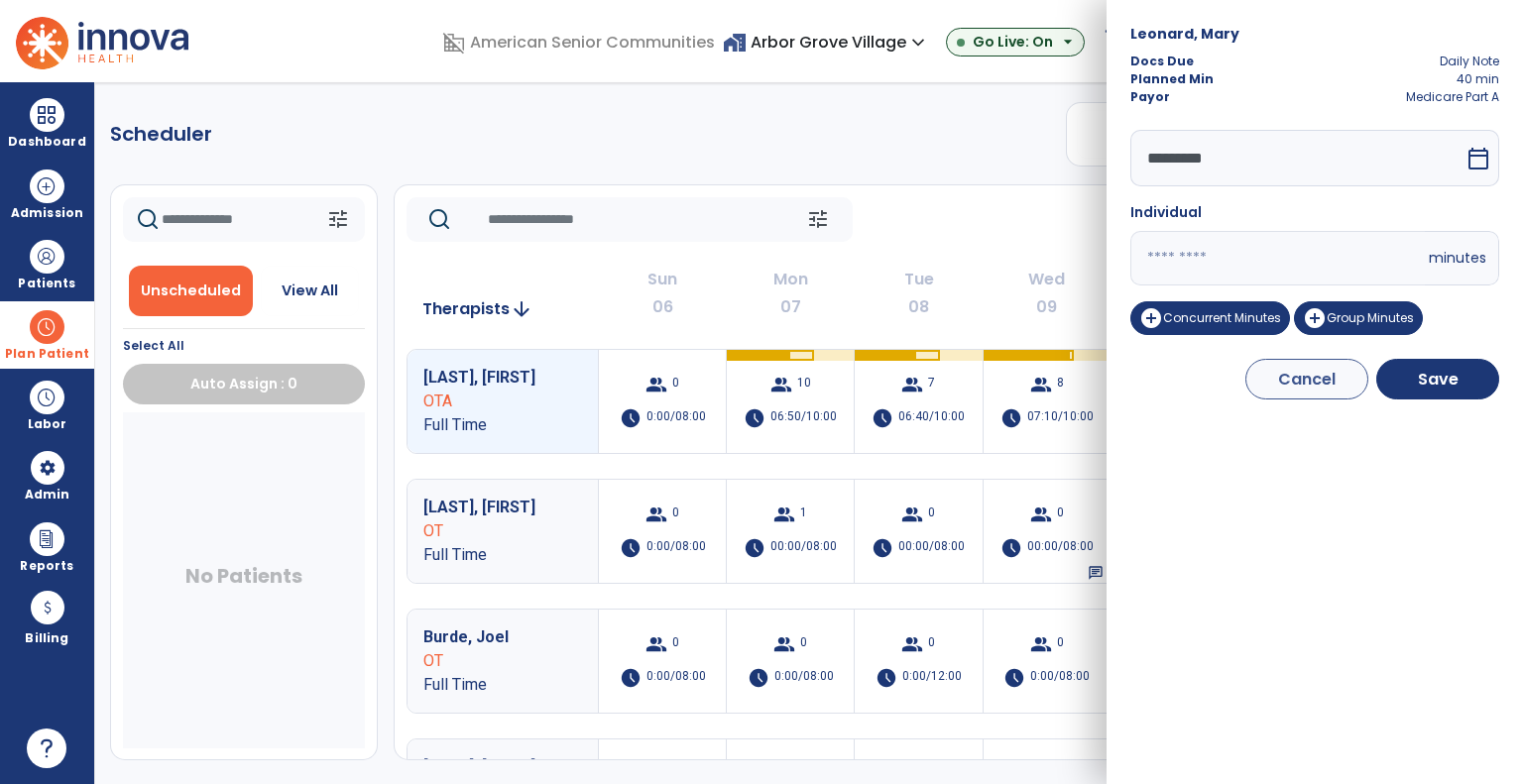 drag, startPoint x: 1278, startPoint y: 241, endPoint x: 884, endPoint y: 268, distance: 394.92404 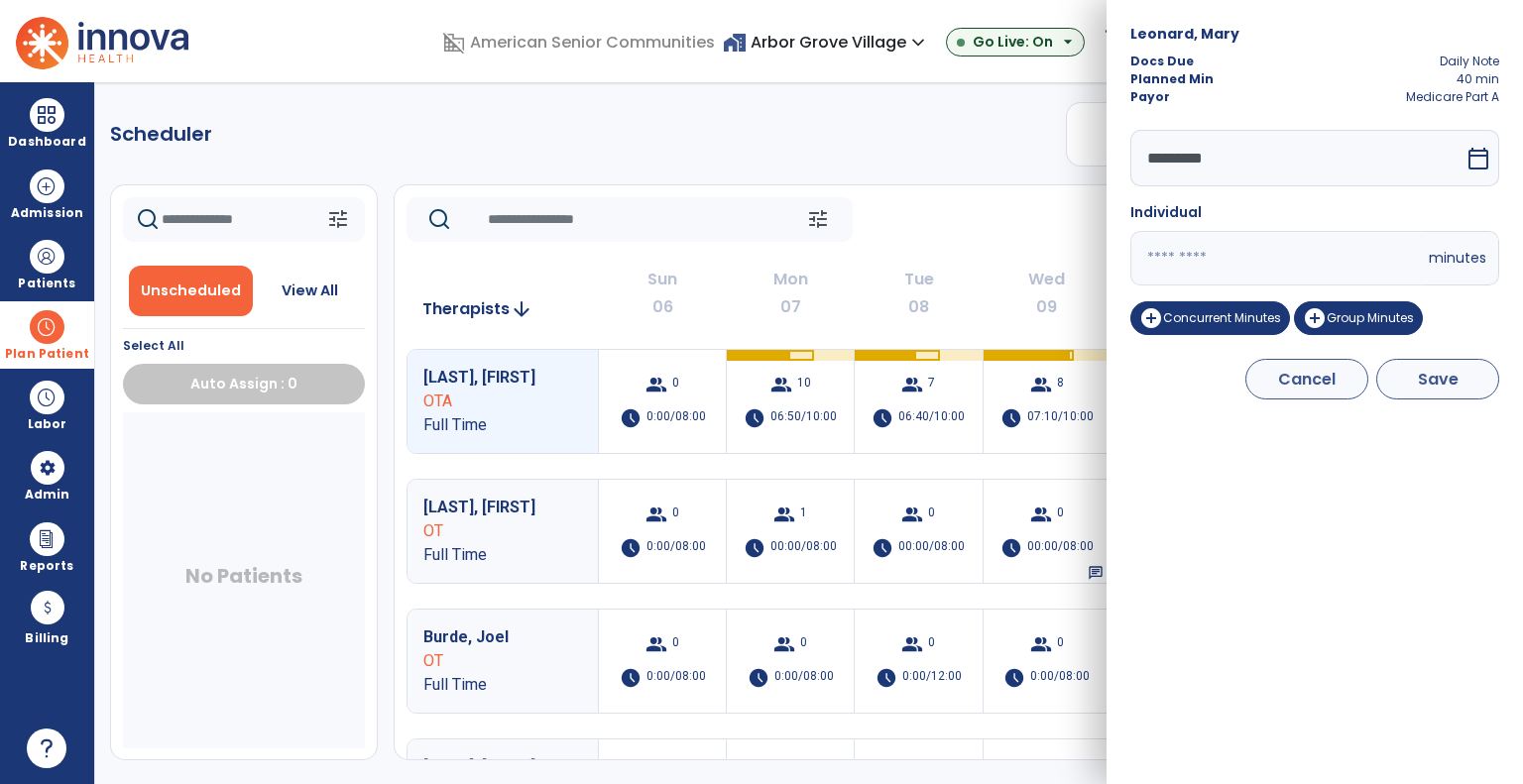 type on "**" 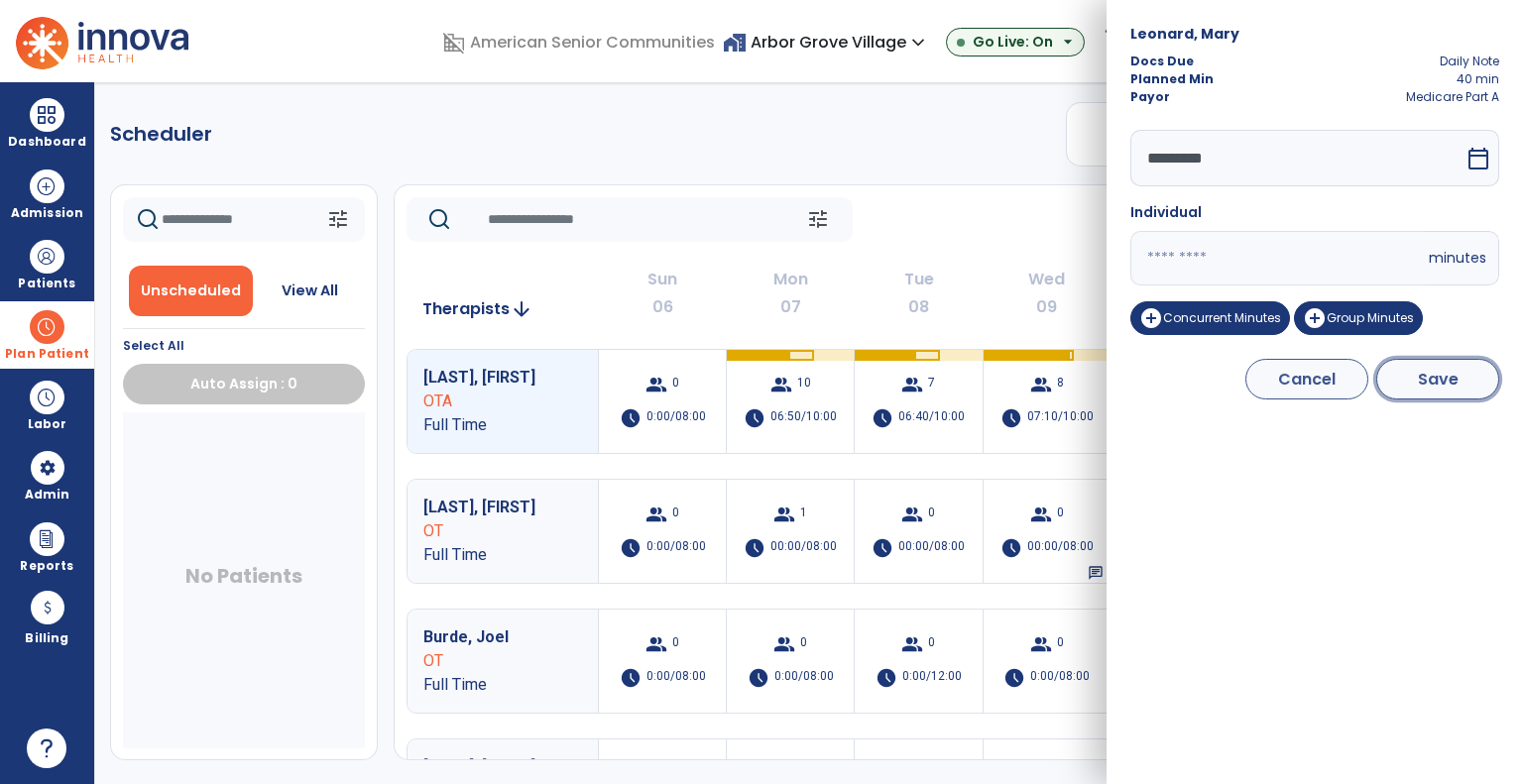 click on "Save" at bounding box center (1438, 379) 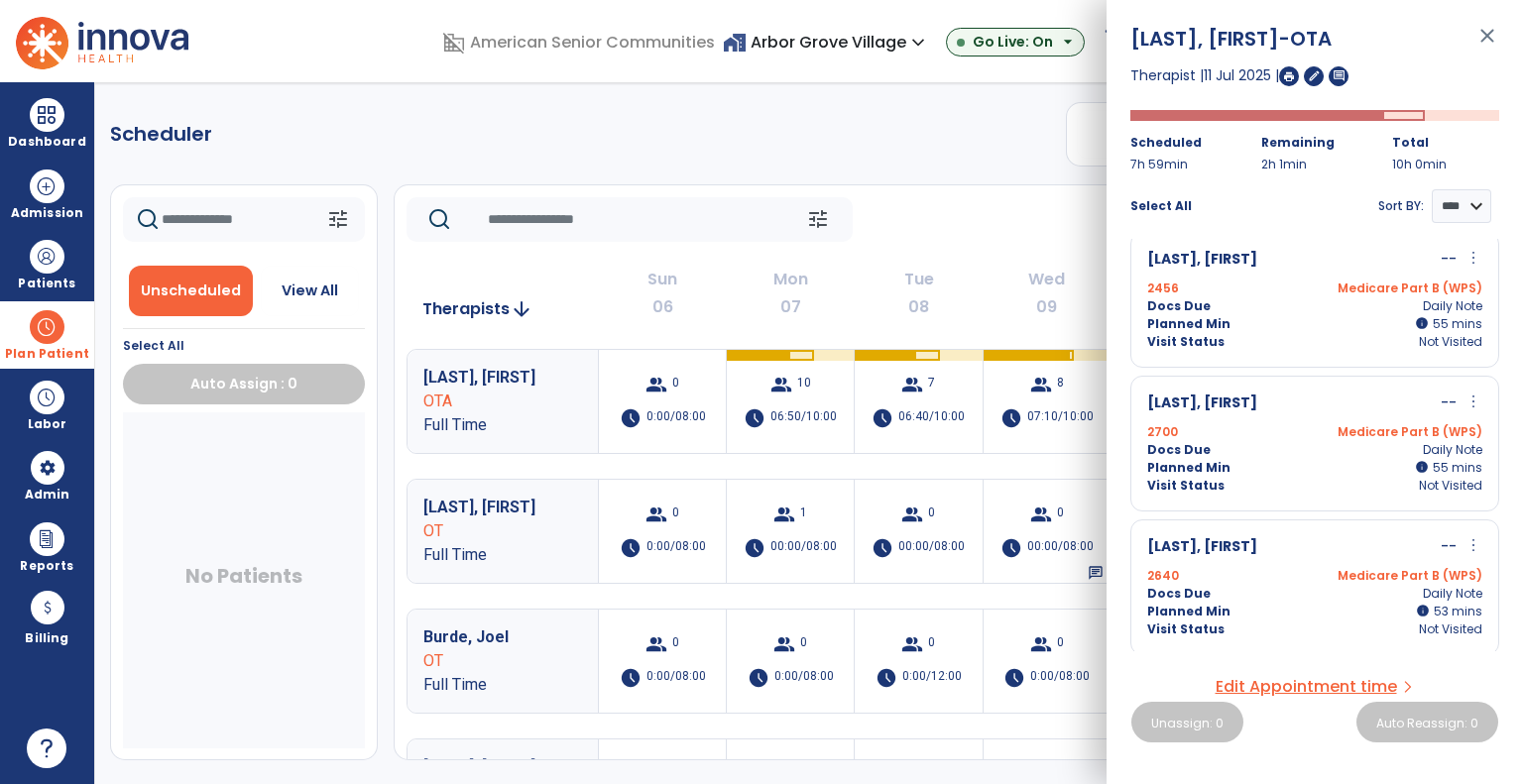 scroll, scrollTop: 0, scrollLeft: 0, axis: both 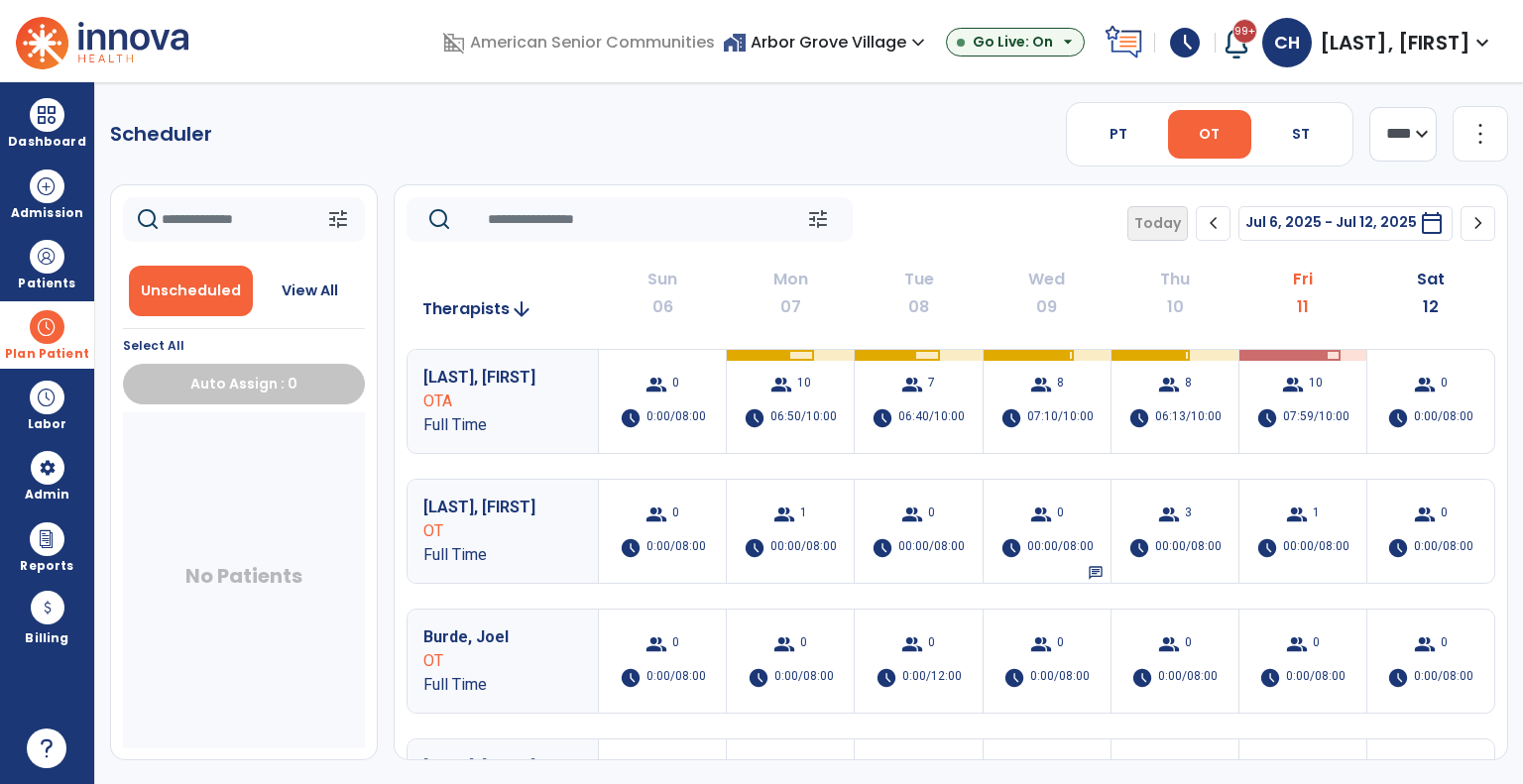 click on "more_vert" 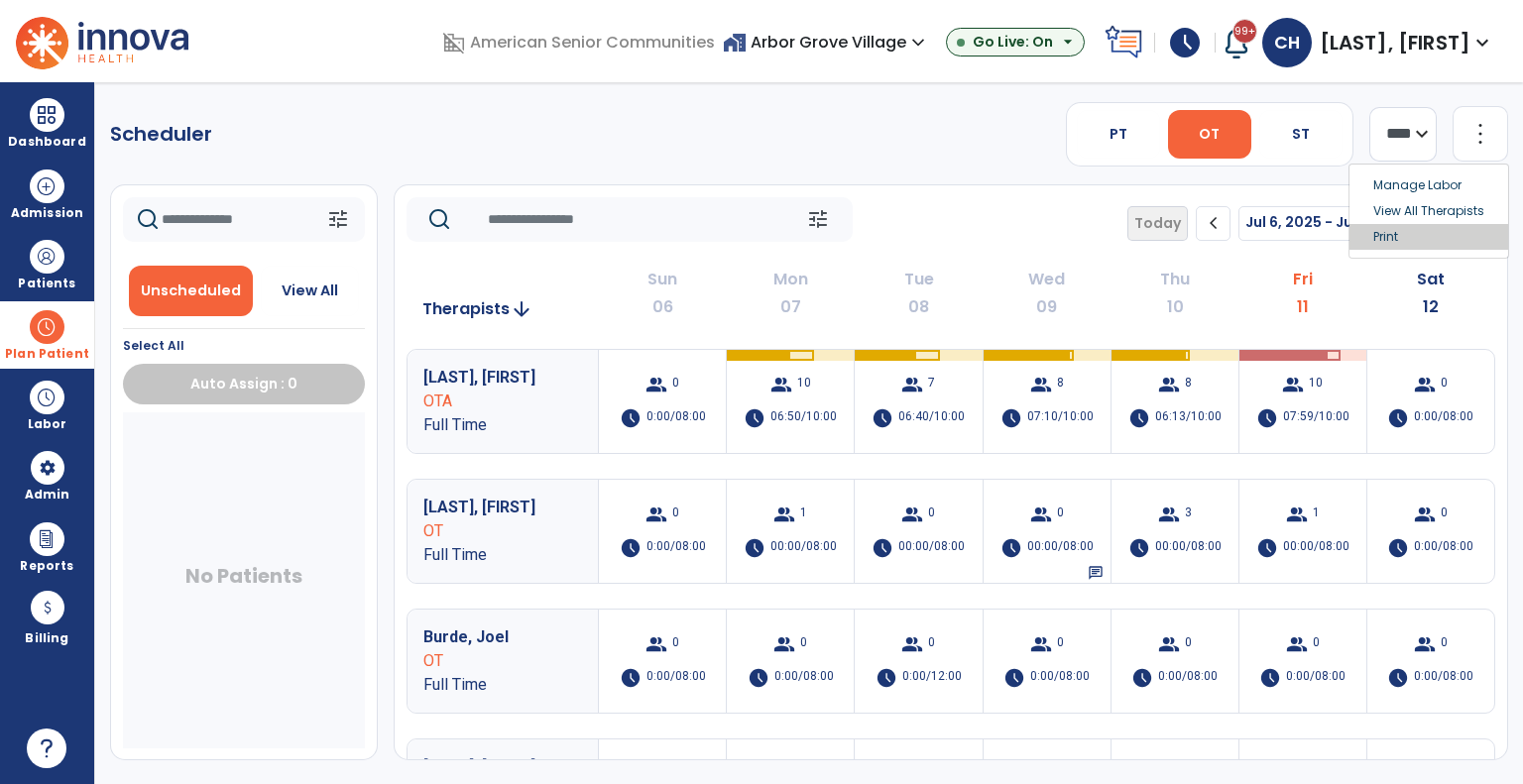 click on "Print" at bounding box center (1429, 237) 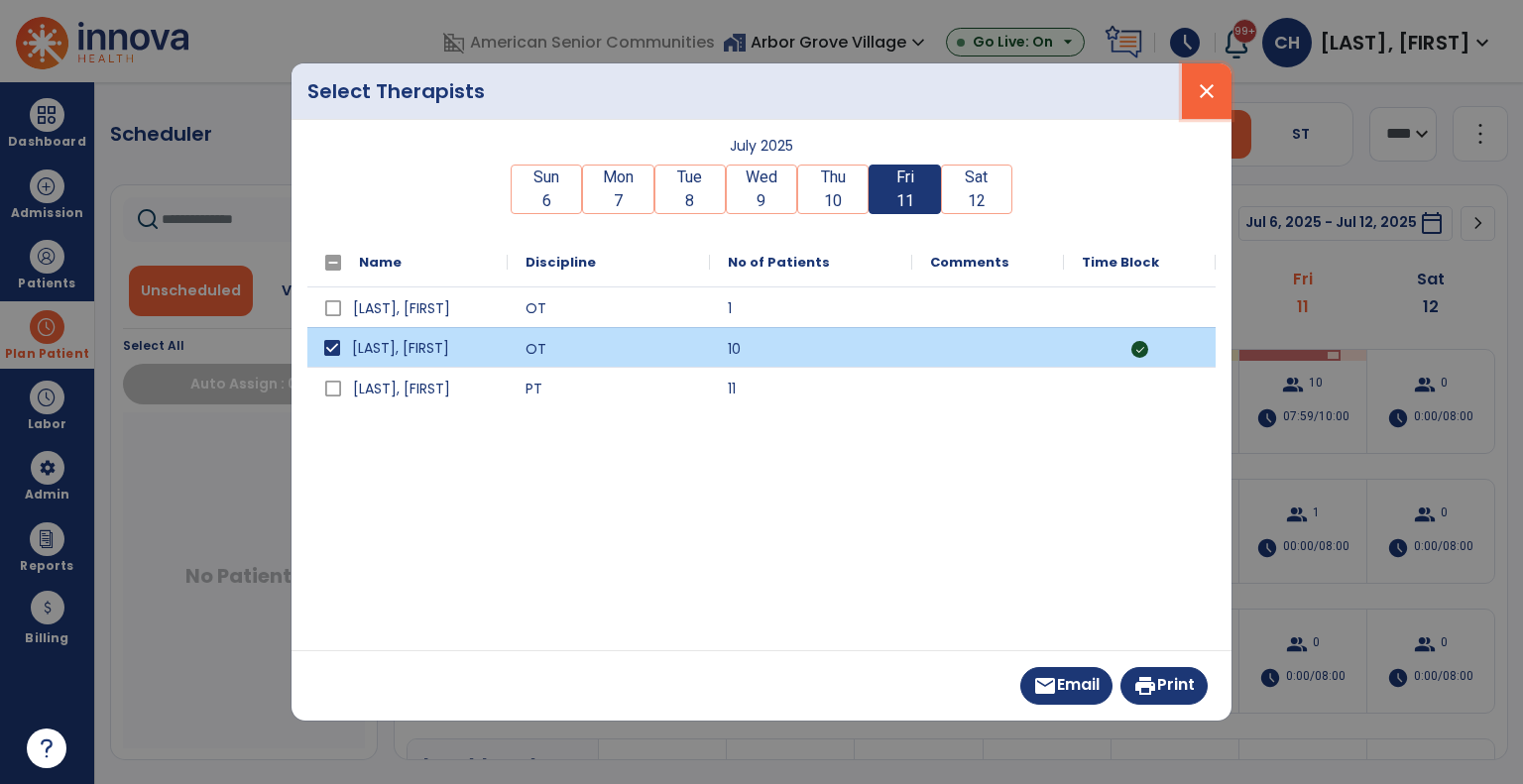 click on "close" at bounding box center (1207, 91) 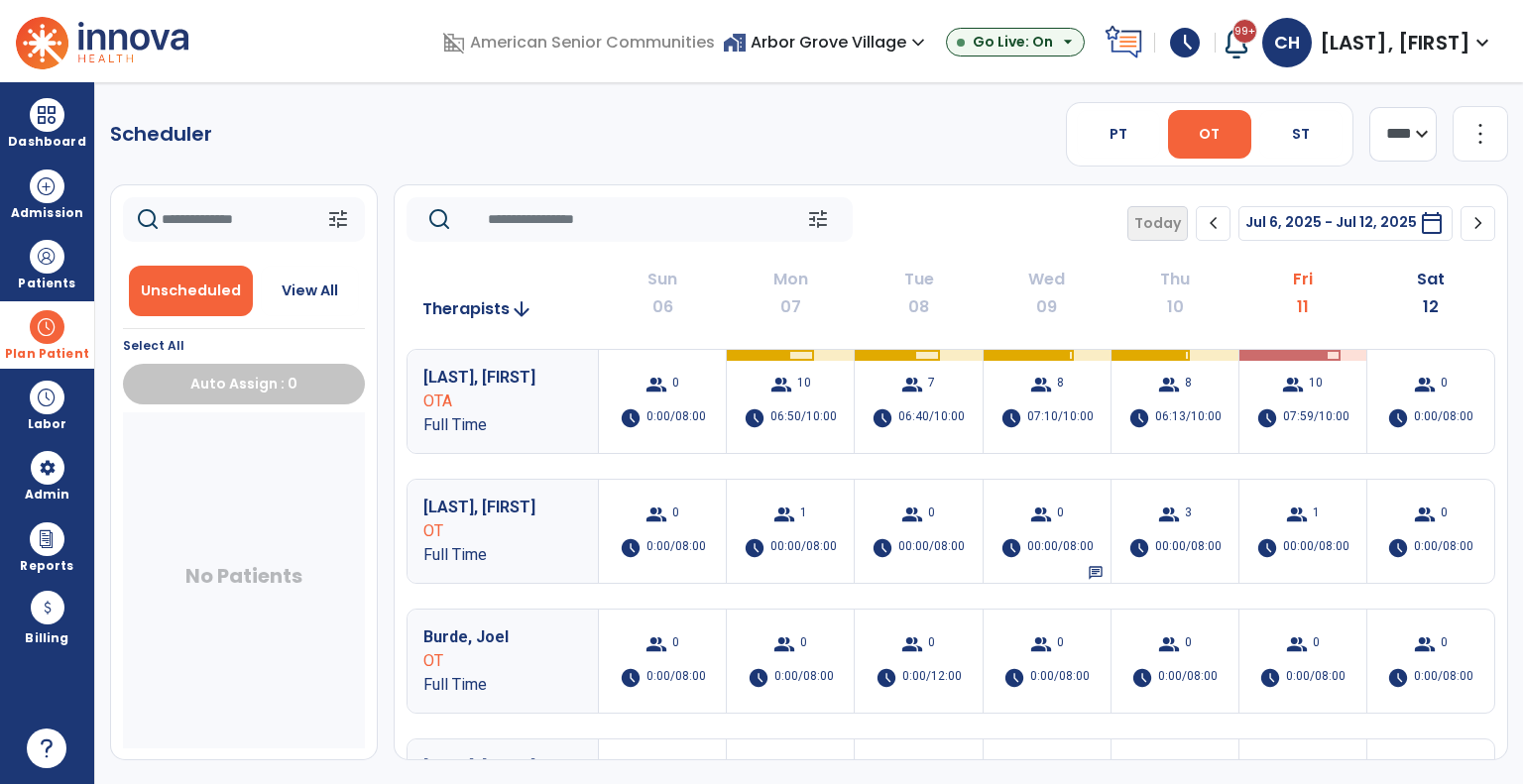 click on "more_vert" 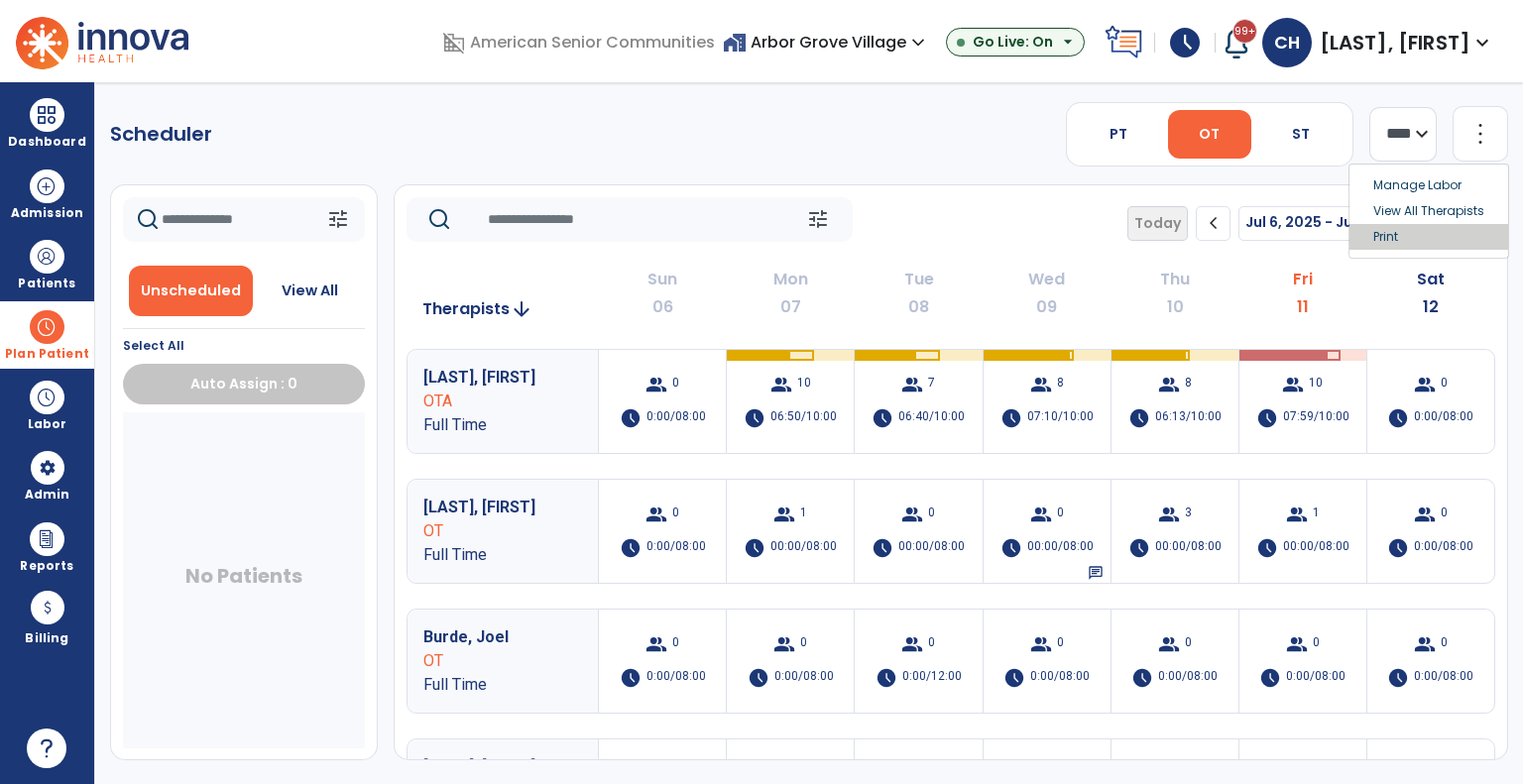 click on "Print" at bounding box center [1429, 237] 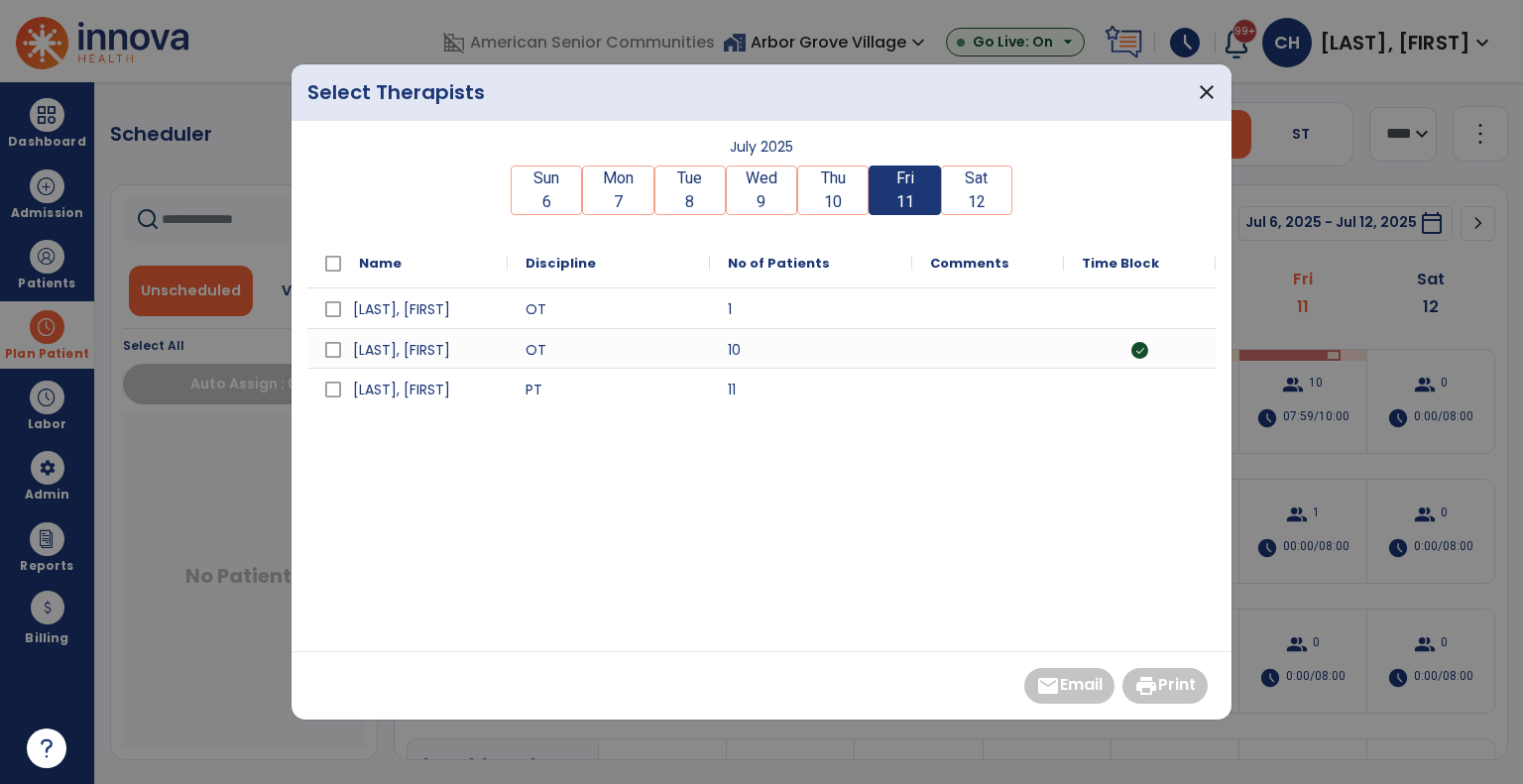click on "Name" at bounding box center (408, 263) 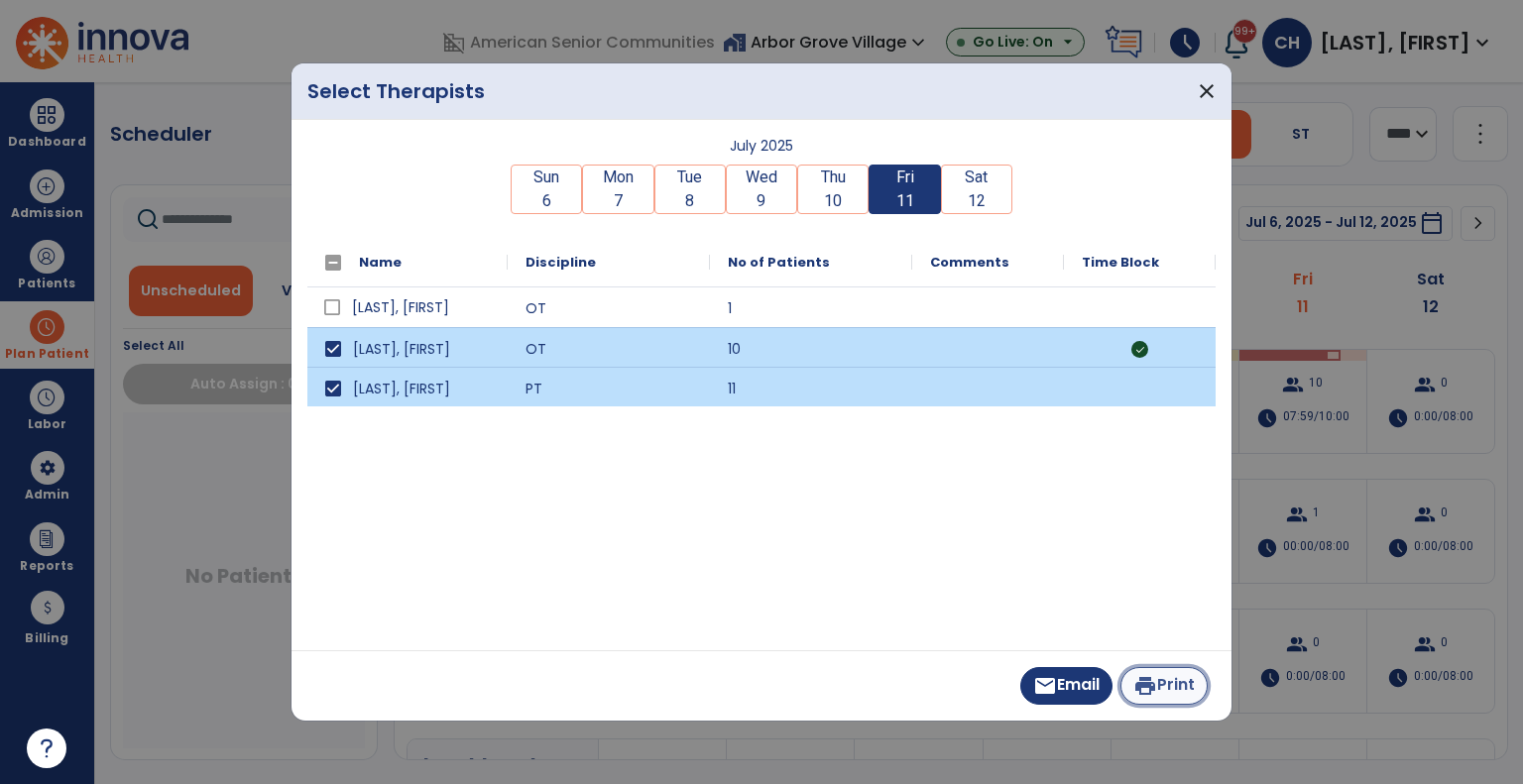 click on "print  Print" at bounding box center (1164, 686) 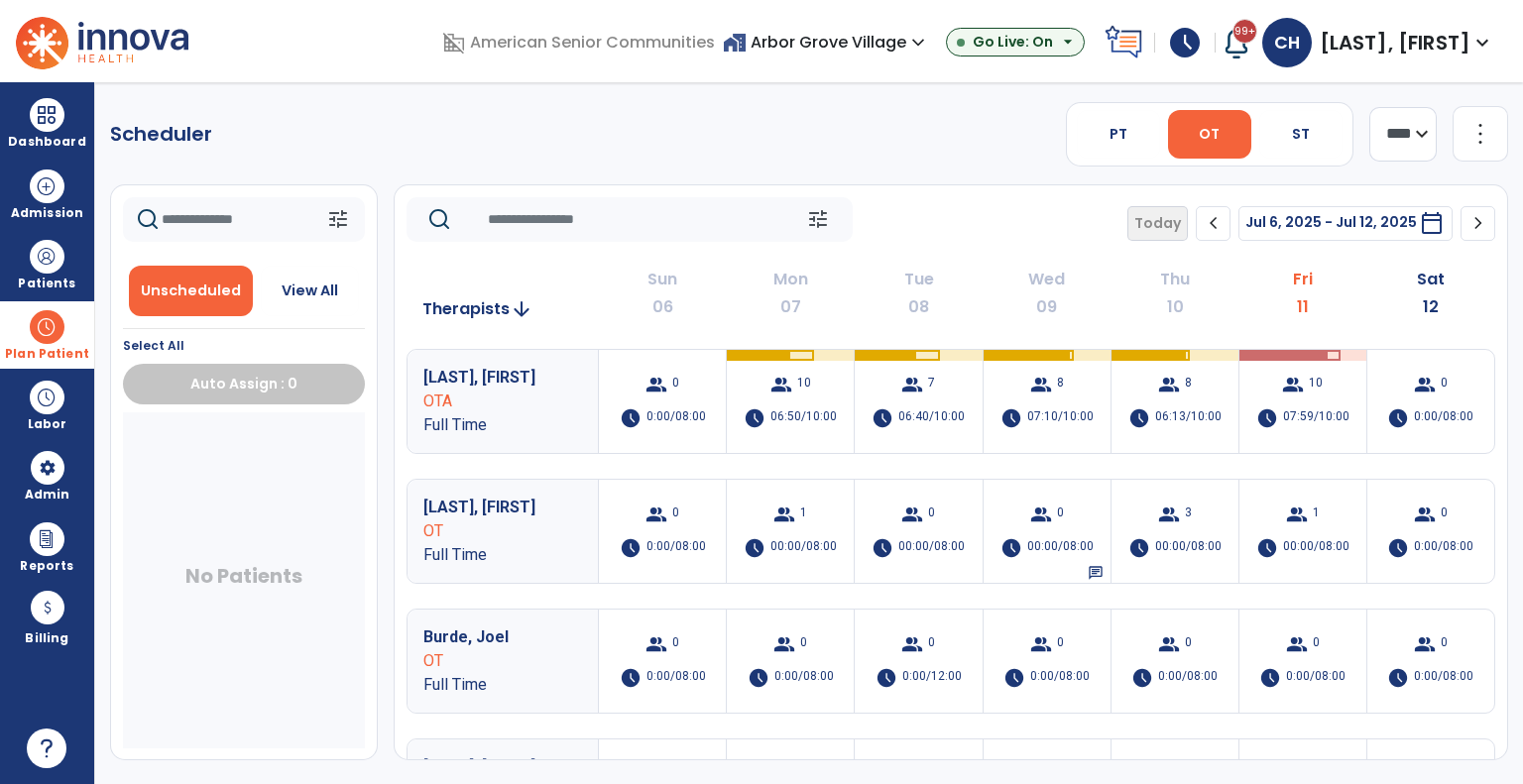 click at bounding box center (47, 327) 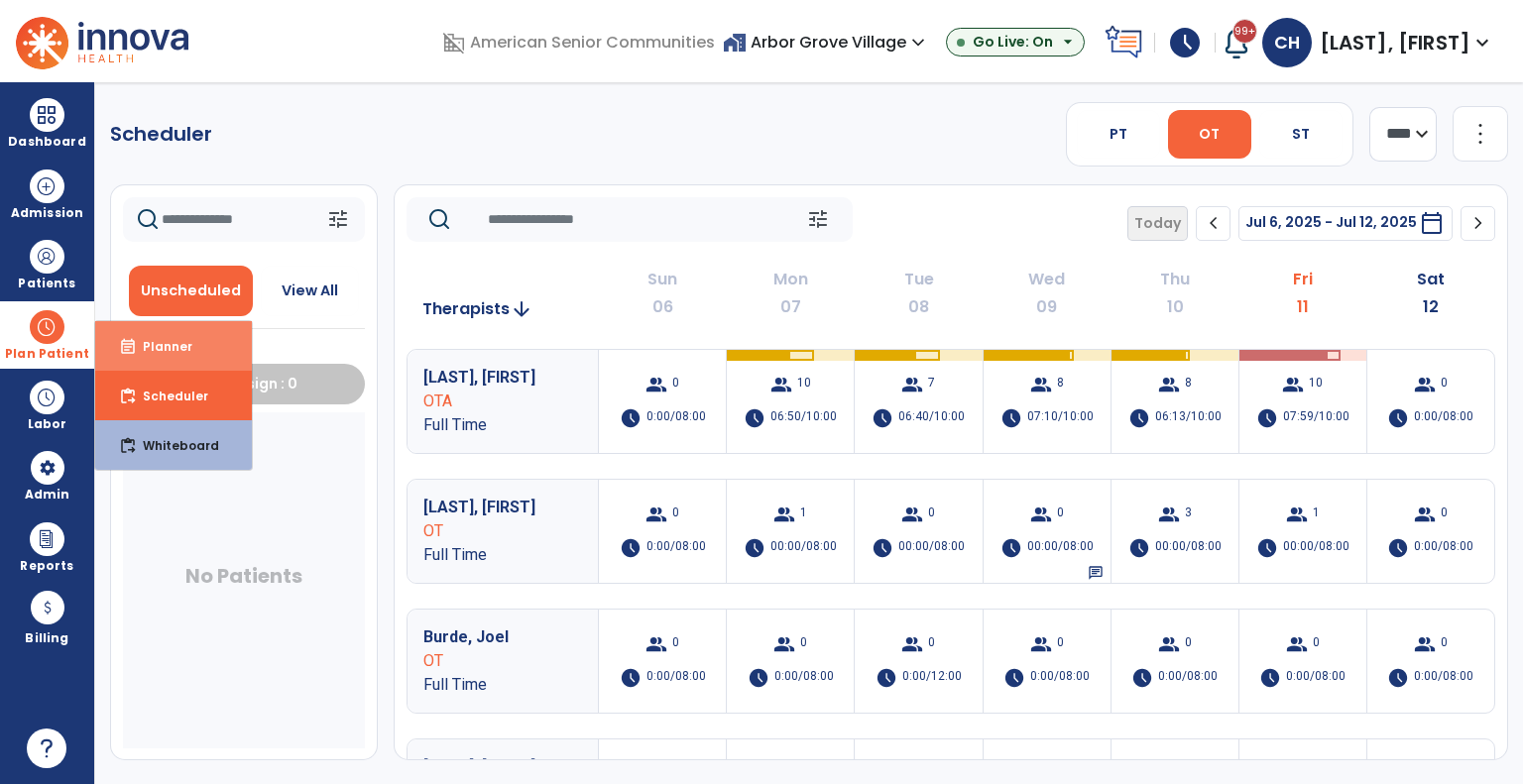 click on "Planner" at bounding box center (160, 346) 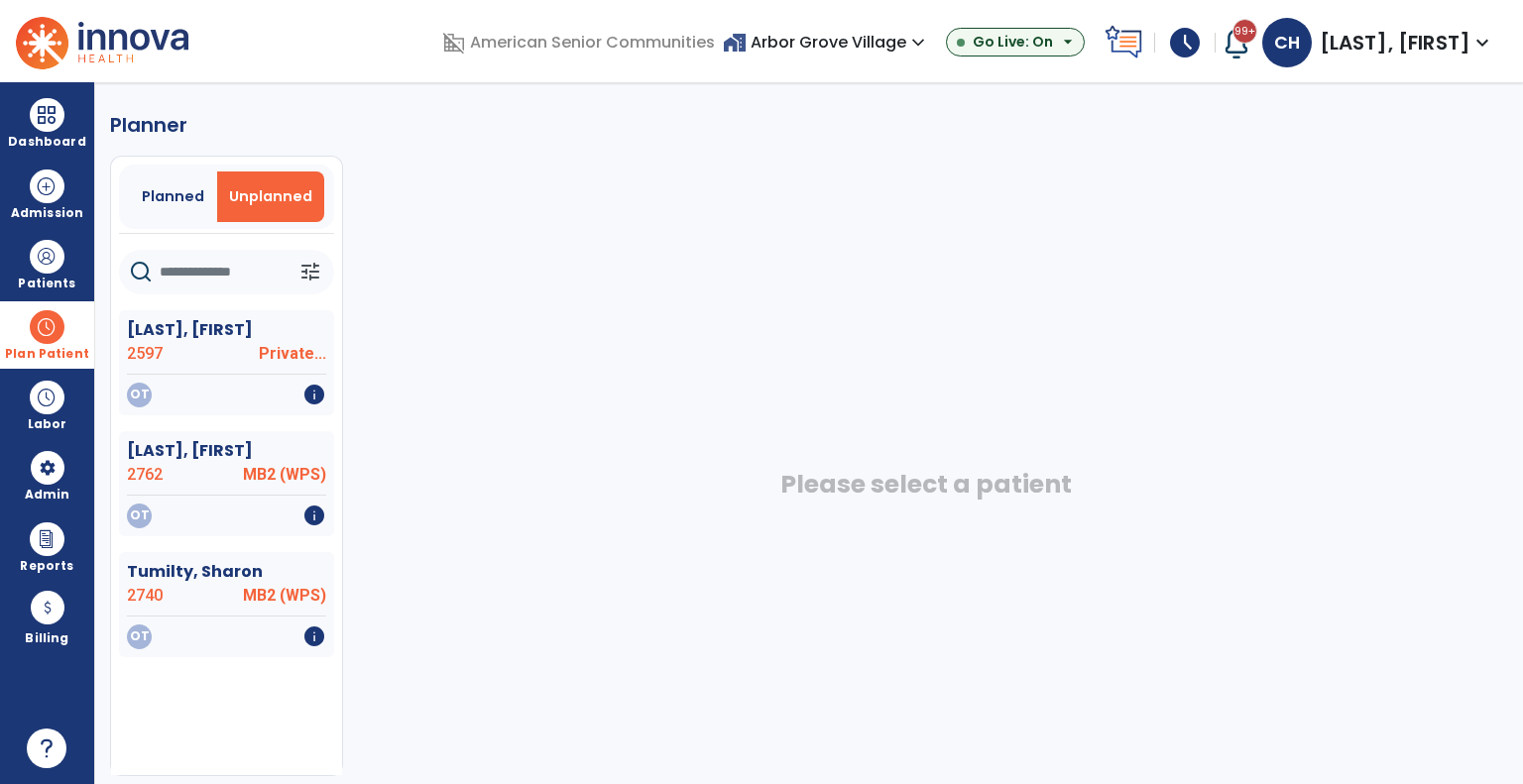 drag, startPoint x: 186, startPoint y: 197, endPoint x: 195, endPoint y: 256, distance: 59.682493 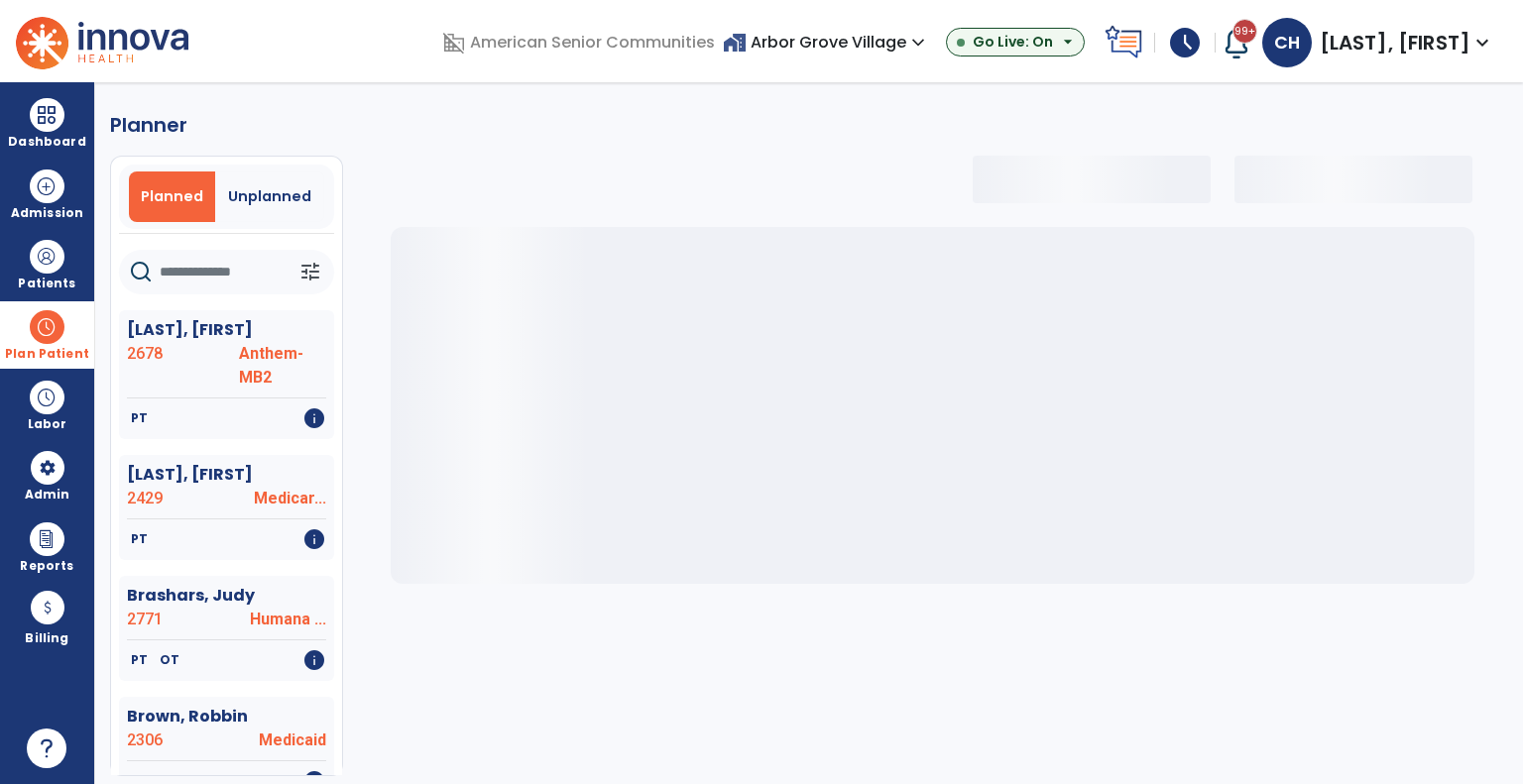 click 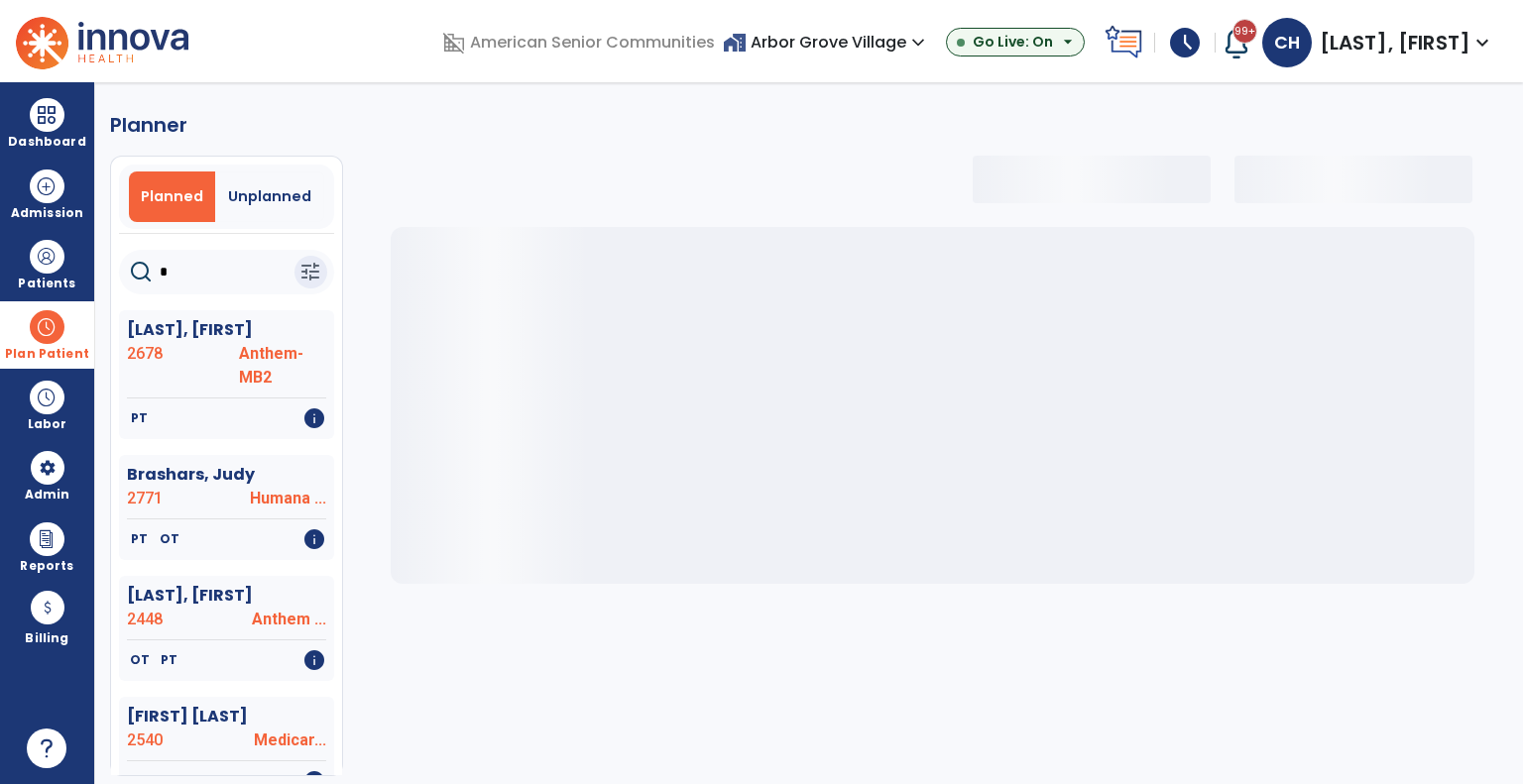 type on "**" 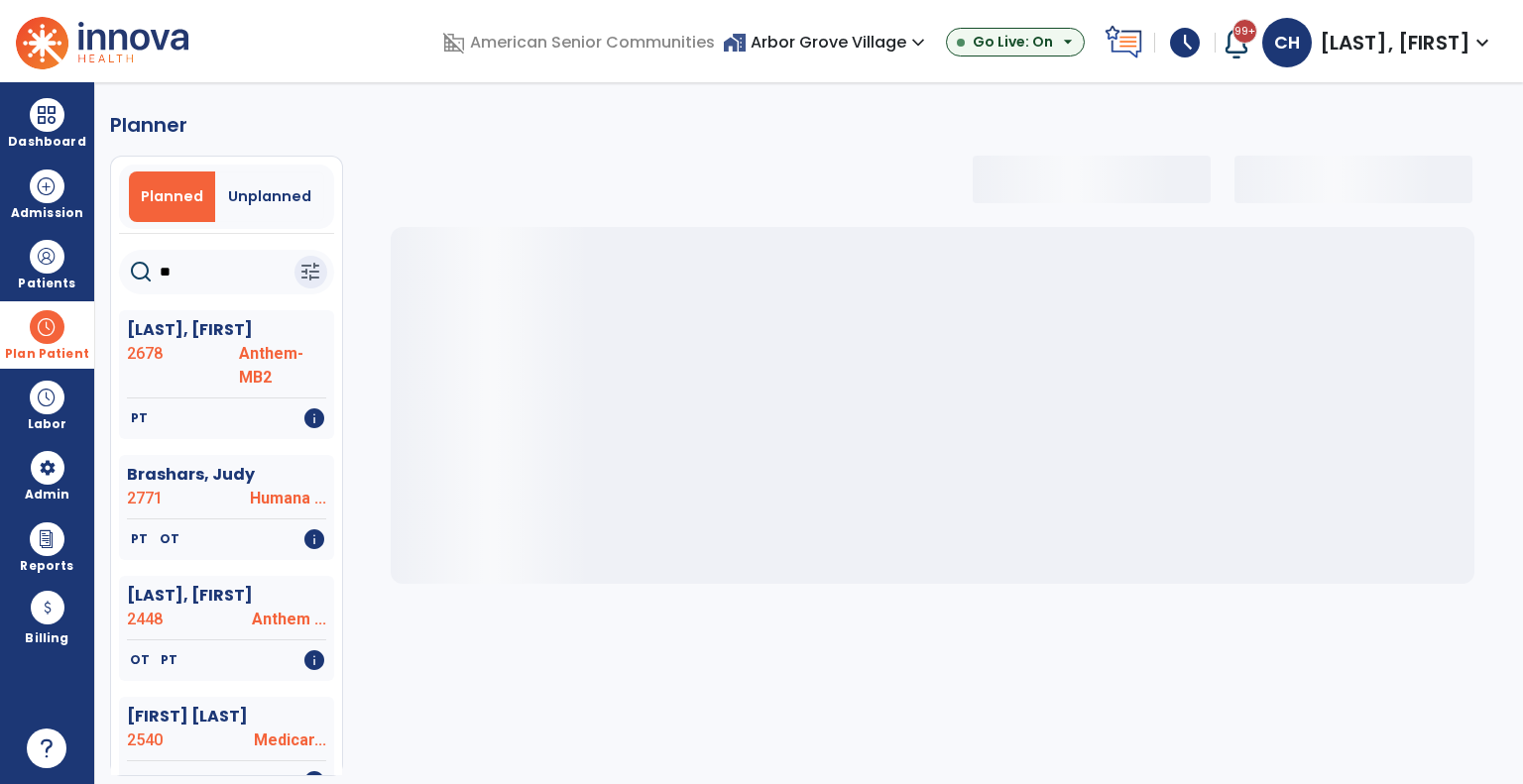 select on "***" 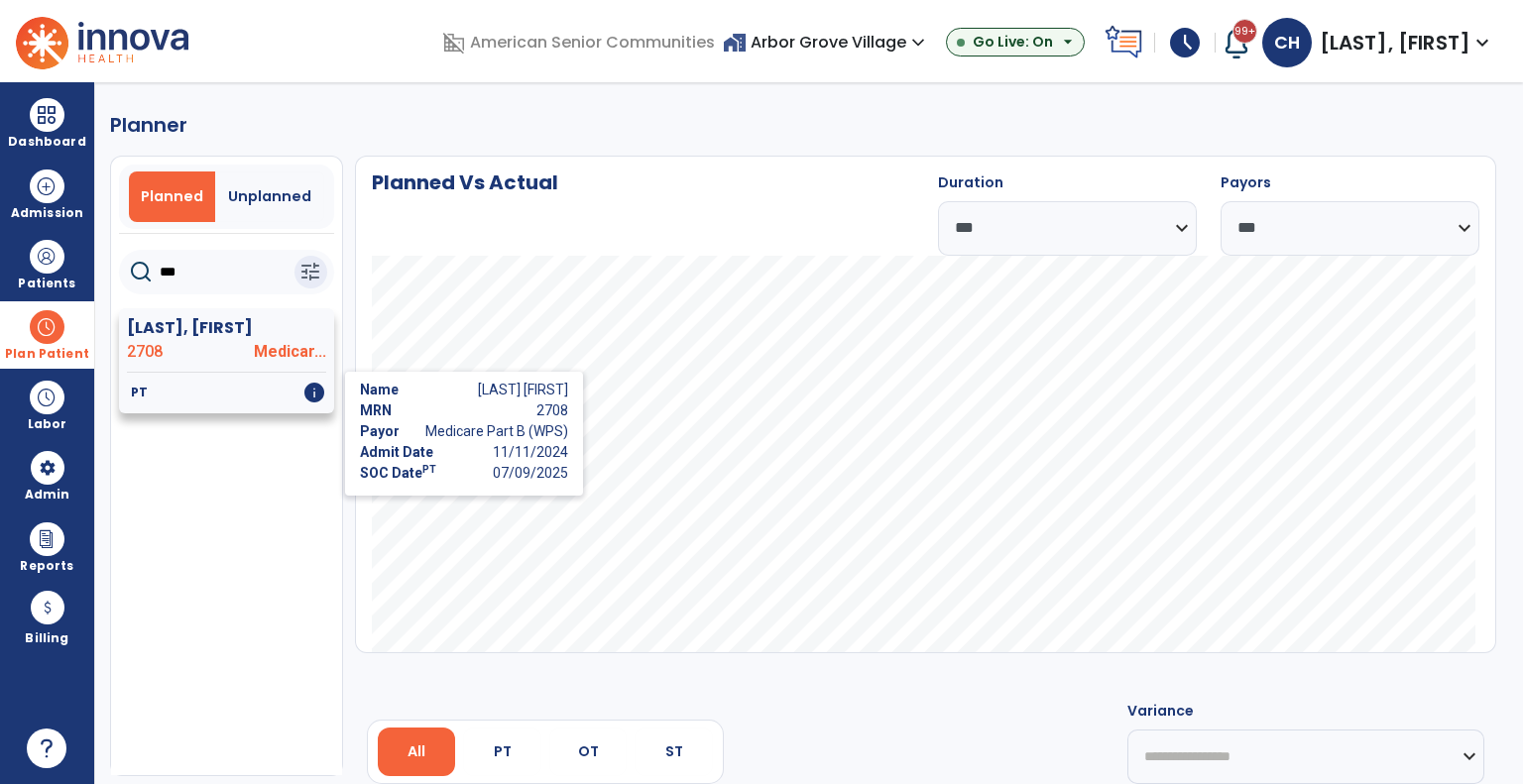 click on "info" 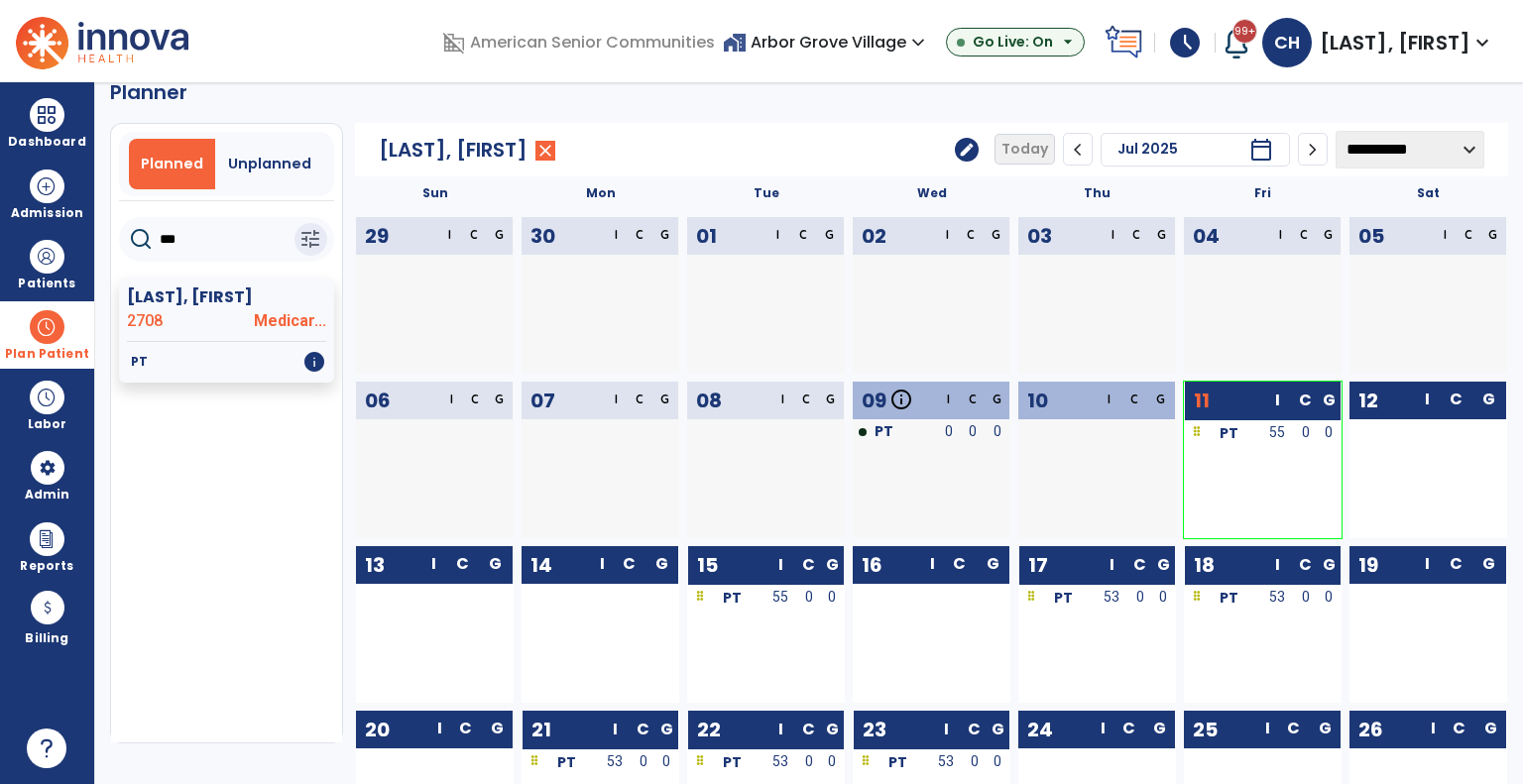 scroll, scrollTop: 0, scrollLeft: 0, axis: both 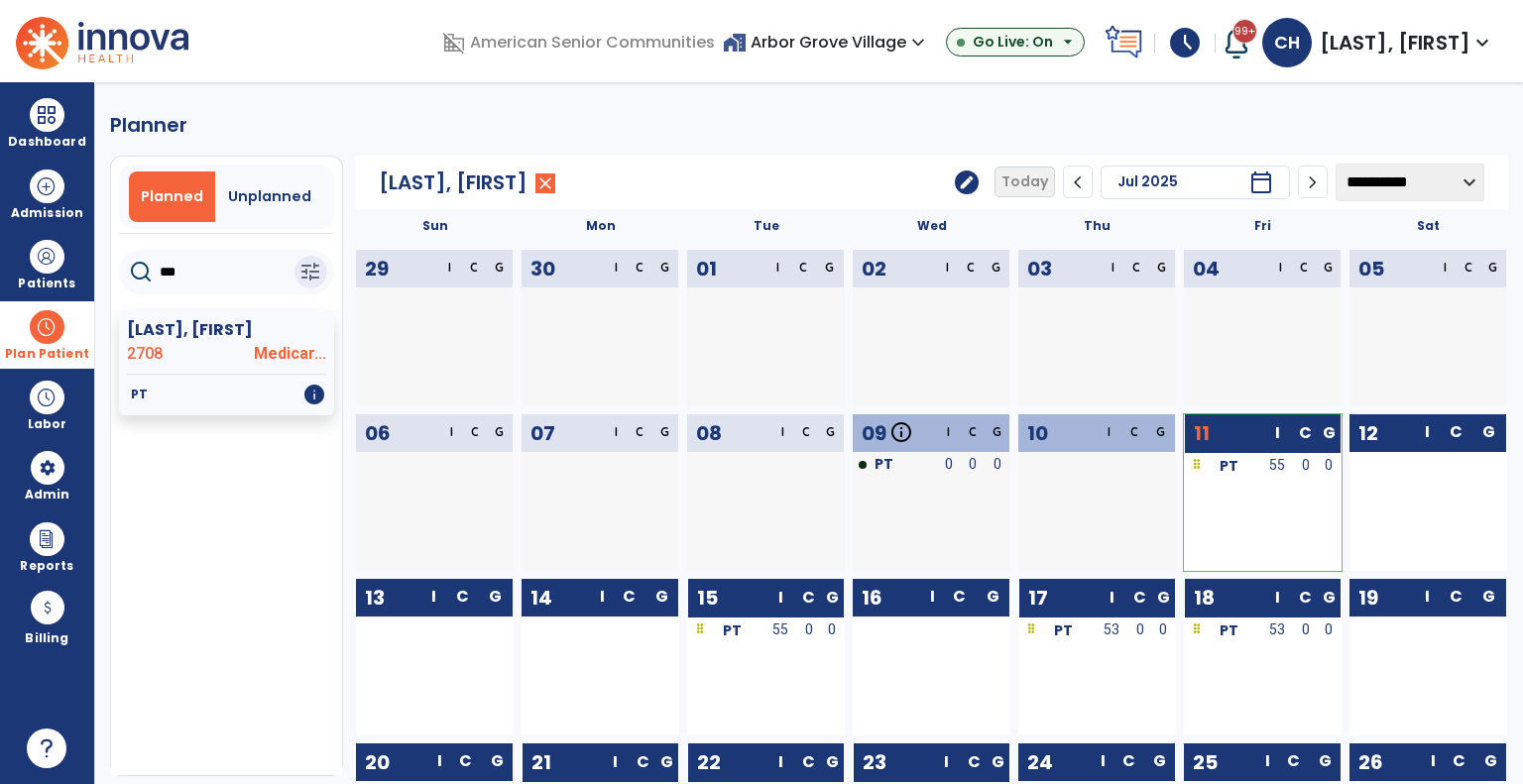 drag, startPoint x: 228, startPoint y: 273, endPoint x: 140, endPoint y: 257, distance: 89.442719 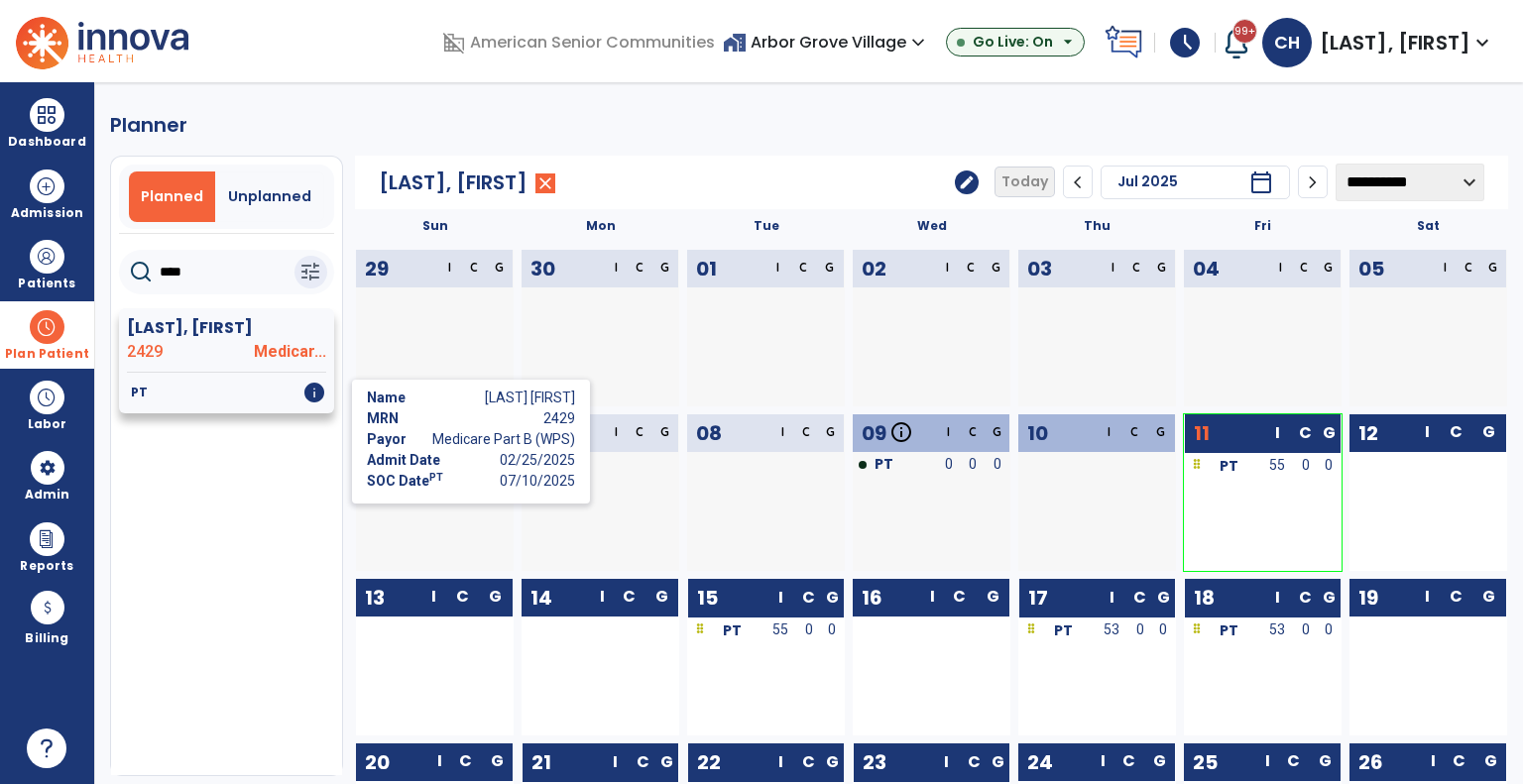 click on "info" 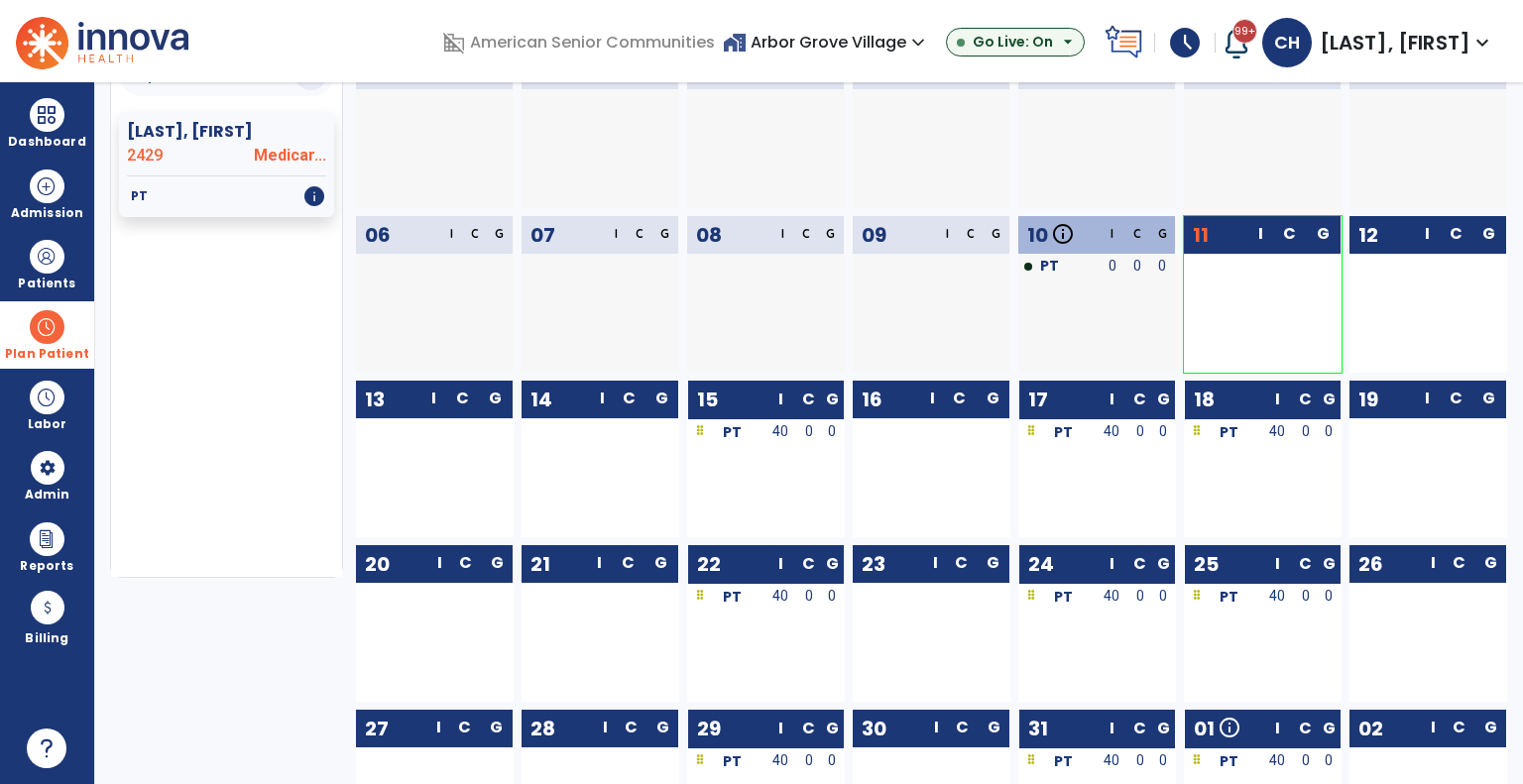 scroll, scrollTop: 0, scrollLeft: 0, axis: both 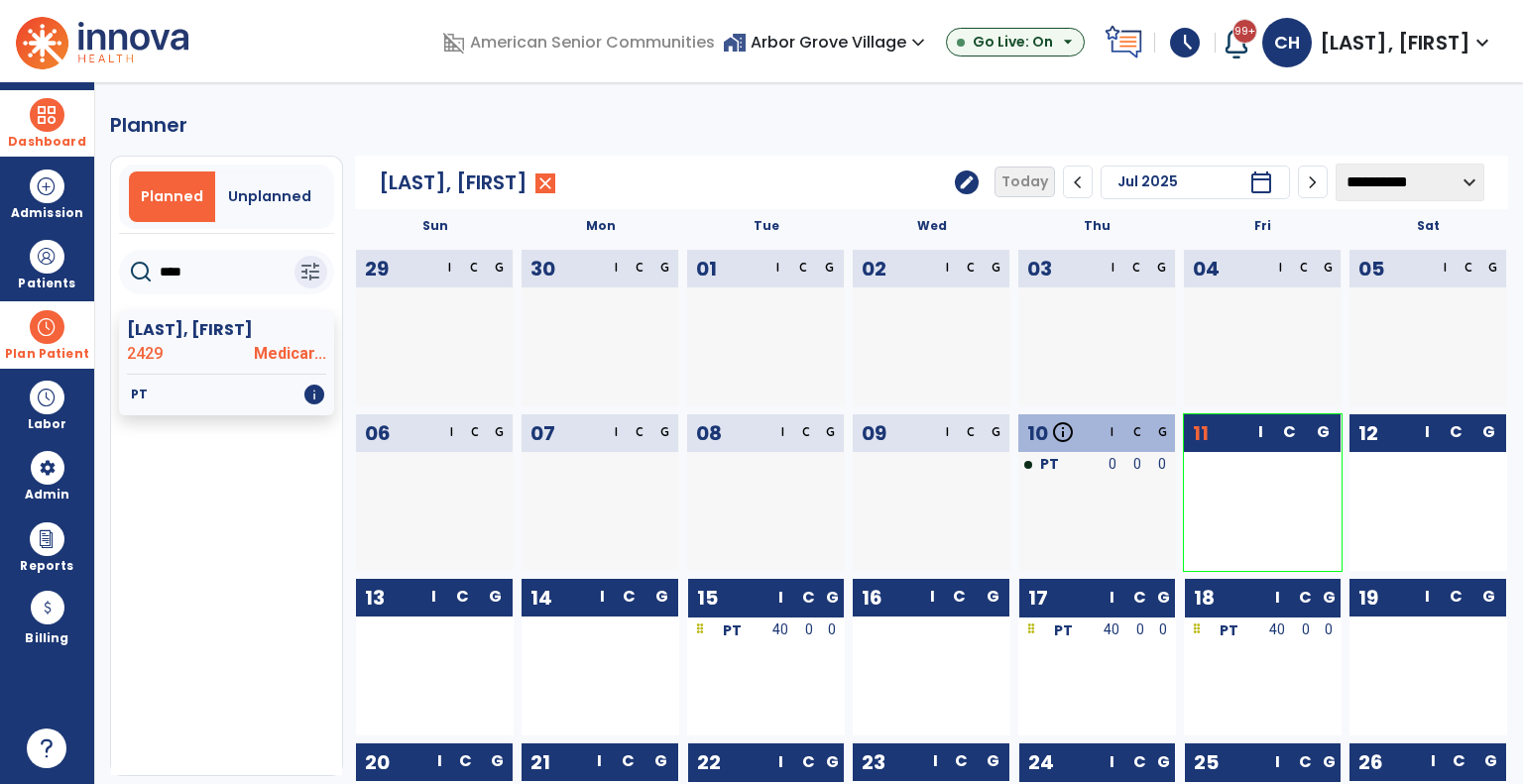 drag, startPoint x: 196, startPoint y: 251, endPoint x: 1, endPoint y: 117, distance: 236.60304 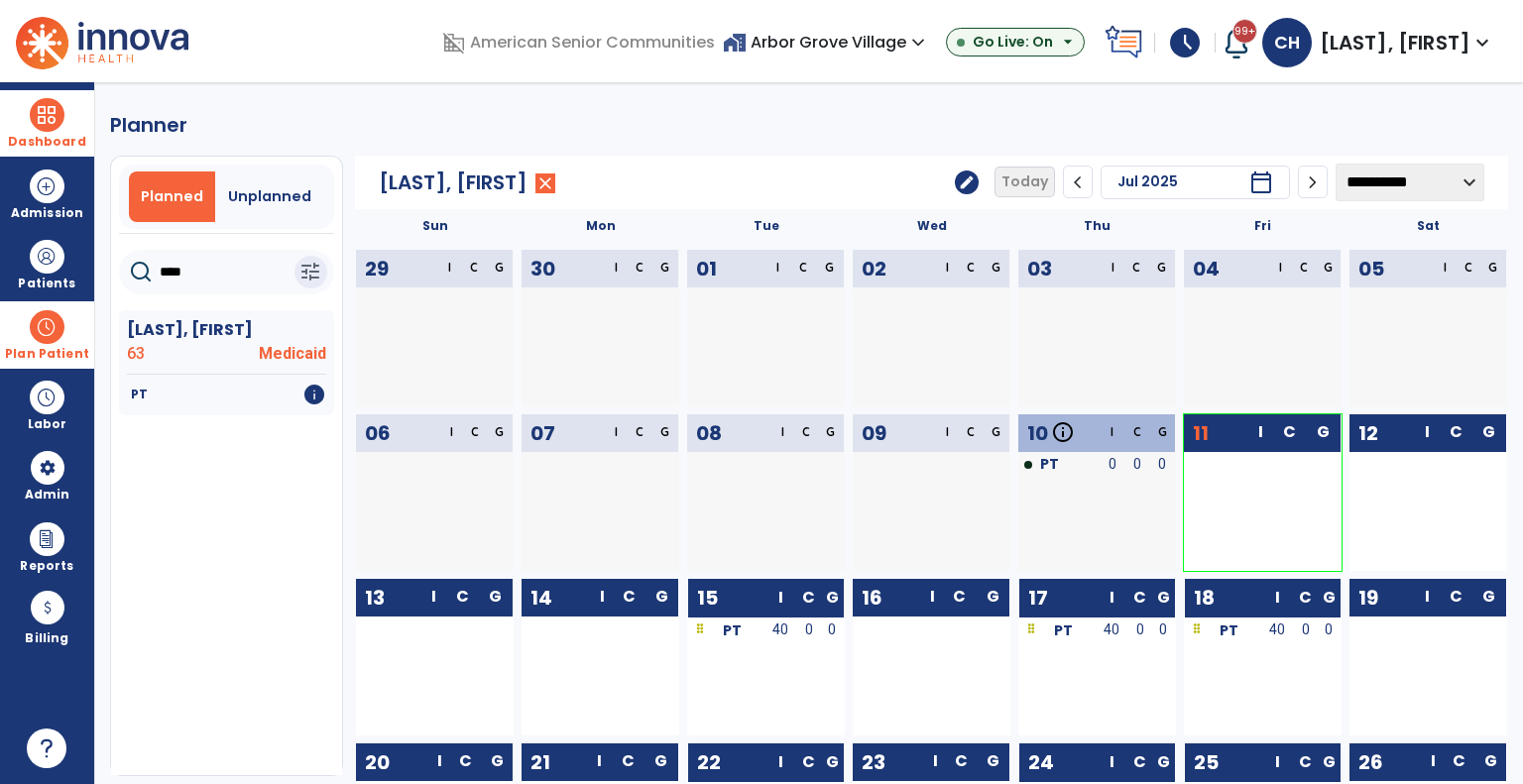 type on "****" 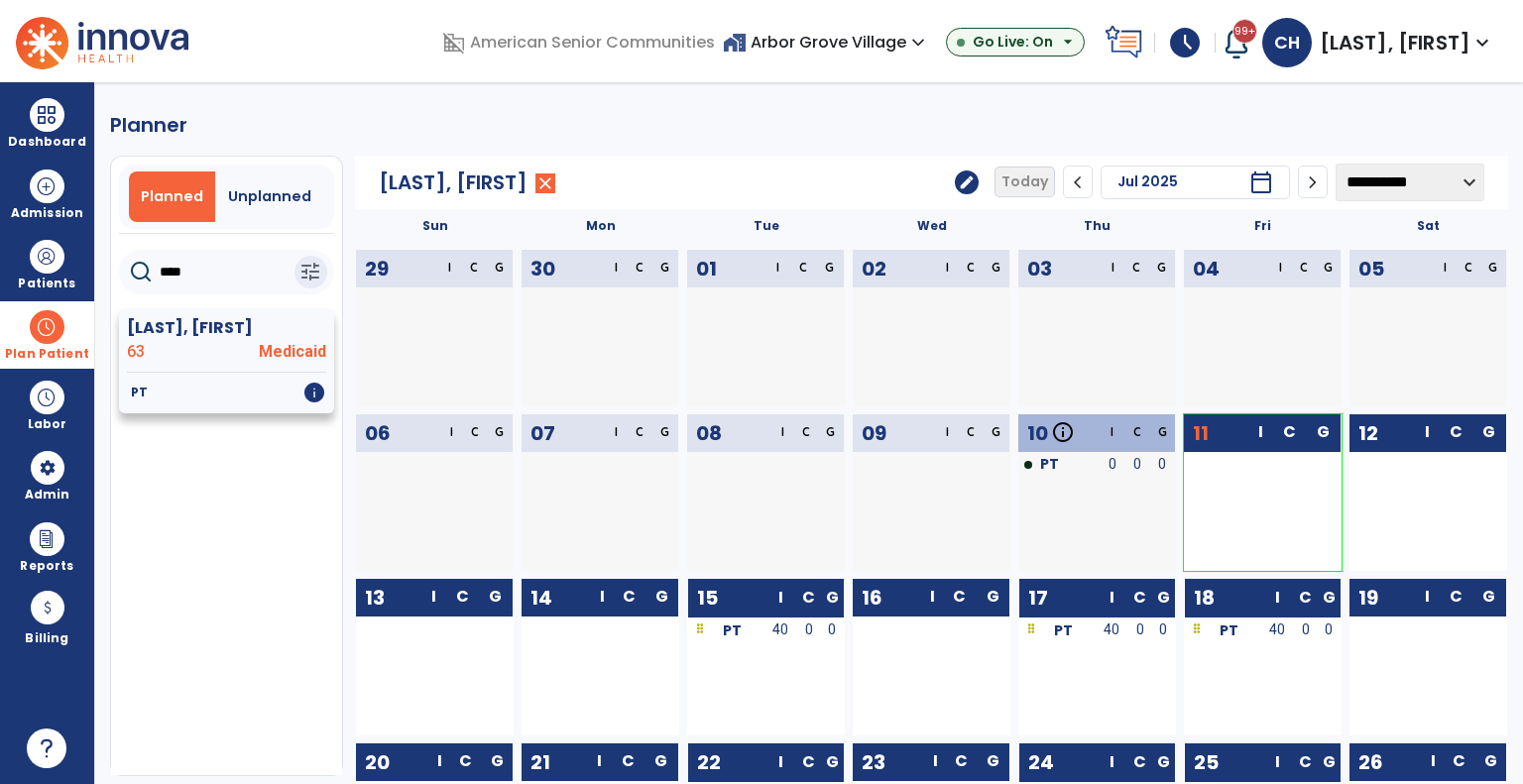 click on "PT   info" 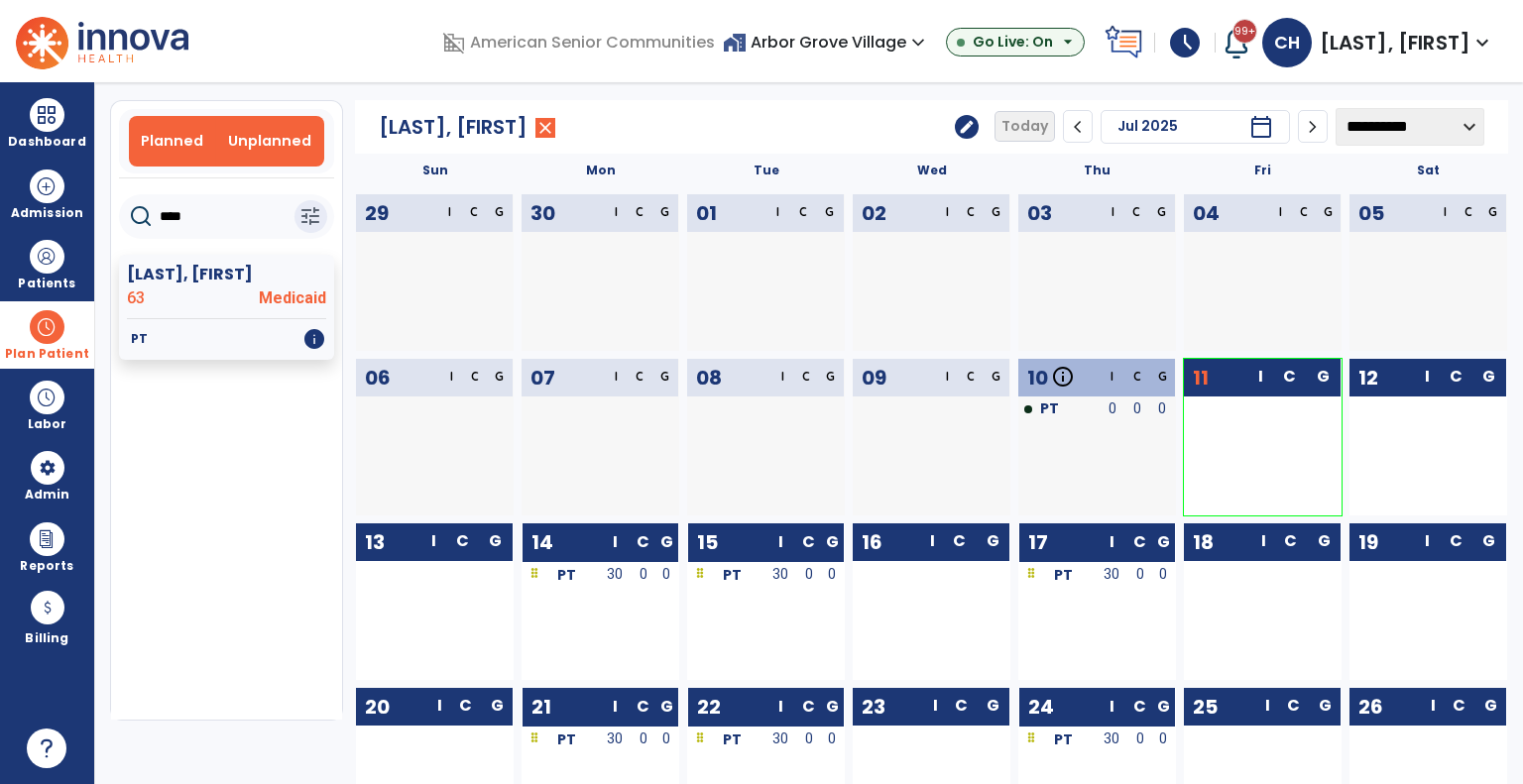 scroll, scrollTop: 0, scrollLeft: 0, axis: both 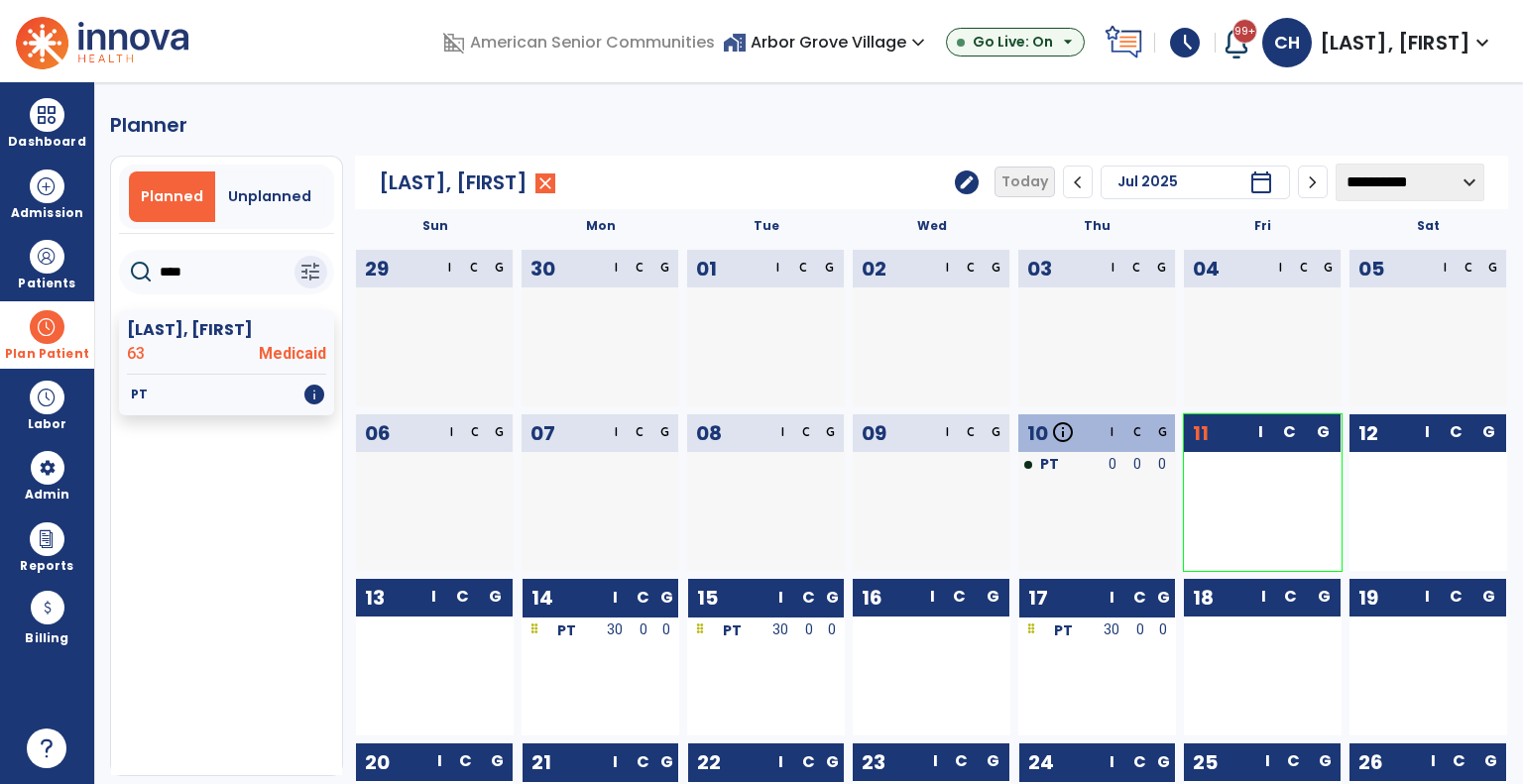 drag, startPoint x: 200, startPoint y: 279, endPoint x: 146, endPoint y: 273, distance: 54.332311 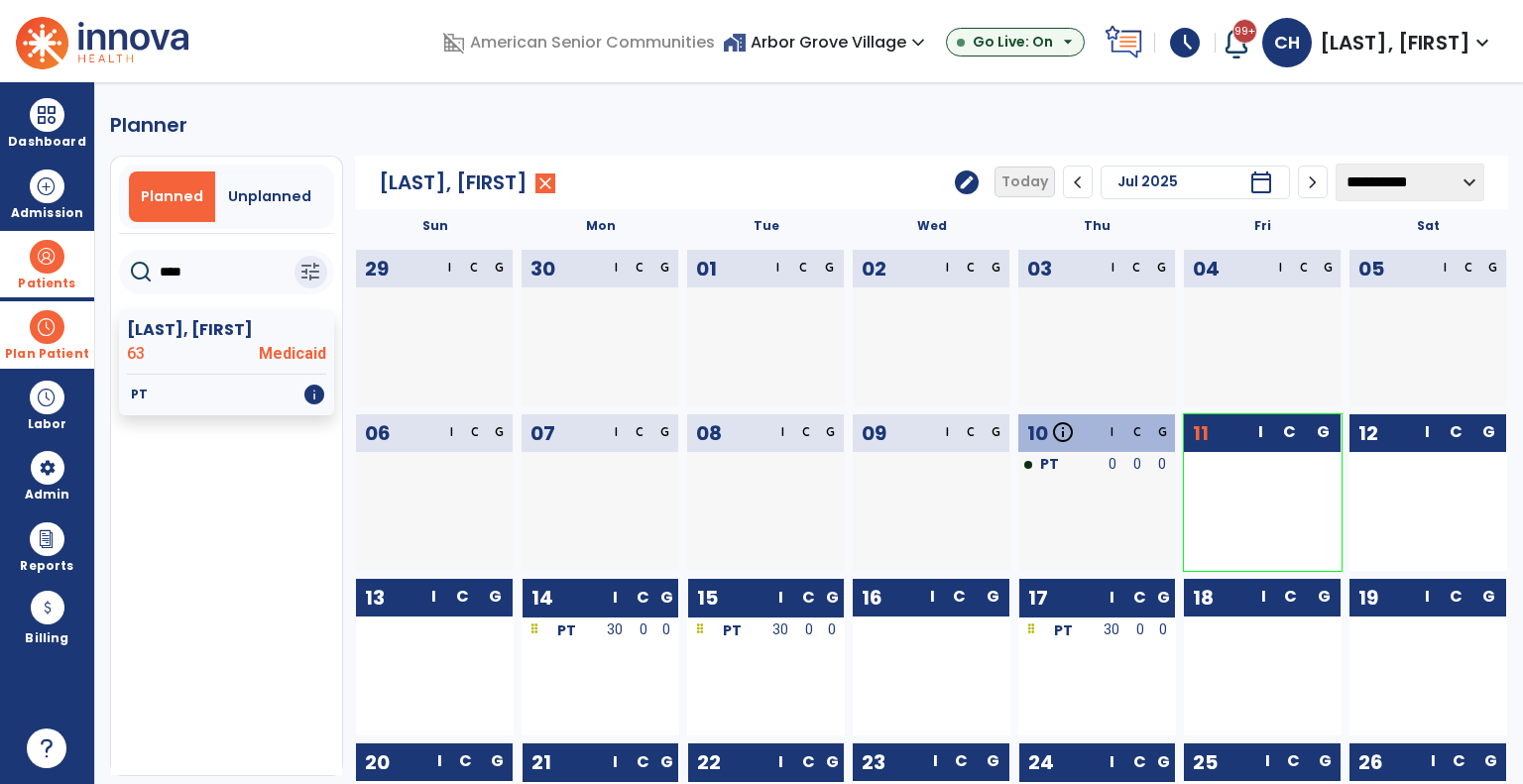 click on "Patients" at bounding box center [47, 283] 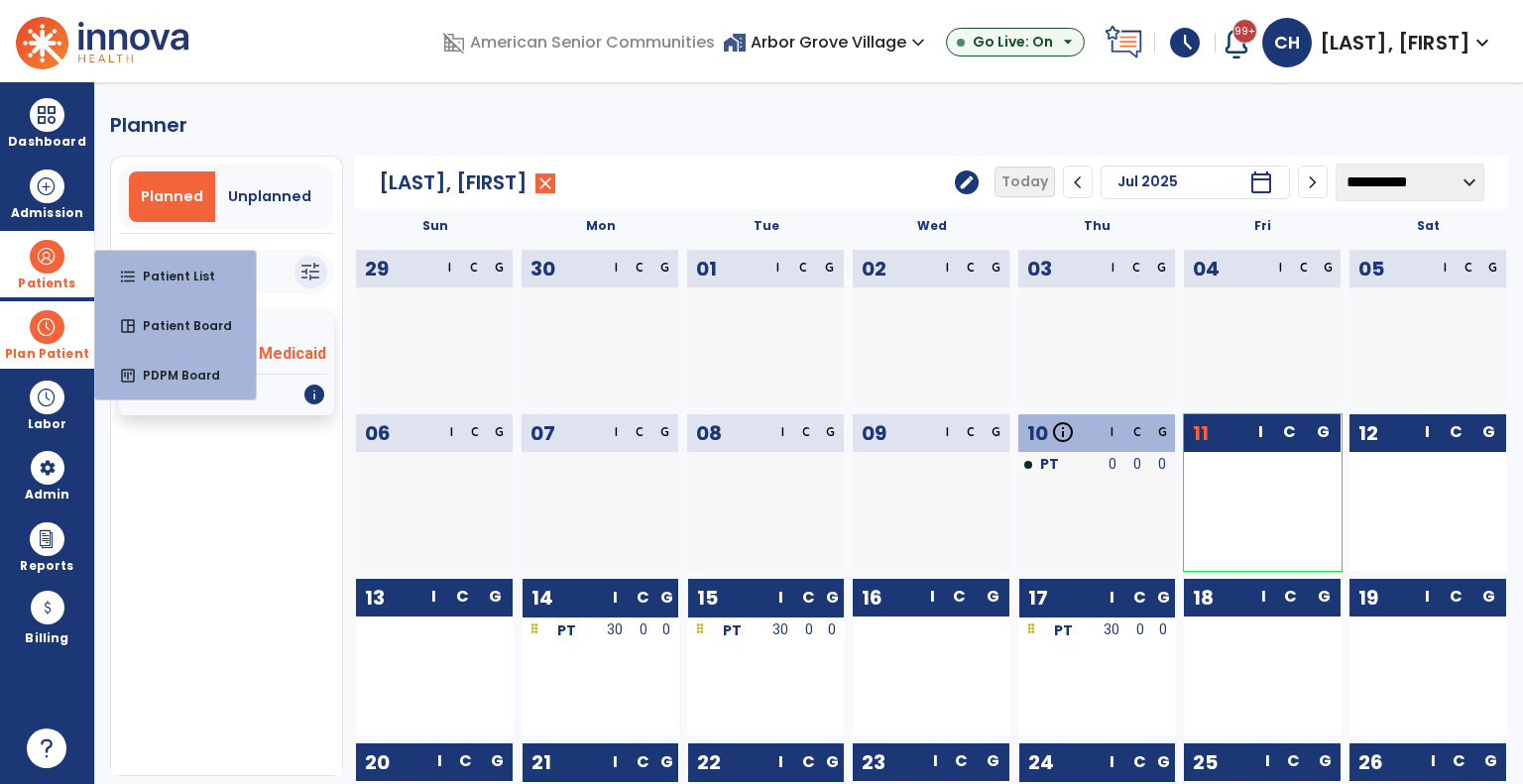 click on "Patients" at bounding box center (47, 283) 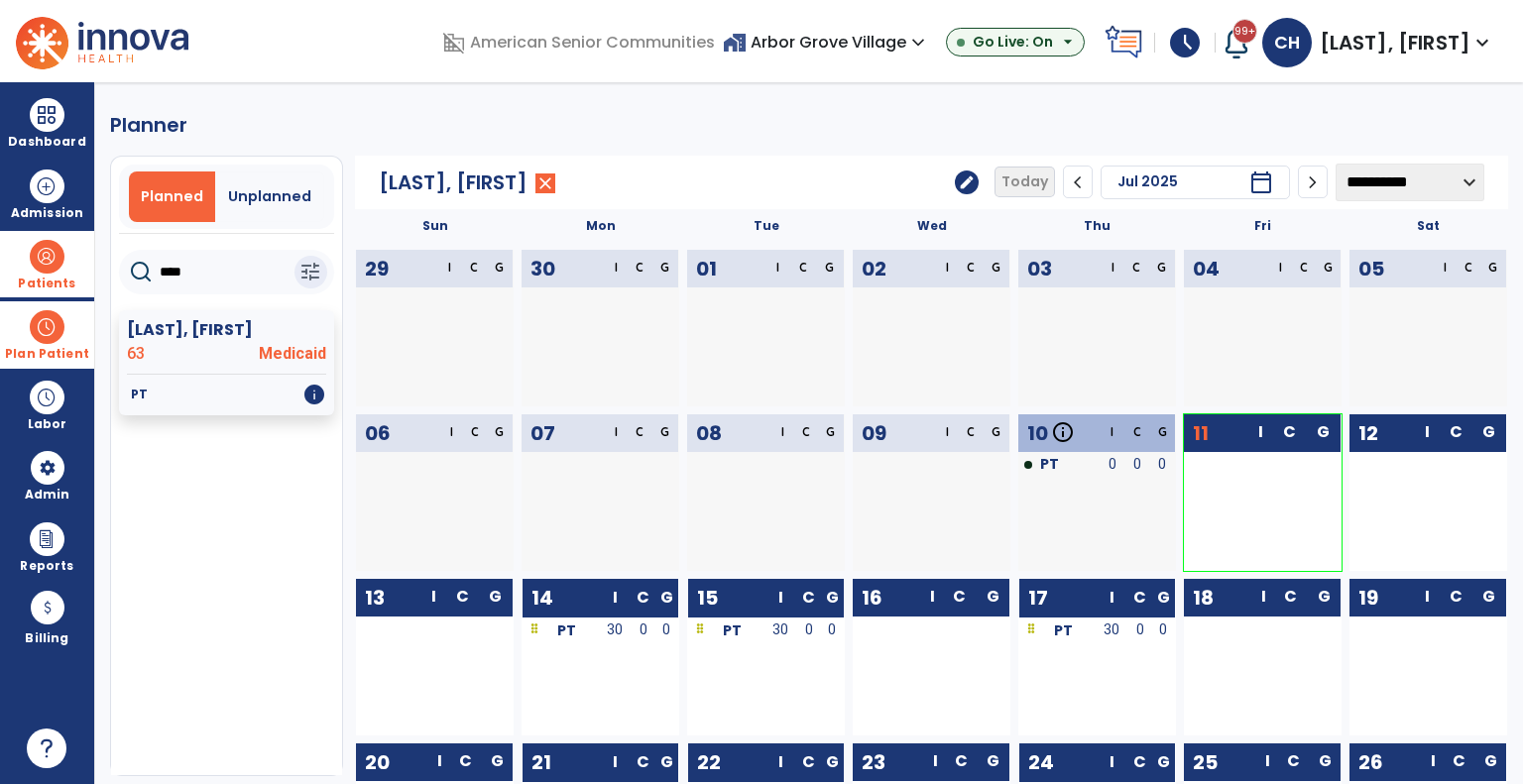 click at bounding box center (47, 257) 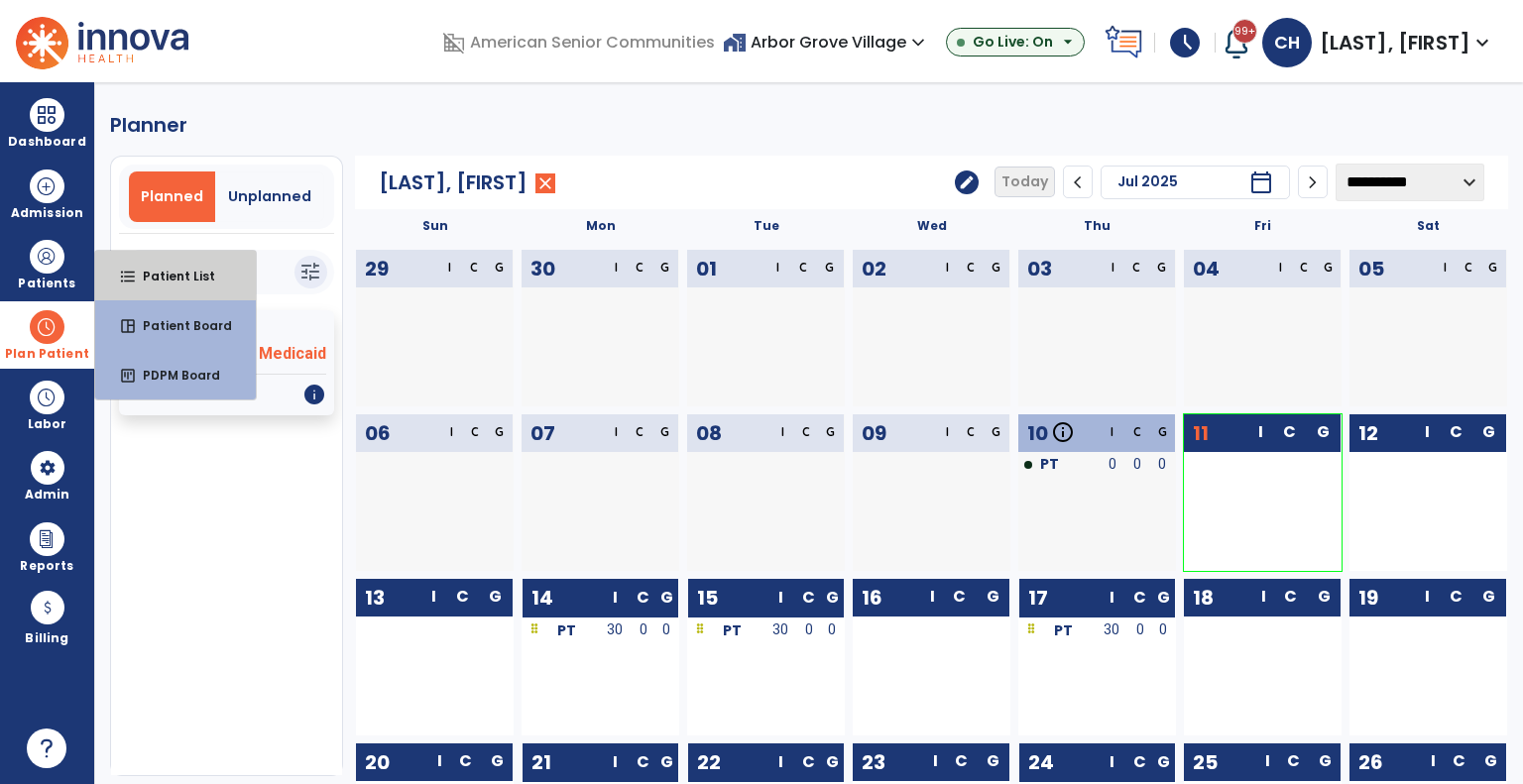 click on "format_list_bulleted  Patient List" at bounding box center [176, 276] 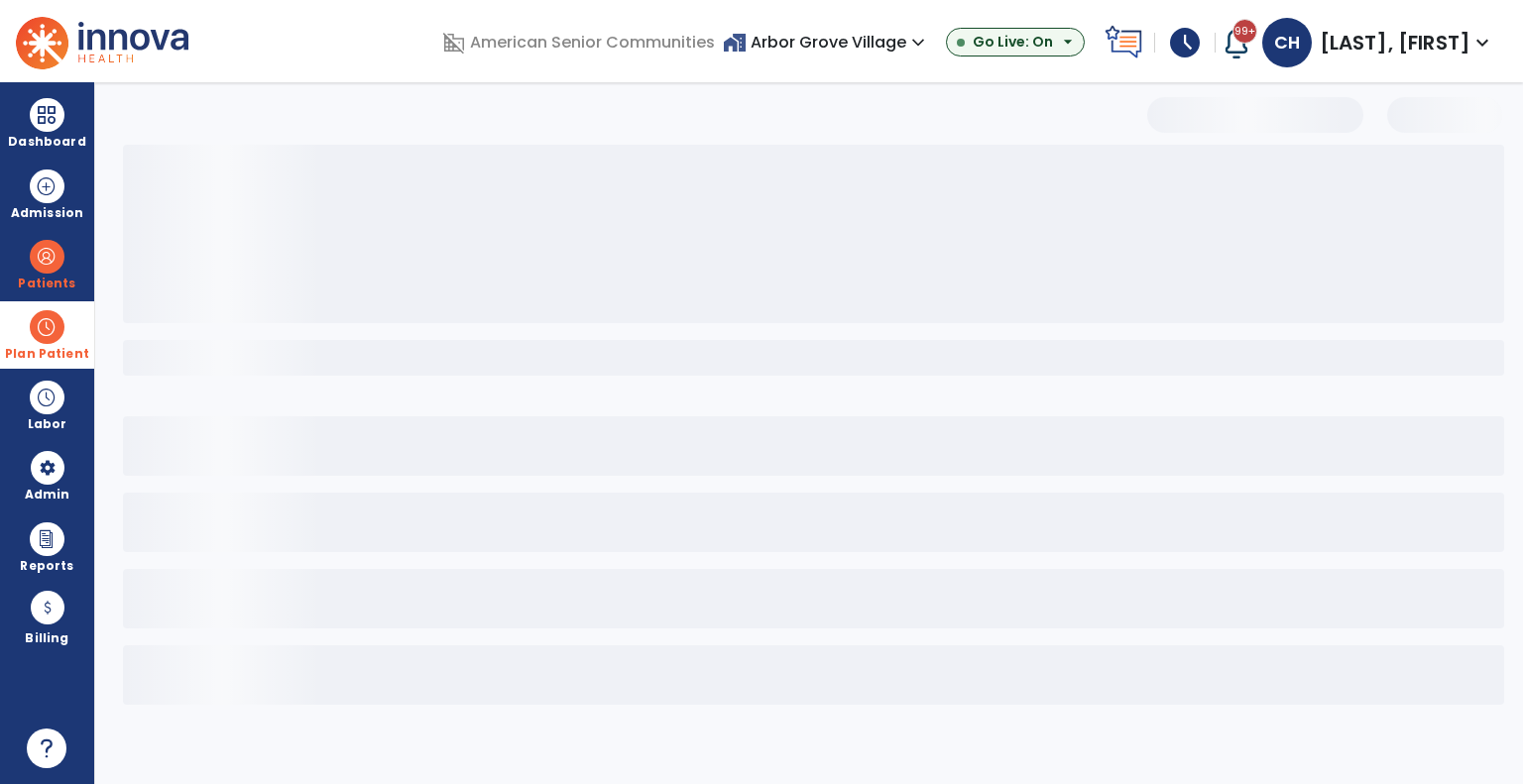 select on "***" 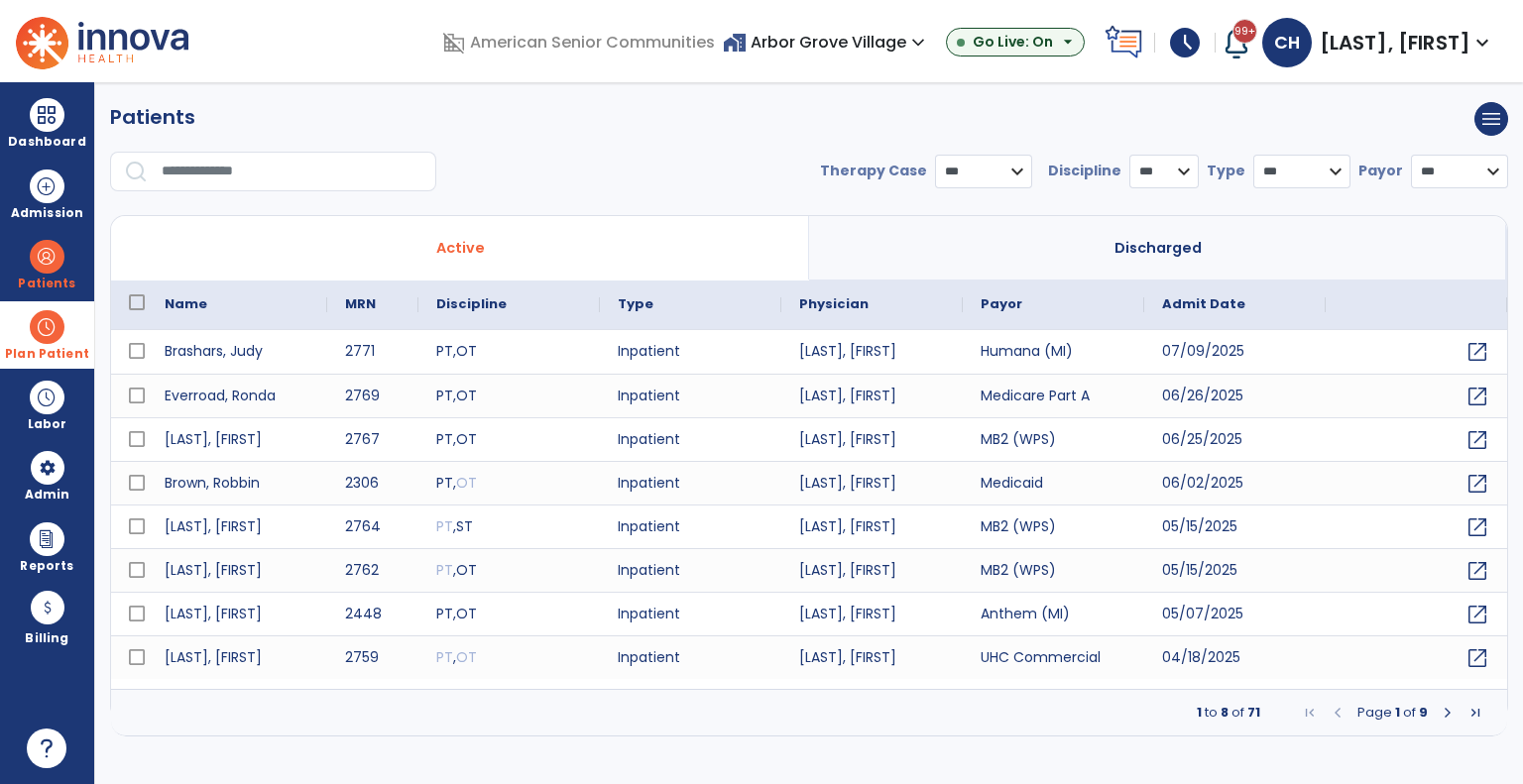 click on "*** **** ******" at bounding box center (984, 171) 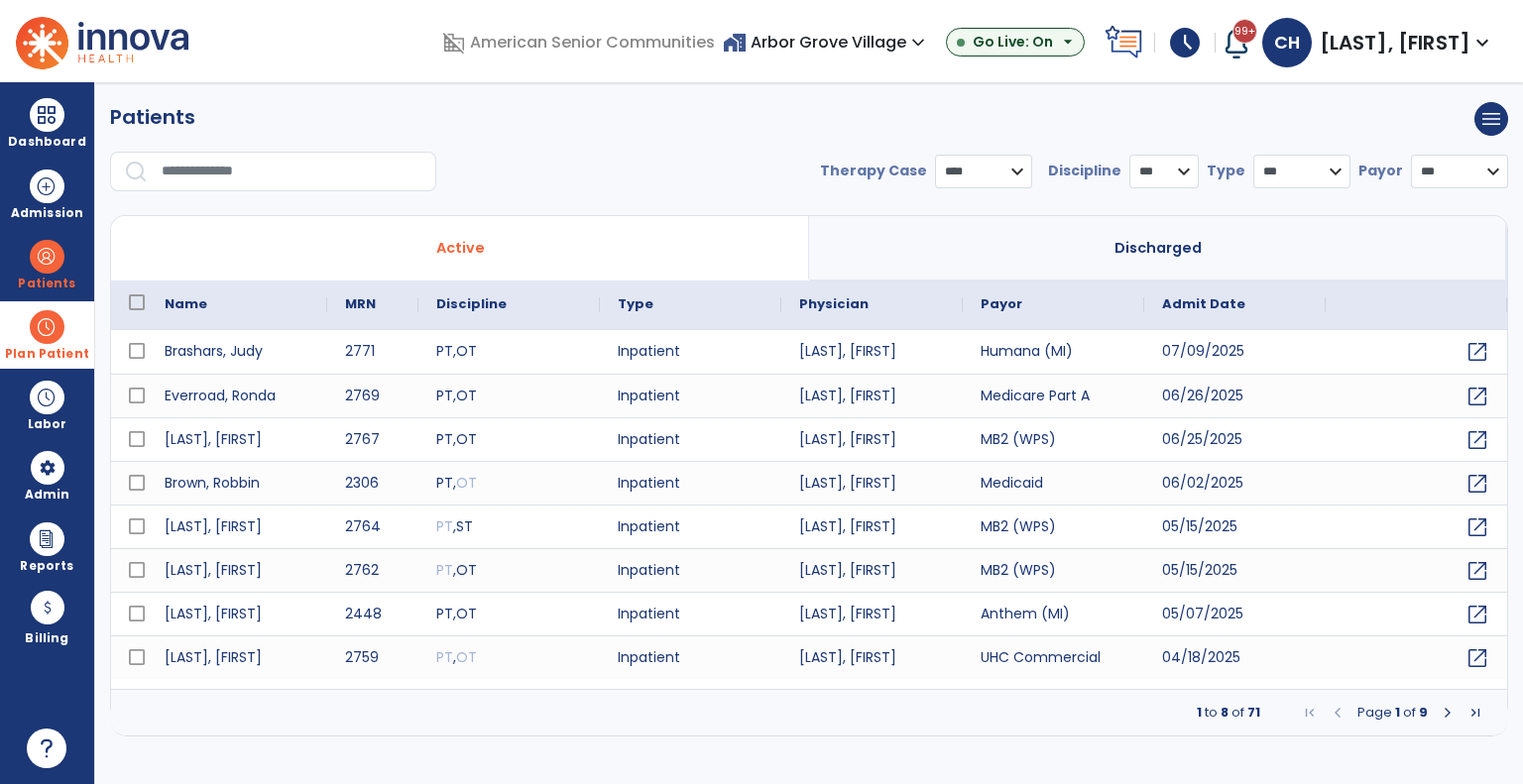 click on "*** **** ******" at bounding box center [984, 171] 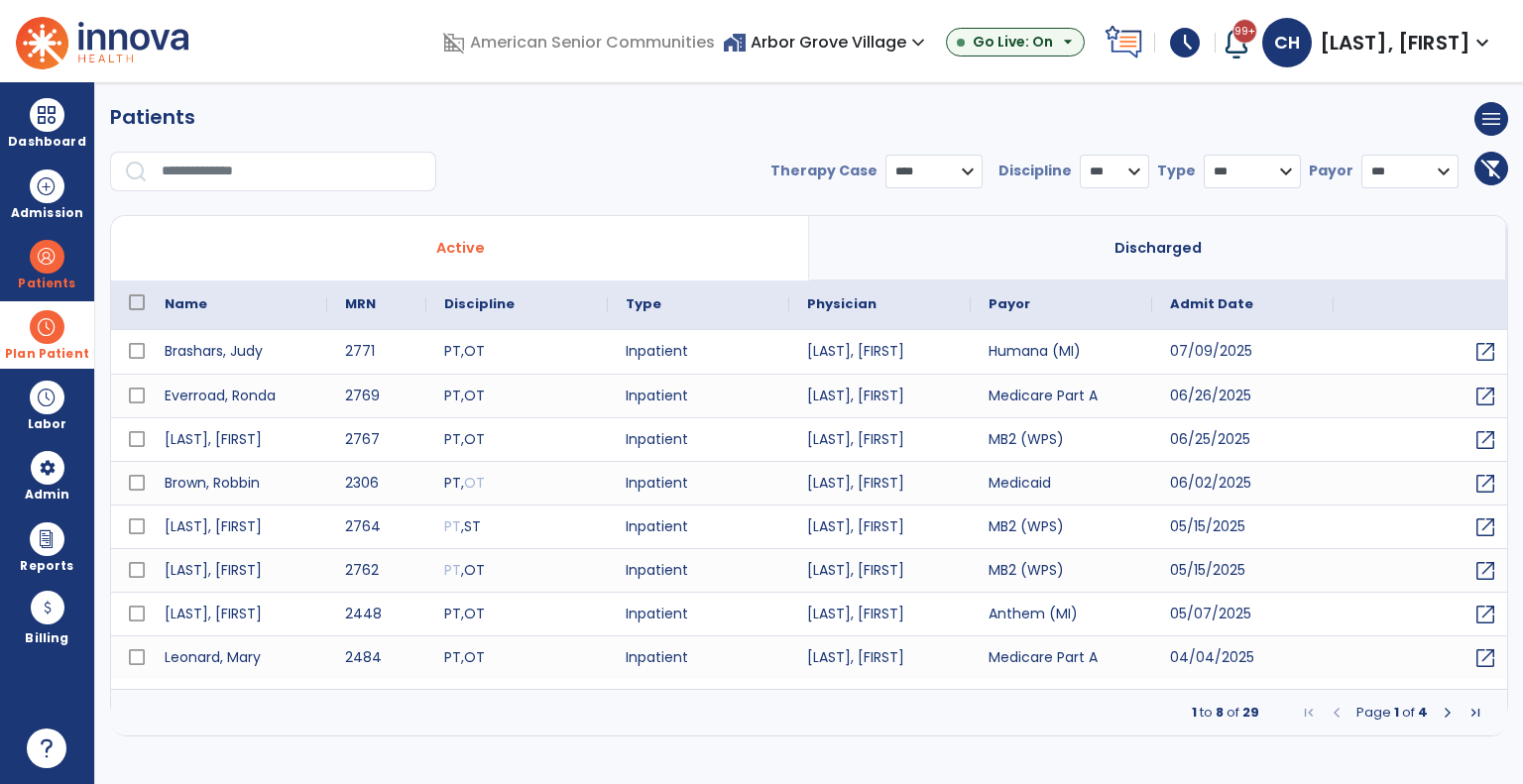 click on "* *** ** ** **" at bounding box center [1114, 171] 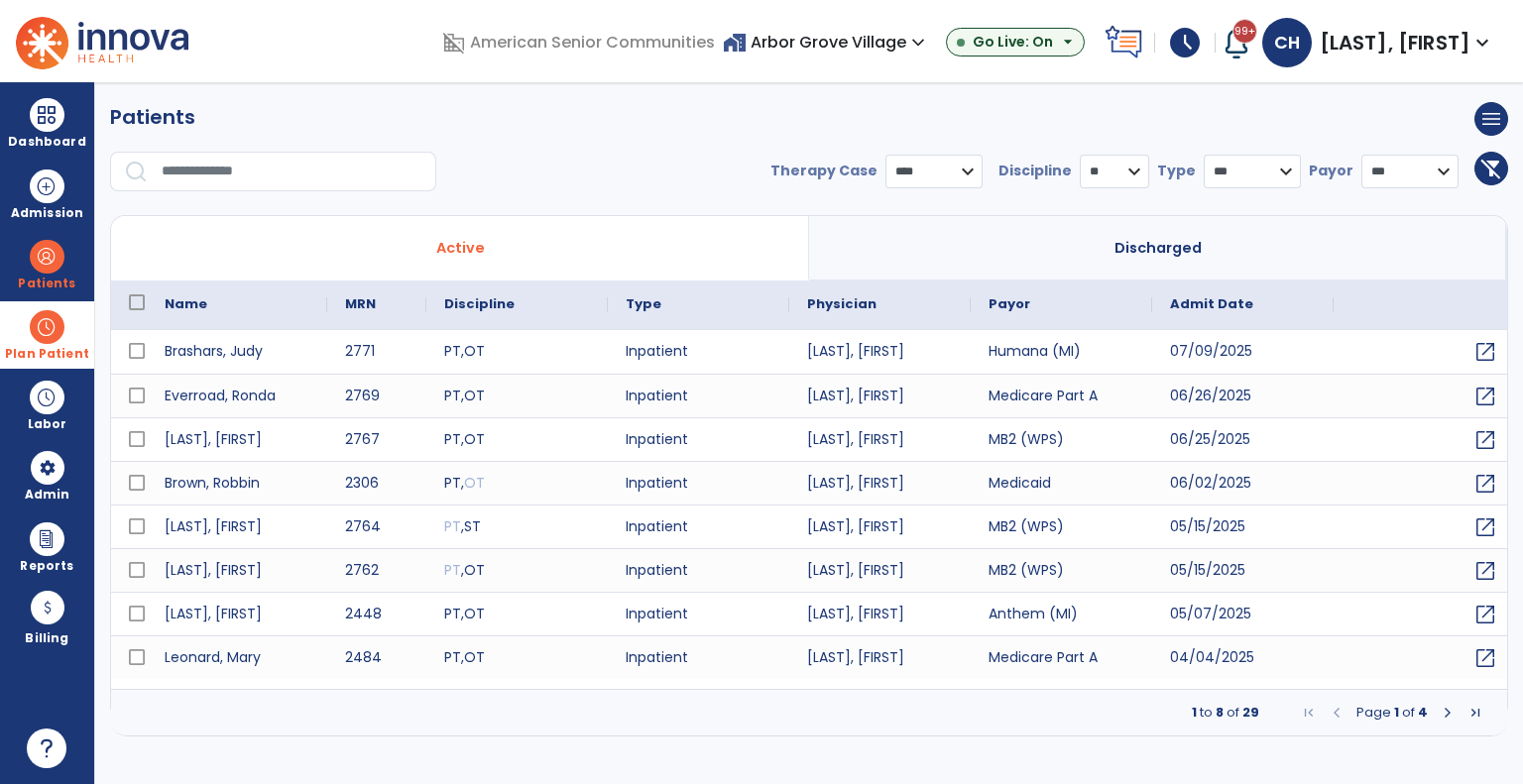 click on "* *** ** ** **" at bounding box center (1114, 171) 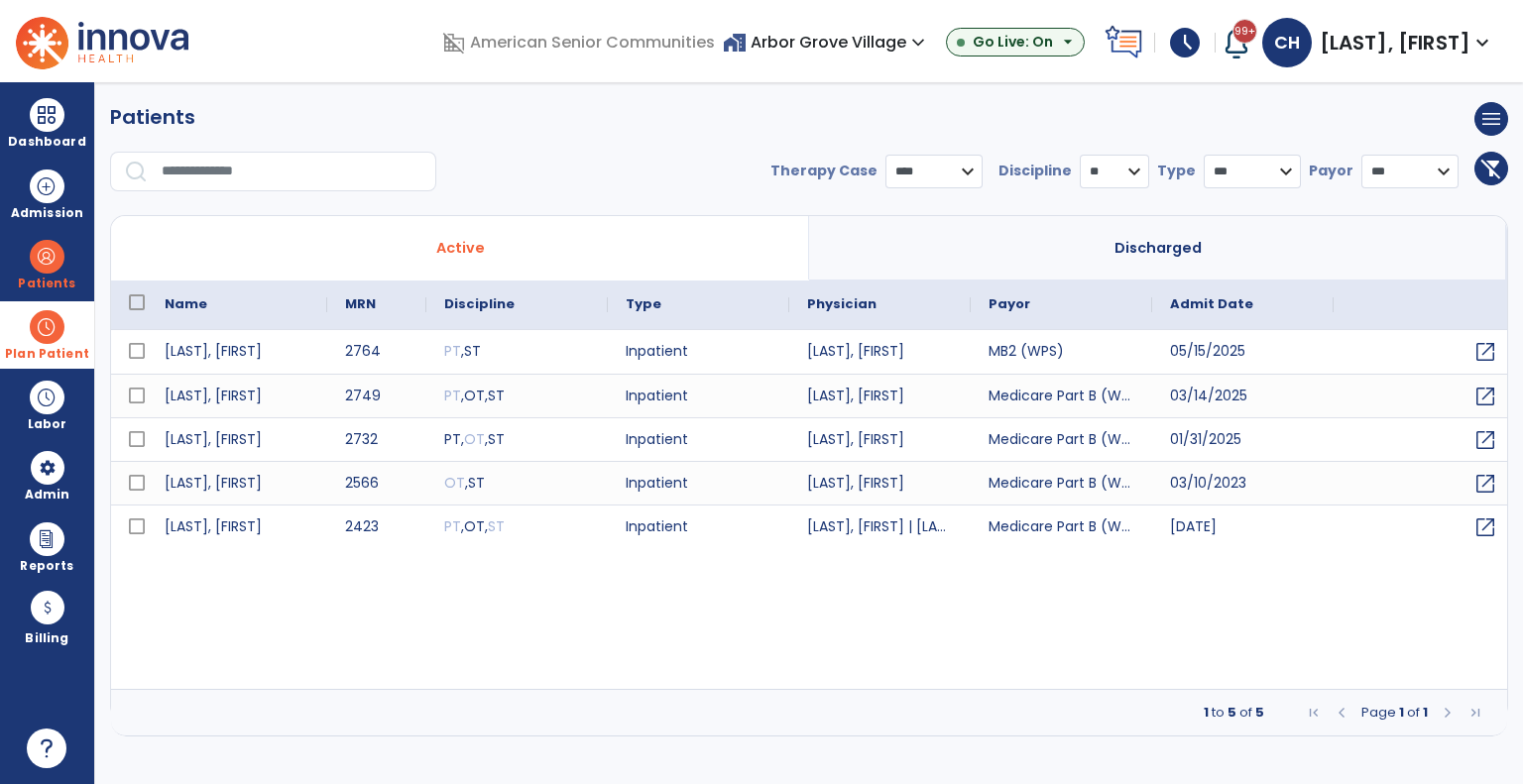click on "Plan Patient" at bounding box center (47, 264) 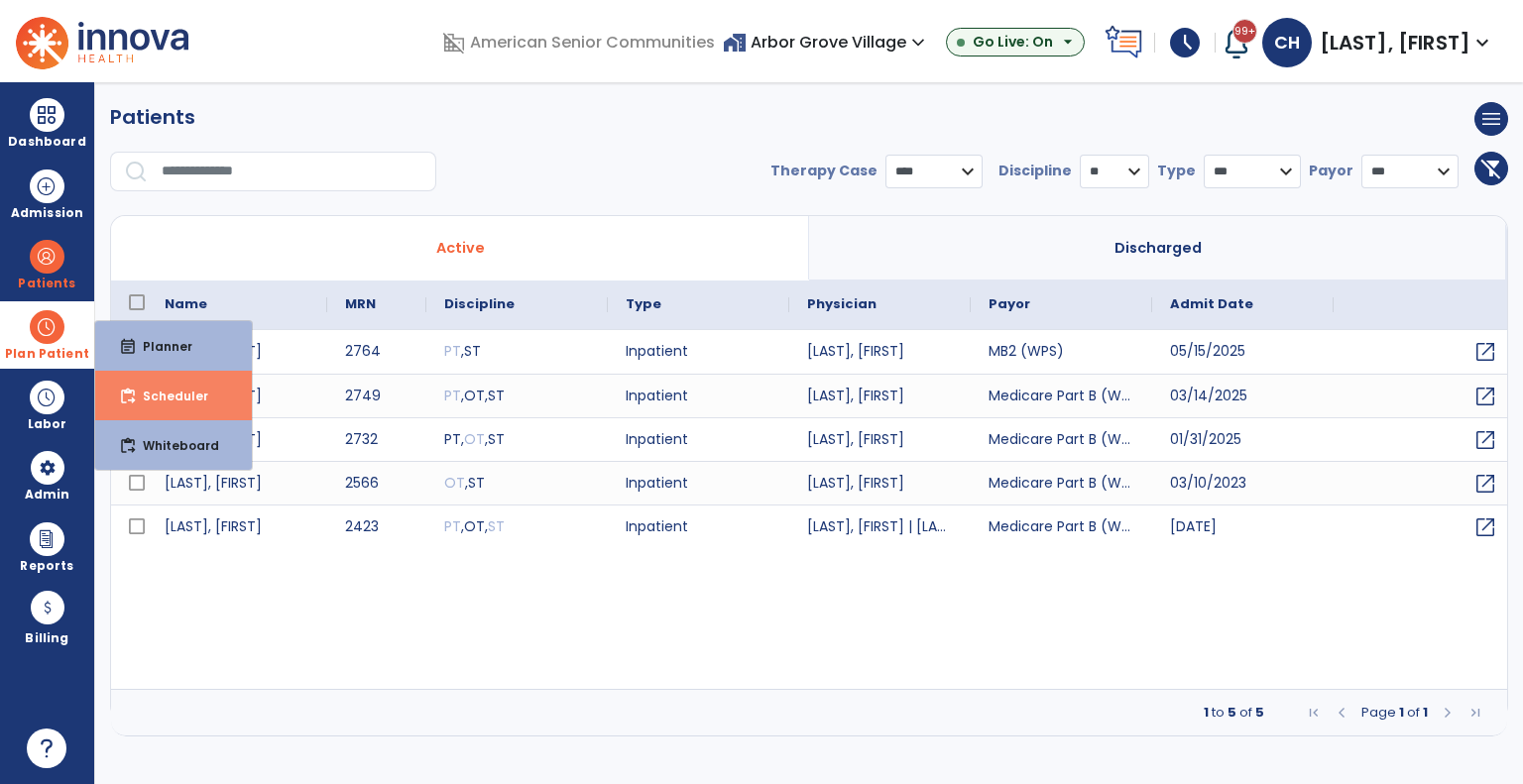 click on "content_paste_go" at bounding box center (128, 396) 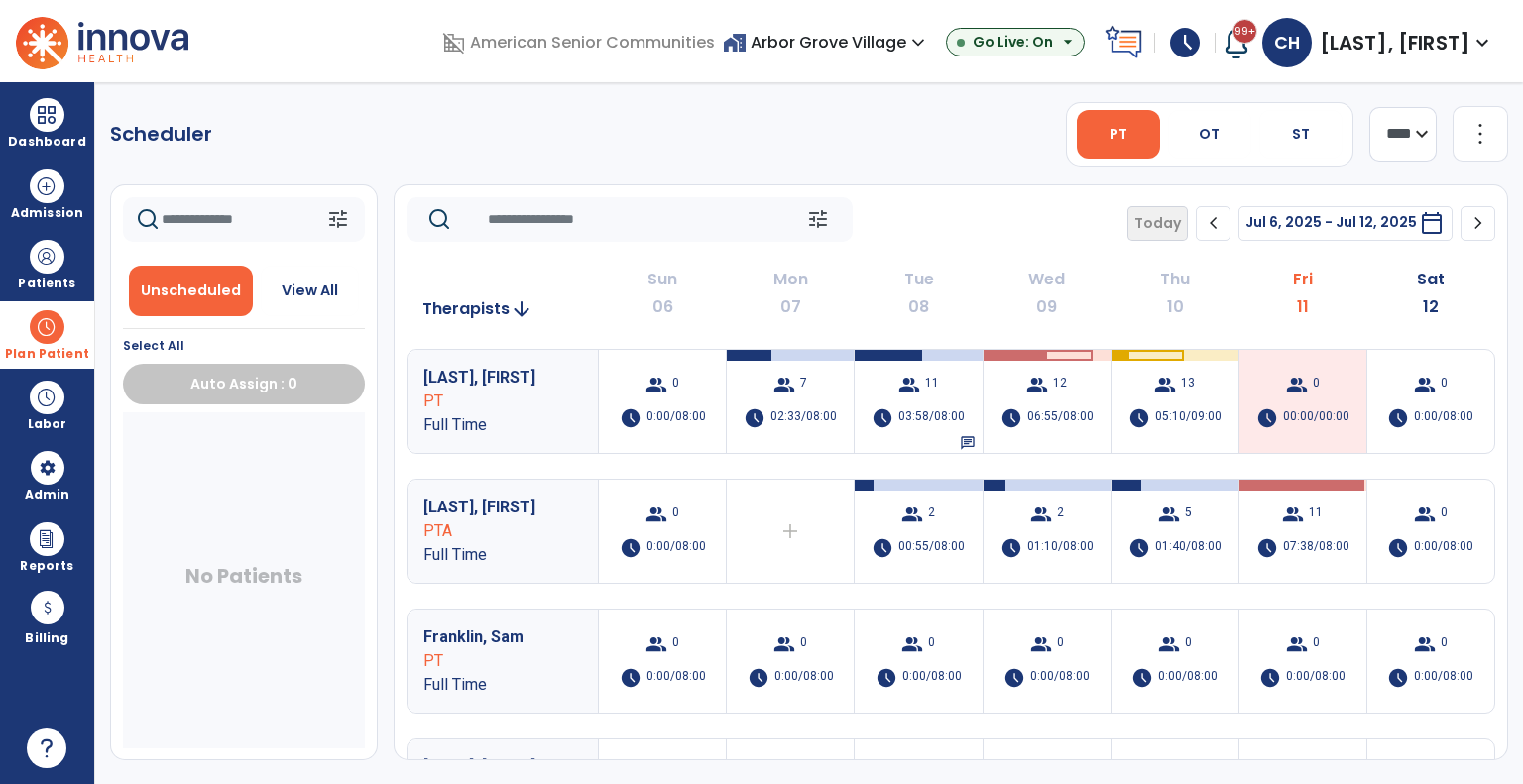 click on "chevron_right" 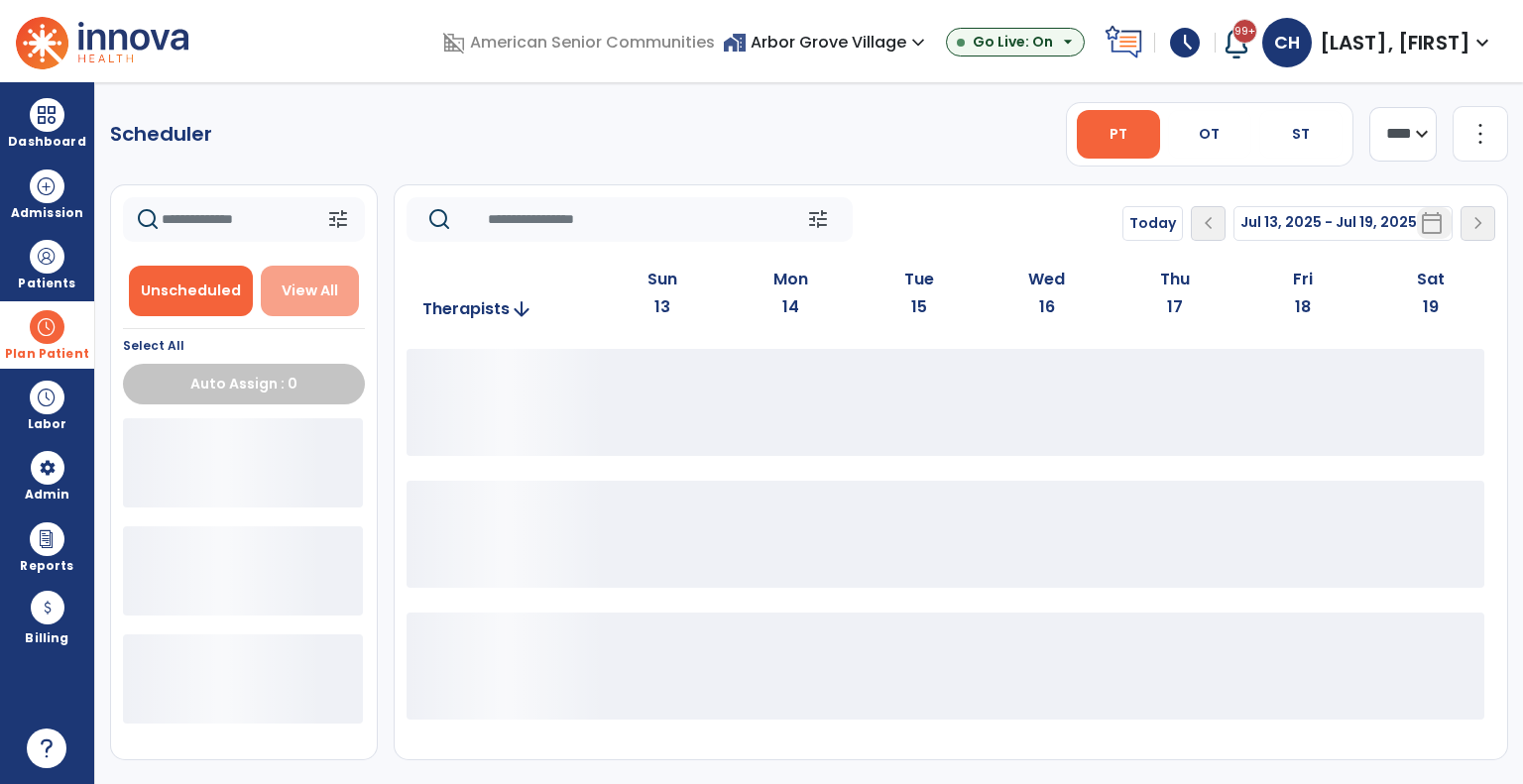 click on "View All" at bounding box center (309, 290) 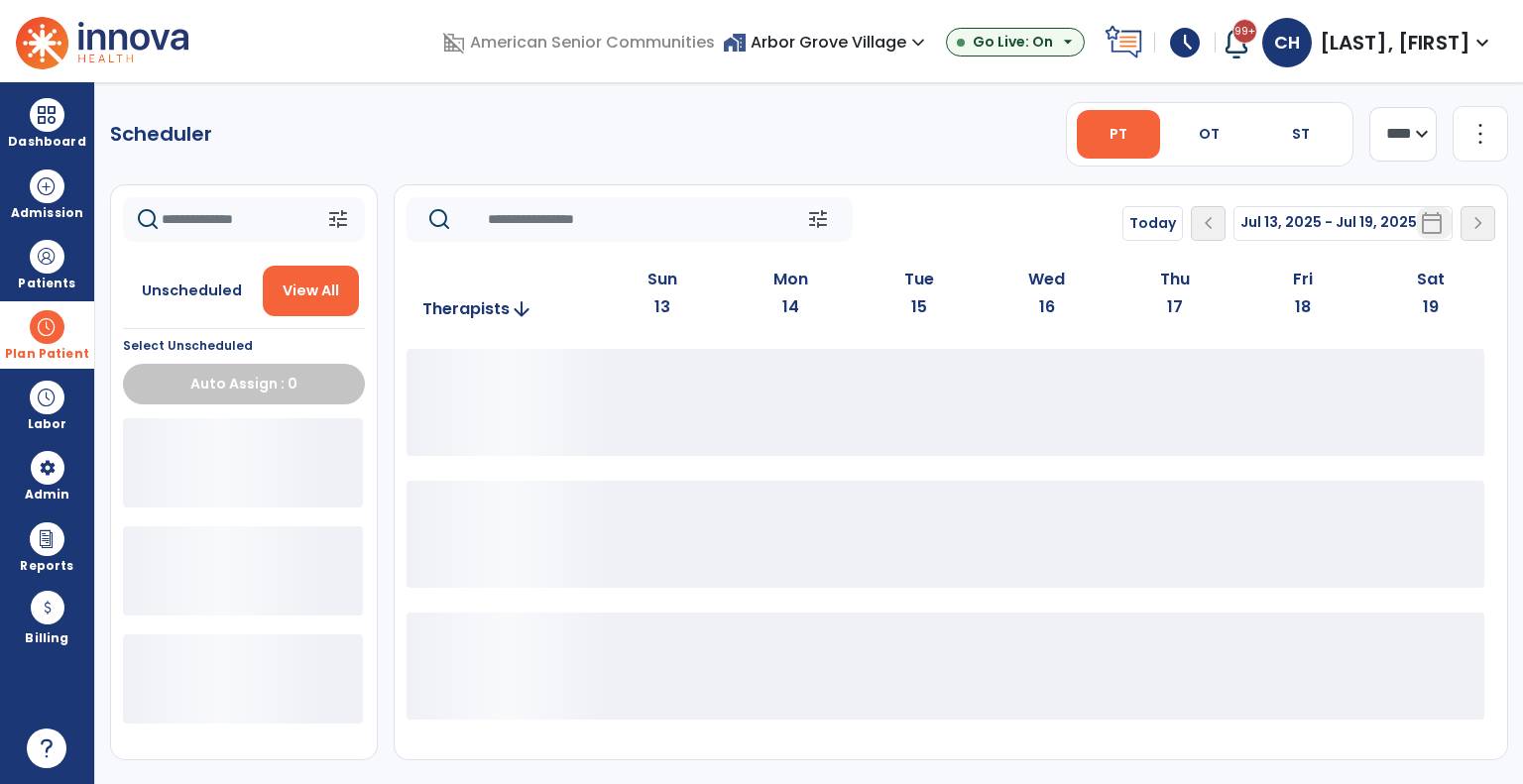 click 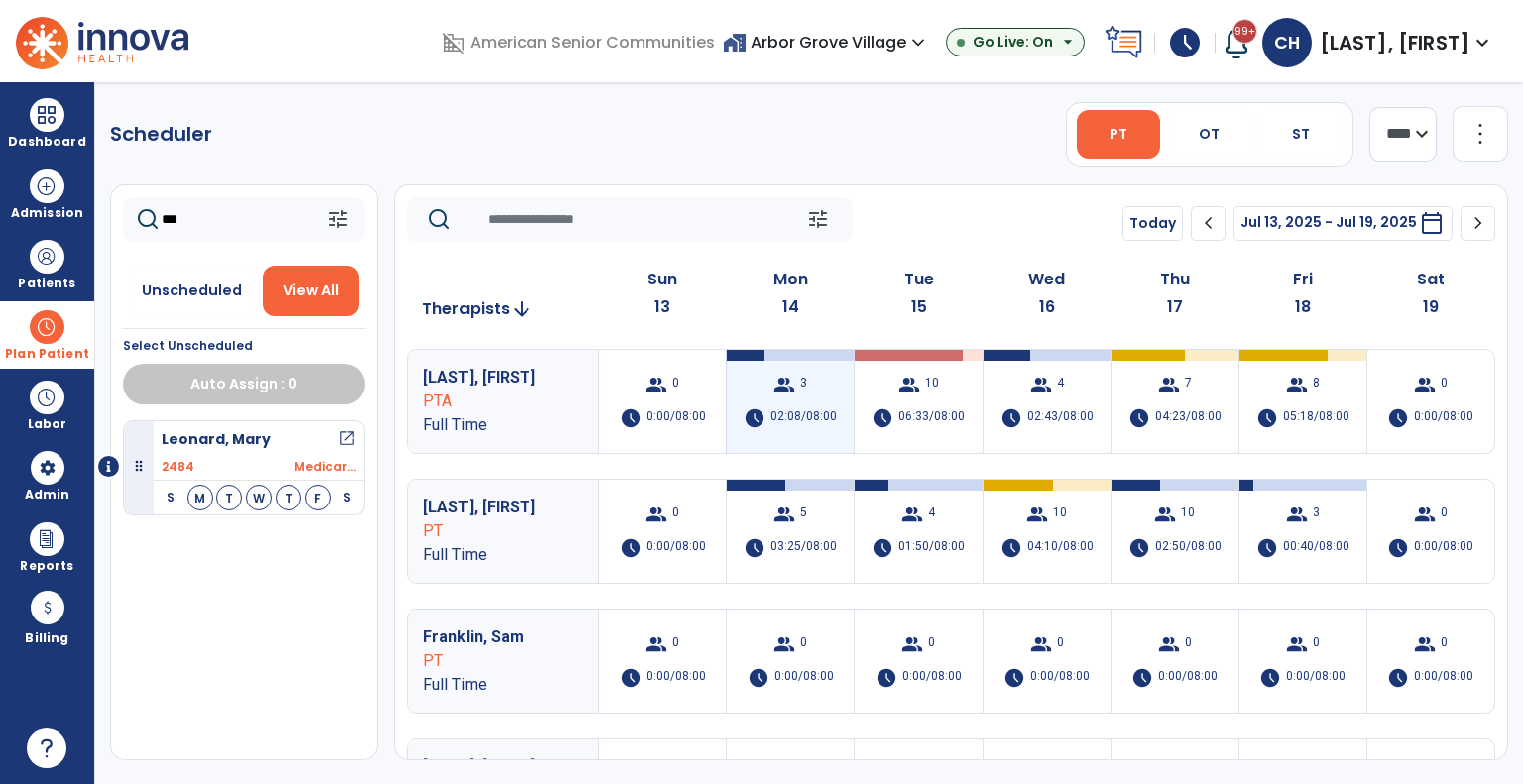 type on "***" 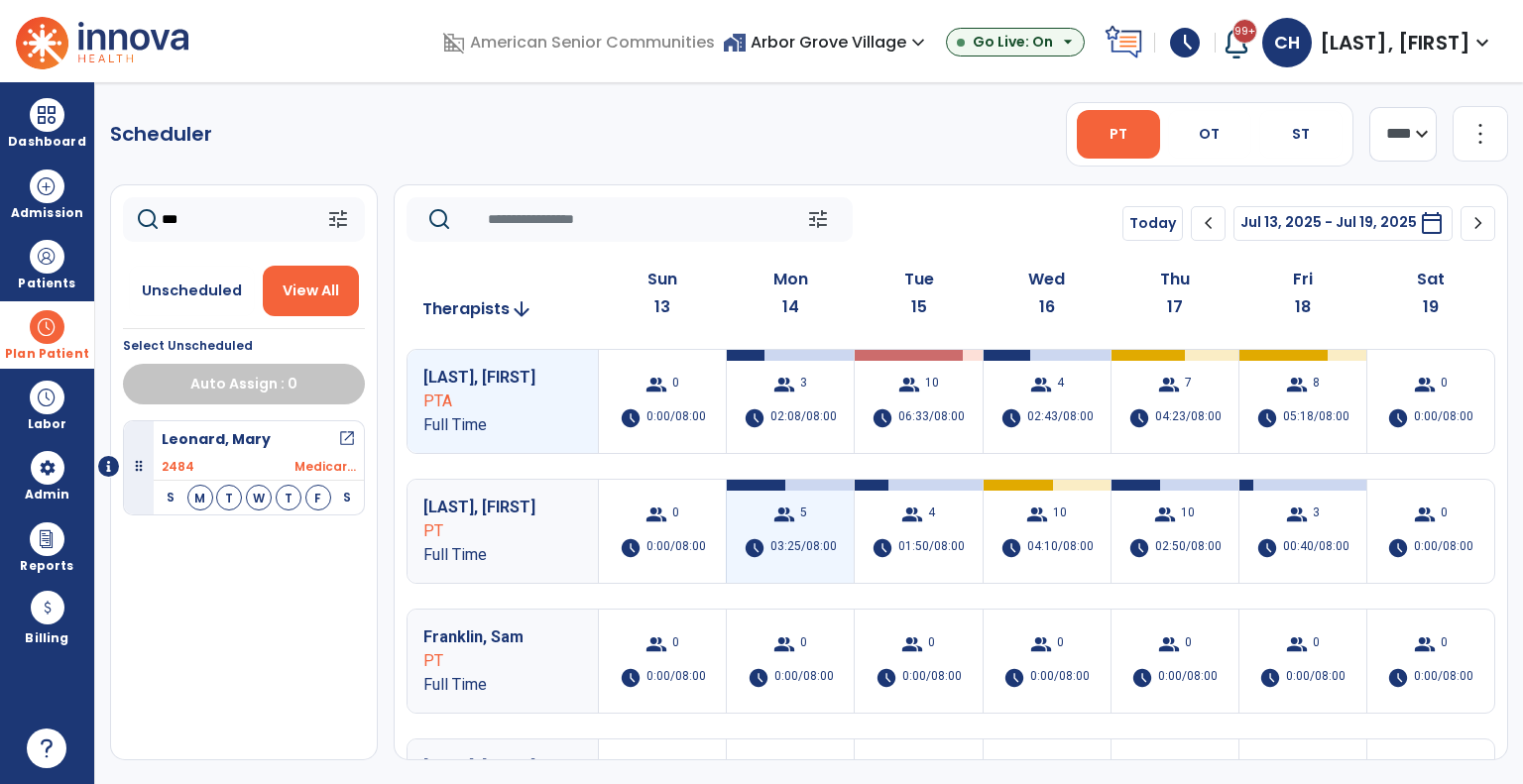 click on "group  5  schedule  03:25/08:00" at bounding box center (790, 531) 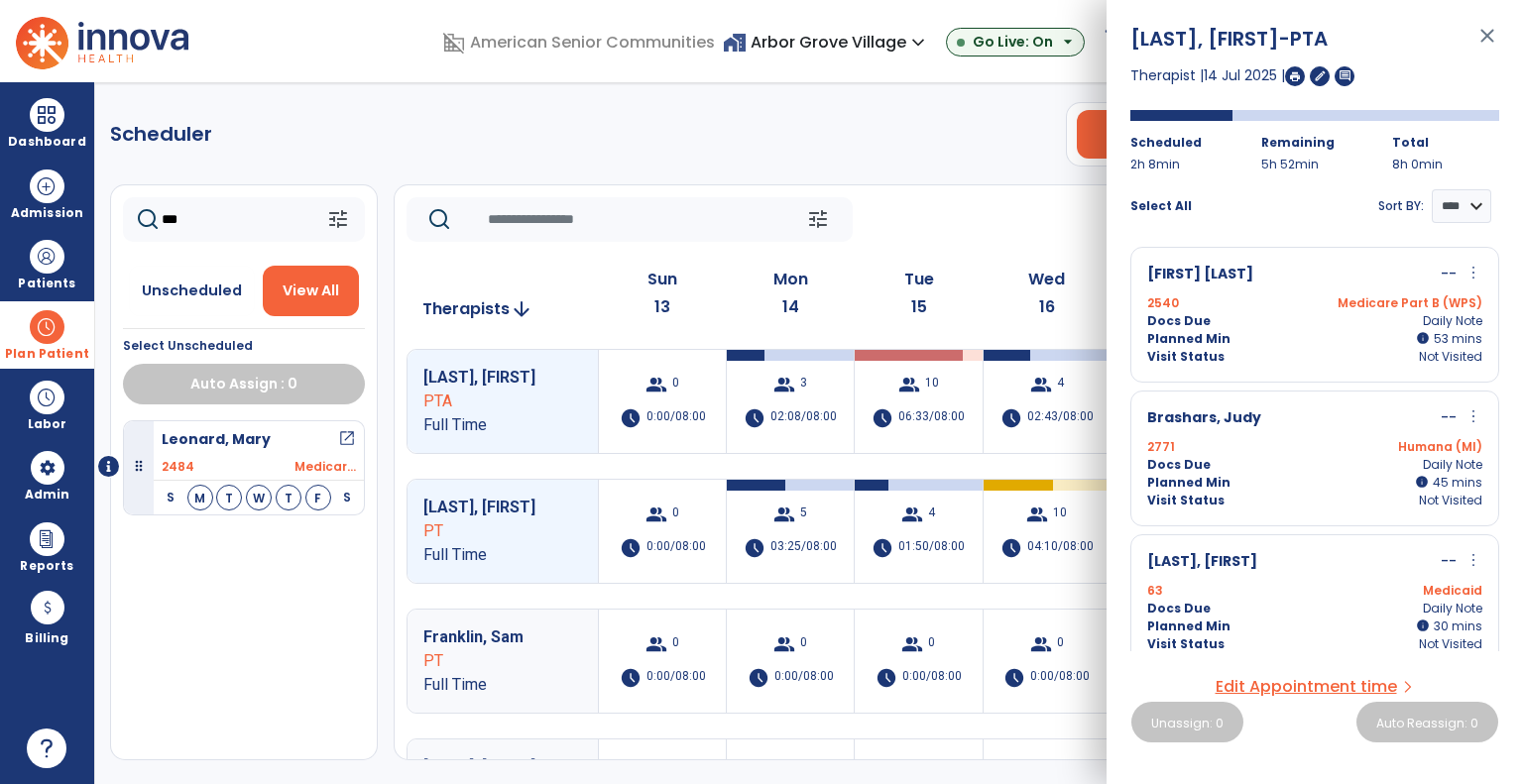 scroll, scrollTop: 16, scrollLeft: 0, axis: vertical 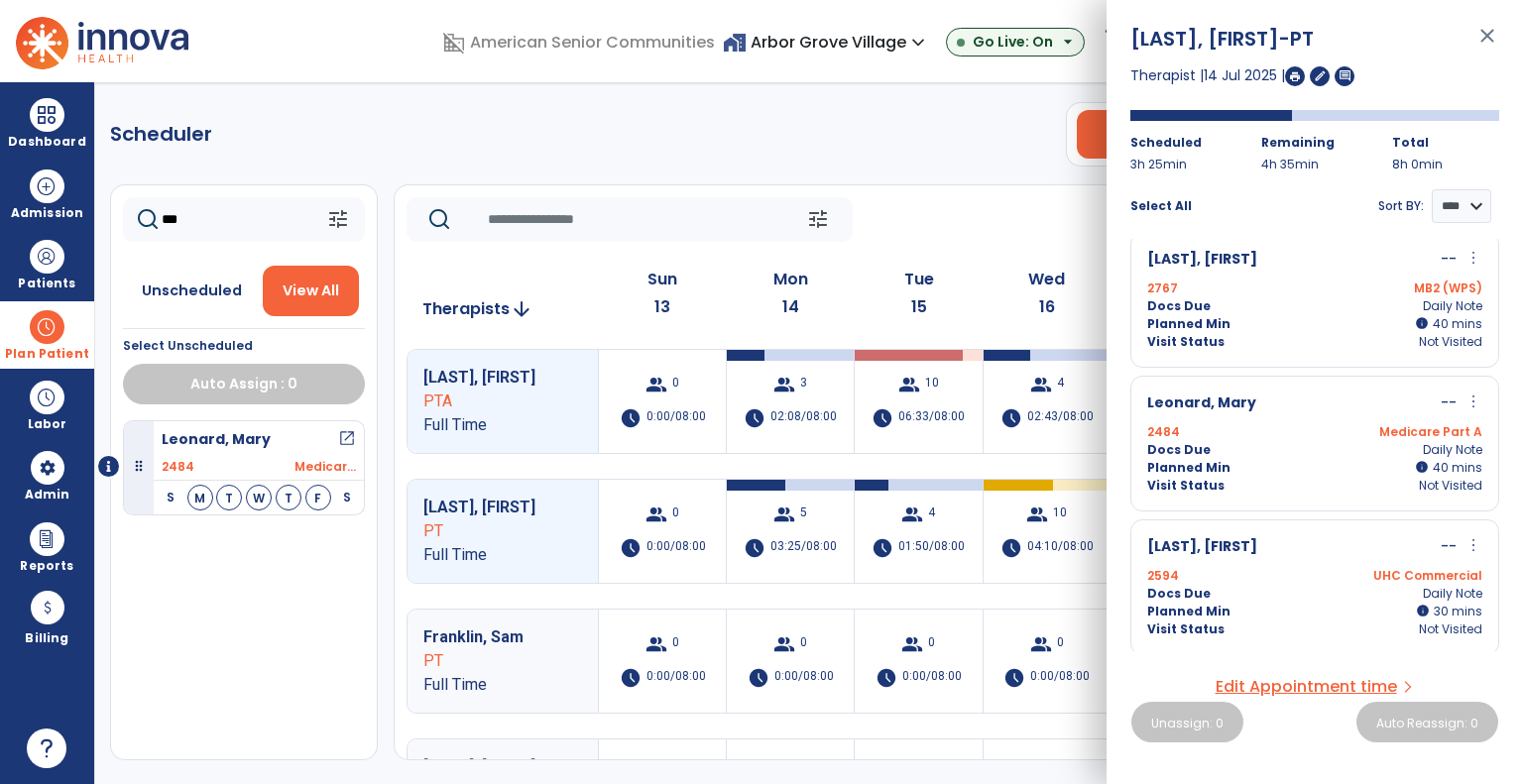 click on "more_vert" at bounding box center (1473, 401) 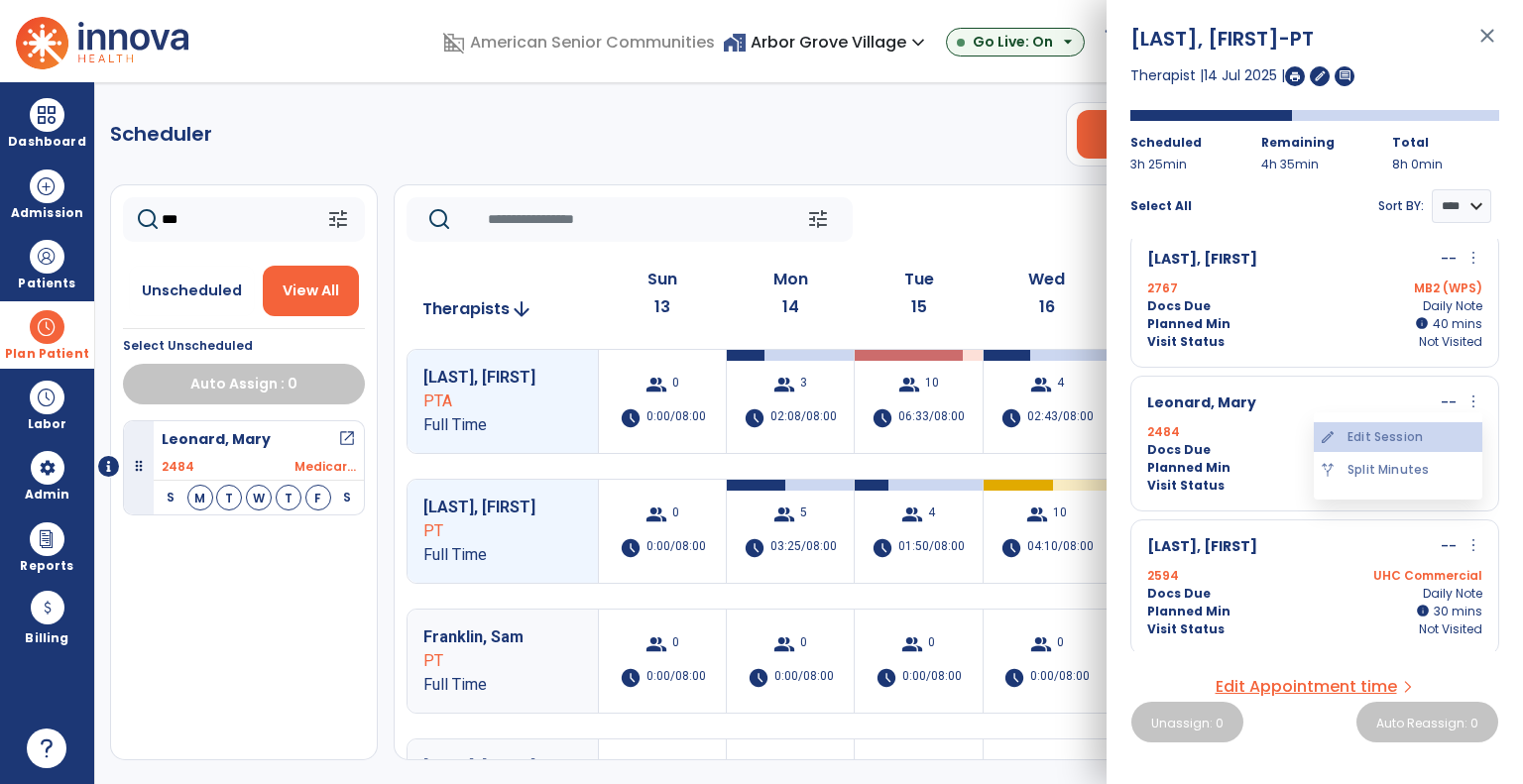 click on "edit   Edit Session" at bounding box center (1398, 437) 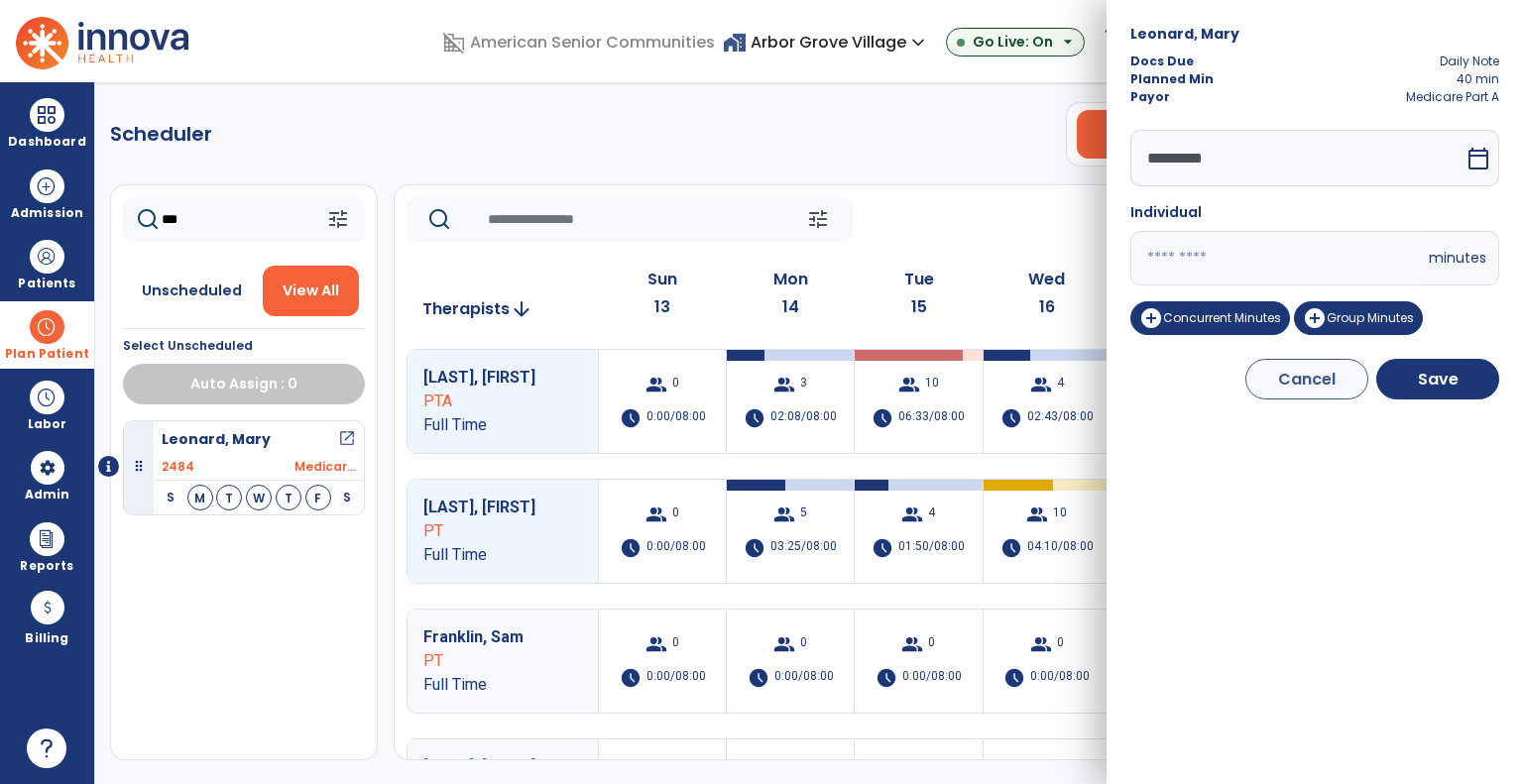 drag, startPoint x: 1230, startPoint y: 269, endPoint x: 893, endPoint y: 241, distance: 338.1612 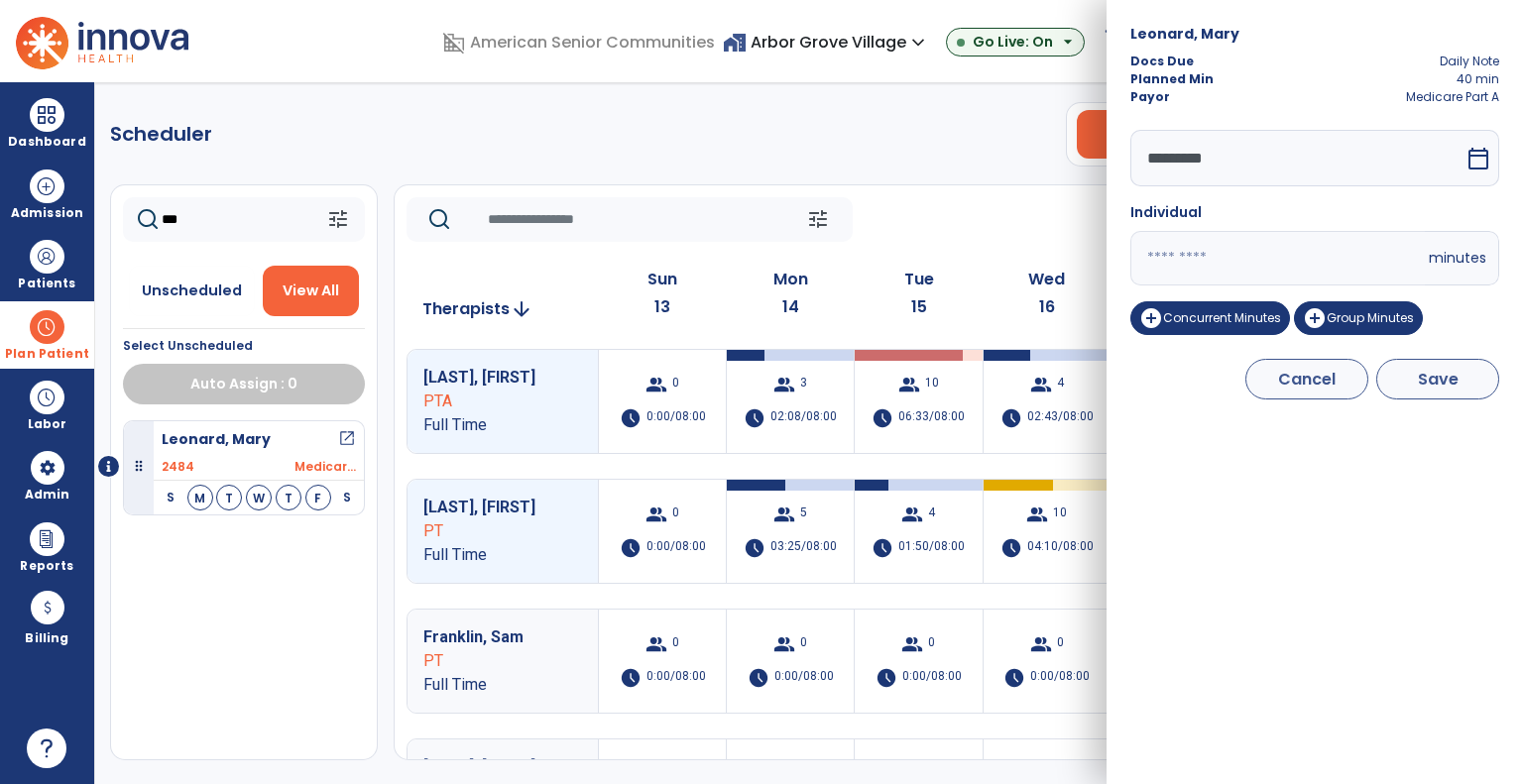 type on "*" 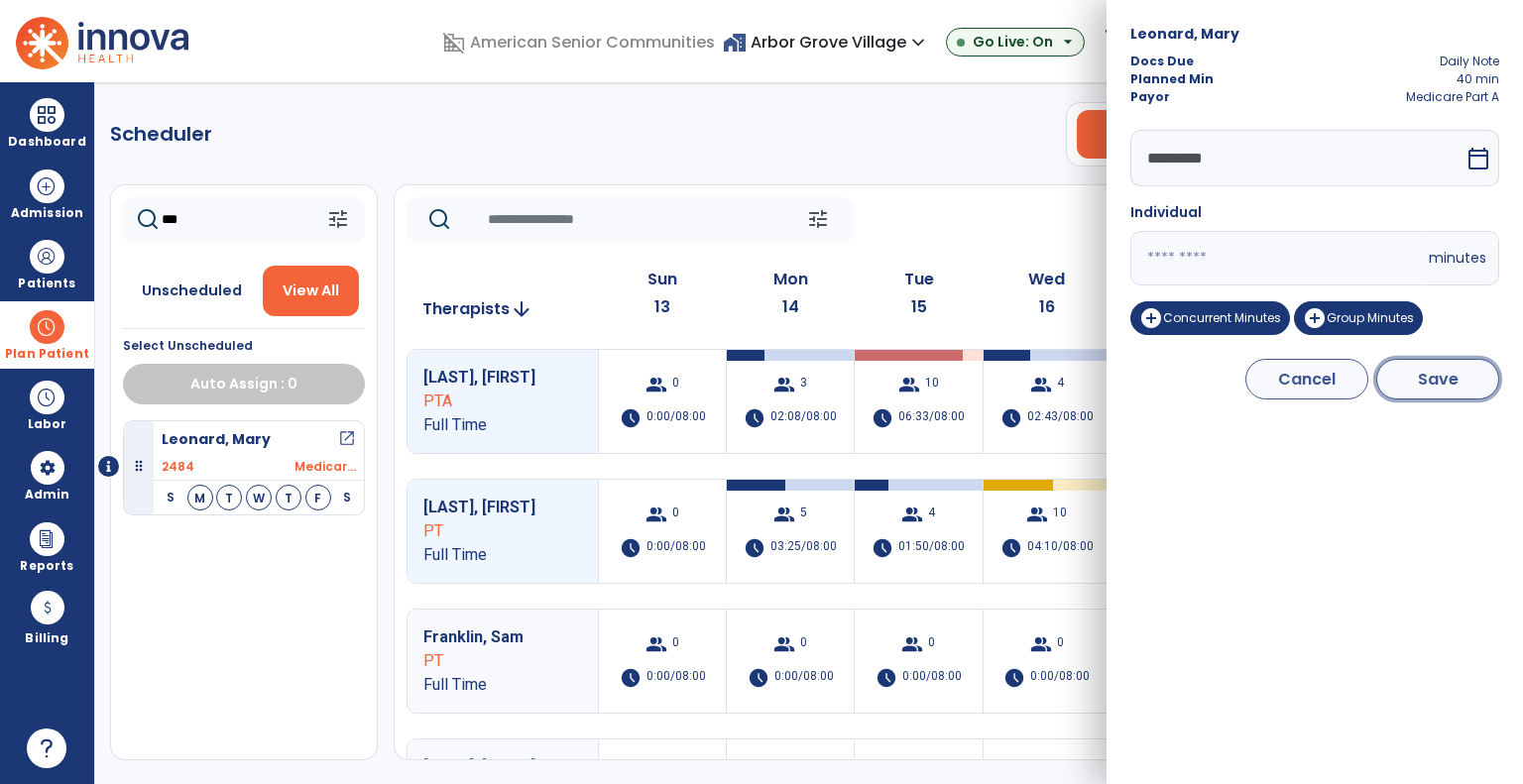 click on "Save" at bounding box center (1438, 379) 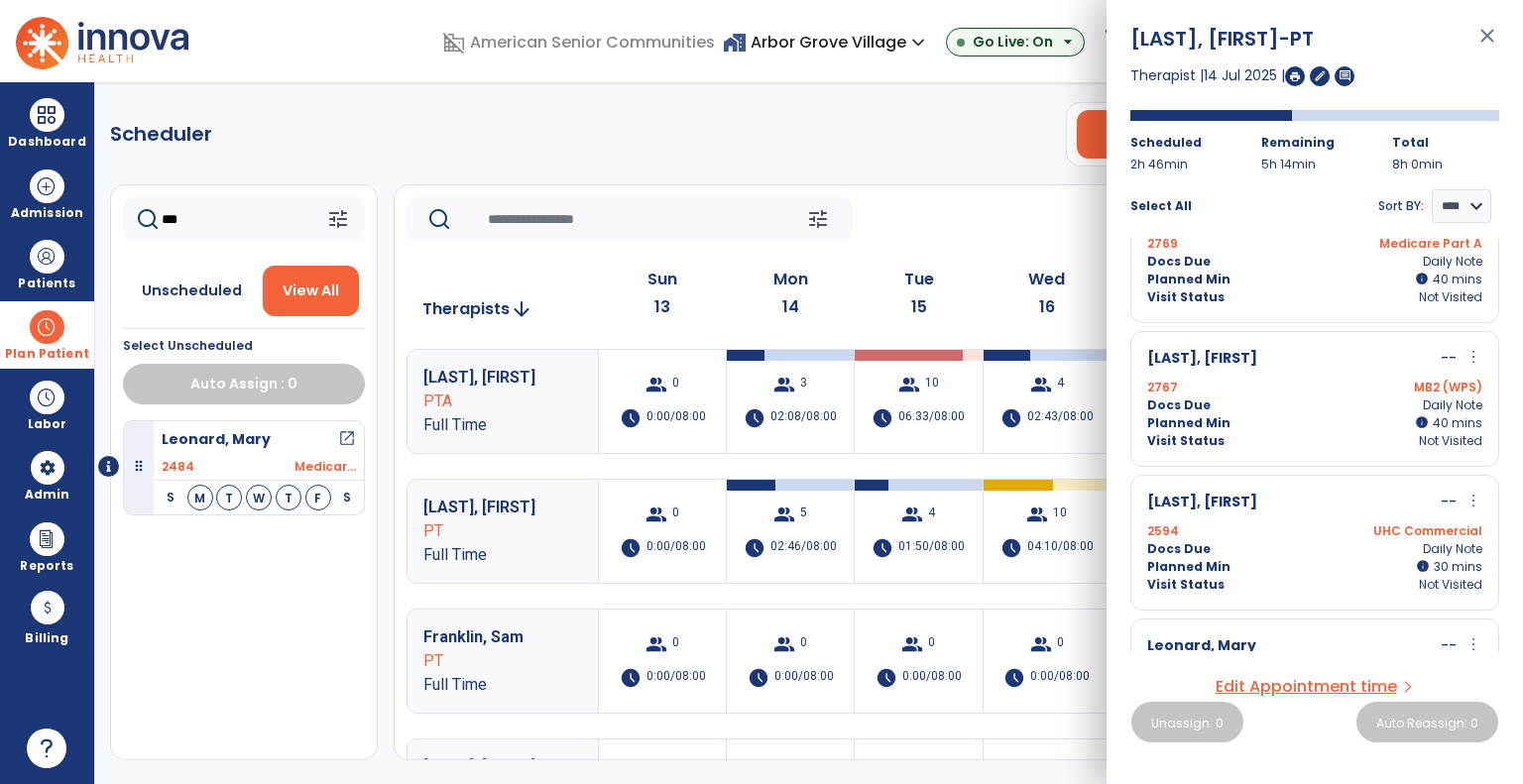 scroll, scrollTop: 302, scrollLeft: 0, axis: vertical 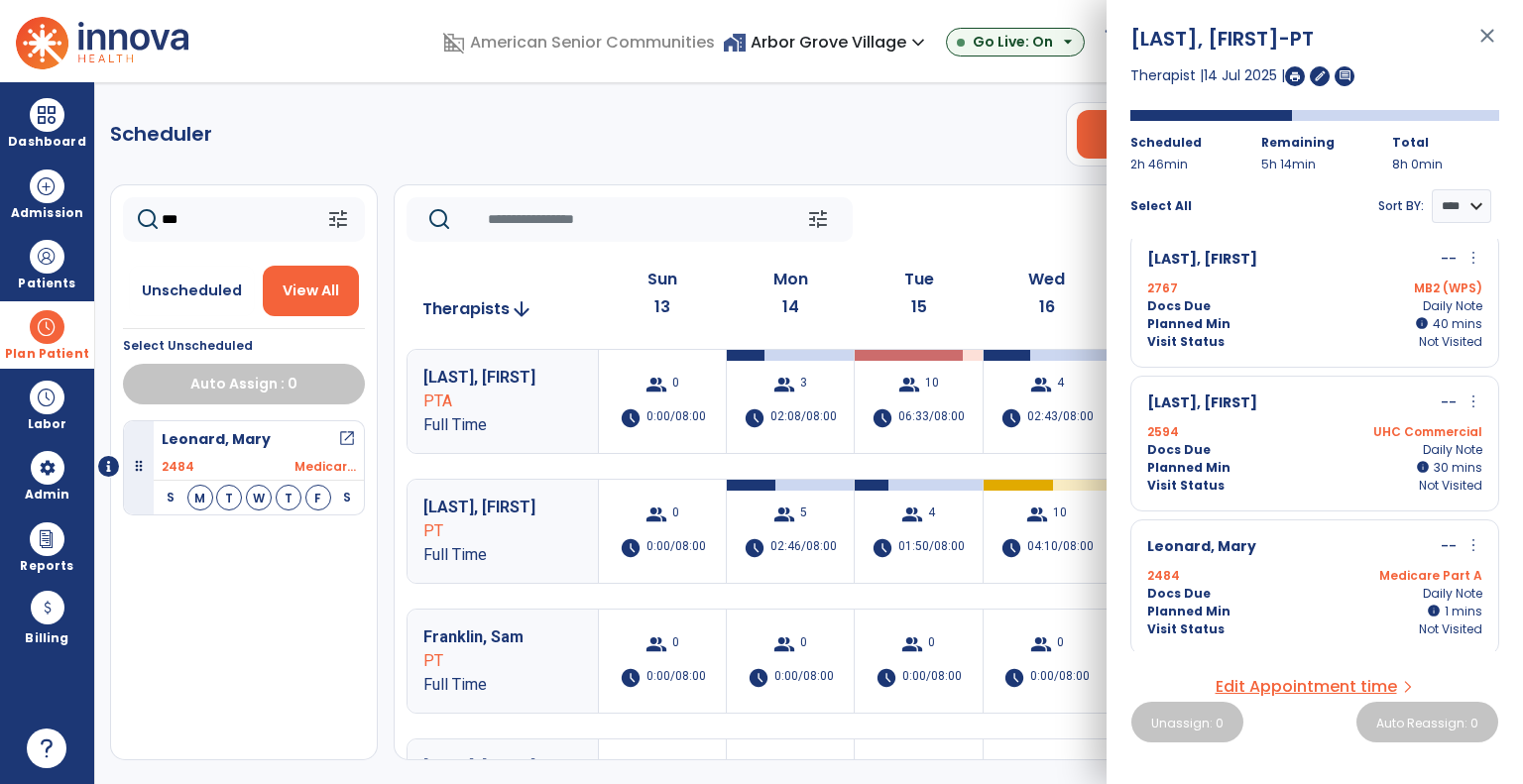 click on "more_vert" at bounding box center [1473, 545] 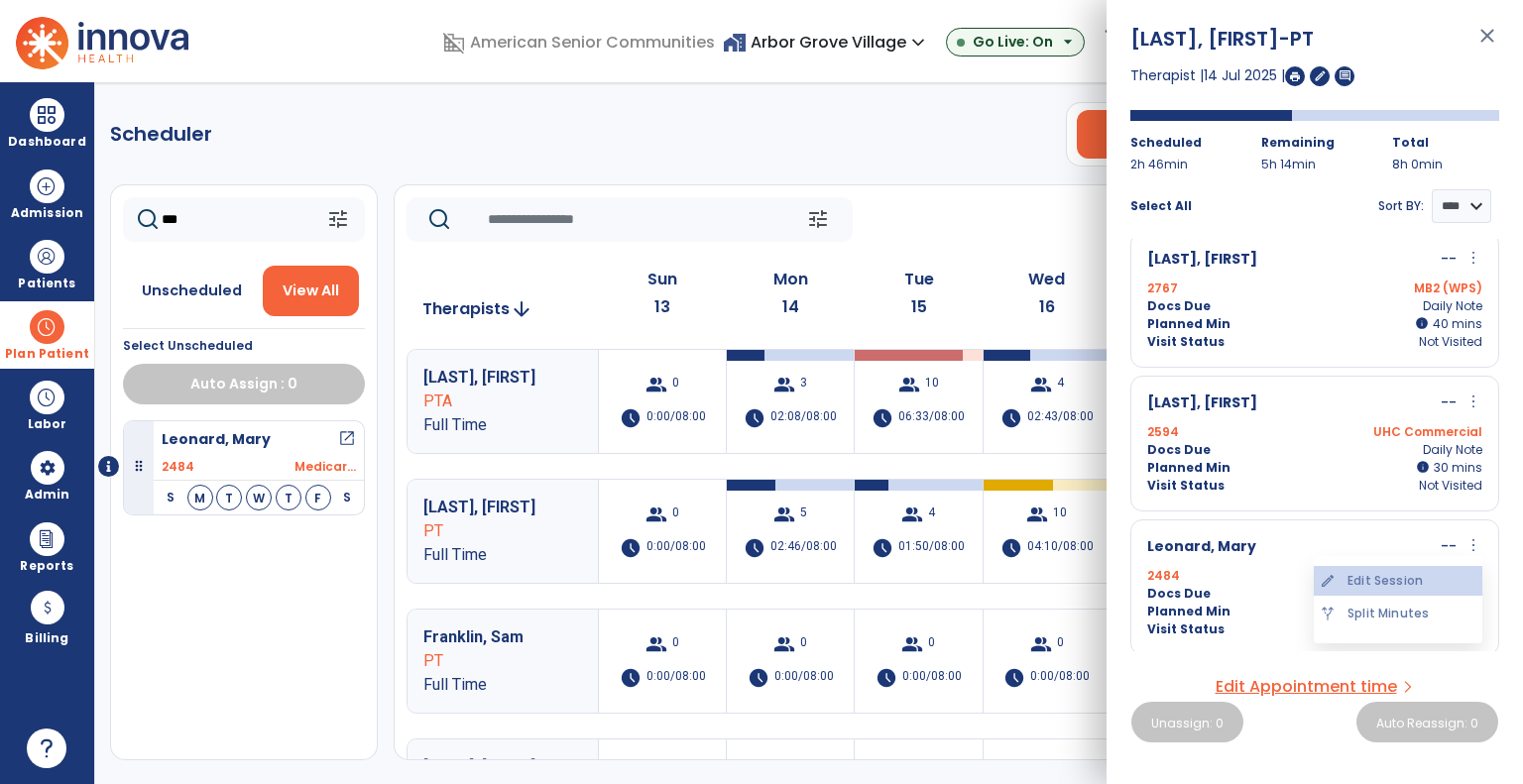 click on "edit   Edit Session" at bounding box center [1398, 581] 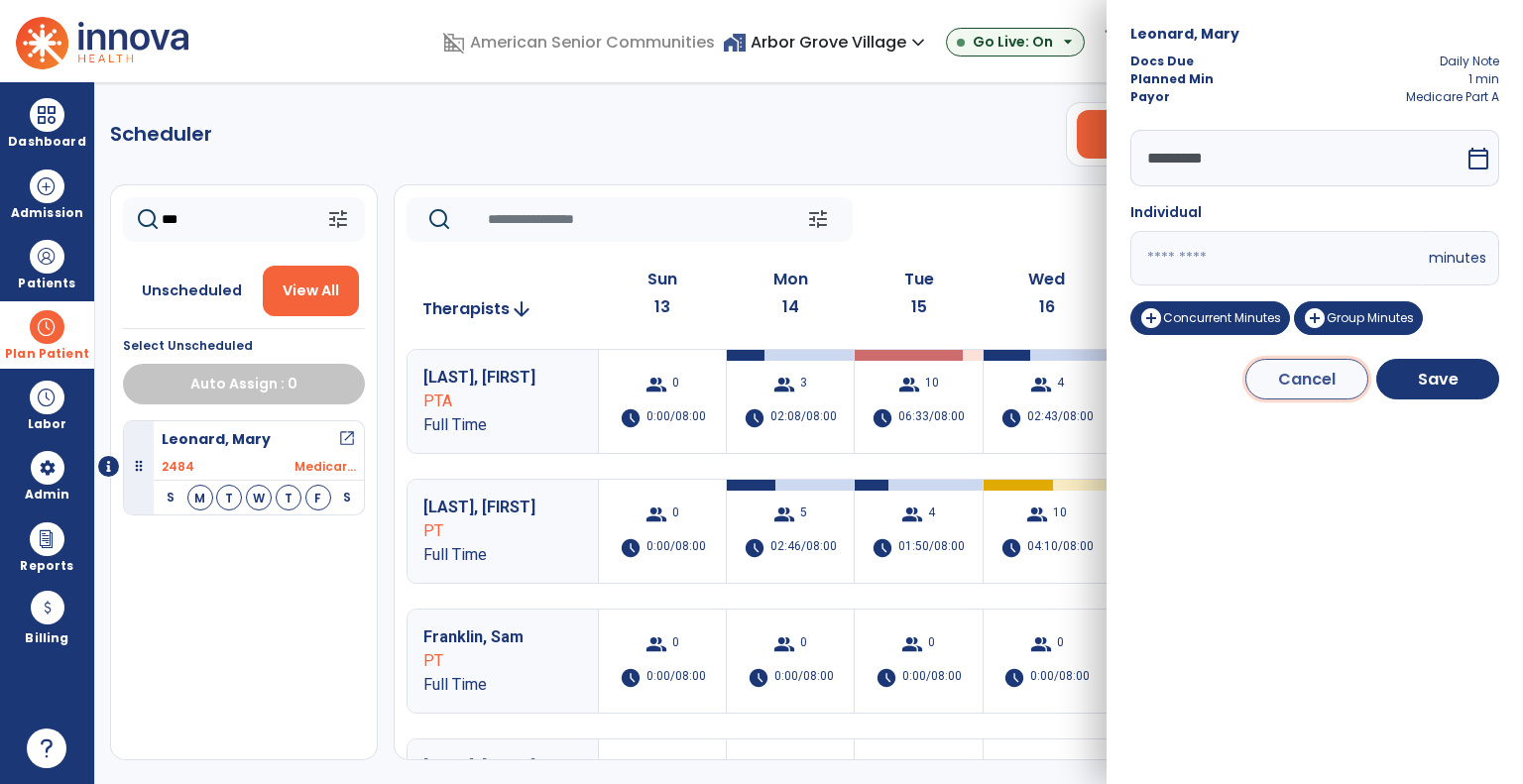 click on "Cancel" at bounding box center [1307, 379] 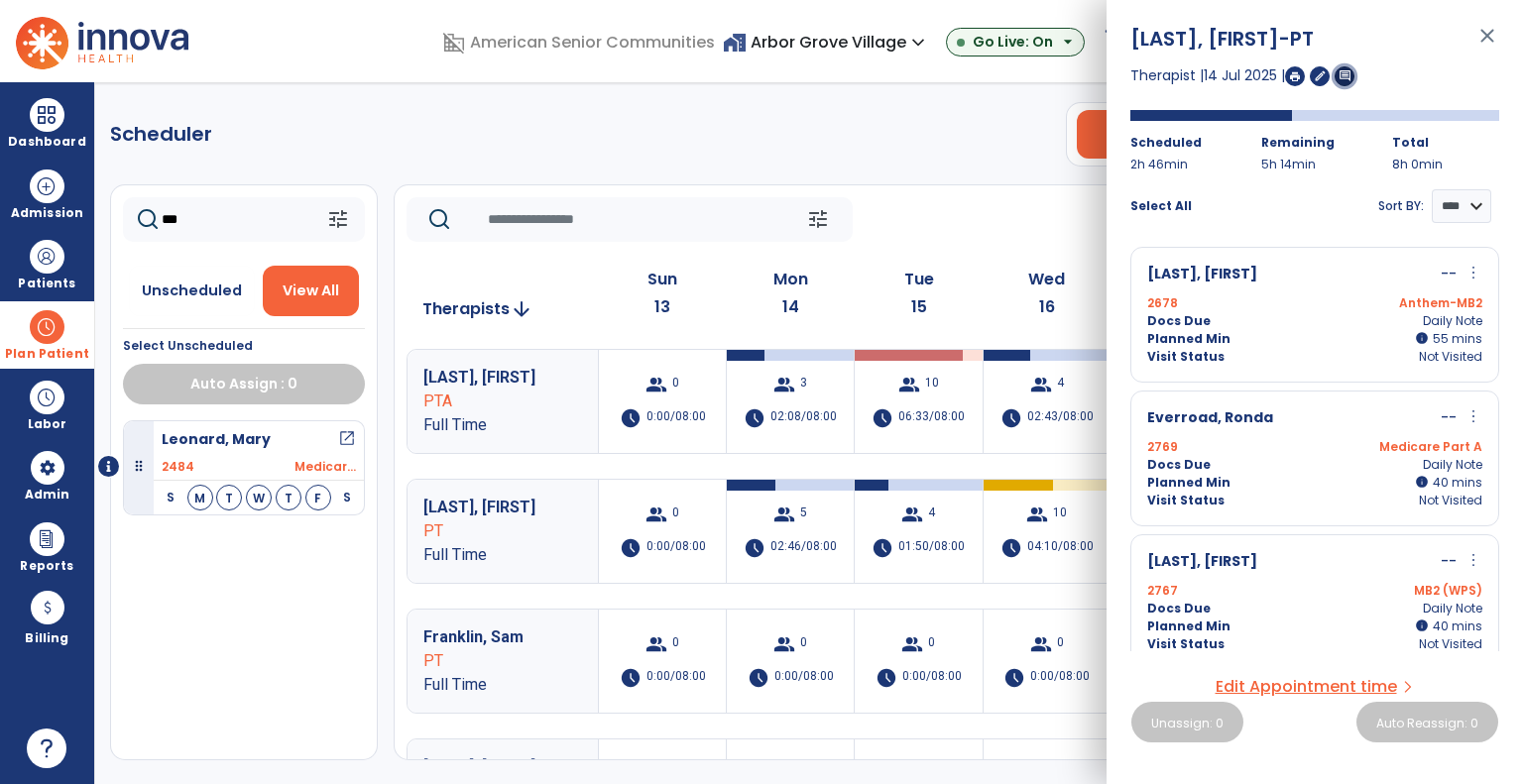 click on "comment" at bounding box center [1345, 75] 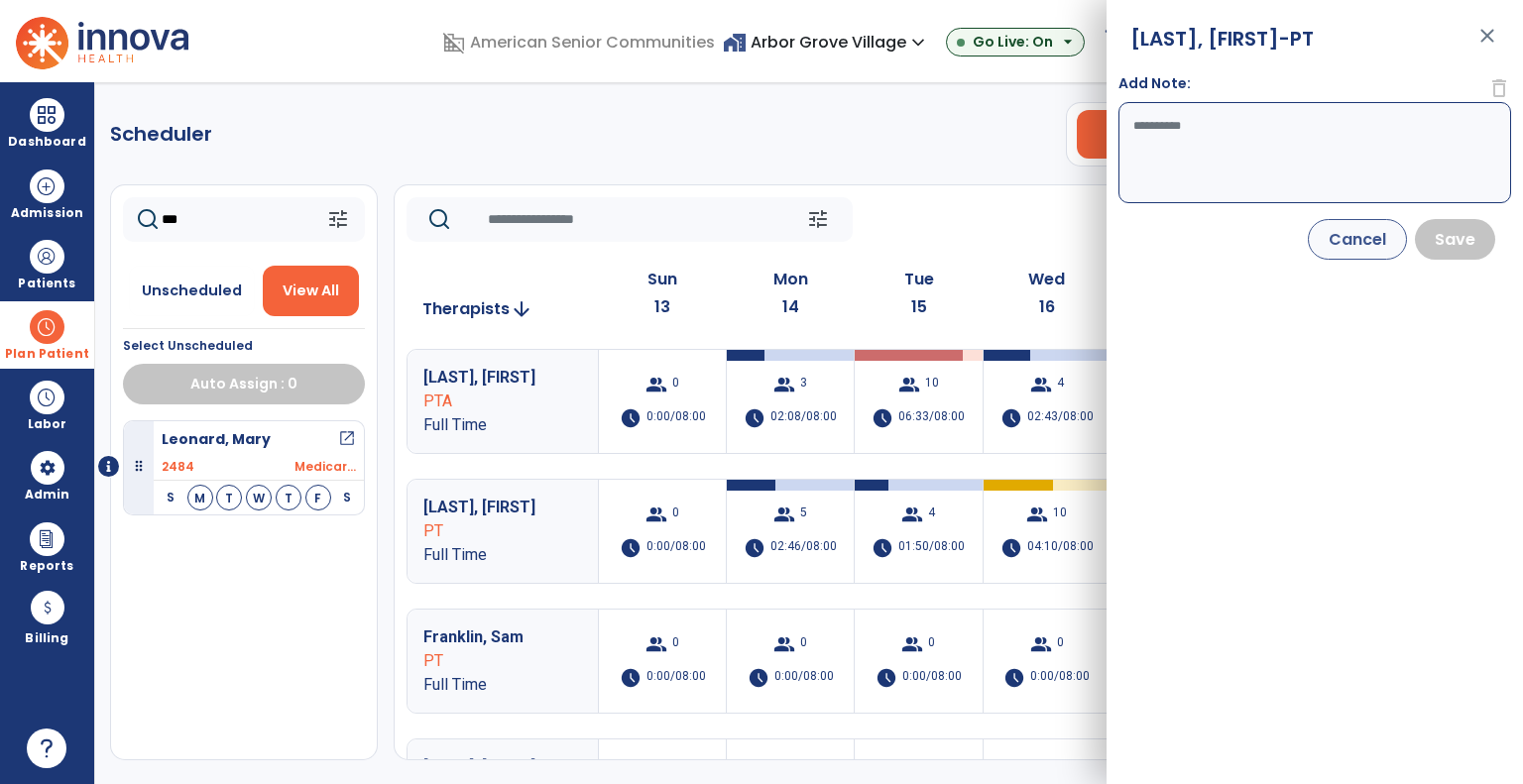 click on "Add Note:" at bounding box center (1315, 153) 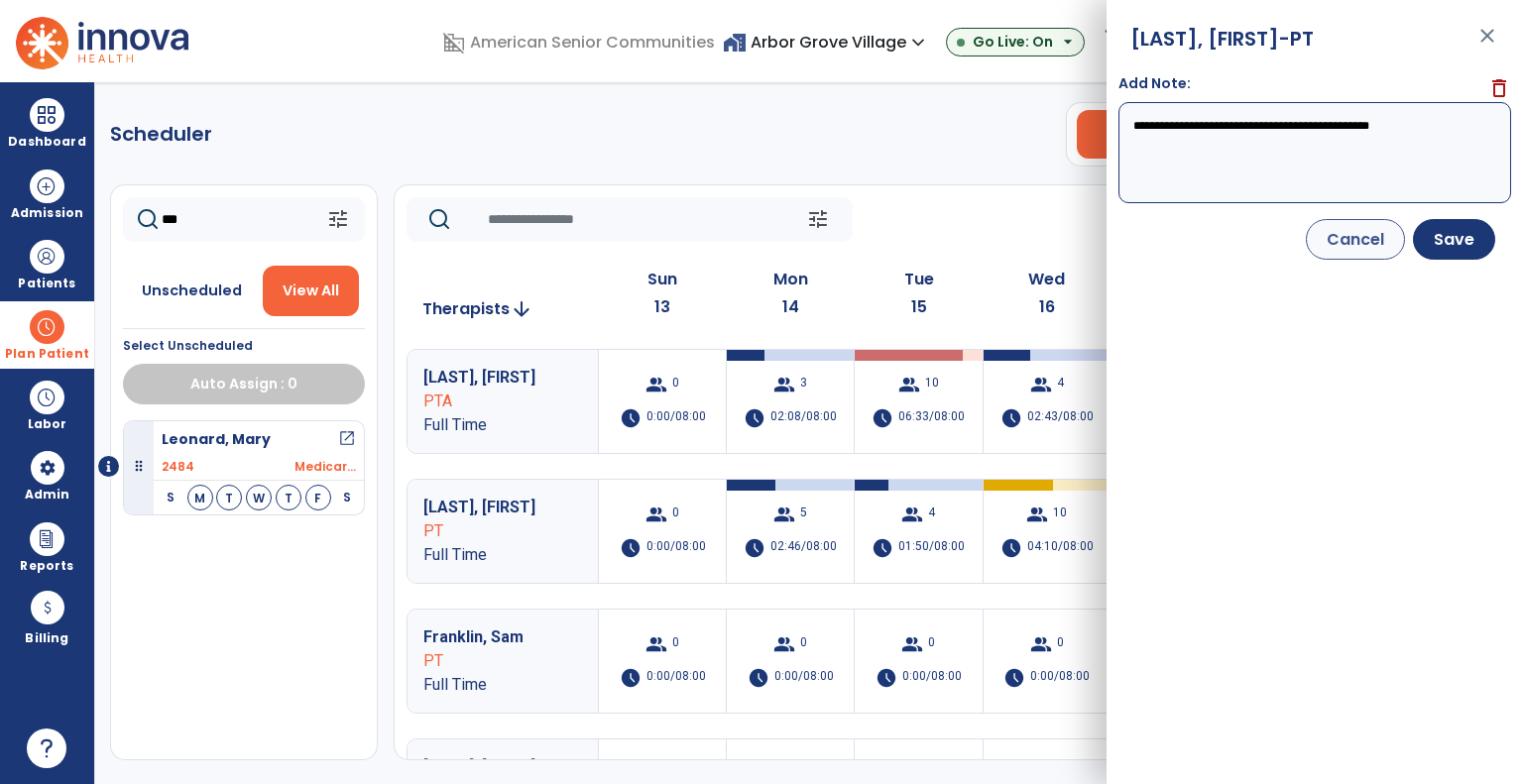 click on "**********" at bounding box center [1315, 153] 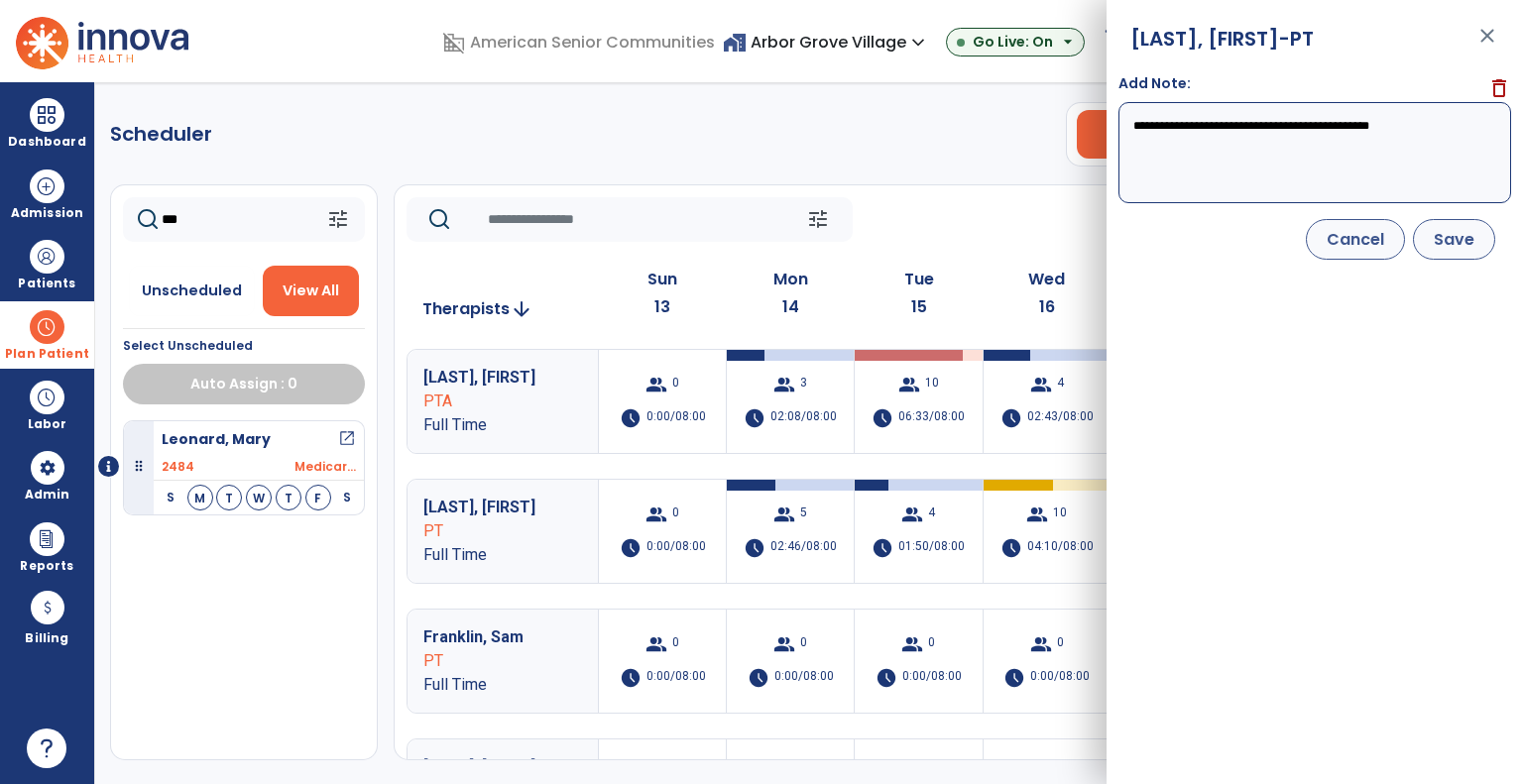type on "**********" 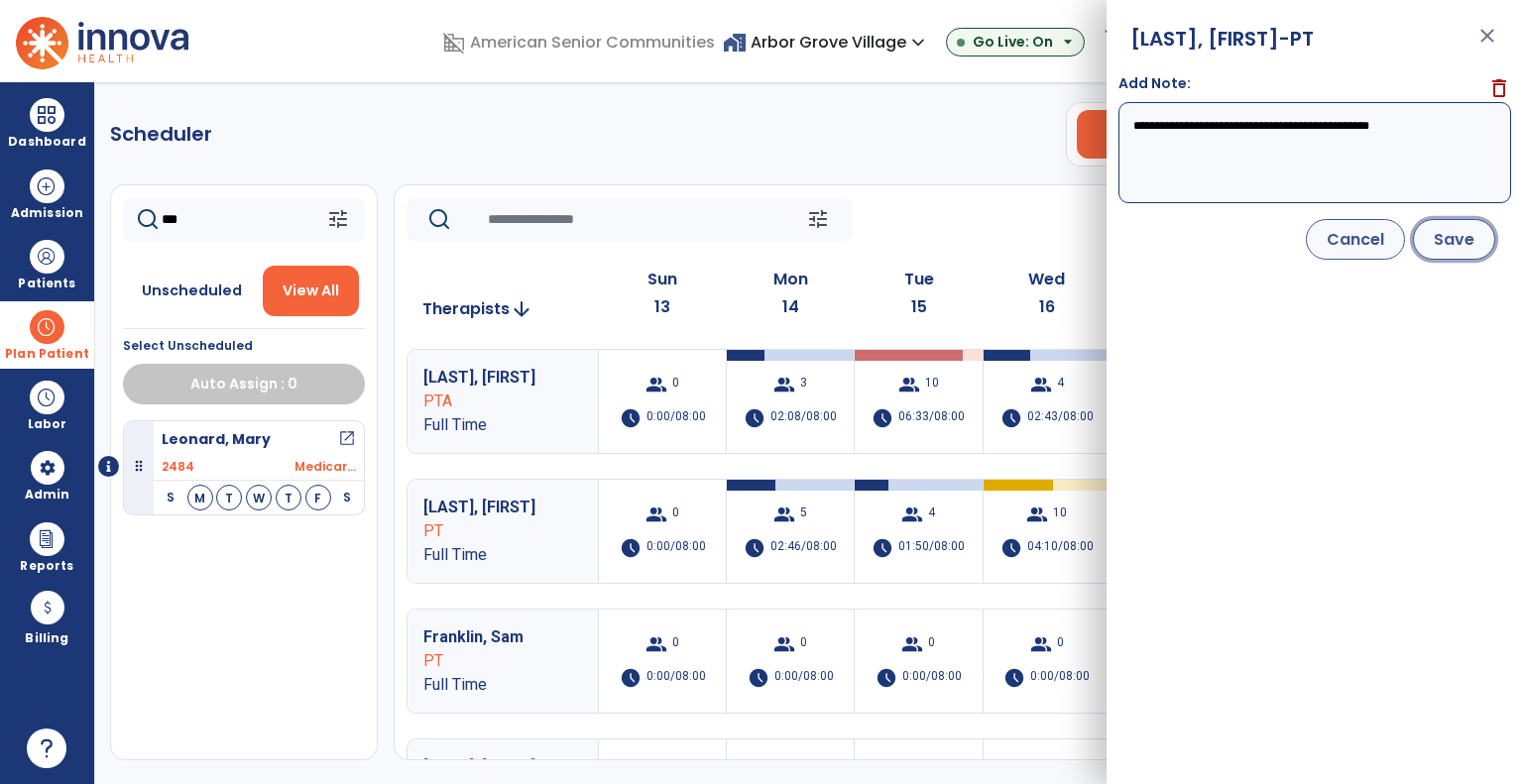 click on "Save" at bounding box center (1454, 239) 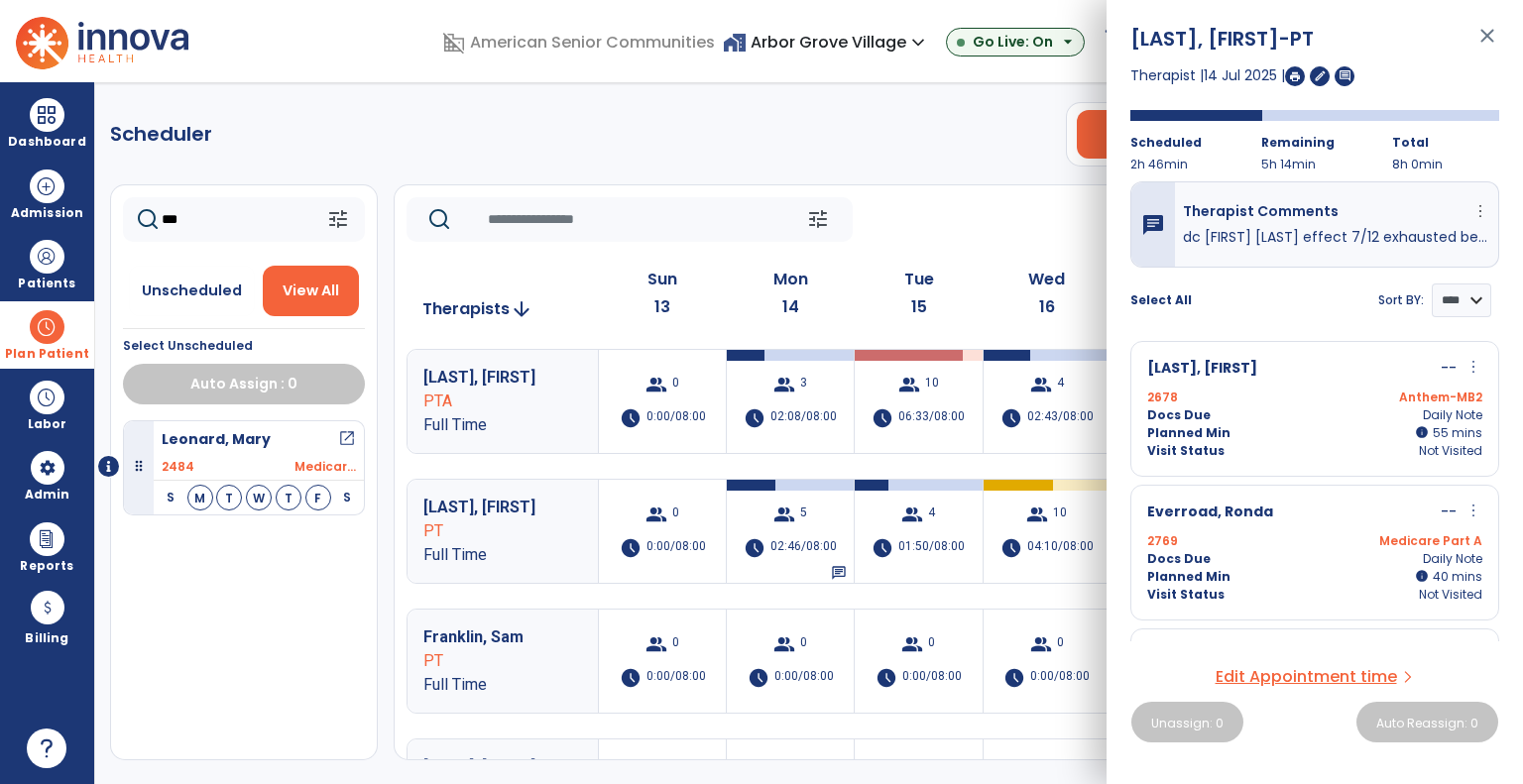 click on "Therapist Comments  more_vert   Edit   Delete" at bounding box center (1337, 214) 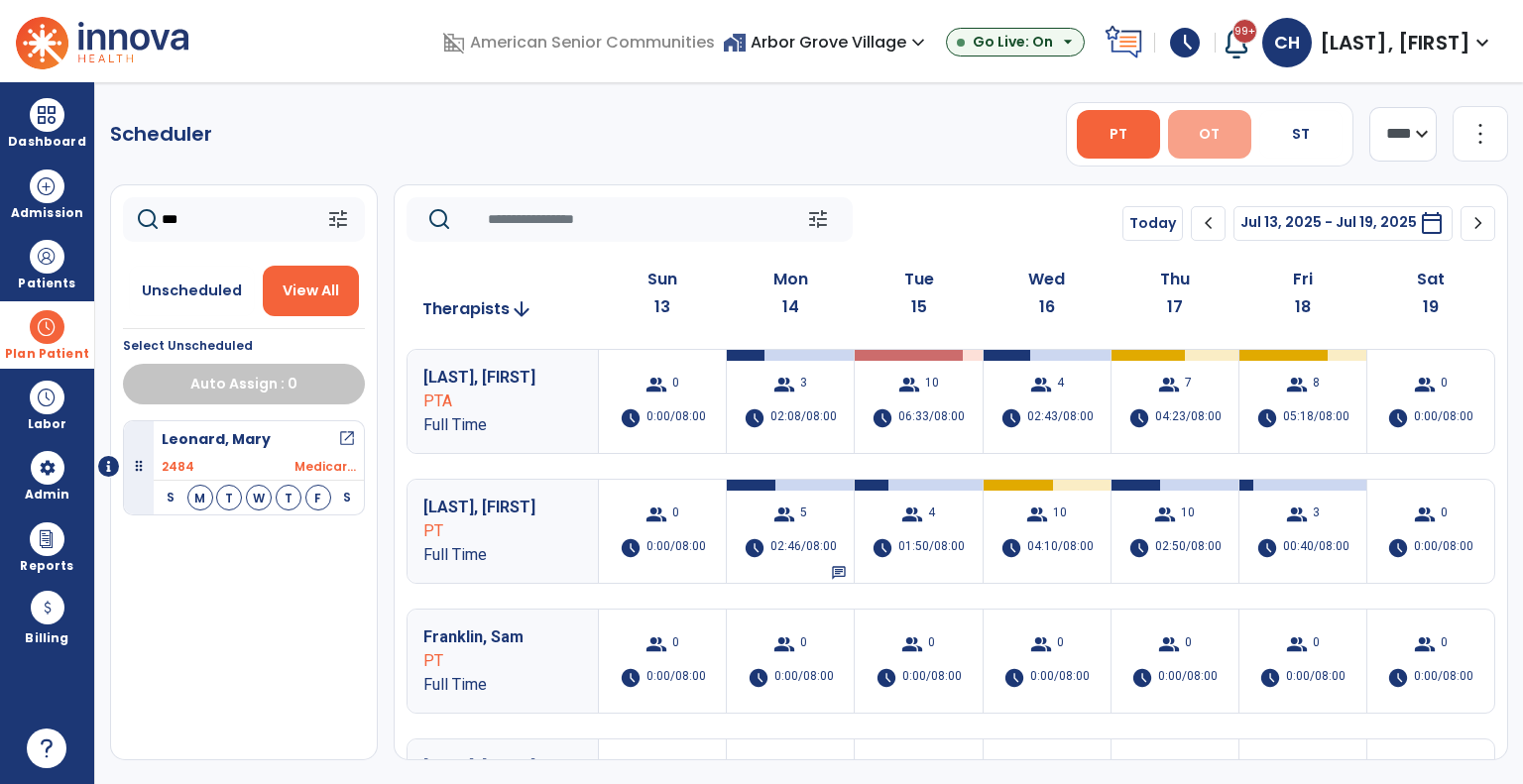 click on "OT" at bounding box center (1210, 134) 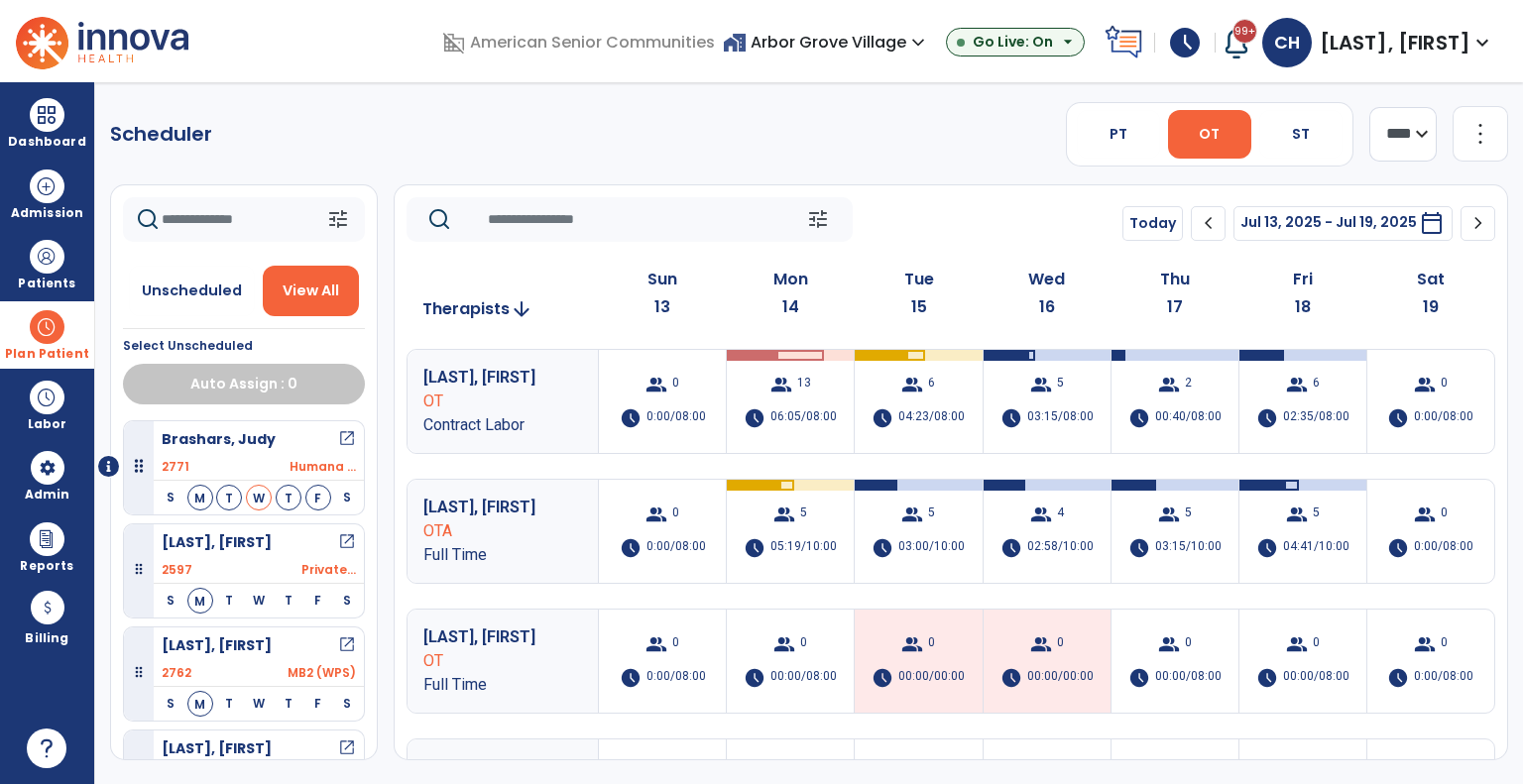 click 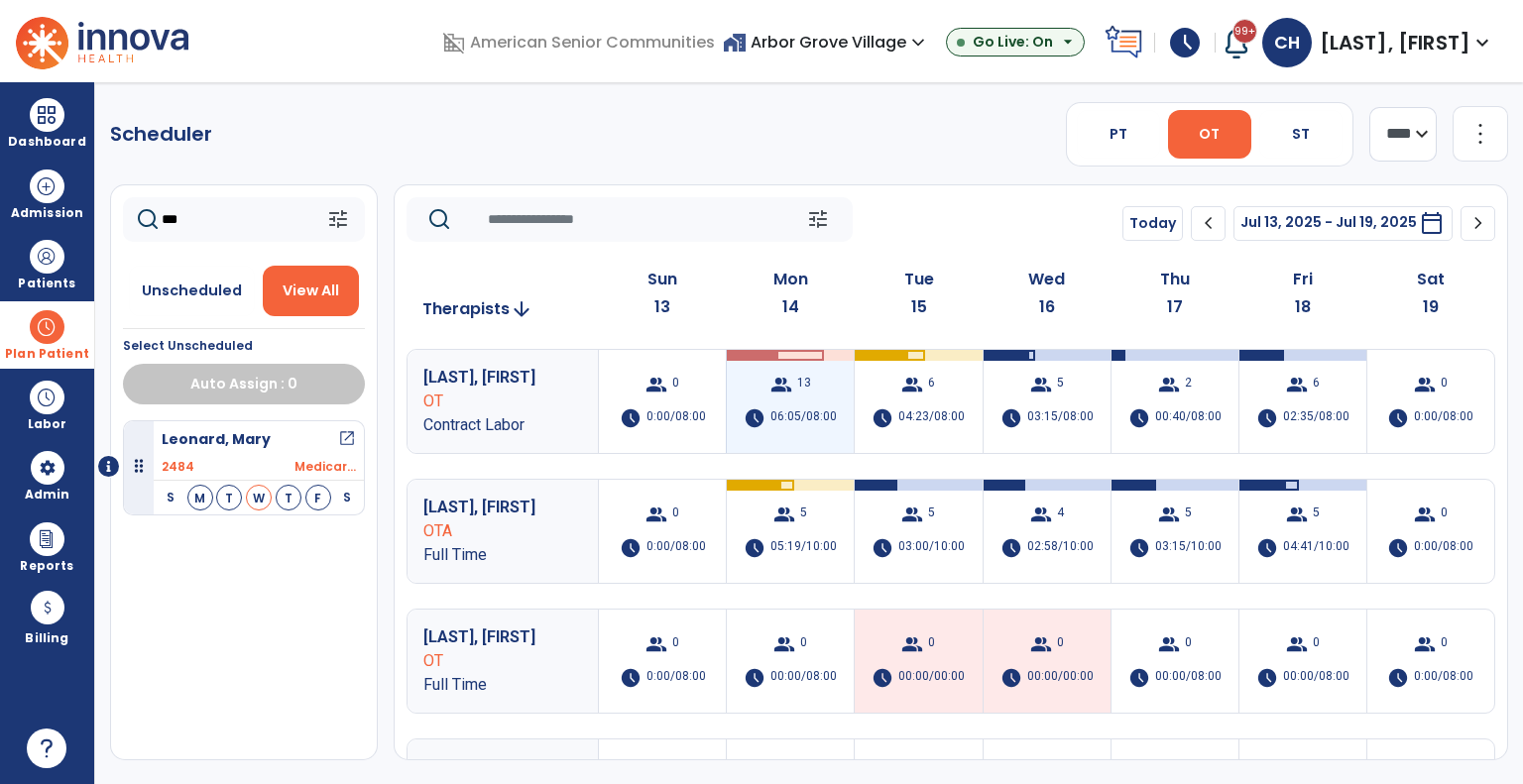 type on "***" 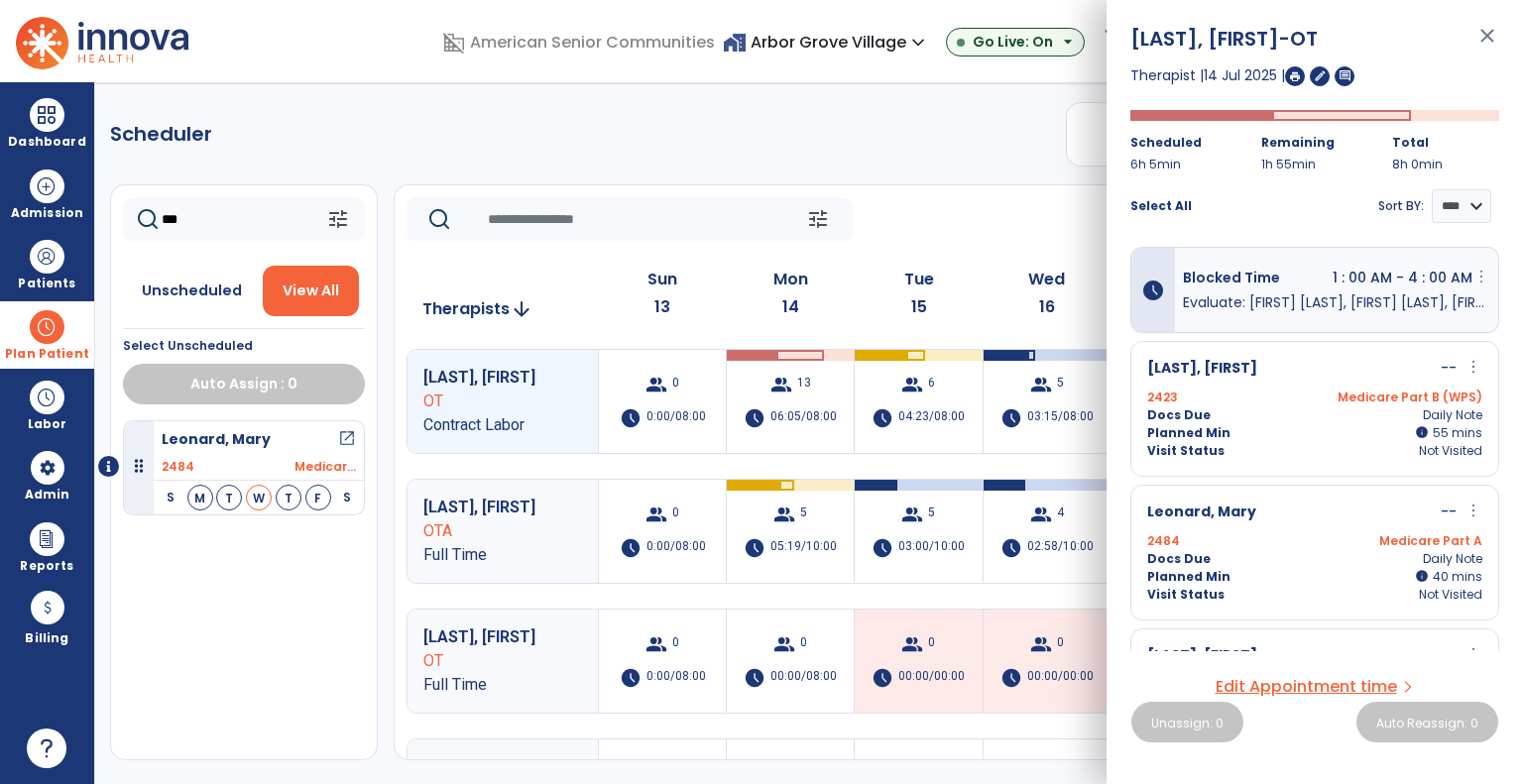 click on "1 : 00 AM - 4 : 00 AM   more_vert   Edit   Delete" at bounding box center (1411, 280) 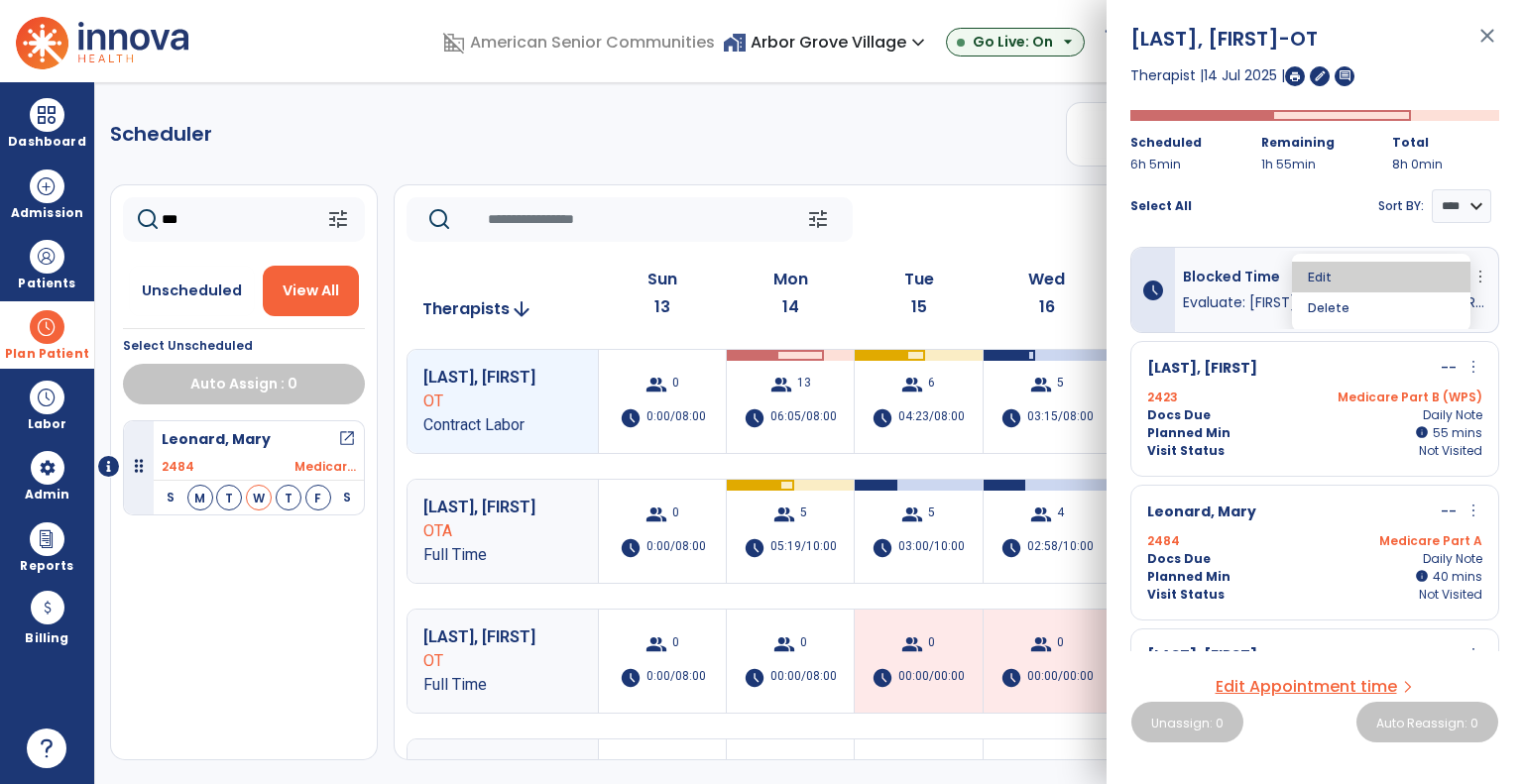 click on "Edit" at bounding box center [1381, 277] 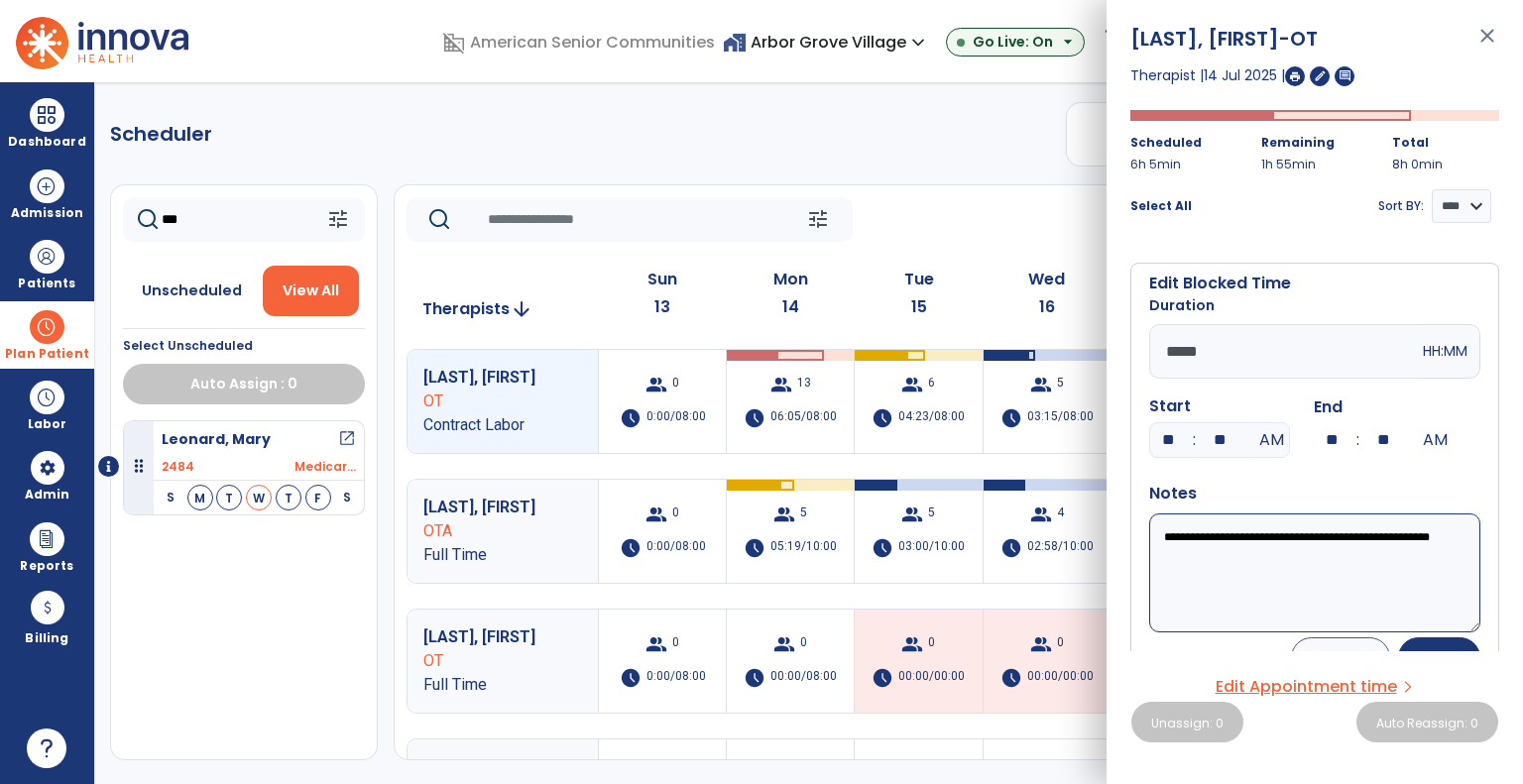 click on "**********" at bounding box center (1315, 573) 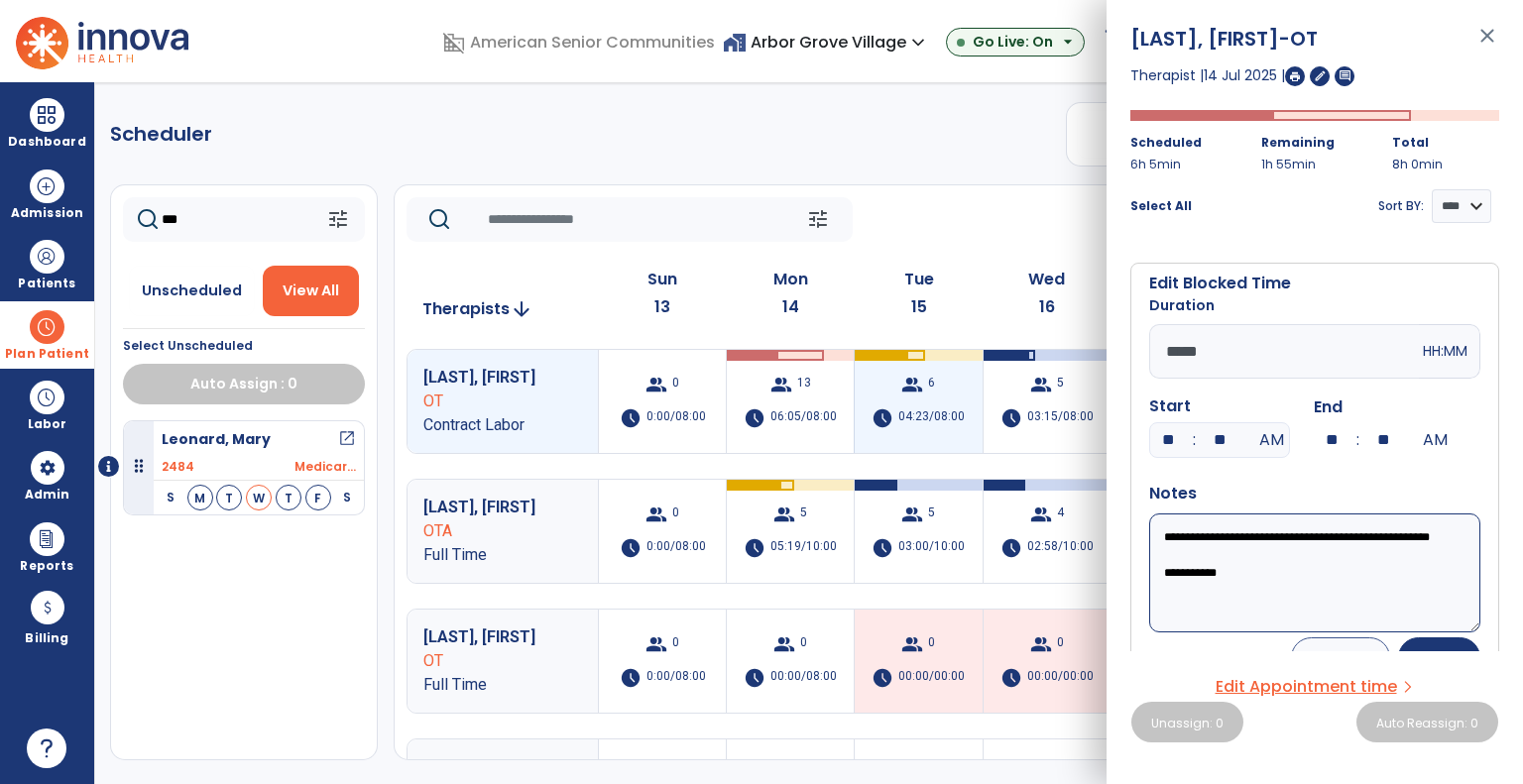 paste on "**********" 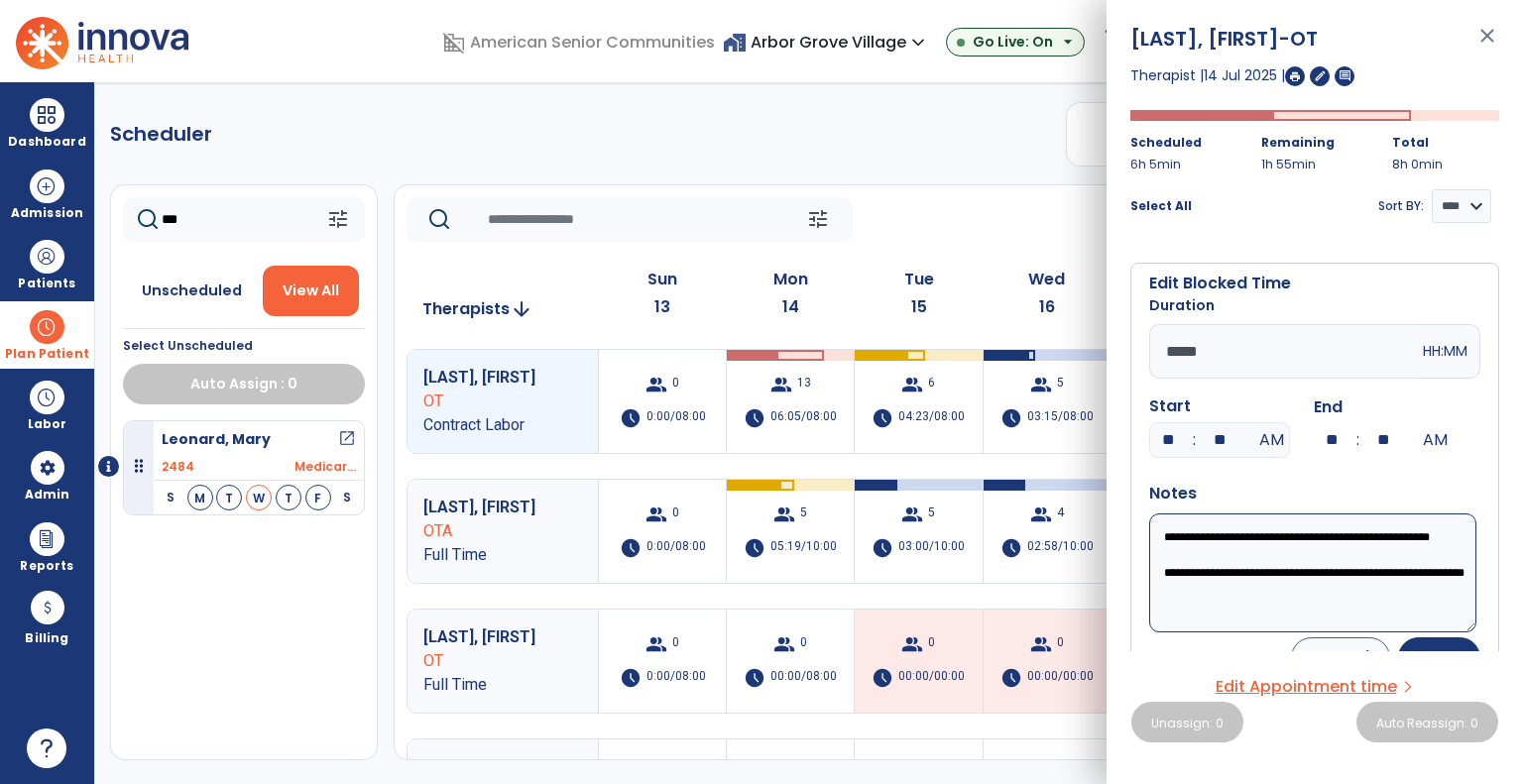 scroll, scrollTop: 20, scrollLeft: 0, axis: vertical 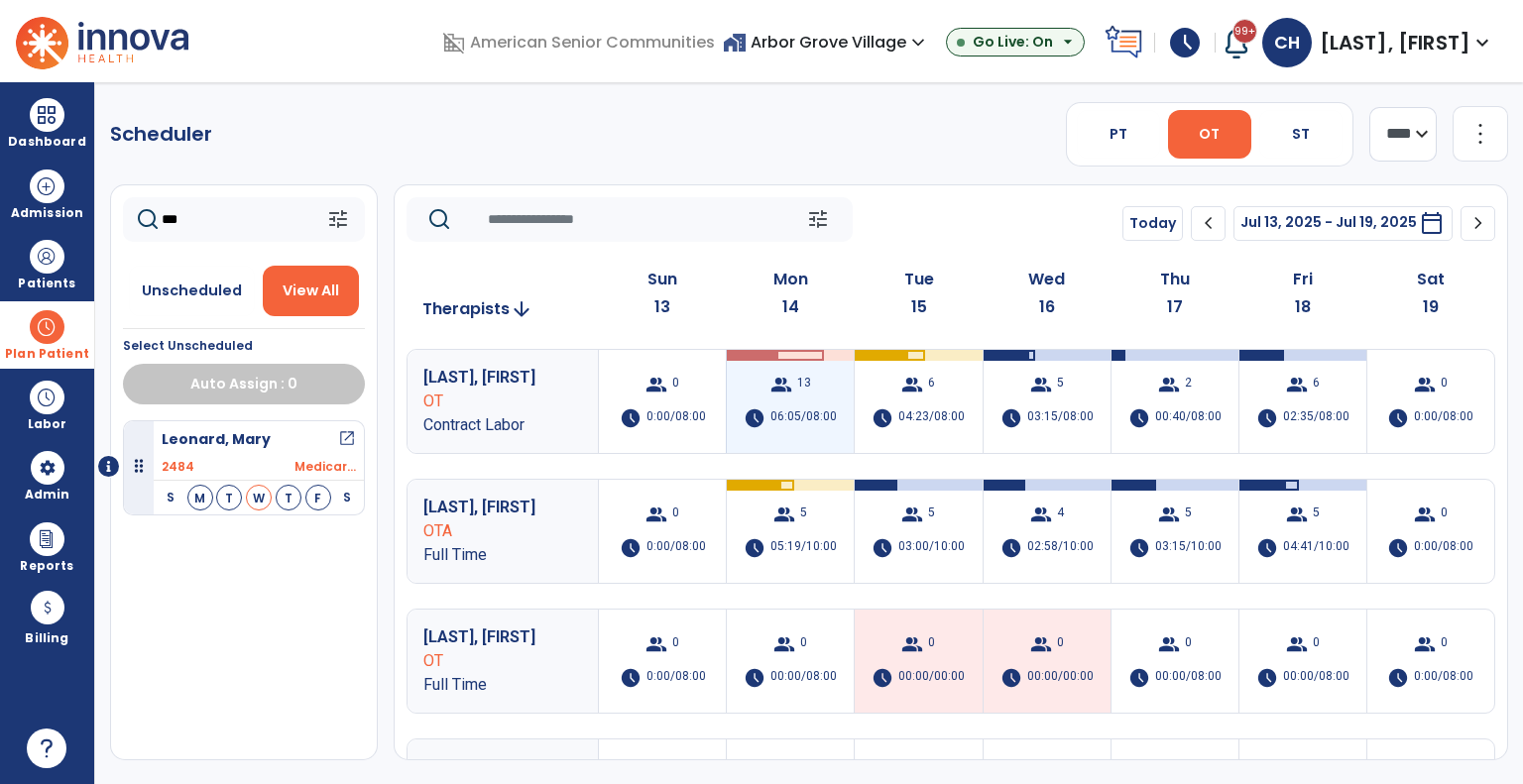 click on "group  13  schedule  06:05/08:00" at bounding box center [790, 401] 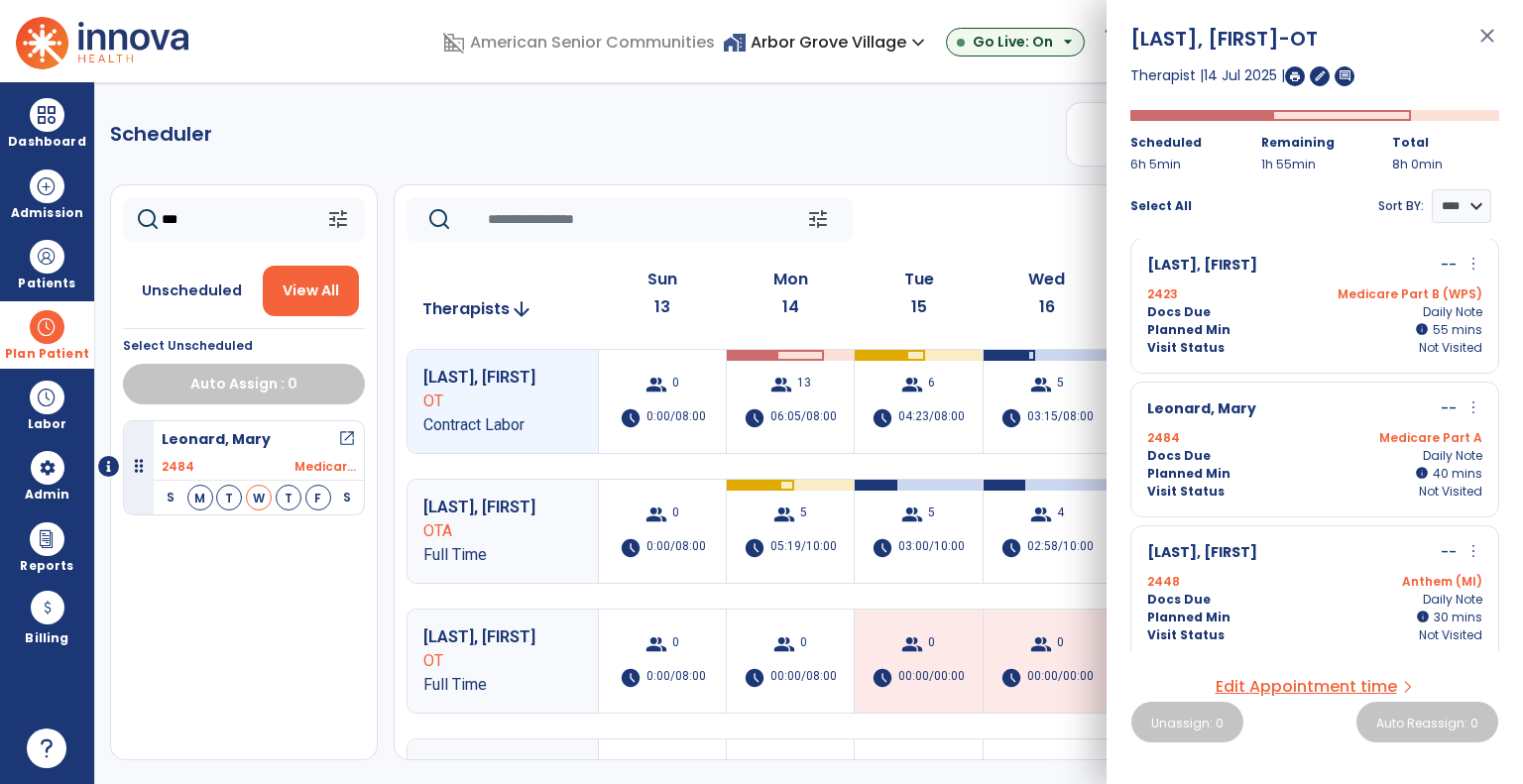 scroll, scrollTop: 46, scrollLeft: 0, axis: vertical 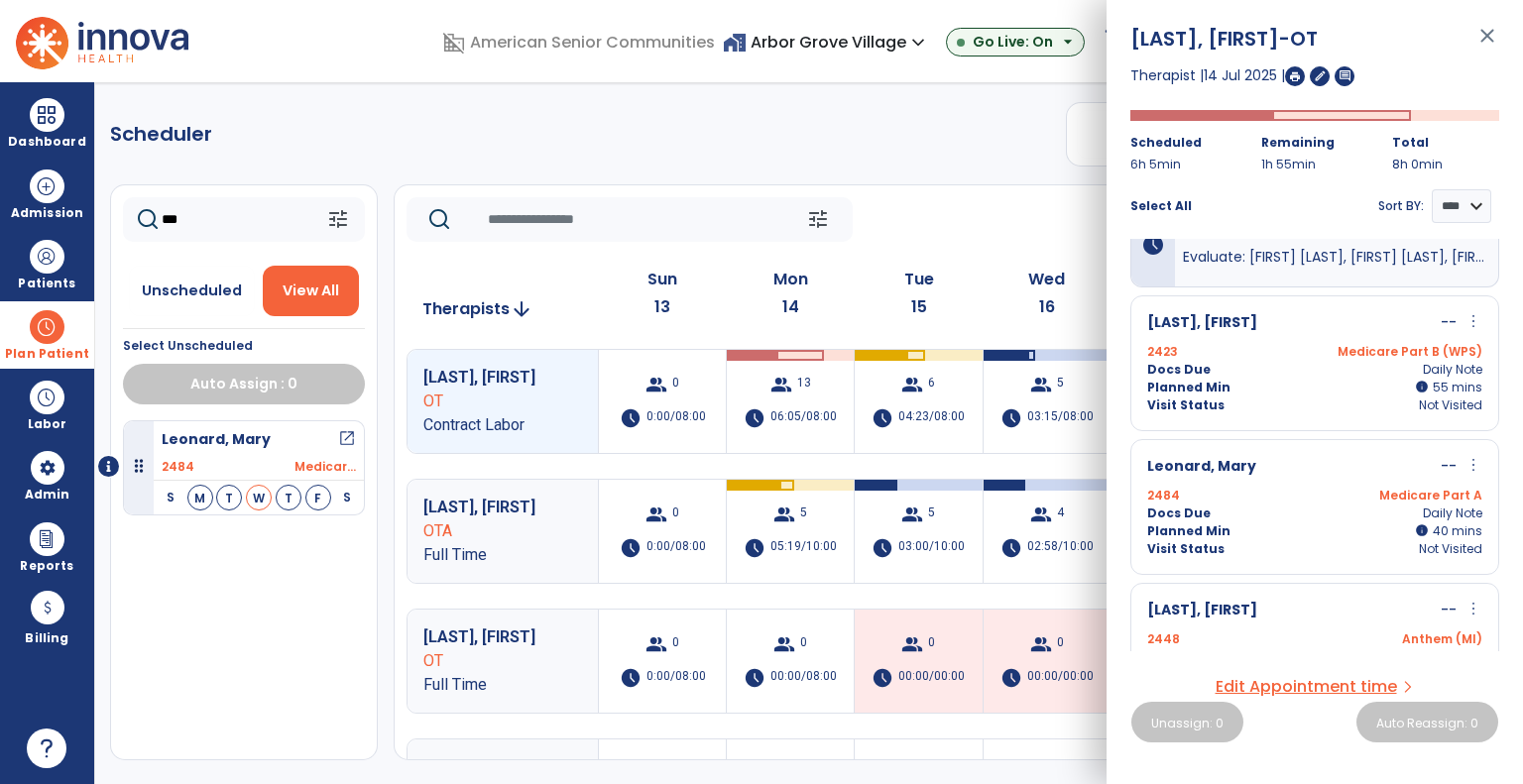 click on "more_vert" at bounding box center [1473, 465] 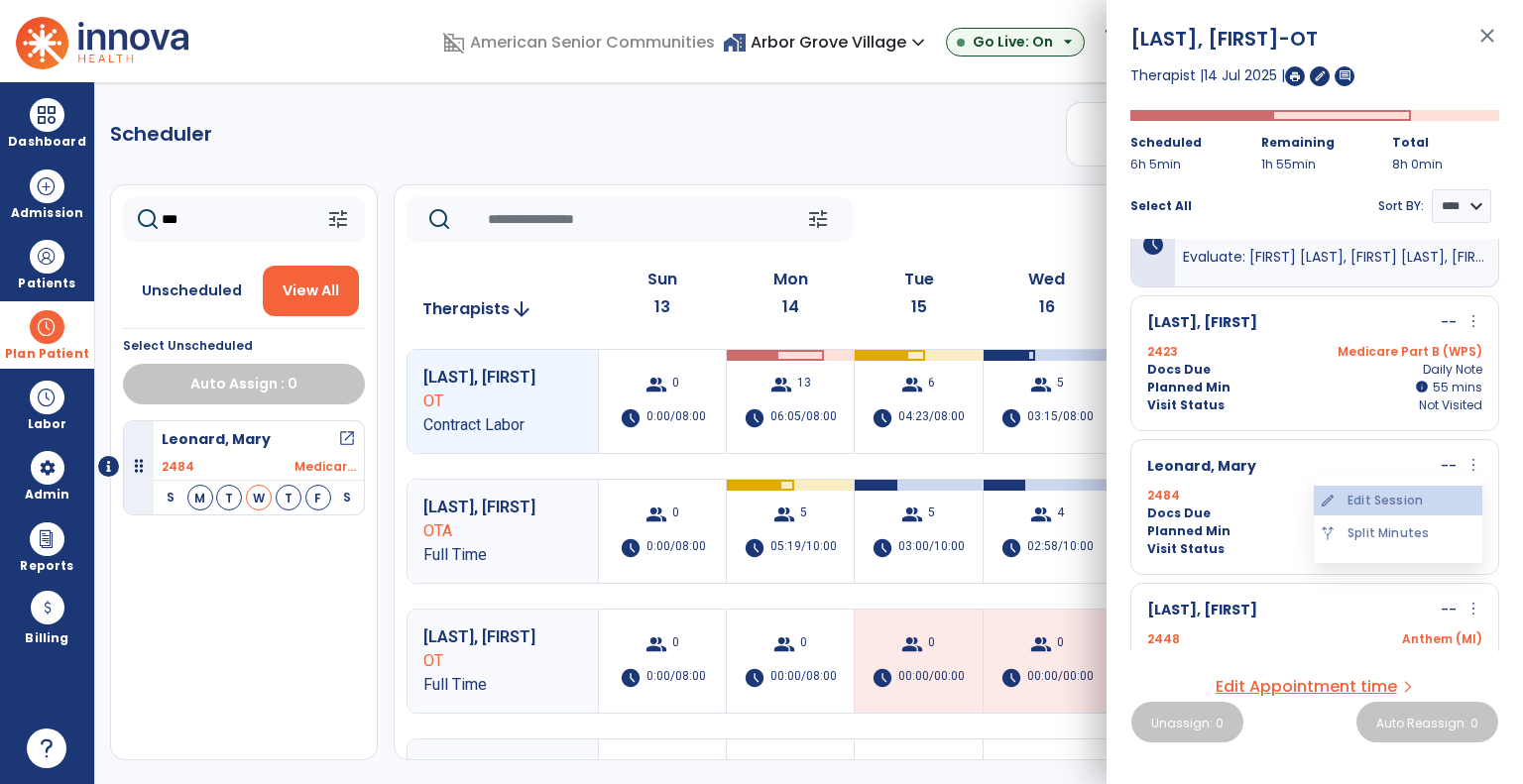 click on "edit   Edit Session" at bounding box center [1398, 501] 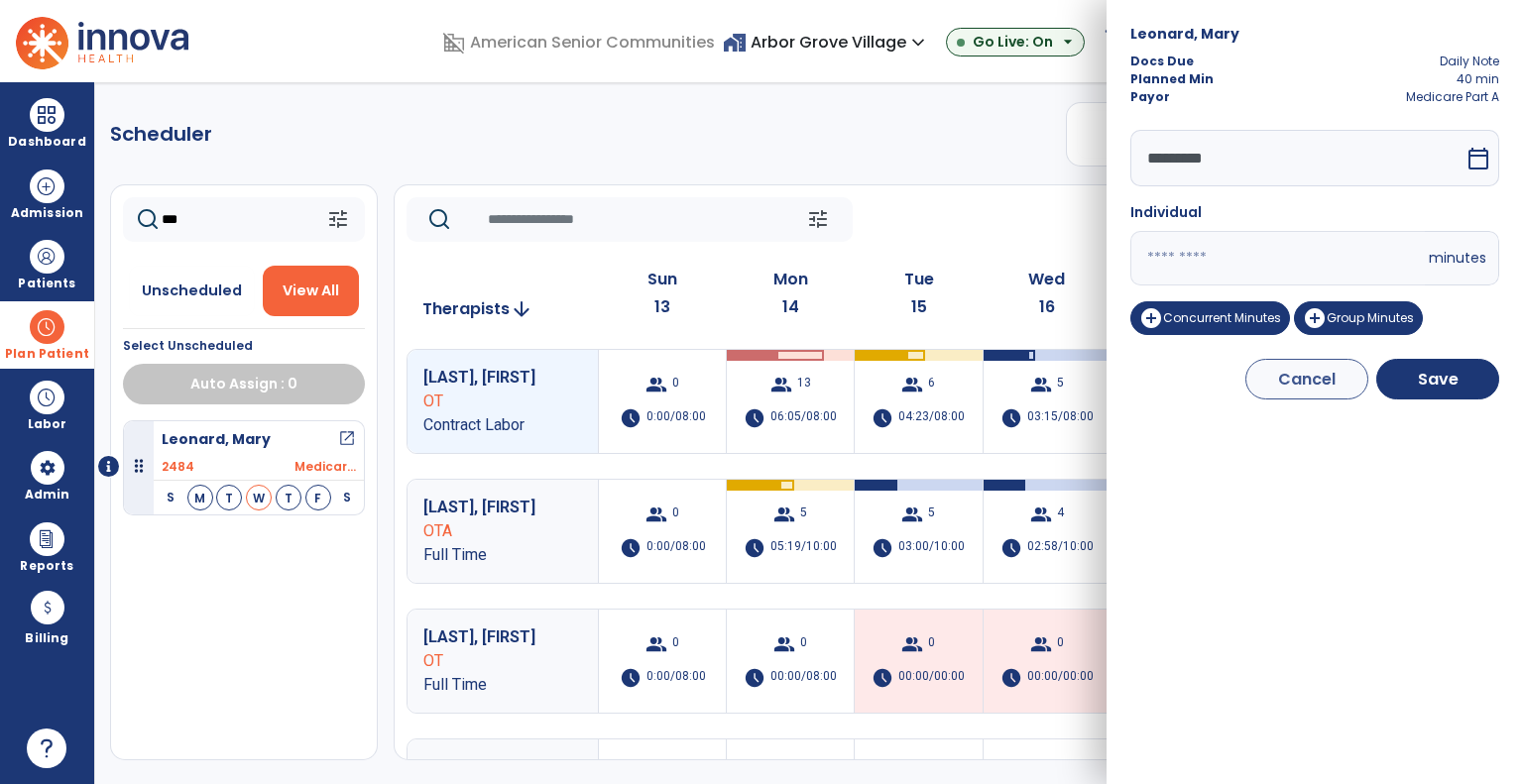 drag, startPoint x: 1240, startPoint y: 243, endPoint x: 815, endPoint y: 296, distance: 428.29196 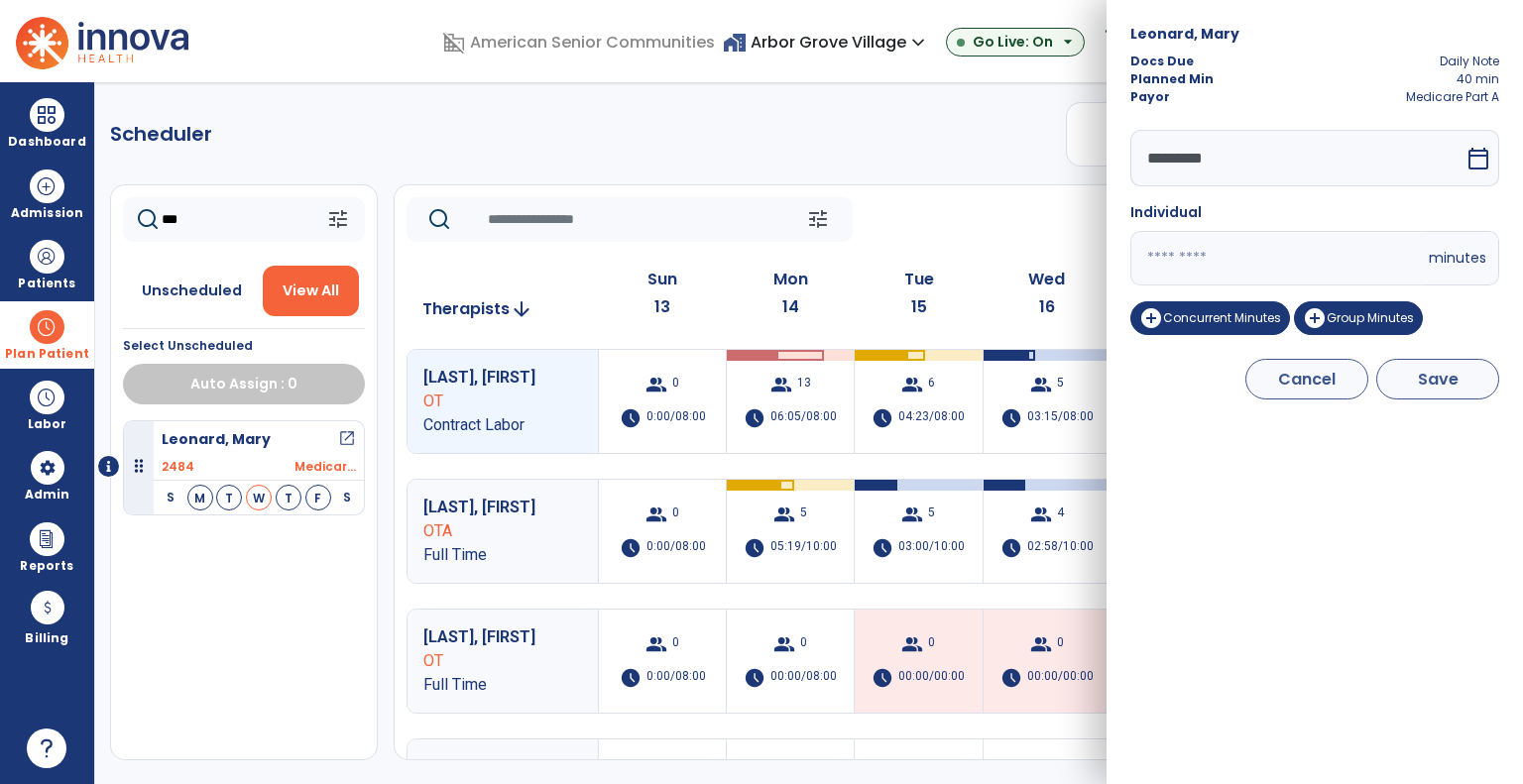 type on "*" 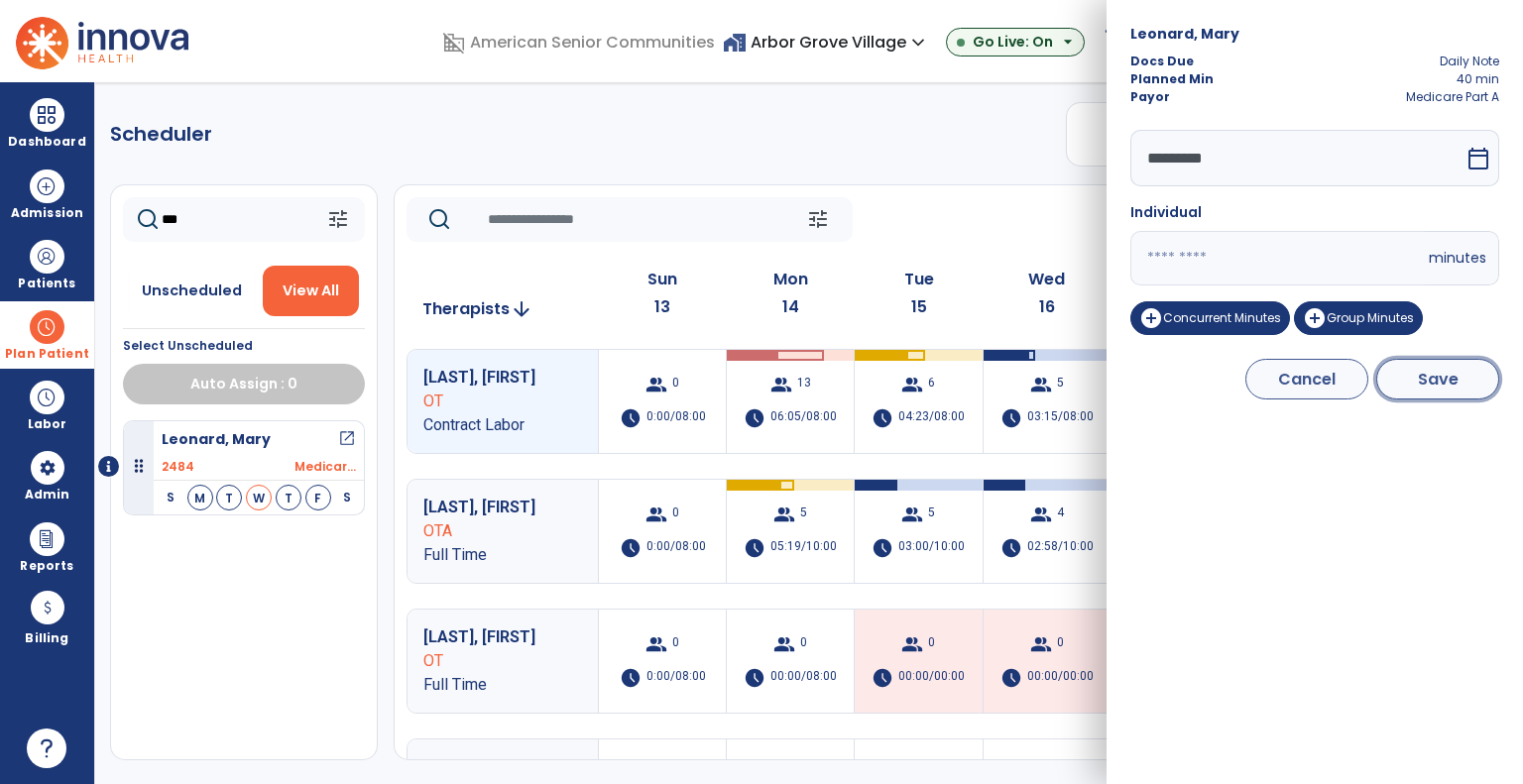 click on "Save" at bounding box center (1438, 379) 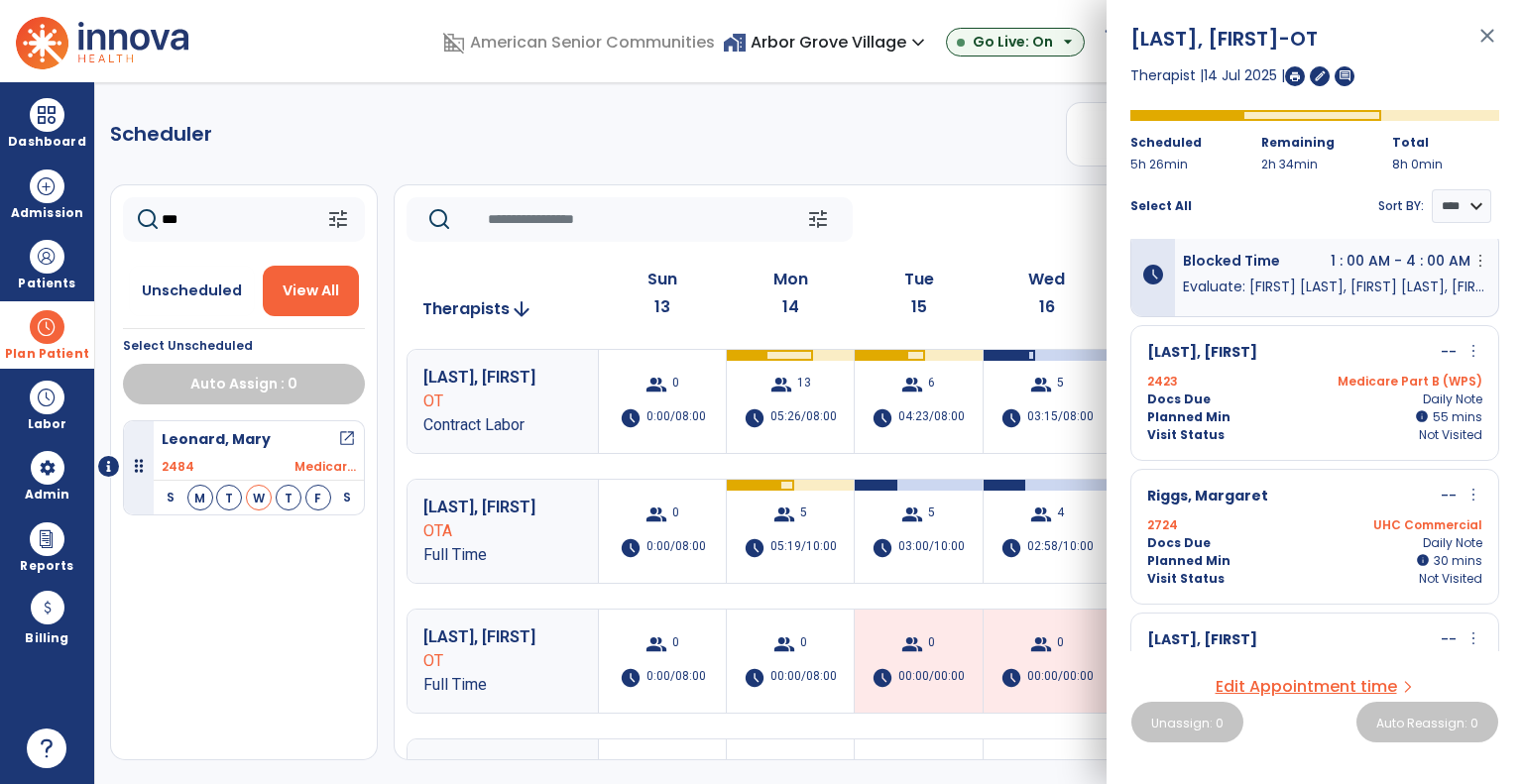 scroll, scrollTop: 0, scrollLeft: 0, axis: both 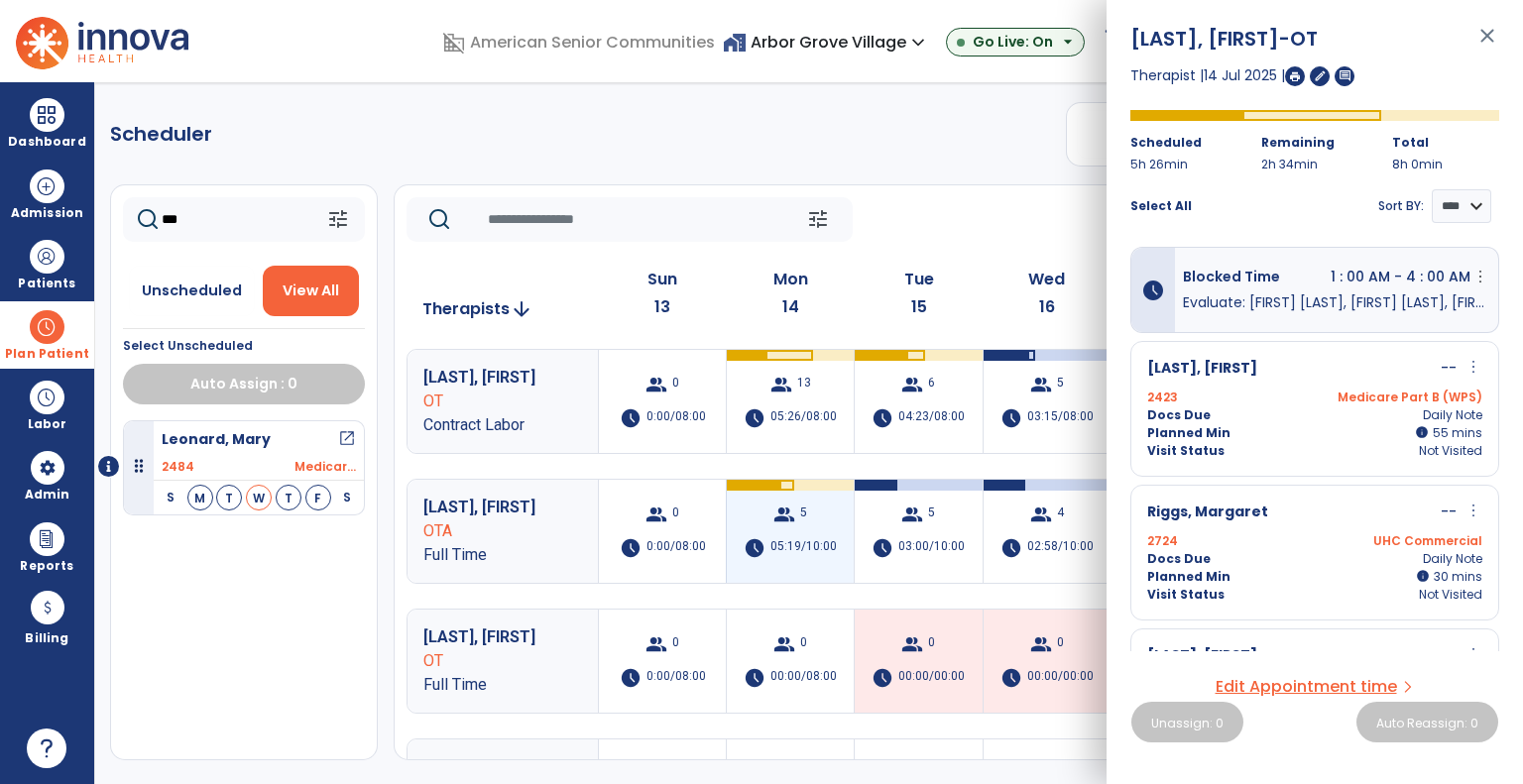 click on "group  5" at bounding box center (790, 514) 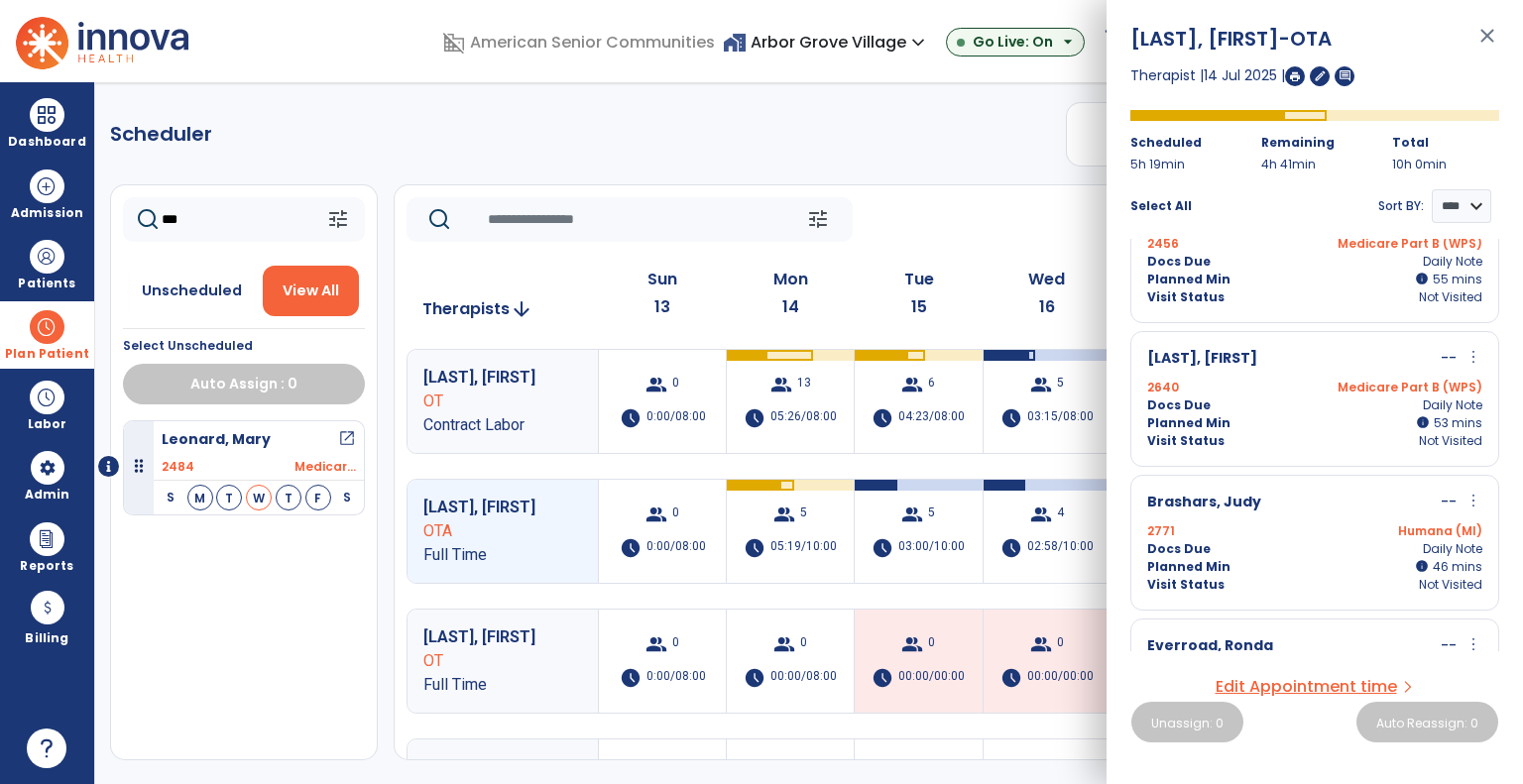 scroll, scrollTop: 396, scrollLeft: 0, axis: vertical 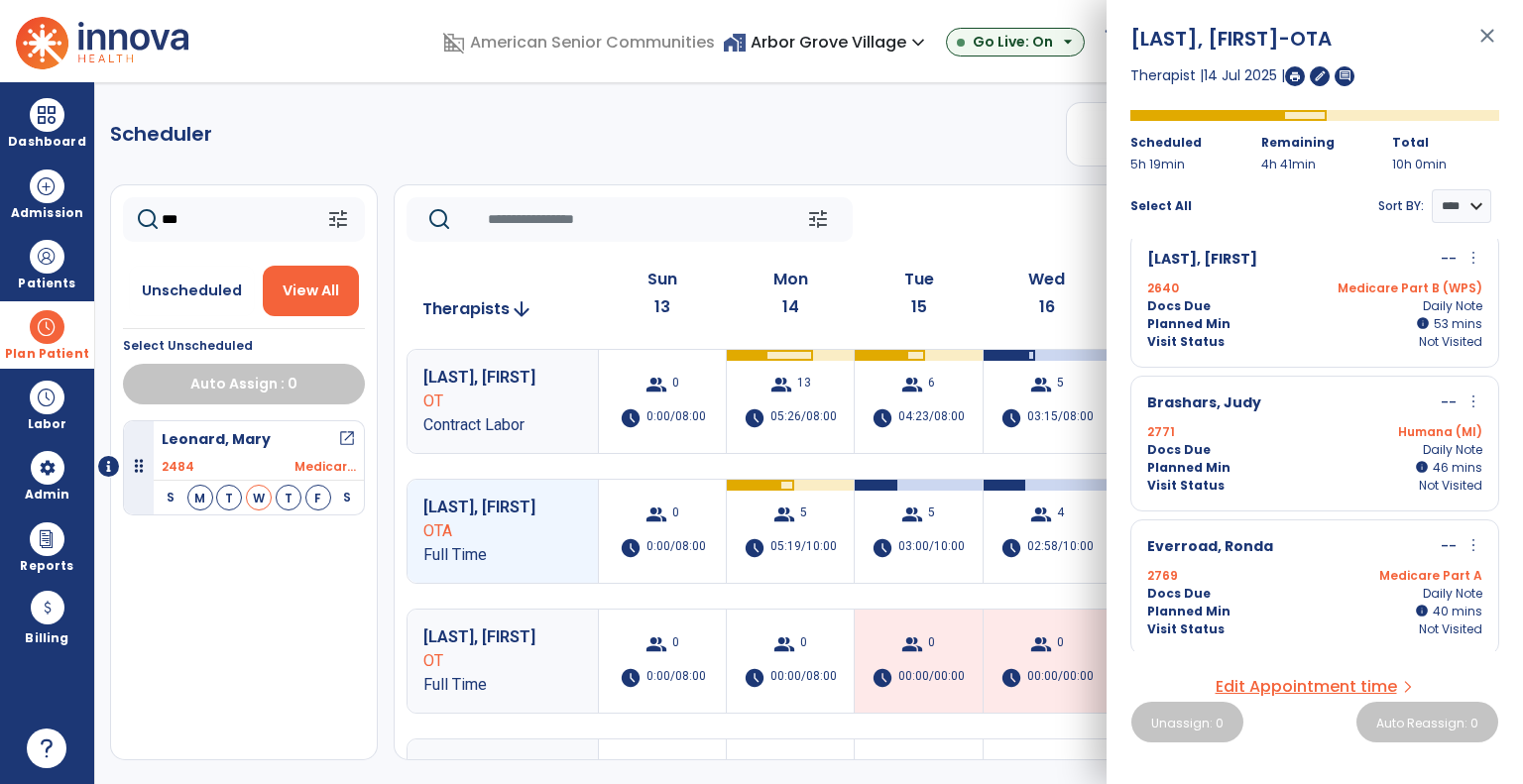 click on "Medicare Part A" at bounding box center (1398, 576) 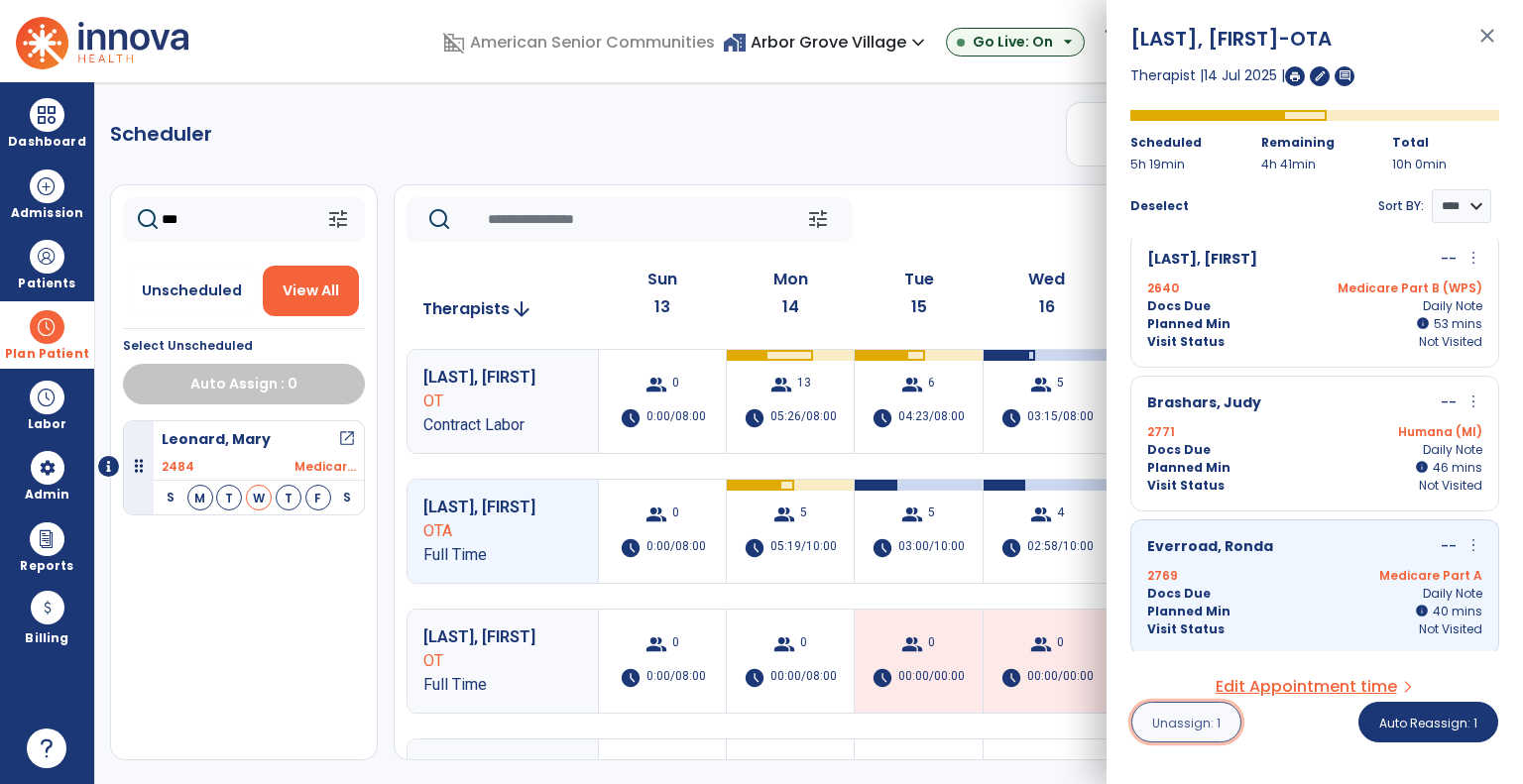 click on "Unassign: 1" at bounding box center [1186, 722] 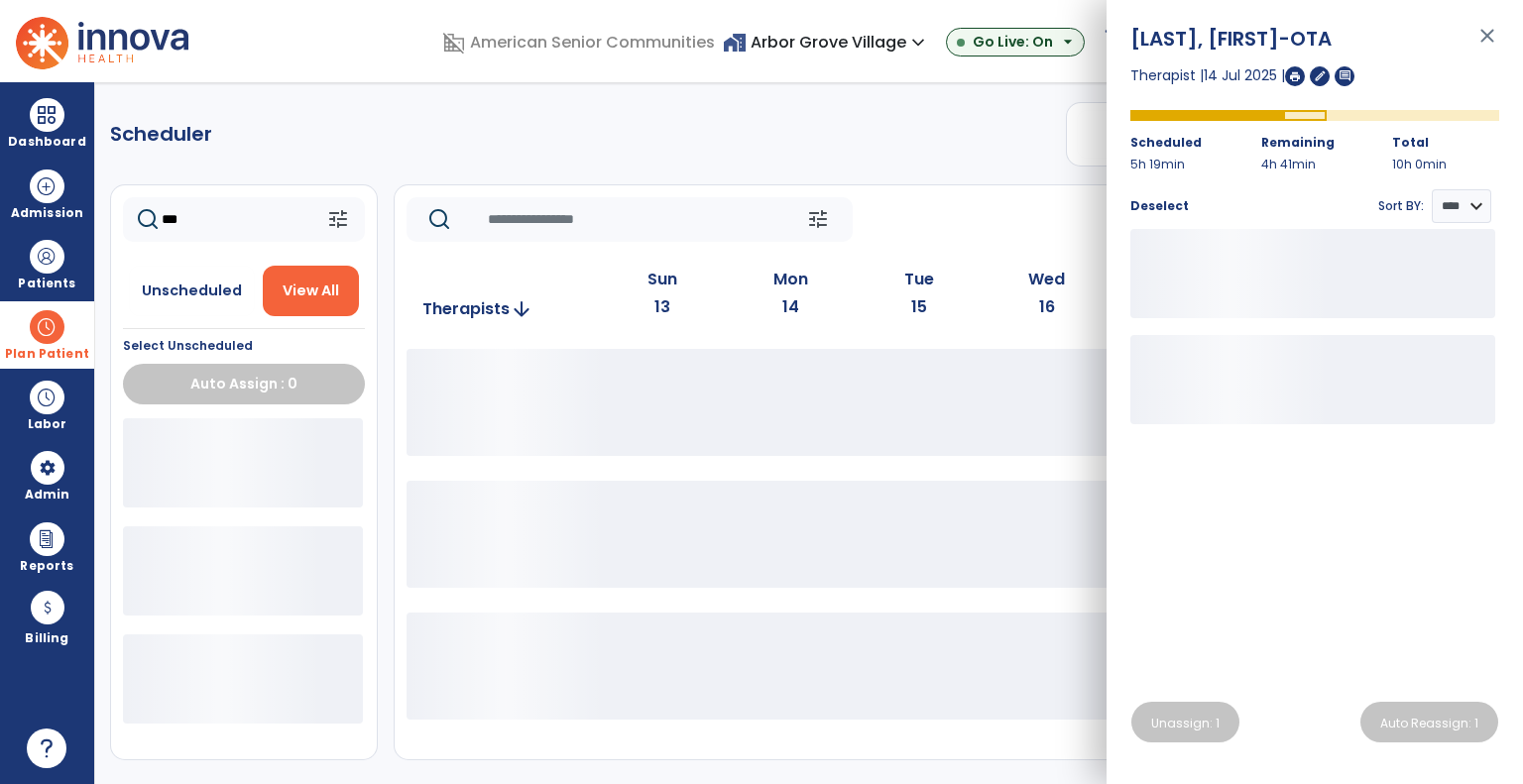 click on "tune   Today  chevron_left Jul 13, 2025 - Jul 19, 2025  *********  calendar_today  chevron_right" 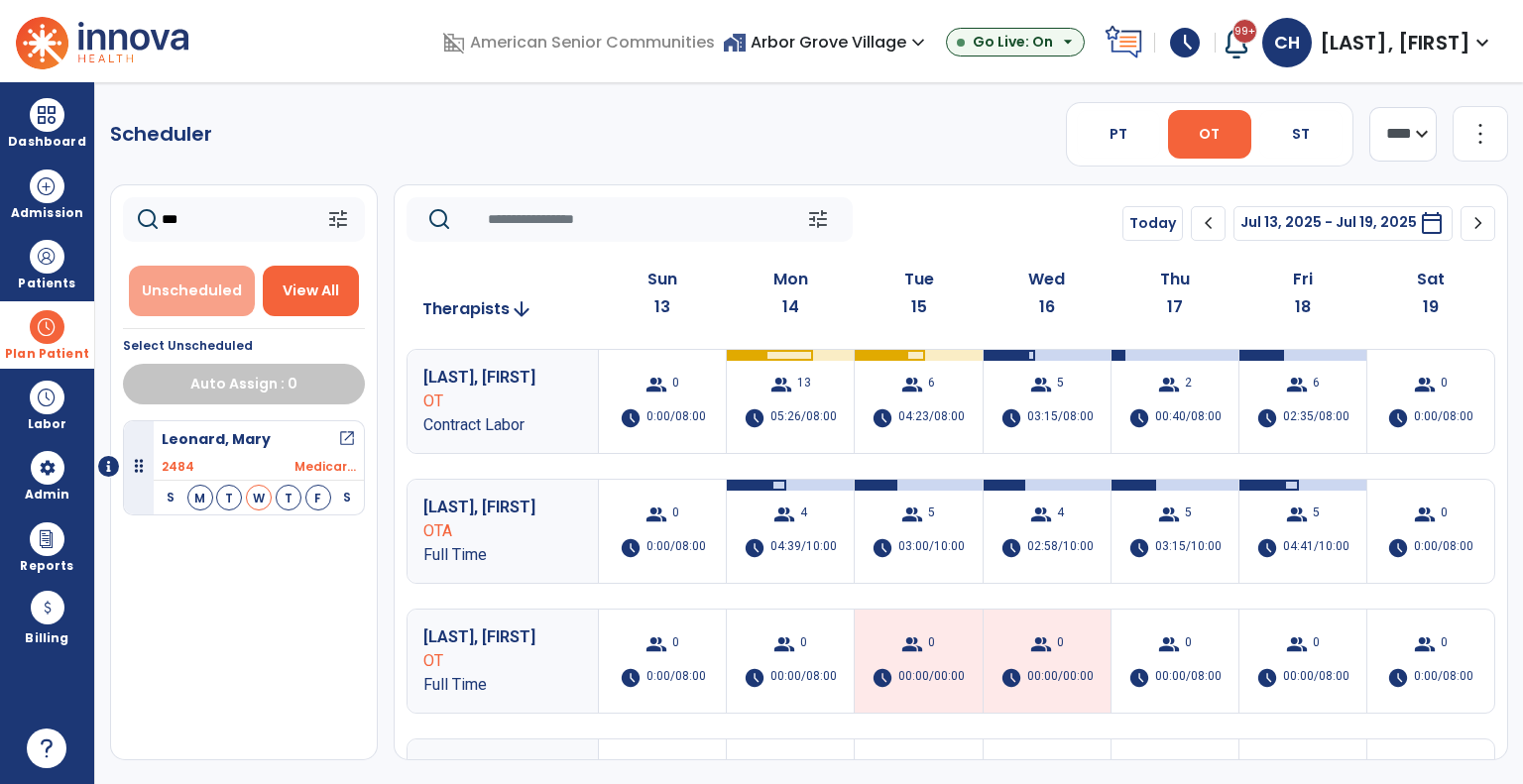 click on "Unscheduled" at bounding box center [191, 290] 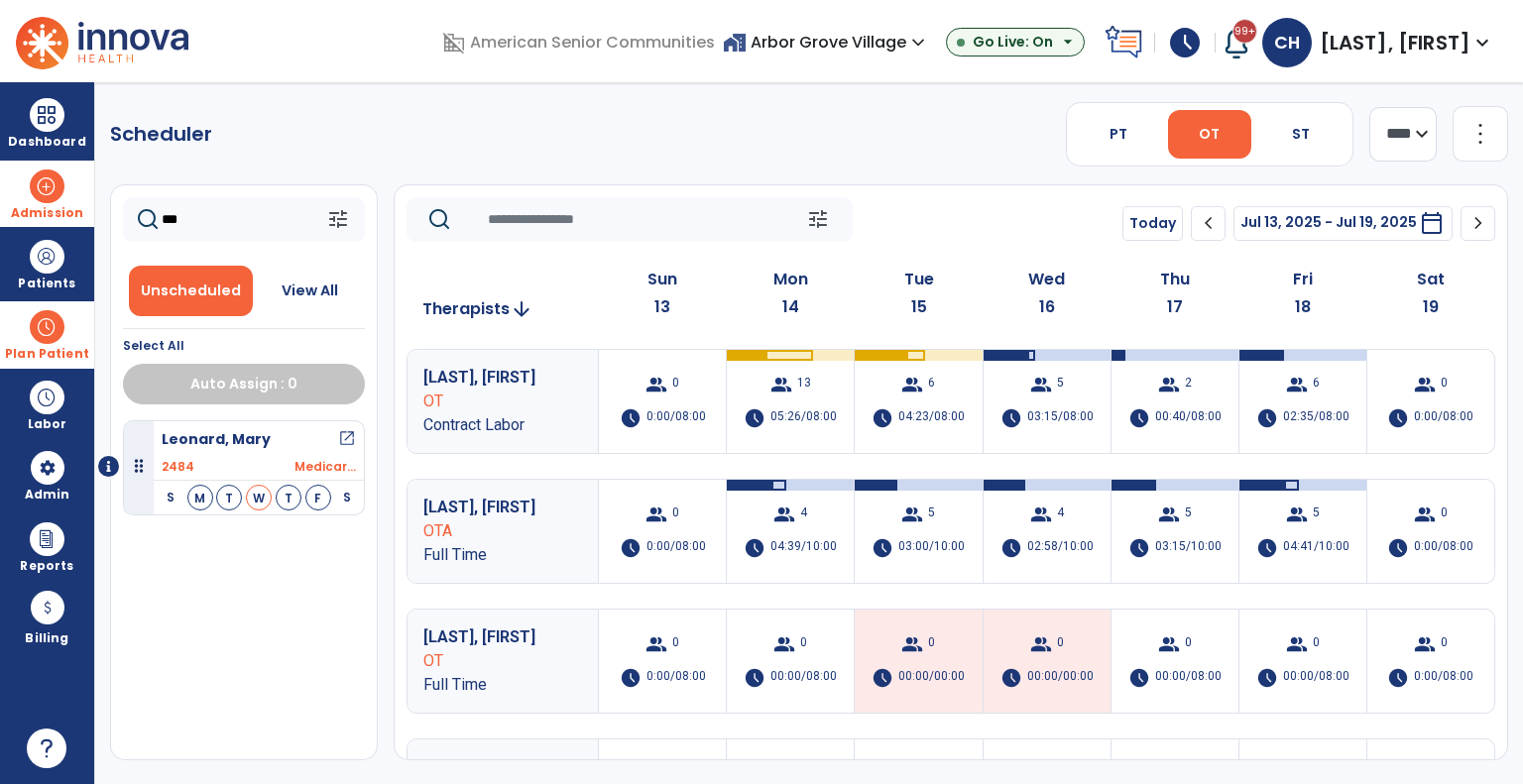 drag, startPoint x: 198, startPoint y: 213, endPoint x: 49, endPoint y: 223, distance: 149.33519 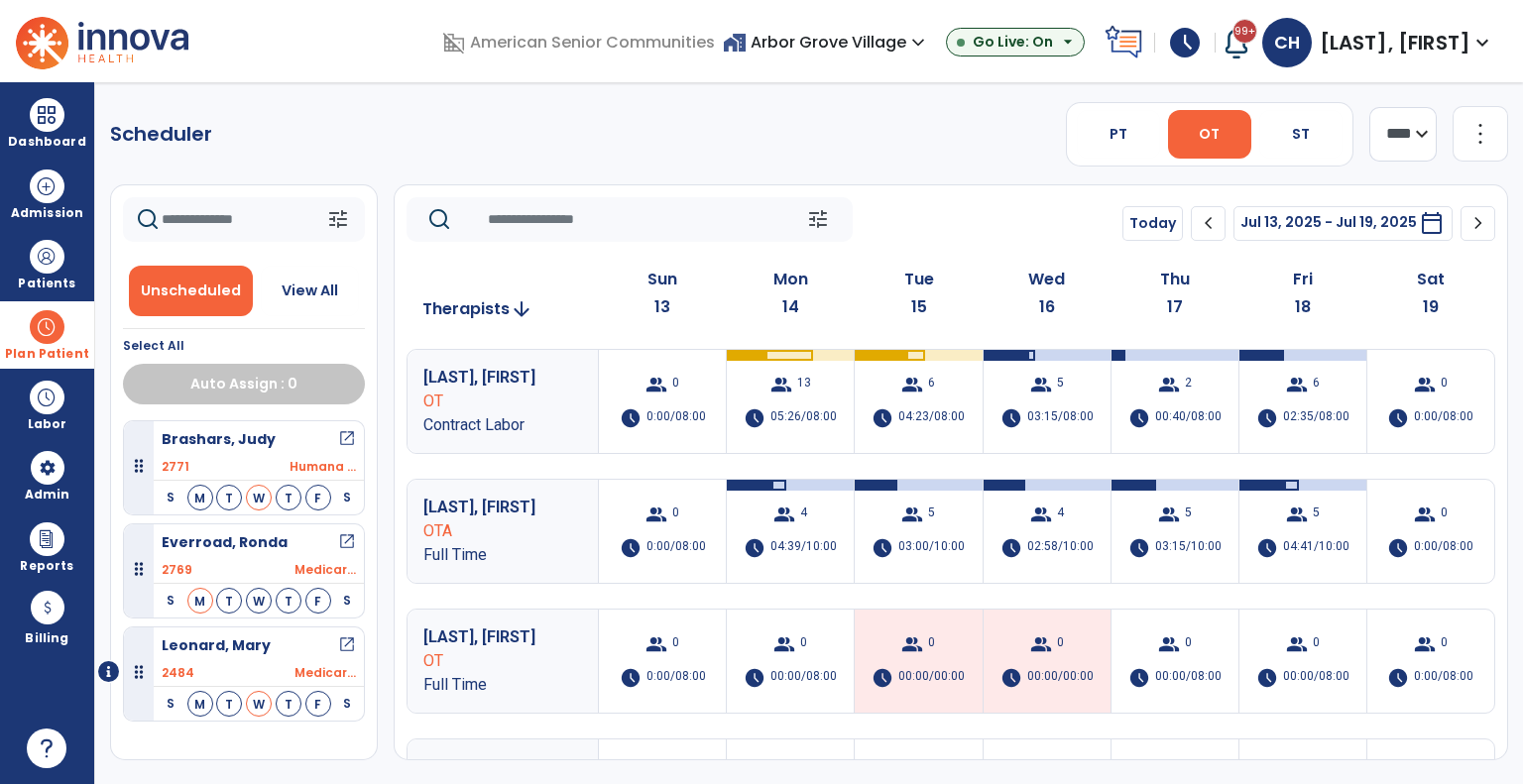 type 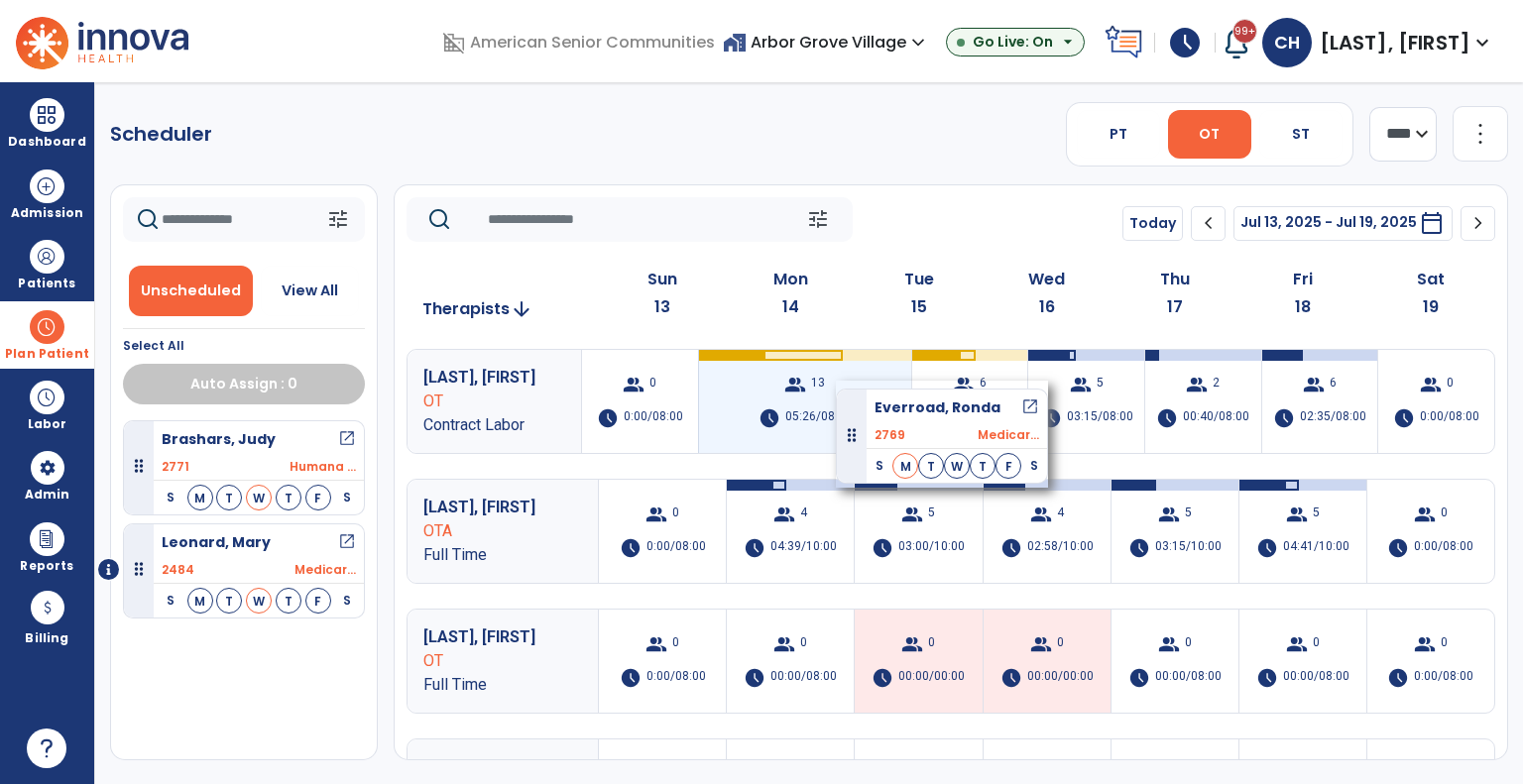 drag, startPoint x: 248, startPoint y: 572, endPoint x: 836, endPoint y: 381, distance: 618.2435 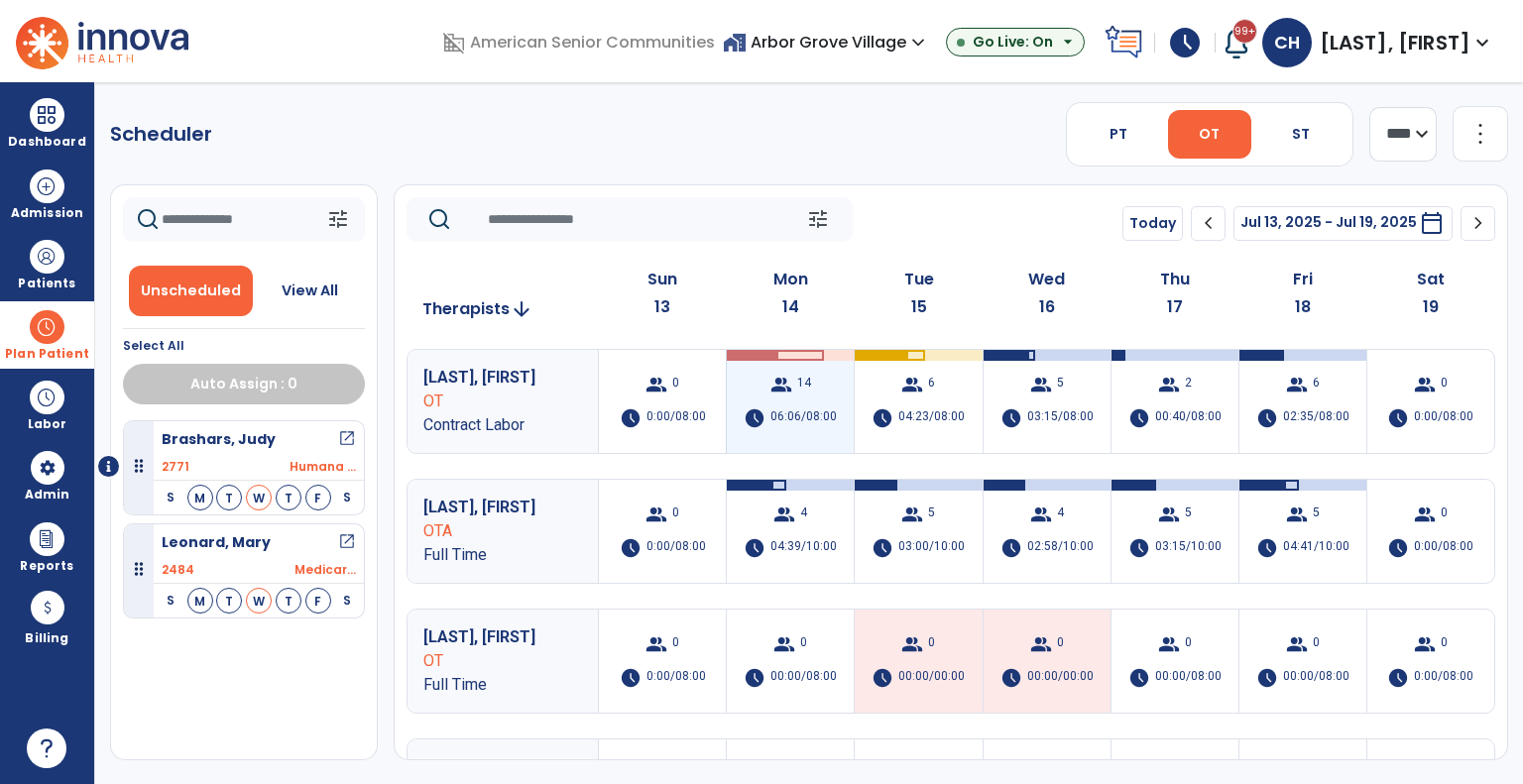 click on "group  14  schedule  06:06/08:00" at bounding box center [790, 401] 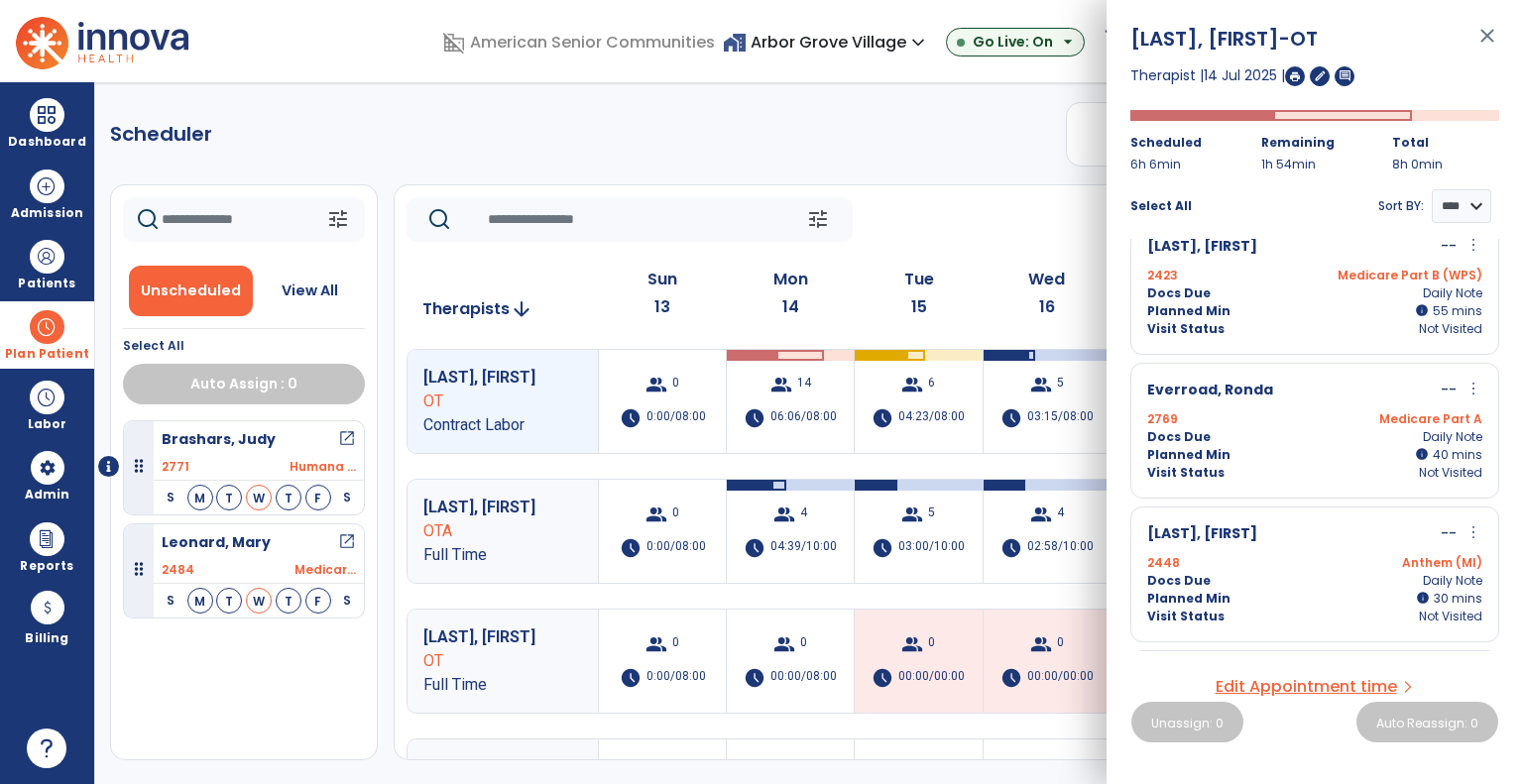 scroll, scrollTop: 198, scrollLeft: 0, axis: vertical 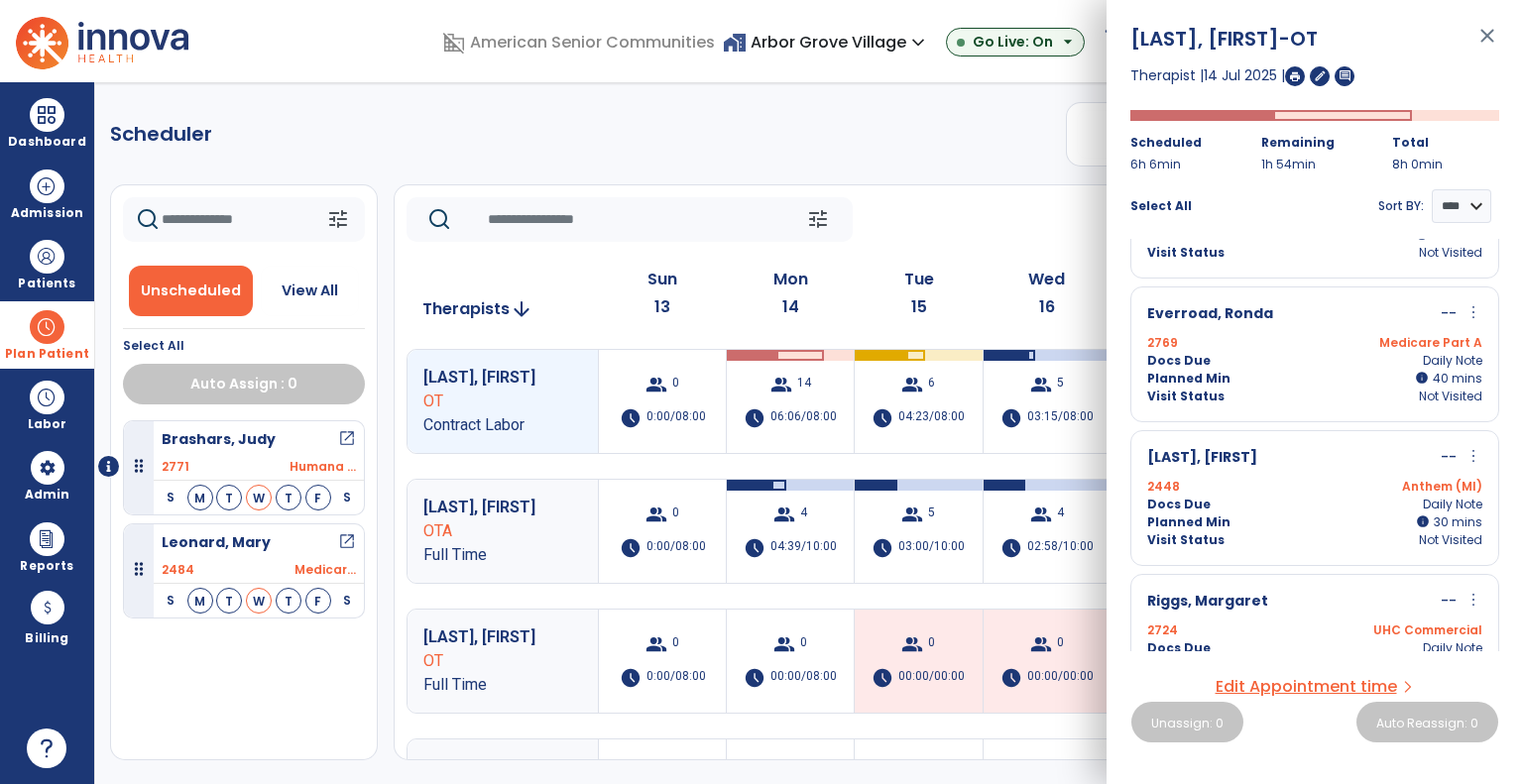 click on "more_vert" at bounding box center (1473, 312) 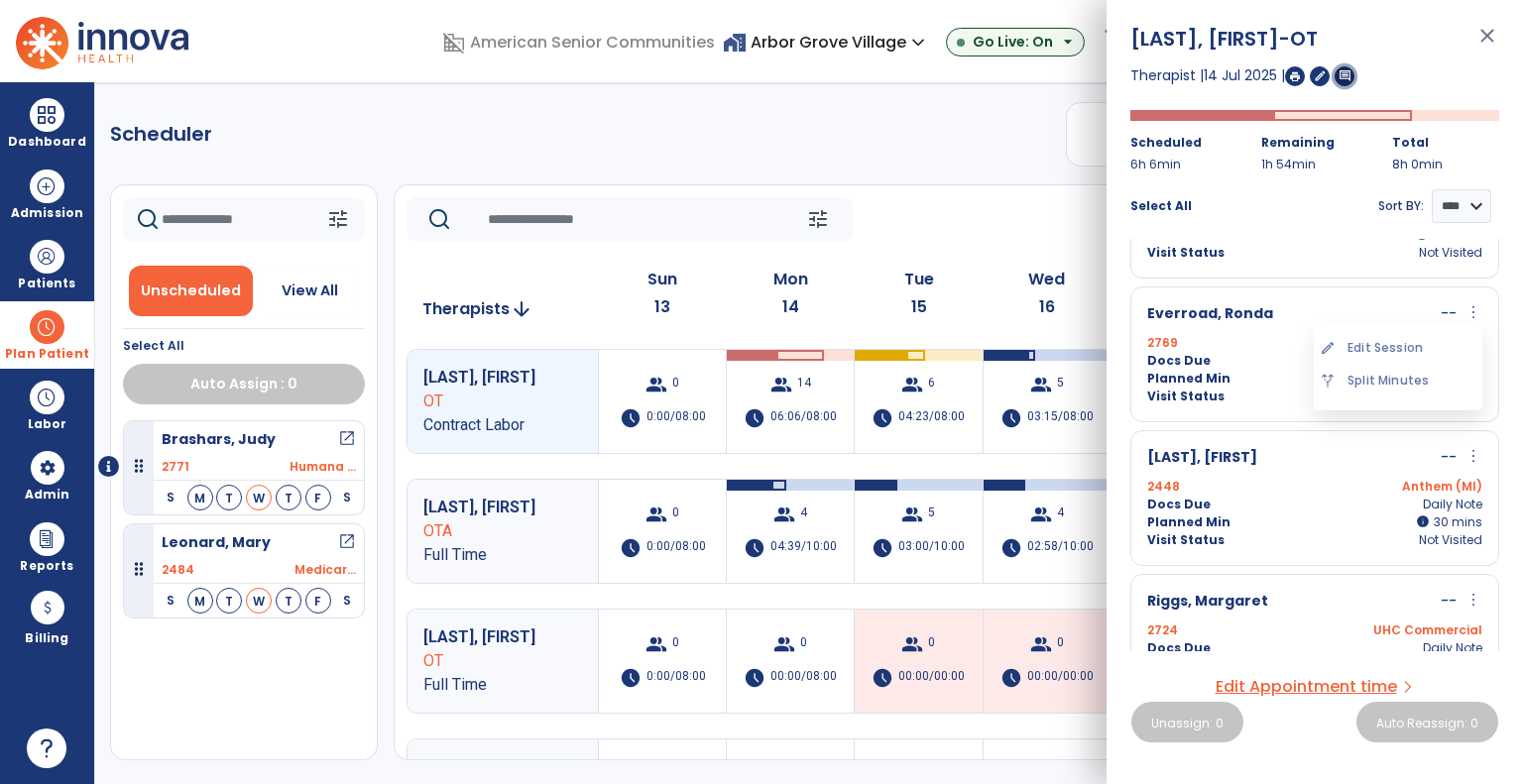 click on "comment" at bounding box center (1345, 75) 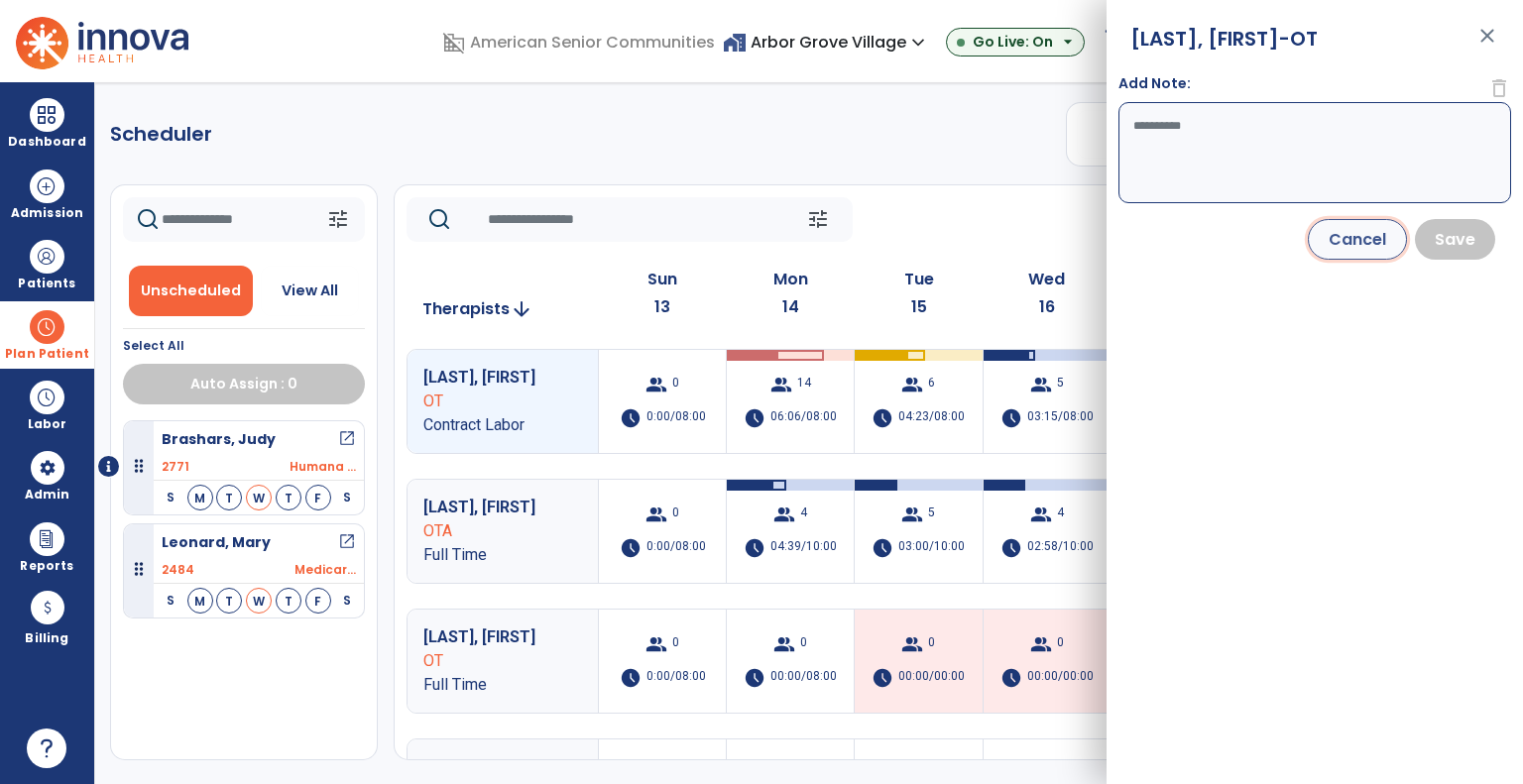 click on "Cancel" at bounding box center [1357, 239] 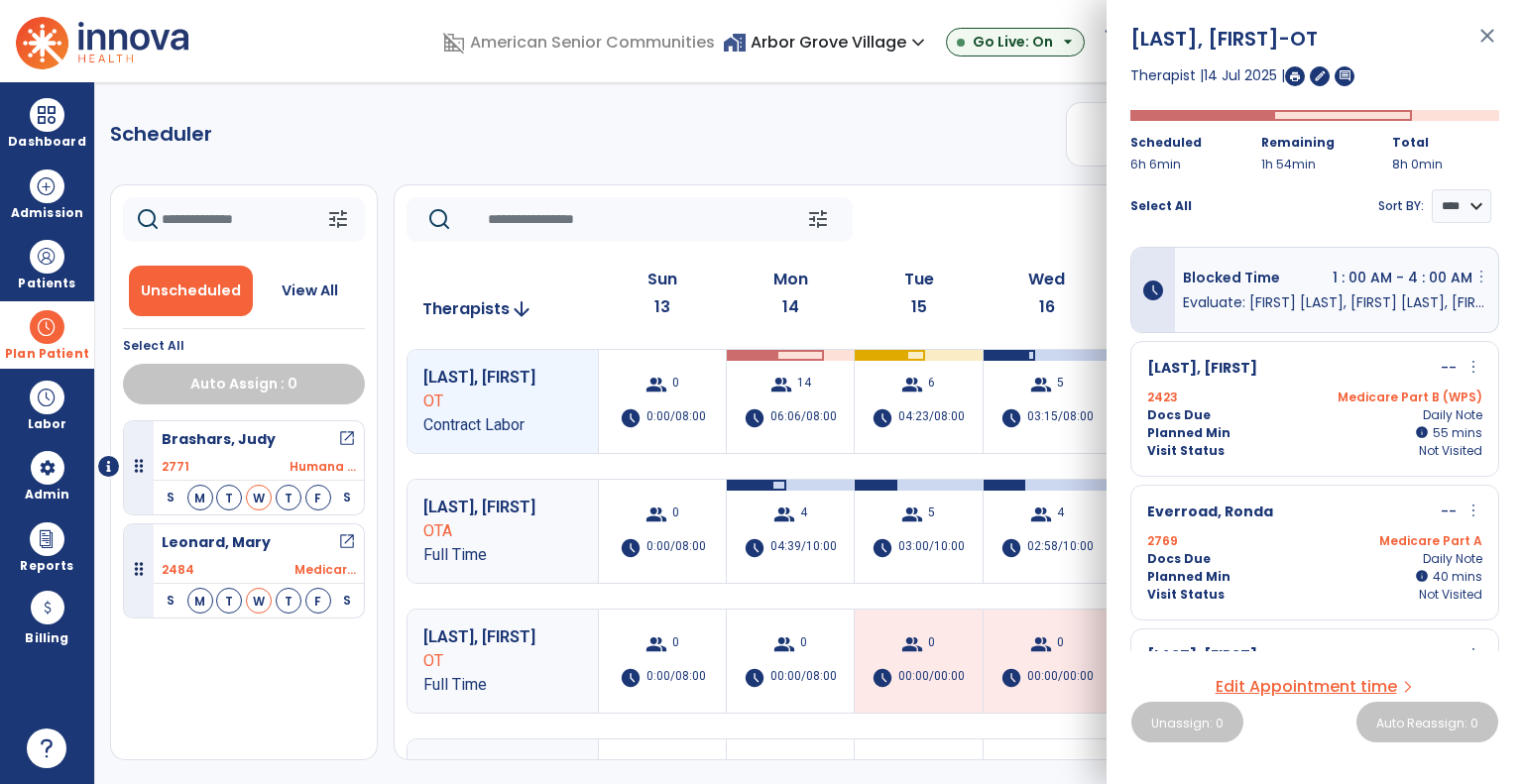 click on "more_vert" at bounding box center [1481, 277] 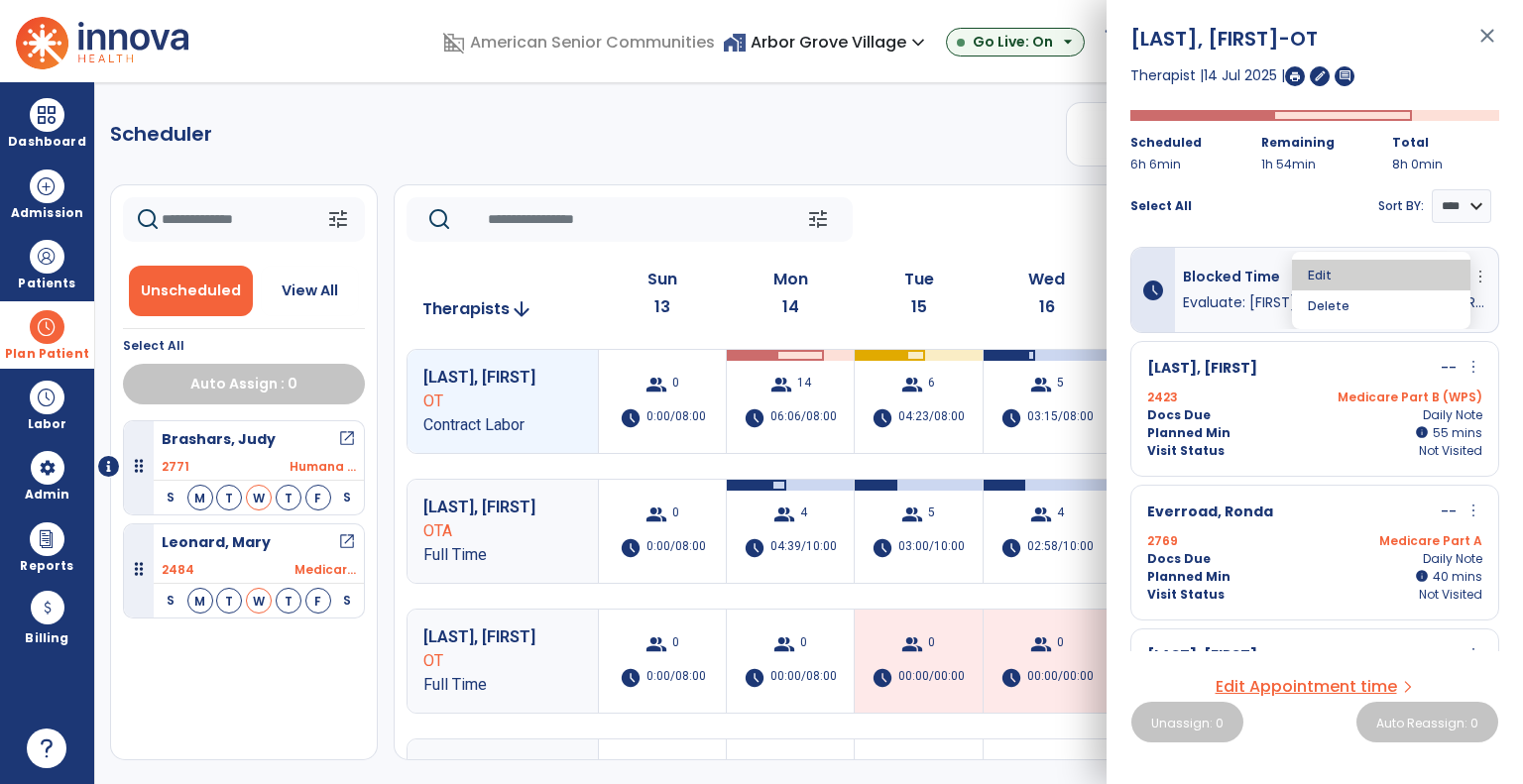 click on "Edit" at bounding box center (1381, 275) 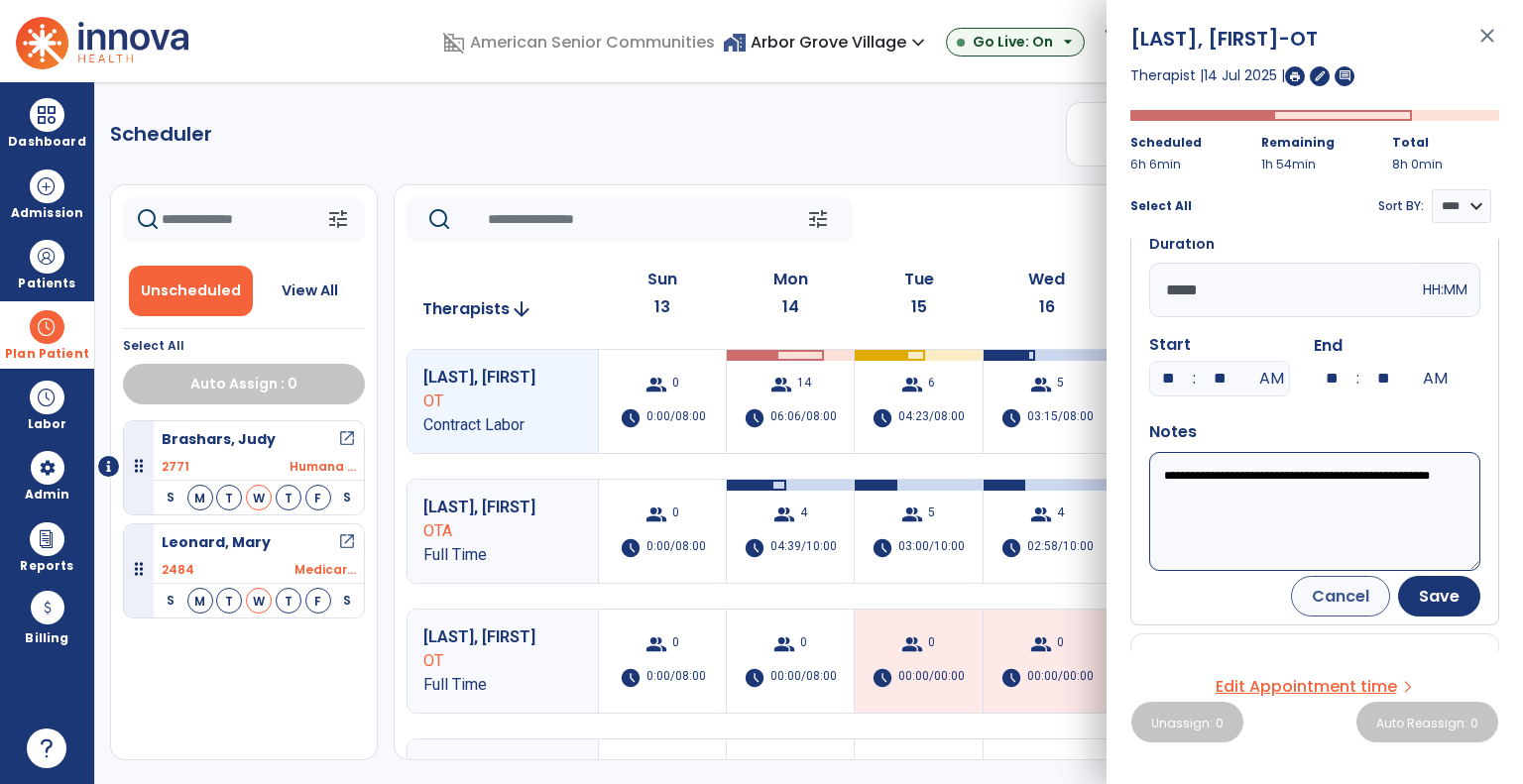 scroll, scrollTop: 0, scrollLeft: 0, axis: both 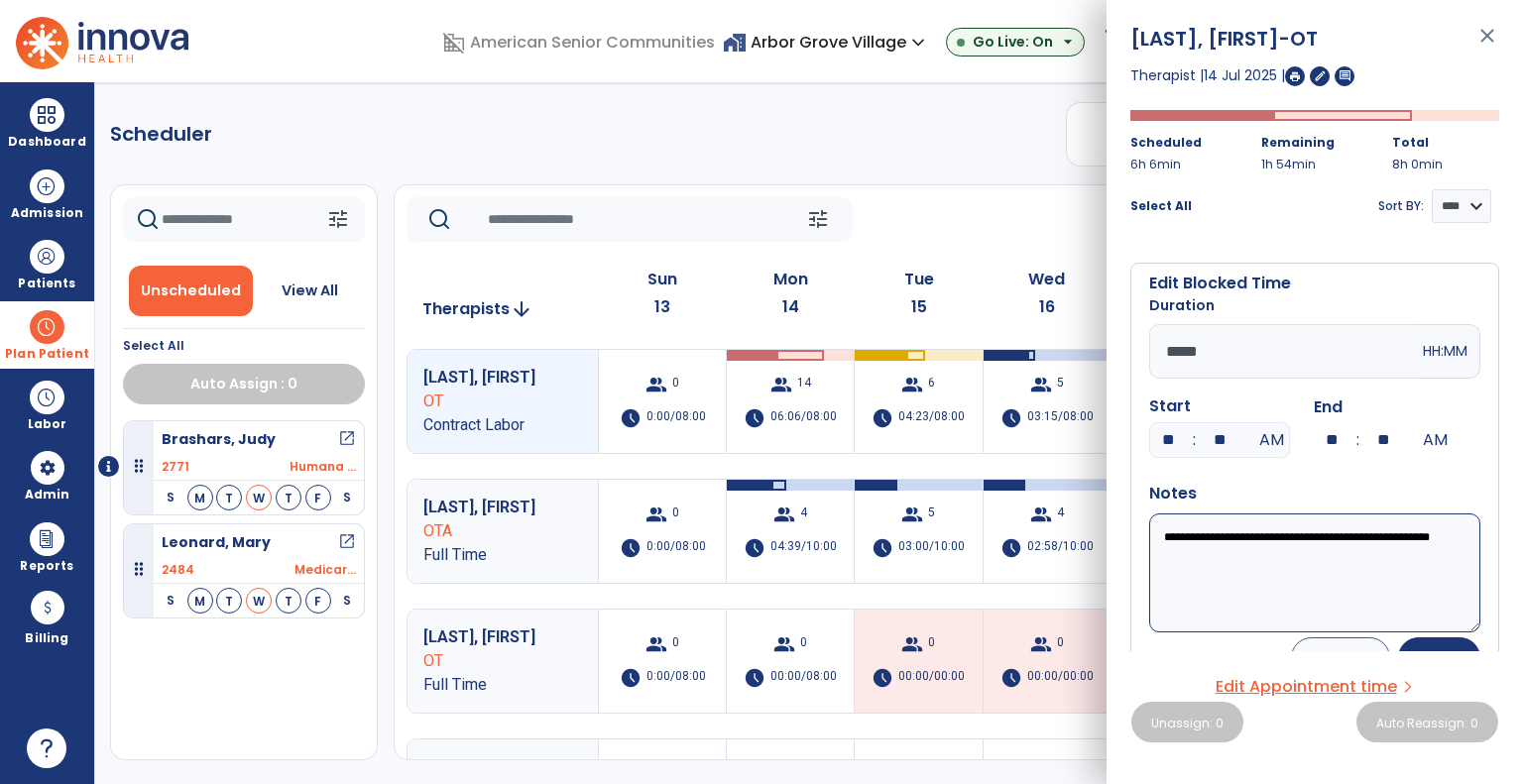 click on "**********" at bounding box center (1315, 573) 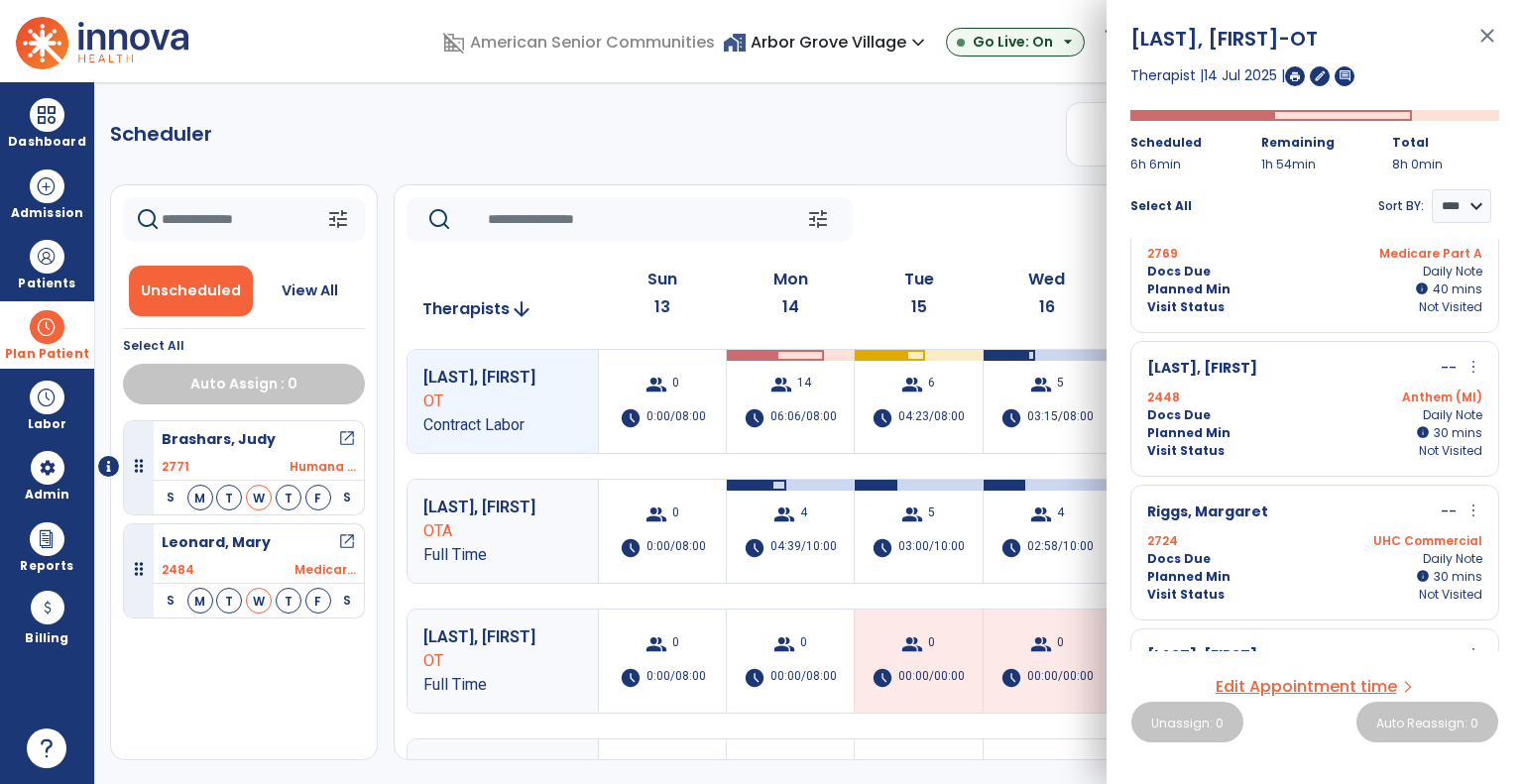scroll, scrollTop: 0, scrollLeft: 0, axis: both 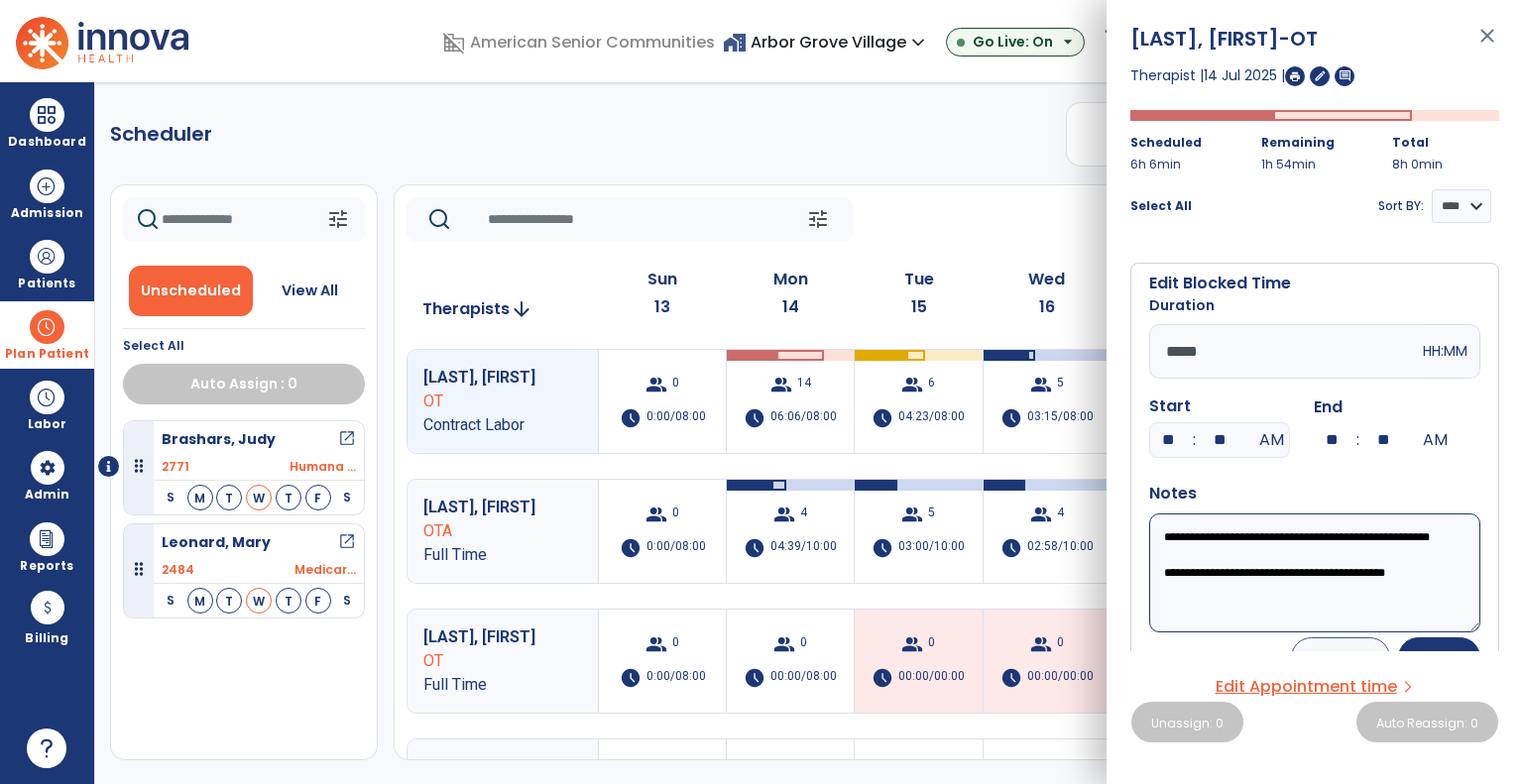 click on "**********" at bounding box center [1315, 573] 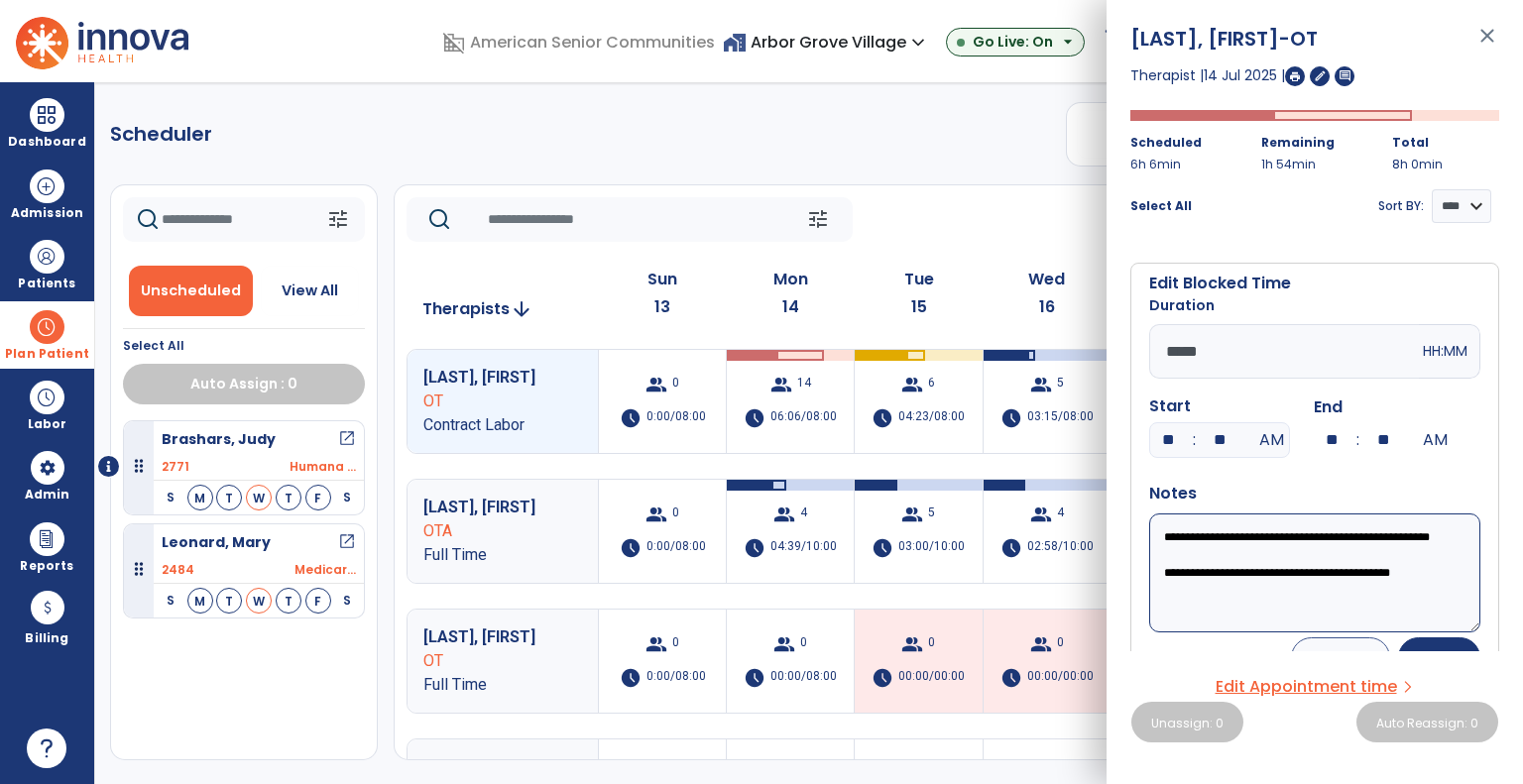 click on "**********" at bounding box center (1315, 573) 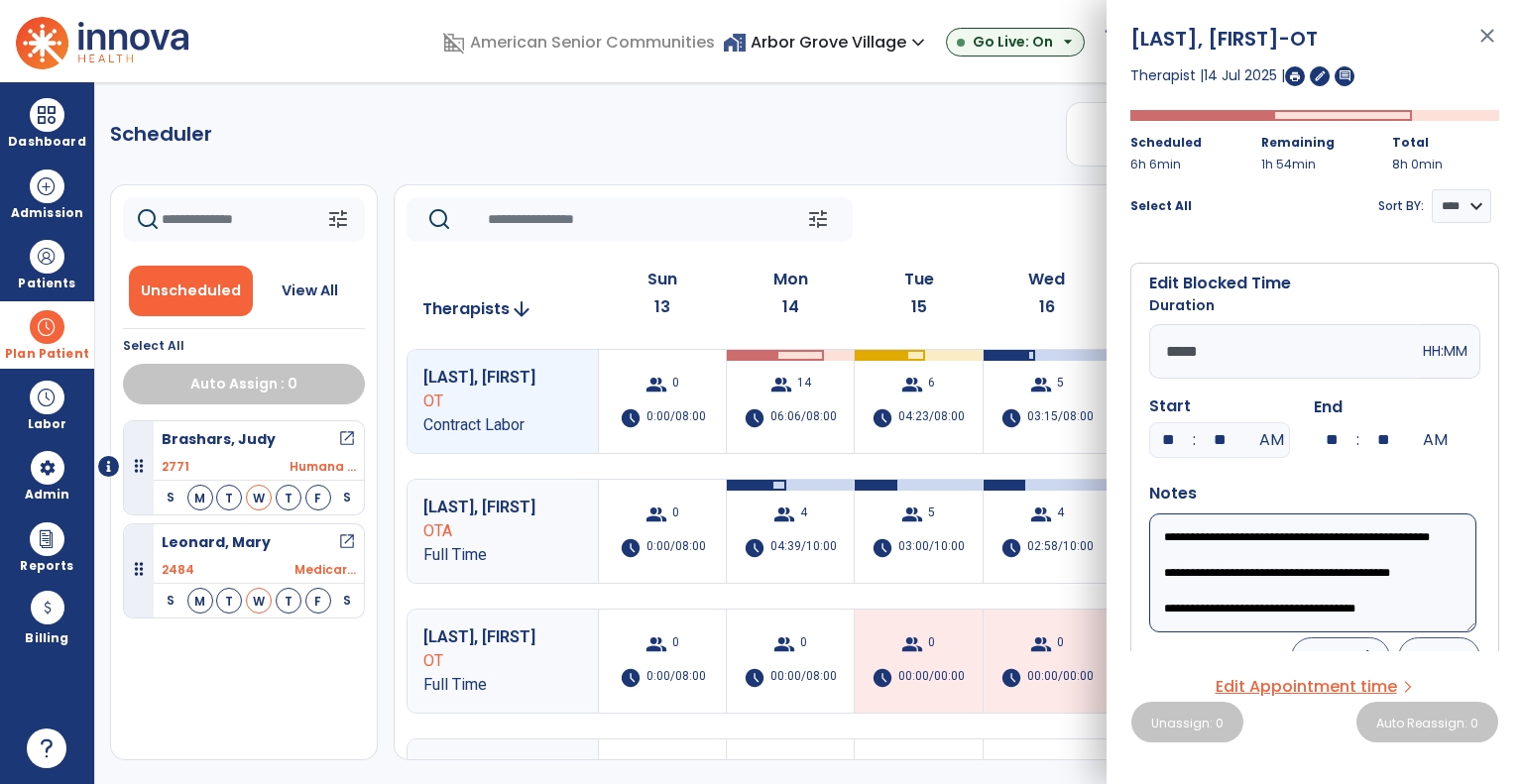 scroll, scrollTop: 17, scrollLeft: 0, axis: vertical 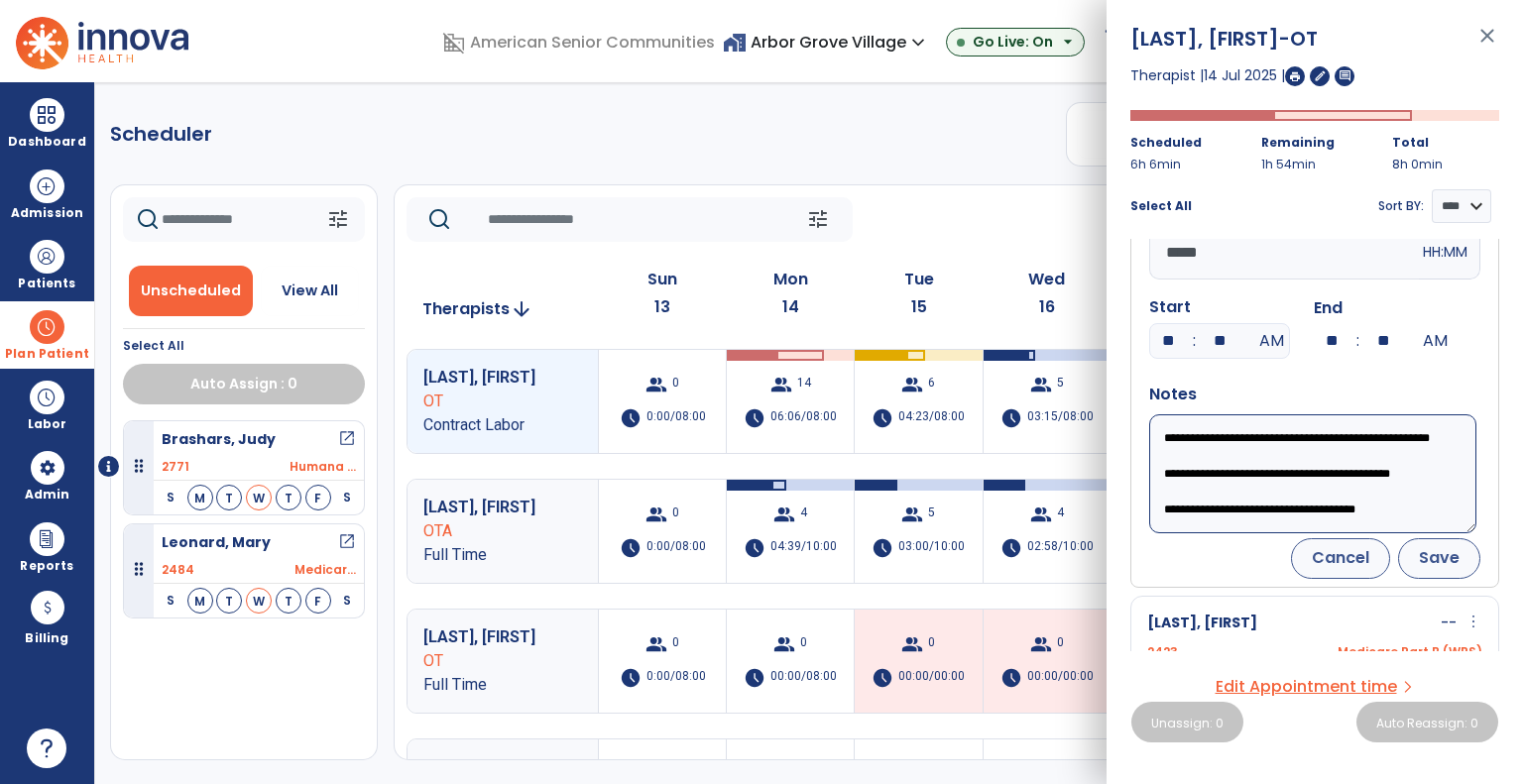 type on "**********" 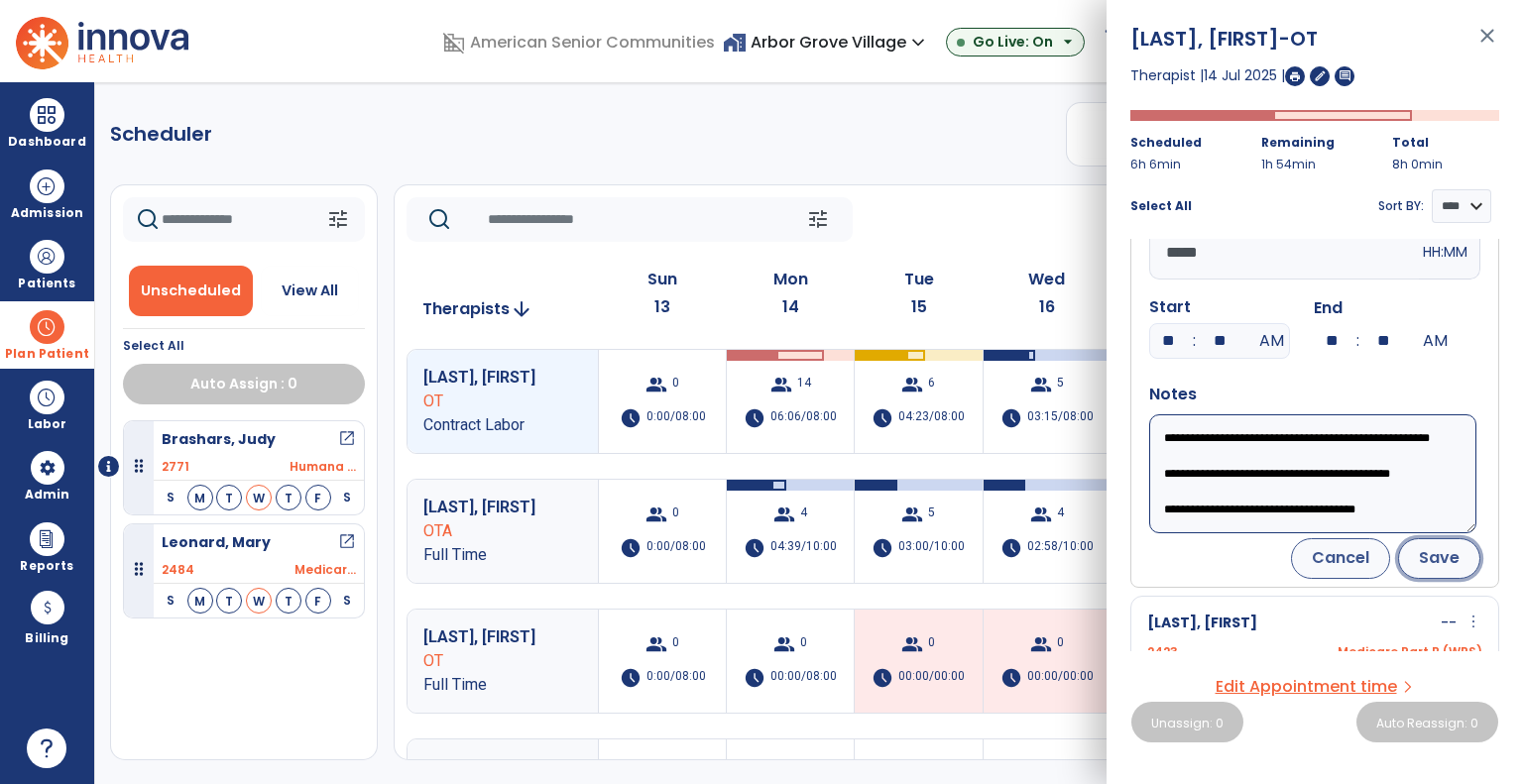 click on "Save" at bounding box center [1439, 558] 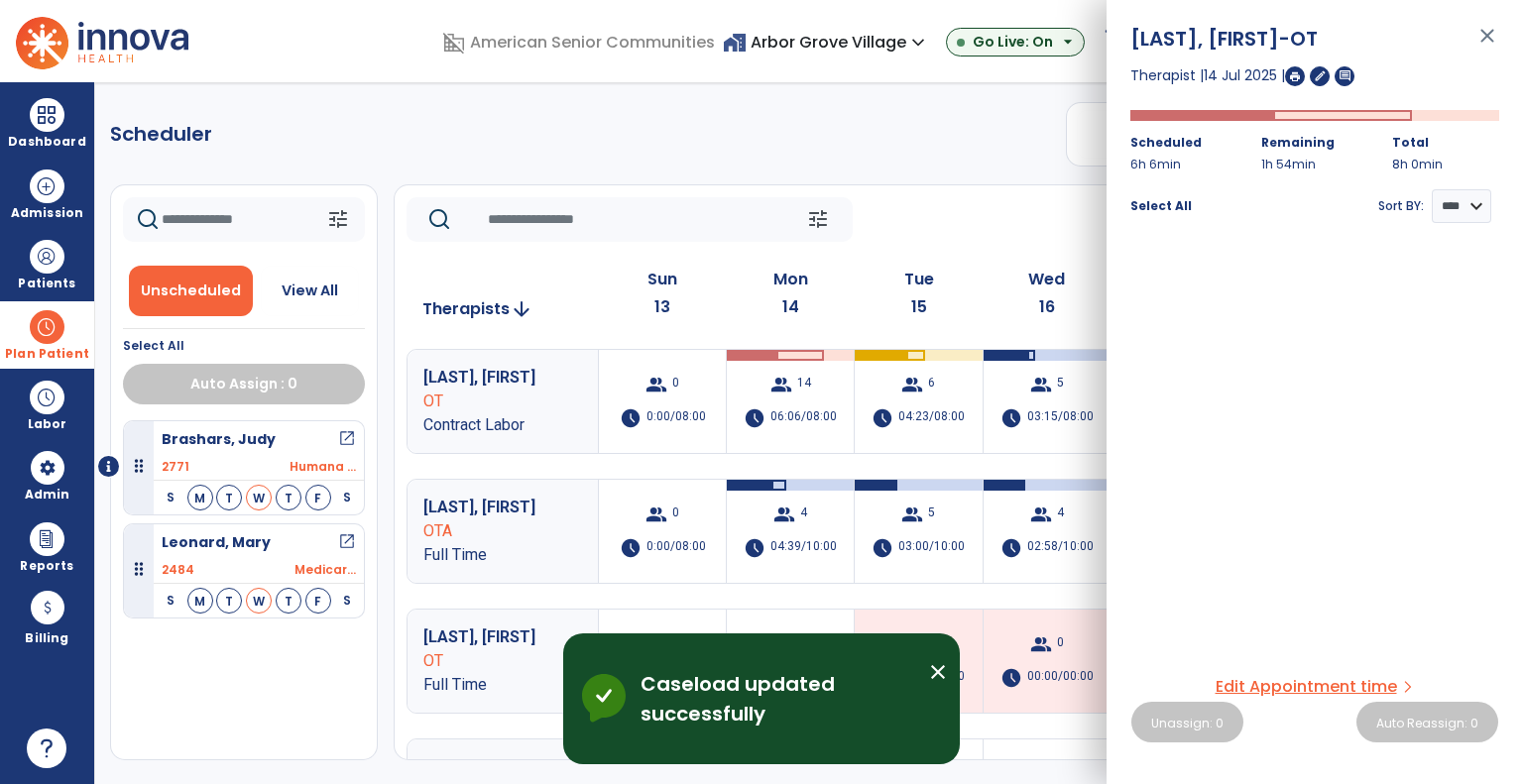 scroll, scrollTop: 0, scrollLeft: 0, axis: both 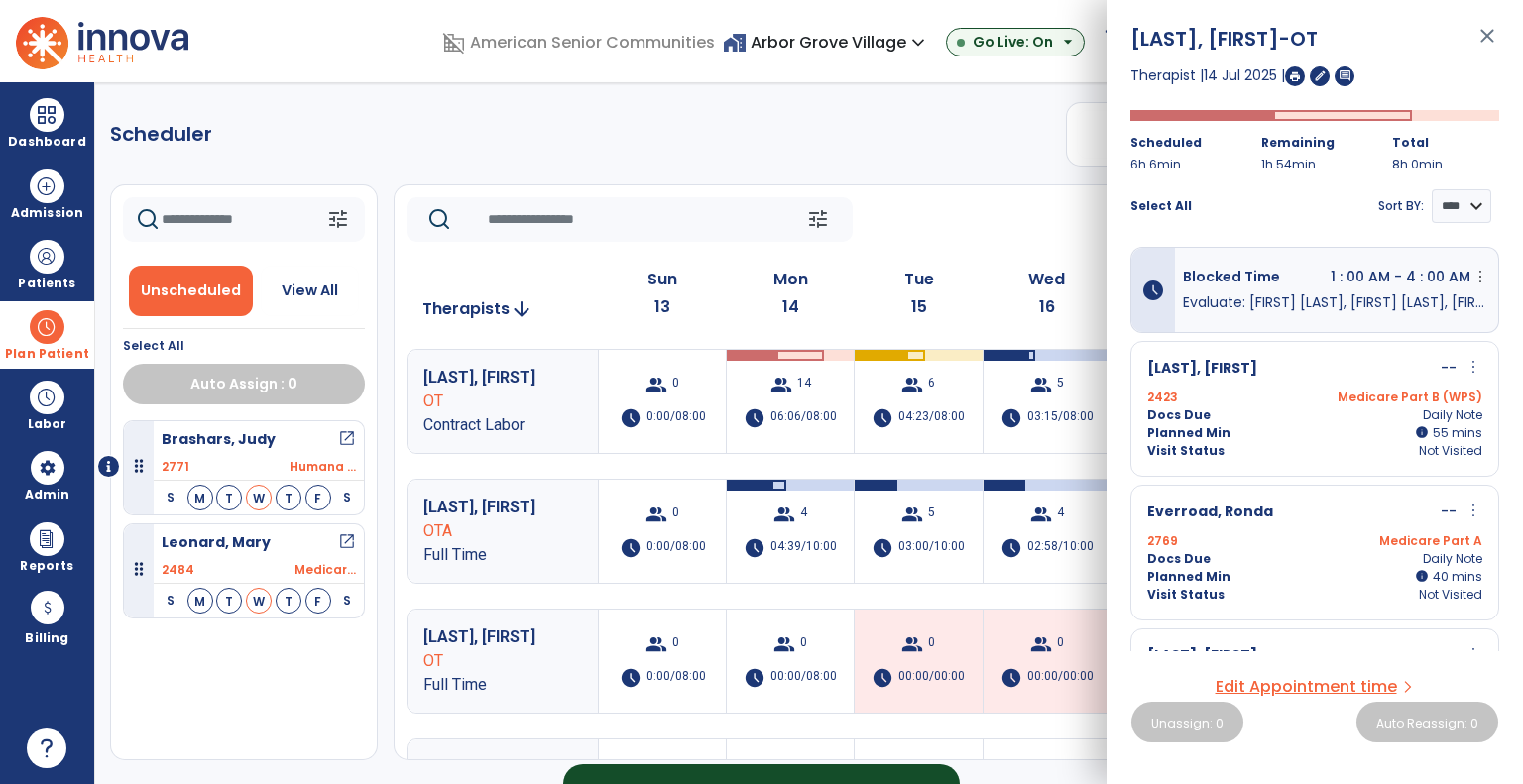 click on "1 : 00 AM - 4 : 00 AM" at bounding box center (1400, 280) 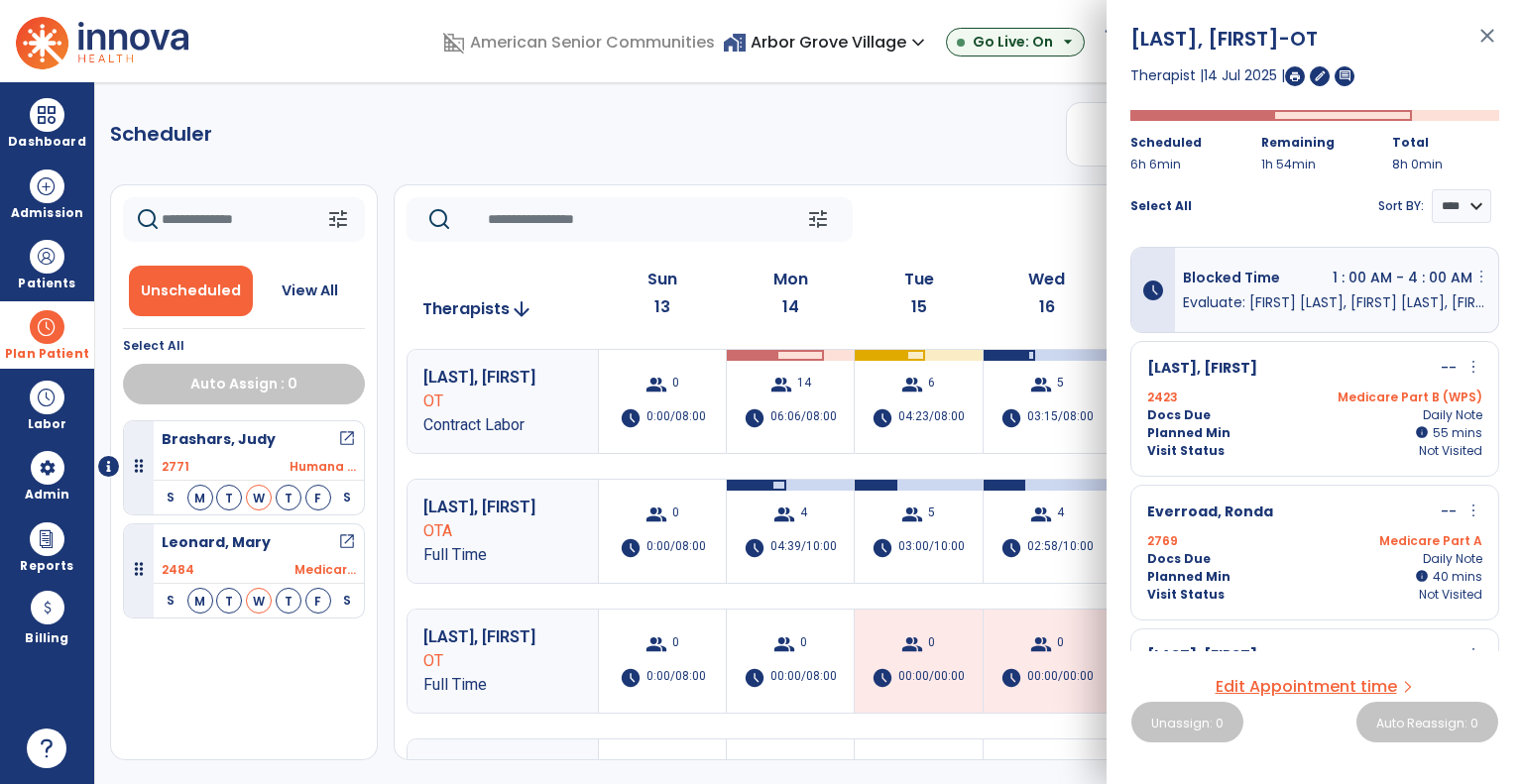 click on "more_vert" at bounding box center (1481, 277) 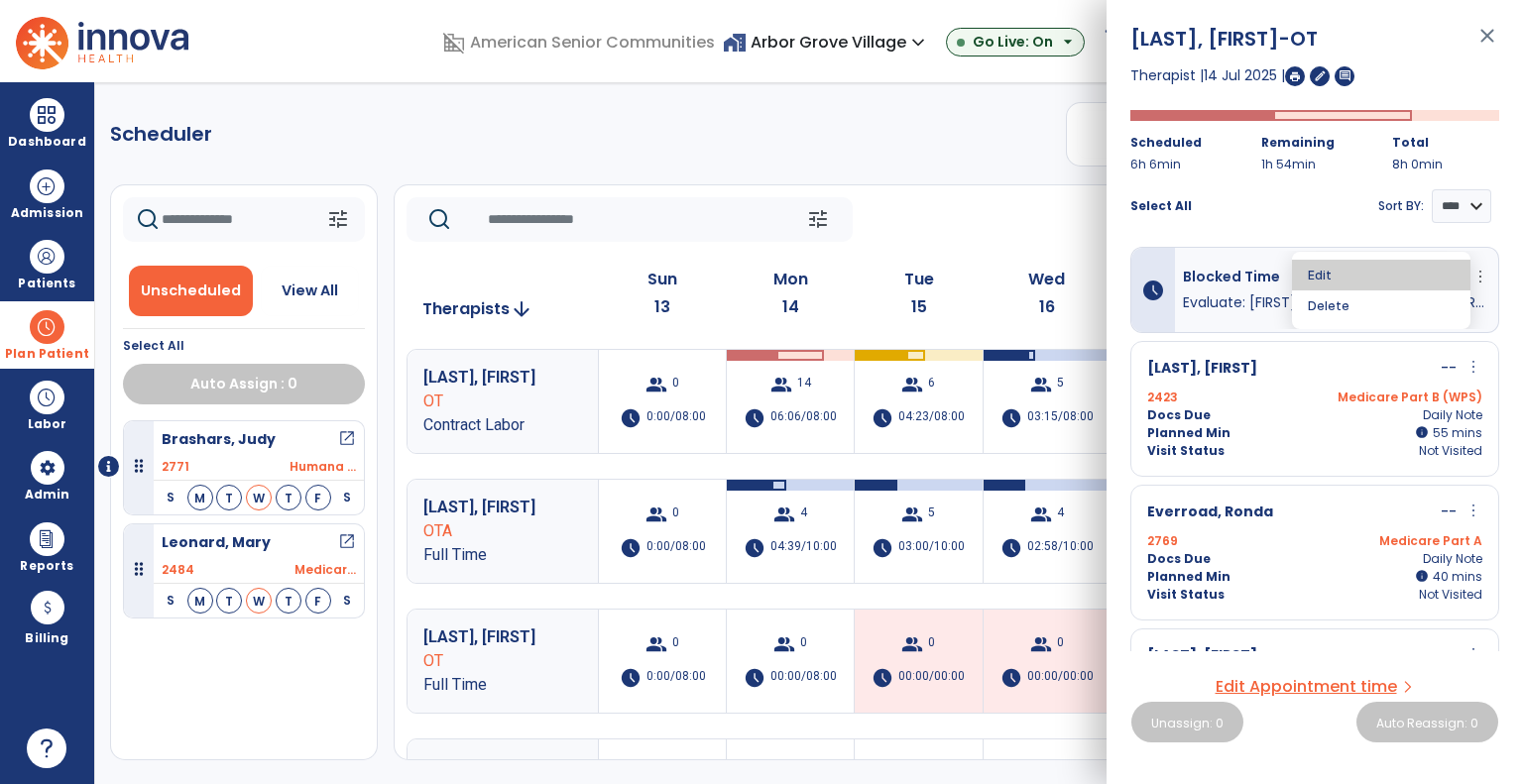 click on "Edit" at bounding box center [1381, 275] 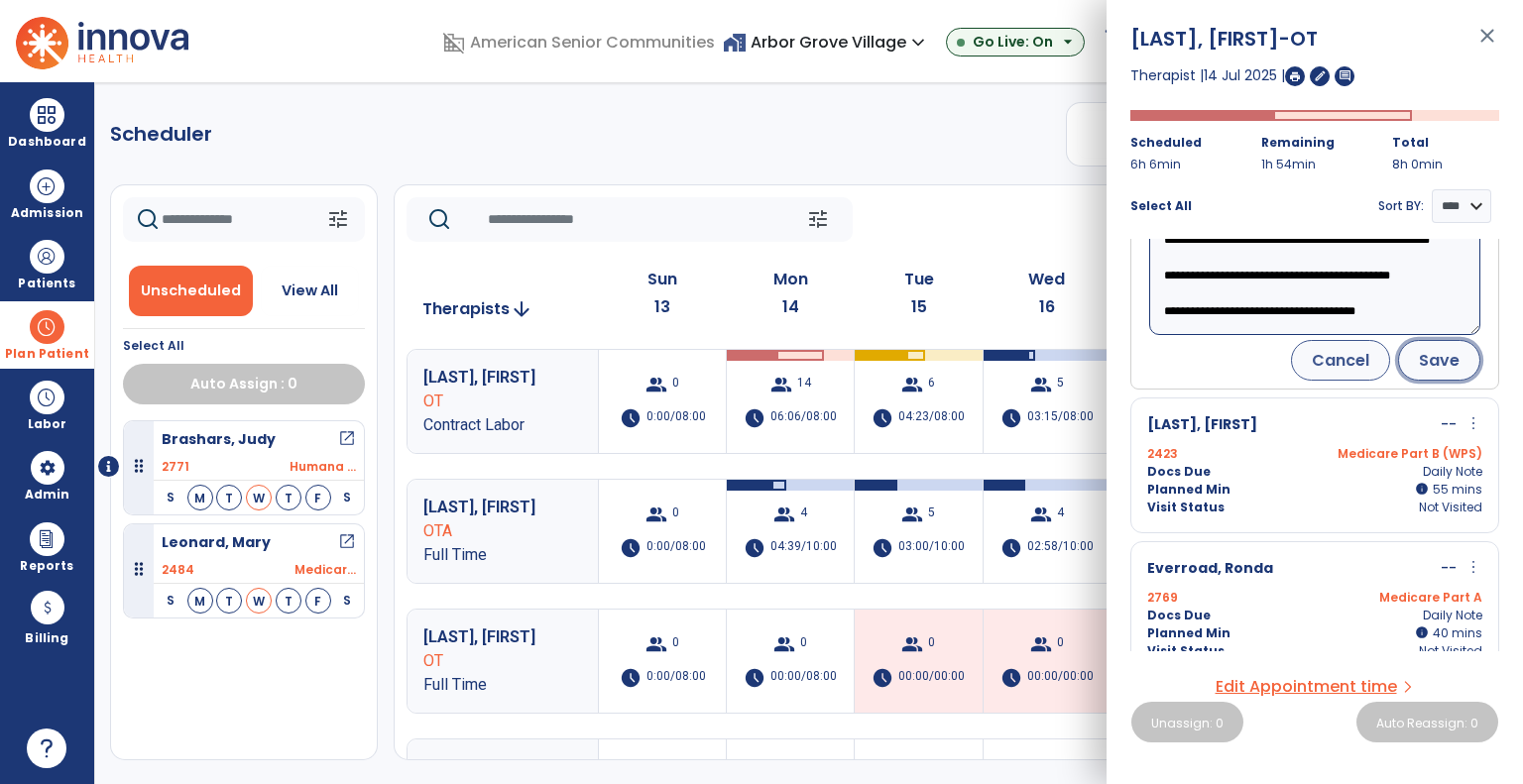 click on "Save" at bounding box center (1439, 360) 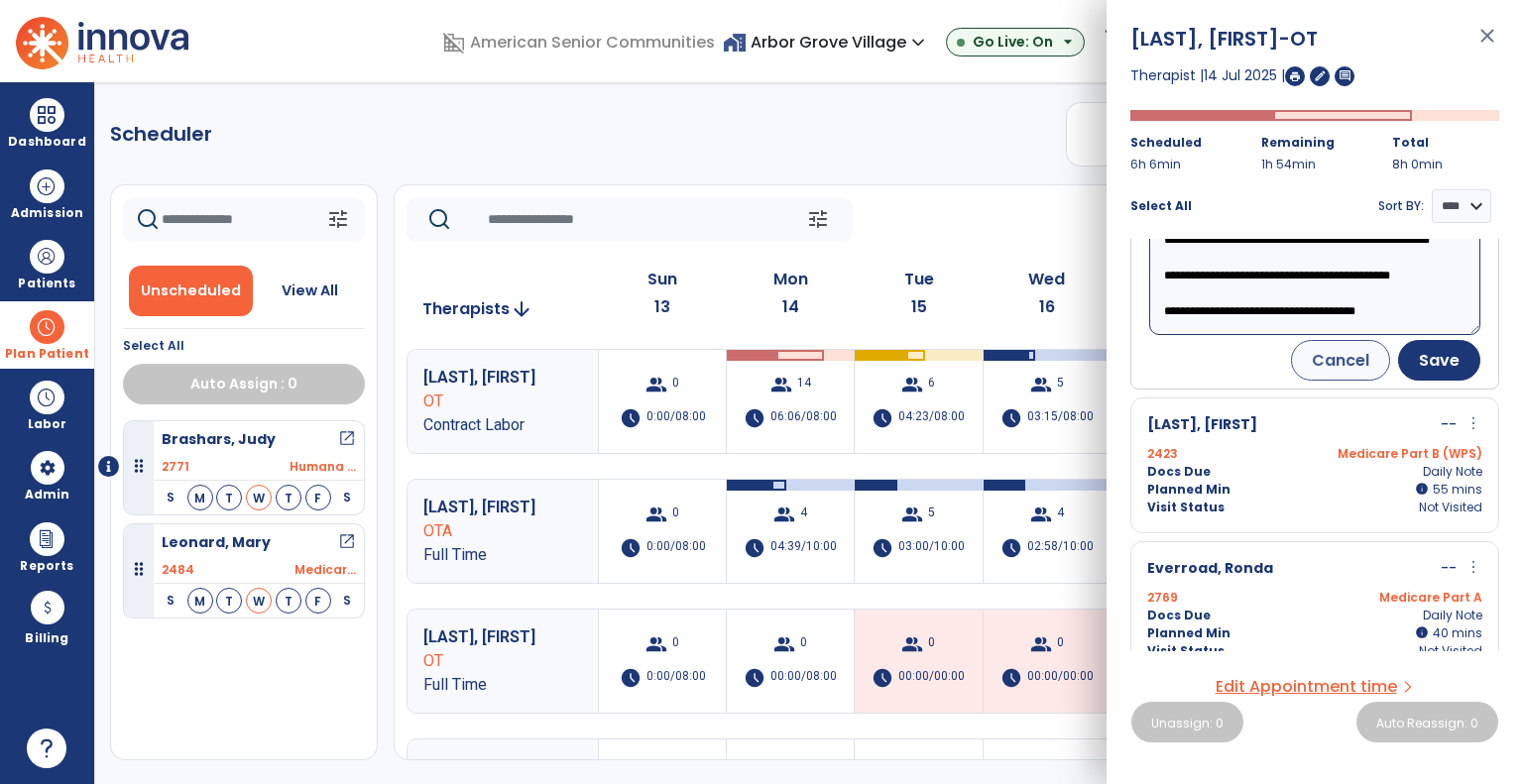 scroll, scrollTop: 281, scrollLeft: 0, axis: vertical 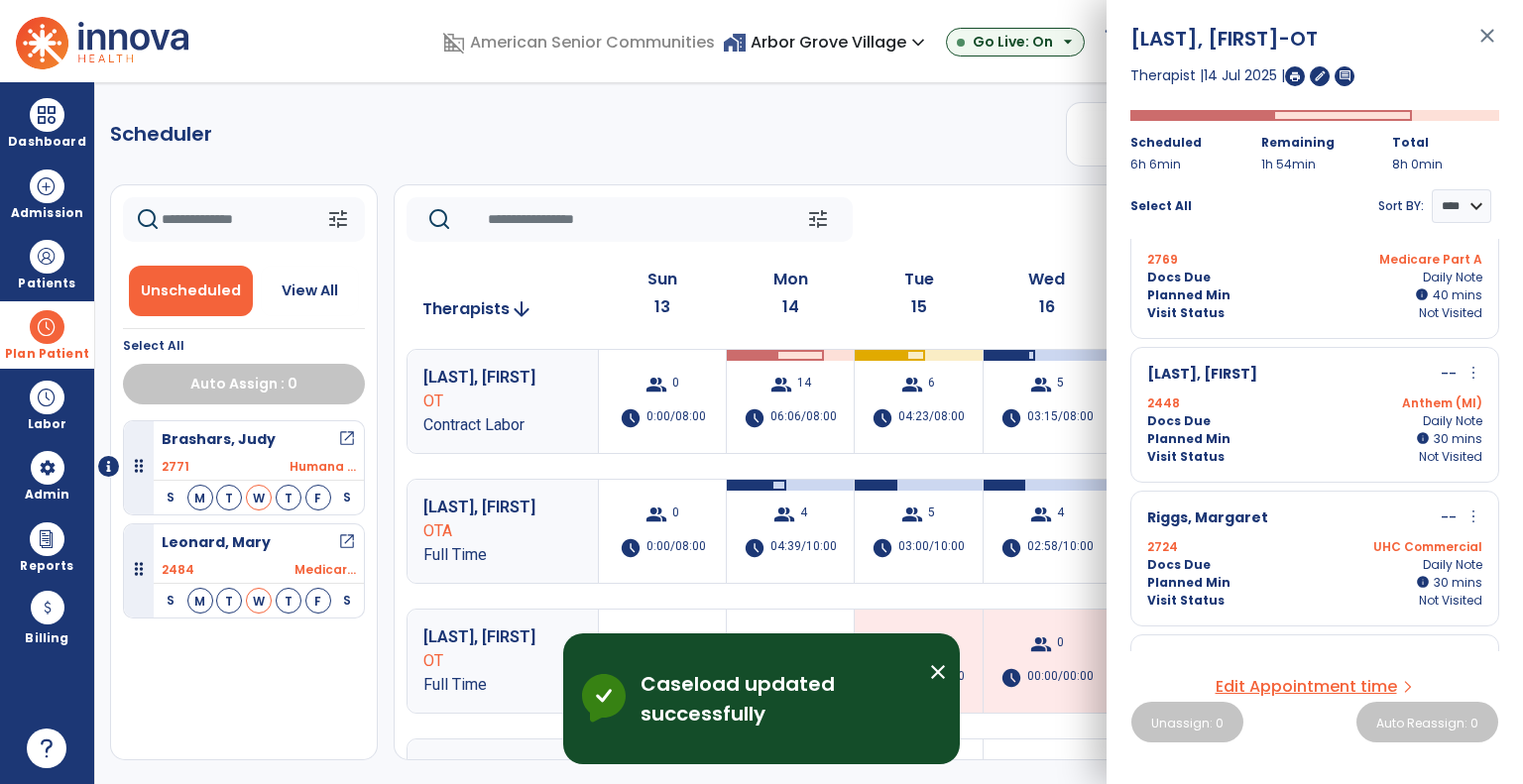 click on "tune   Today  chevron_left Jul 13, 2025 - Jul 19, 2025  *********  calendar_today  chevron_right" 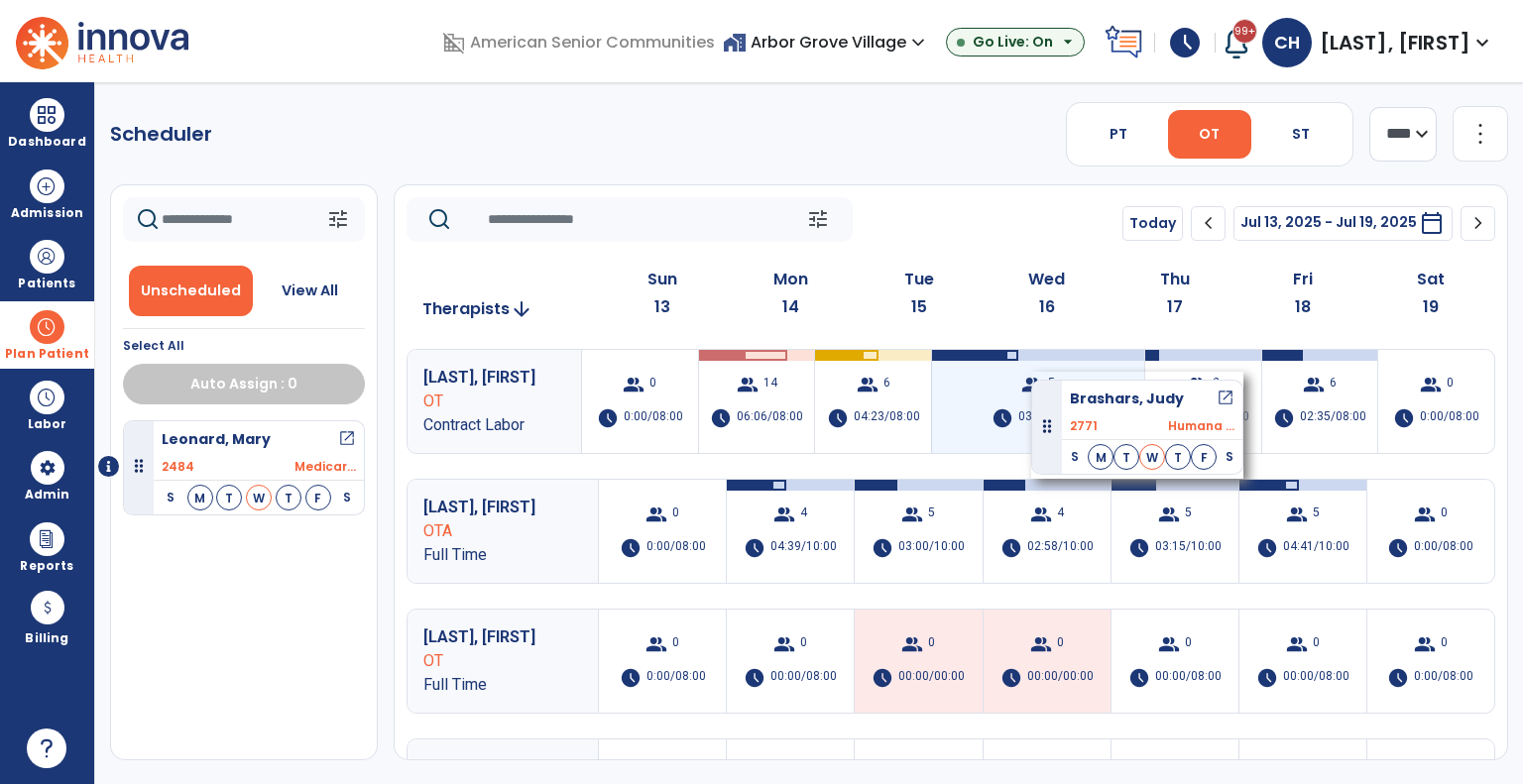 drag, startPoint x: 220, startPoint y: 453, endPoint x: 1031, endPoint y: 372, distance: 815.03497 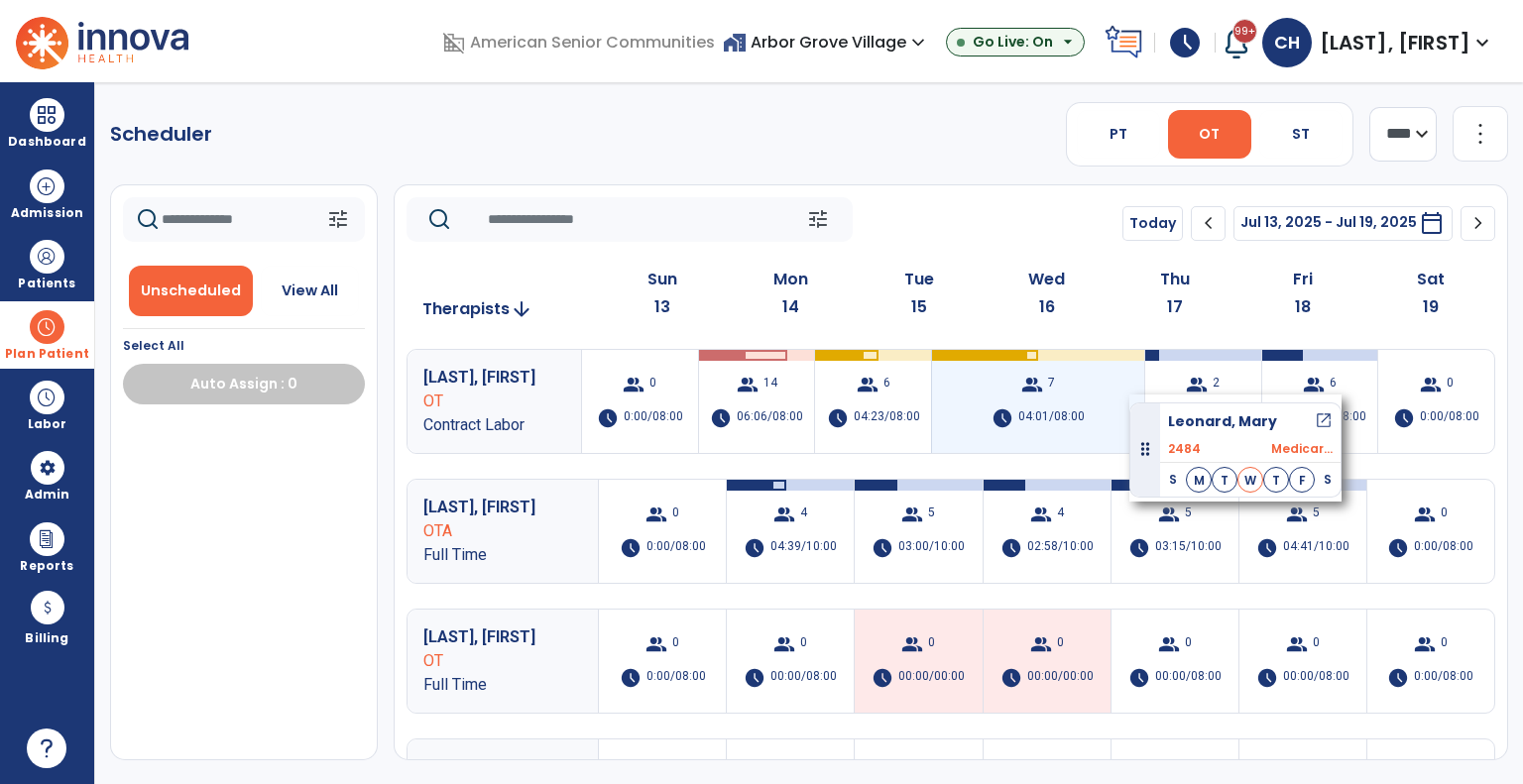 drag, startPoint x: 246, startPoint y: 459, endPoint x: 1115, endPoint y: 387, distance: 871.97764 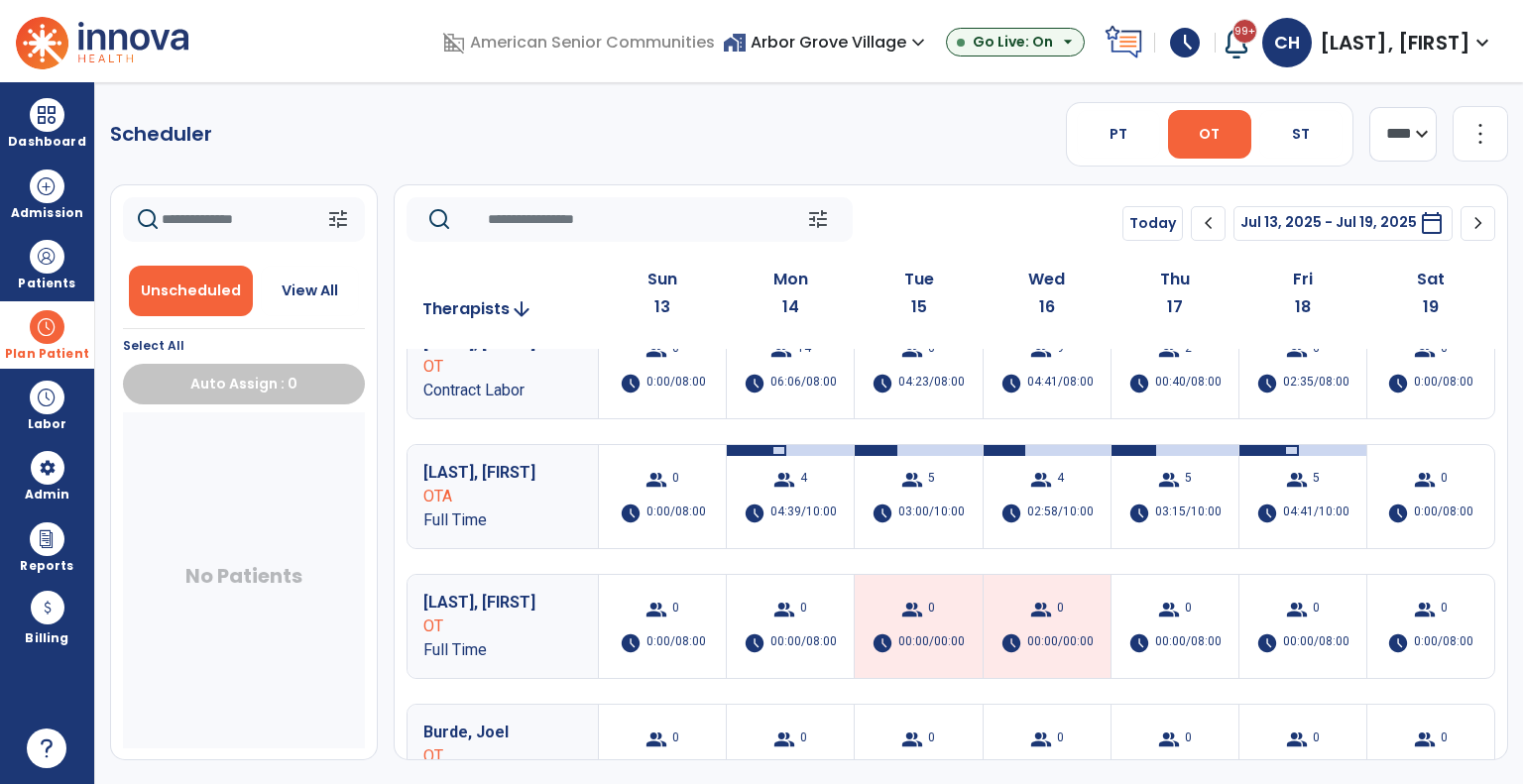 scroll, scrollTop: 0, scrollLeft: 0, axis: both 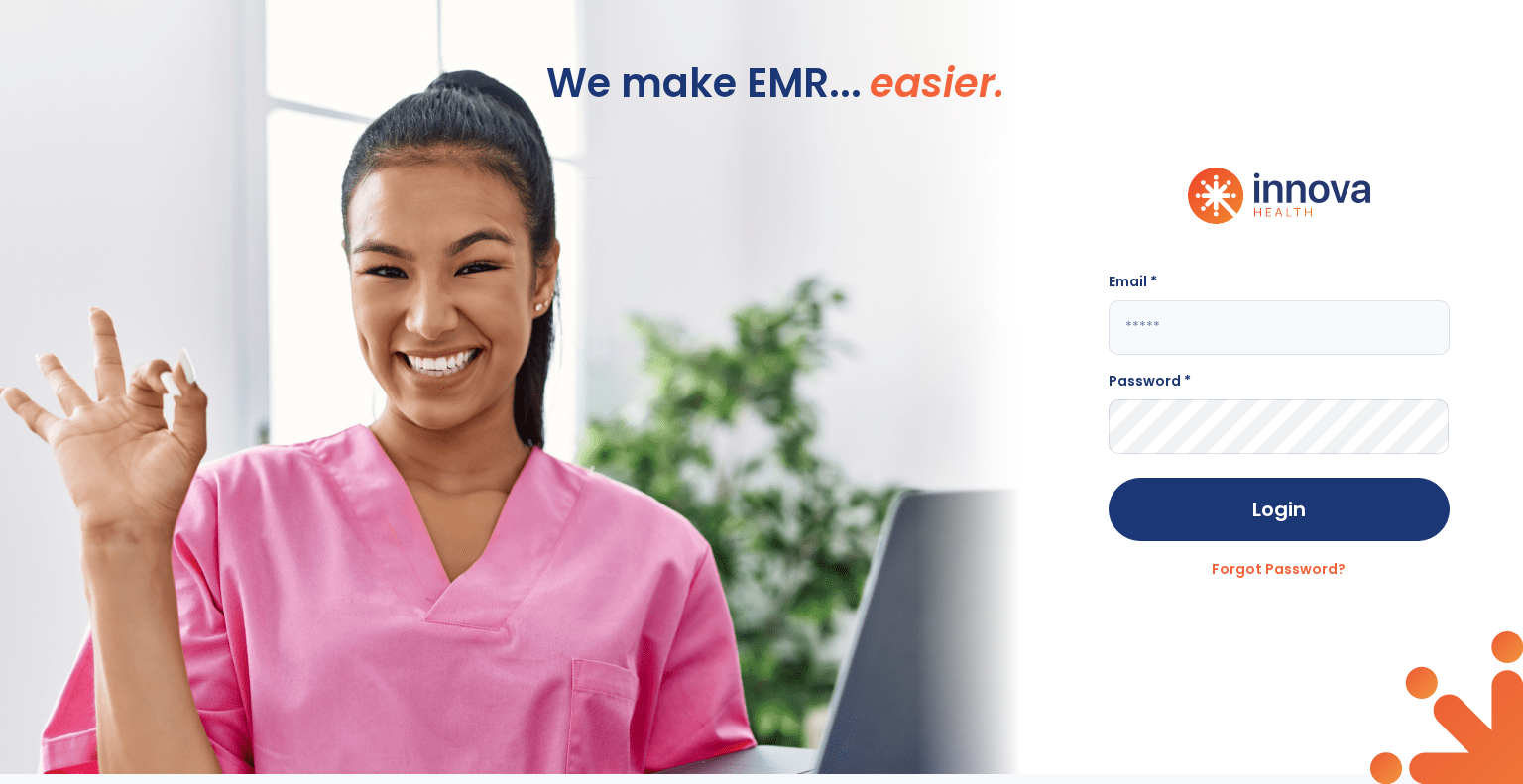 type on "**********" 